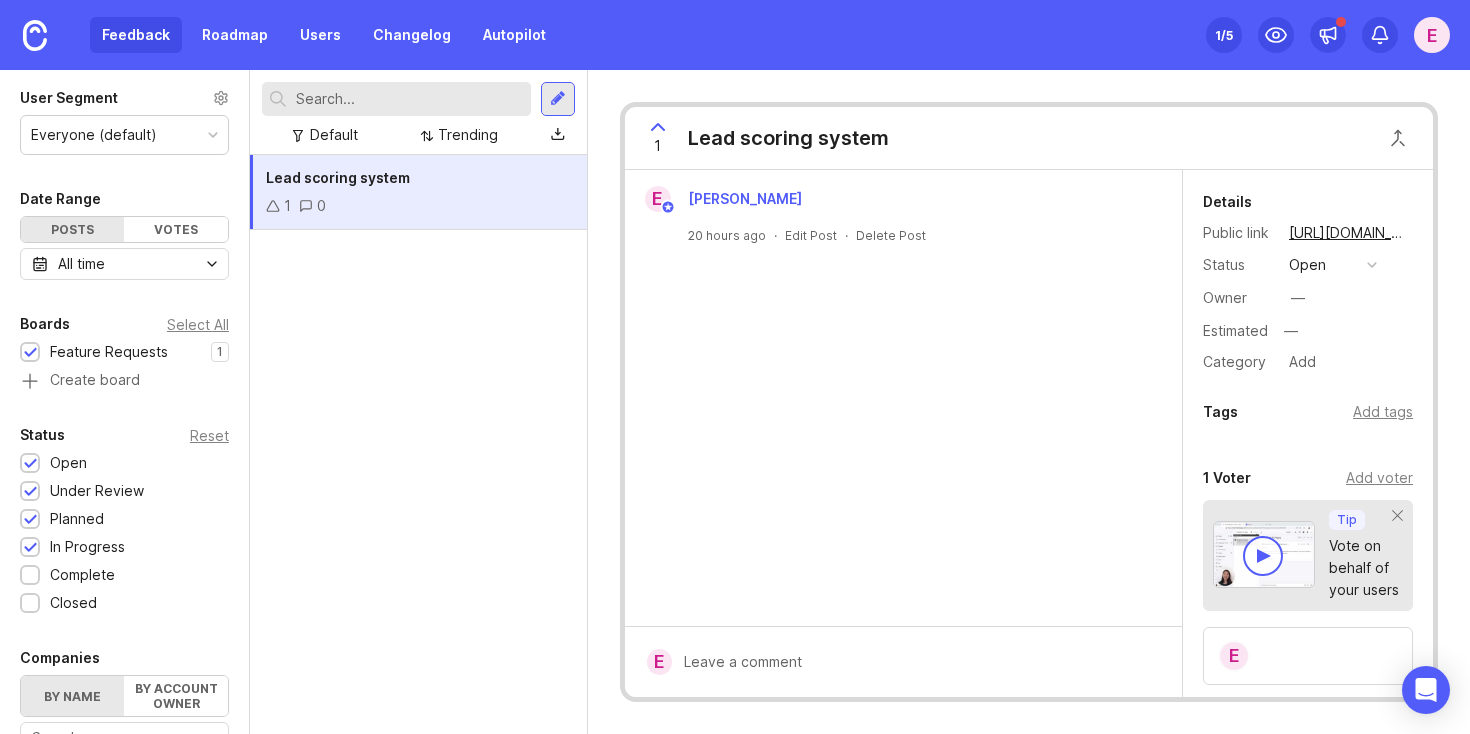 scroll, scrollTop: 0, scrollLeft: 0, axis: both 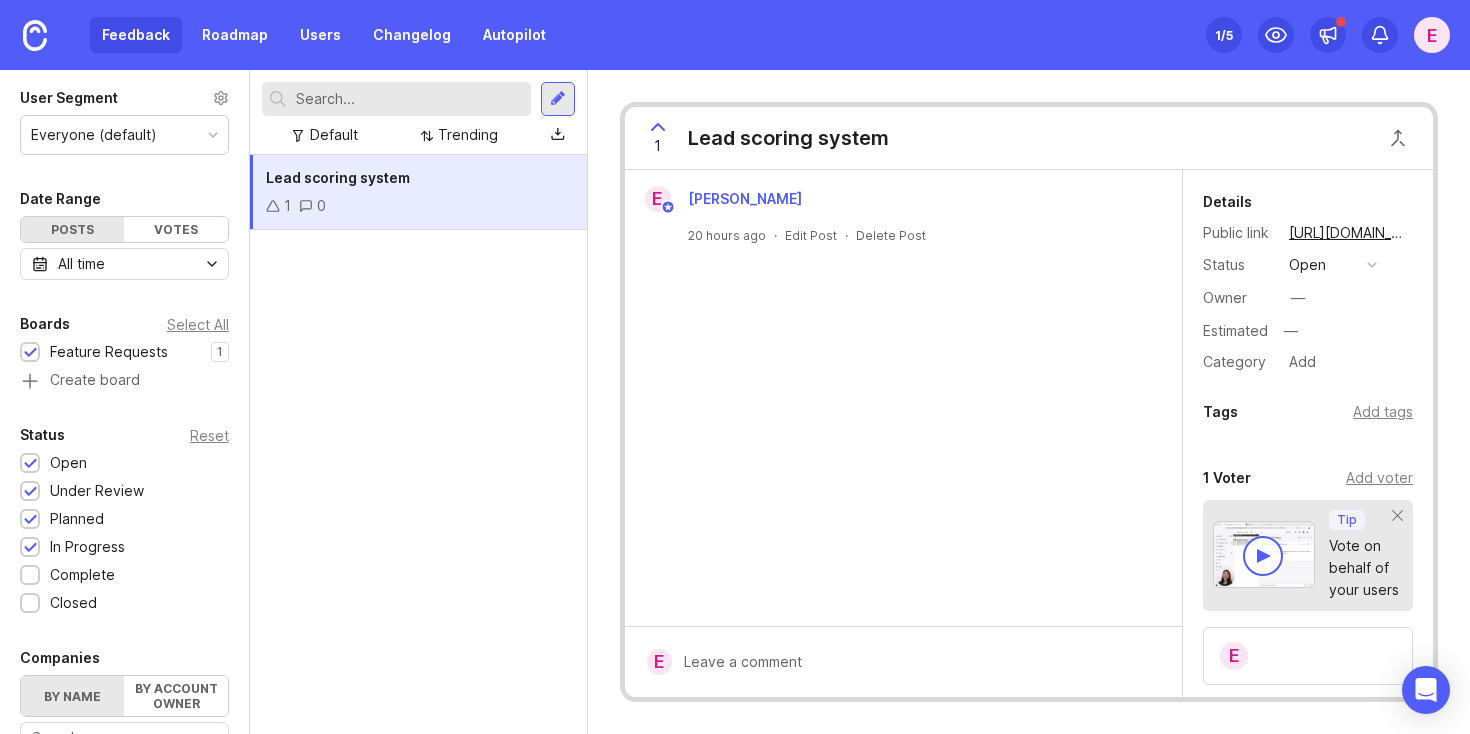 click on "1 0" at bounding box center [418, 206] 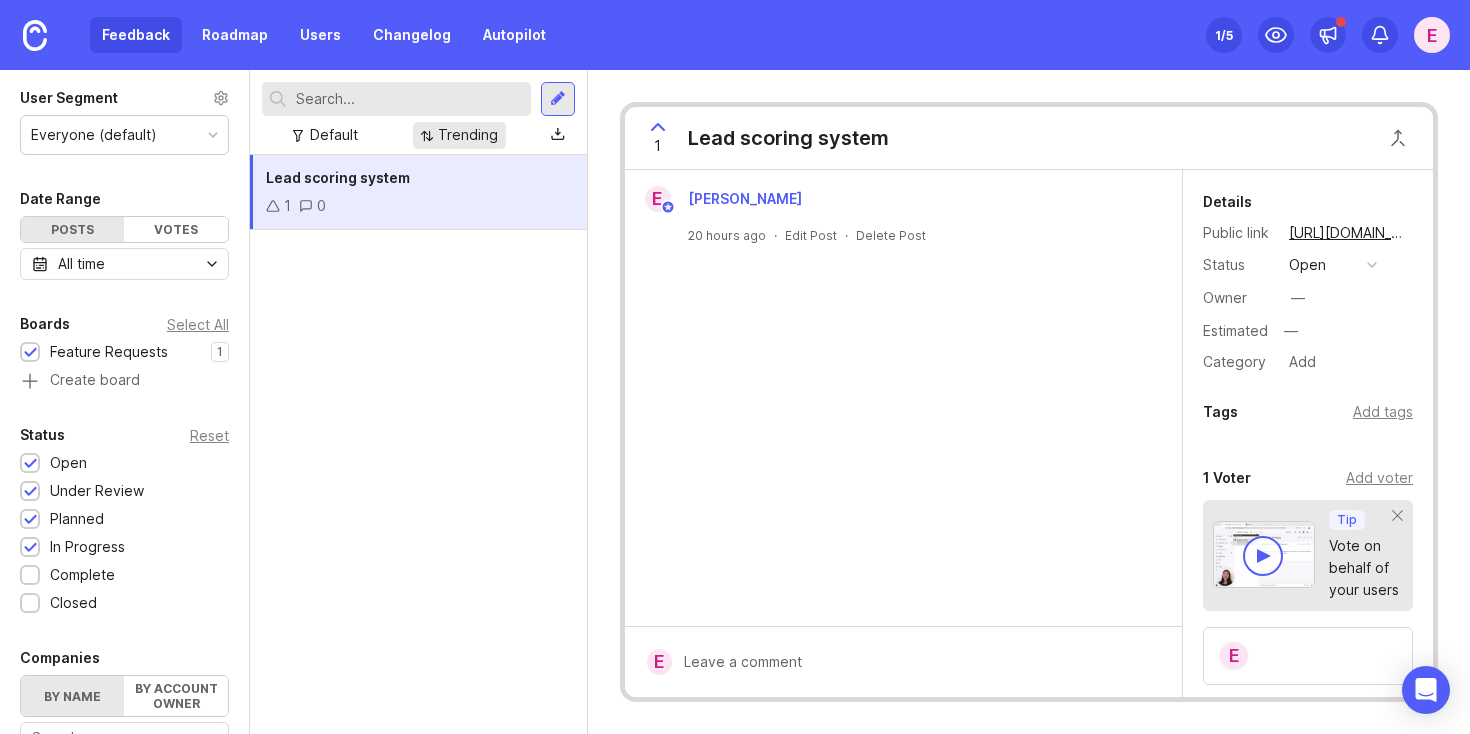 click on "Trending" at bounding box center [468, 135] 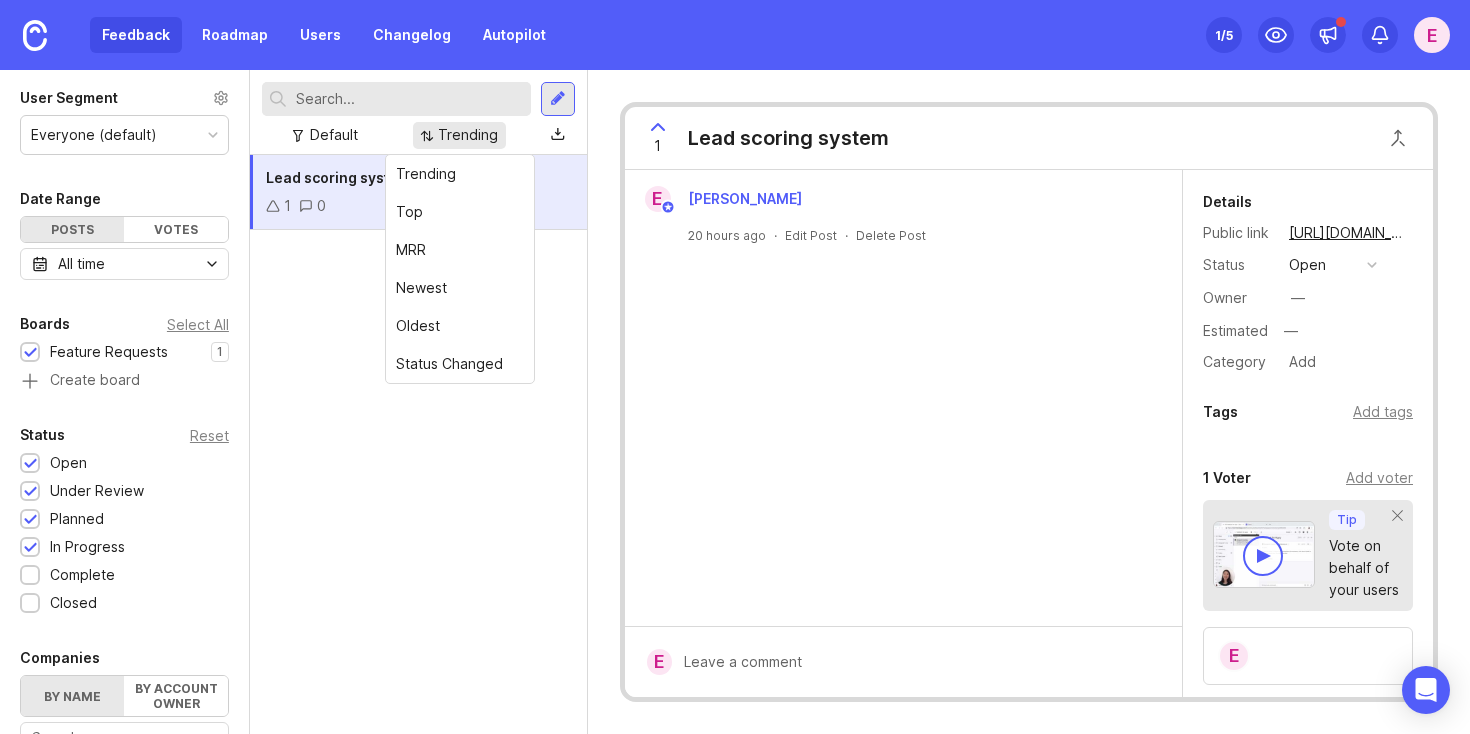 click on "Trending" at bounding box center [468, 135] 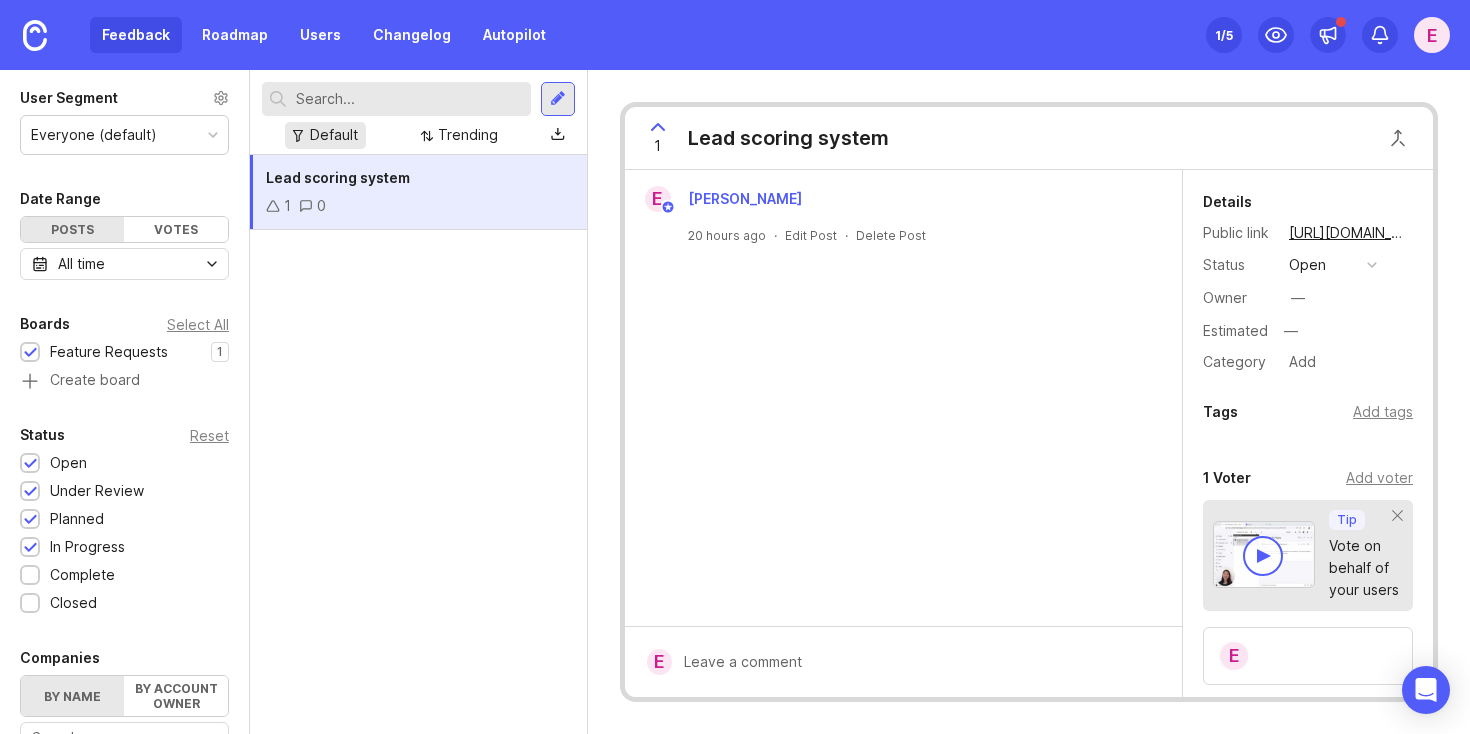 click on "Default" at bounding box center (334, 135) 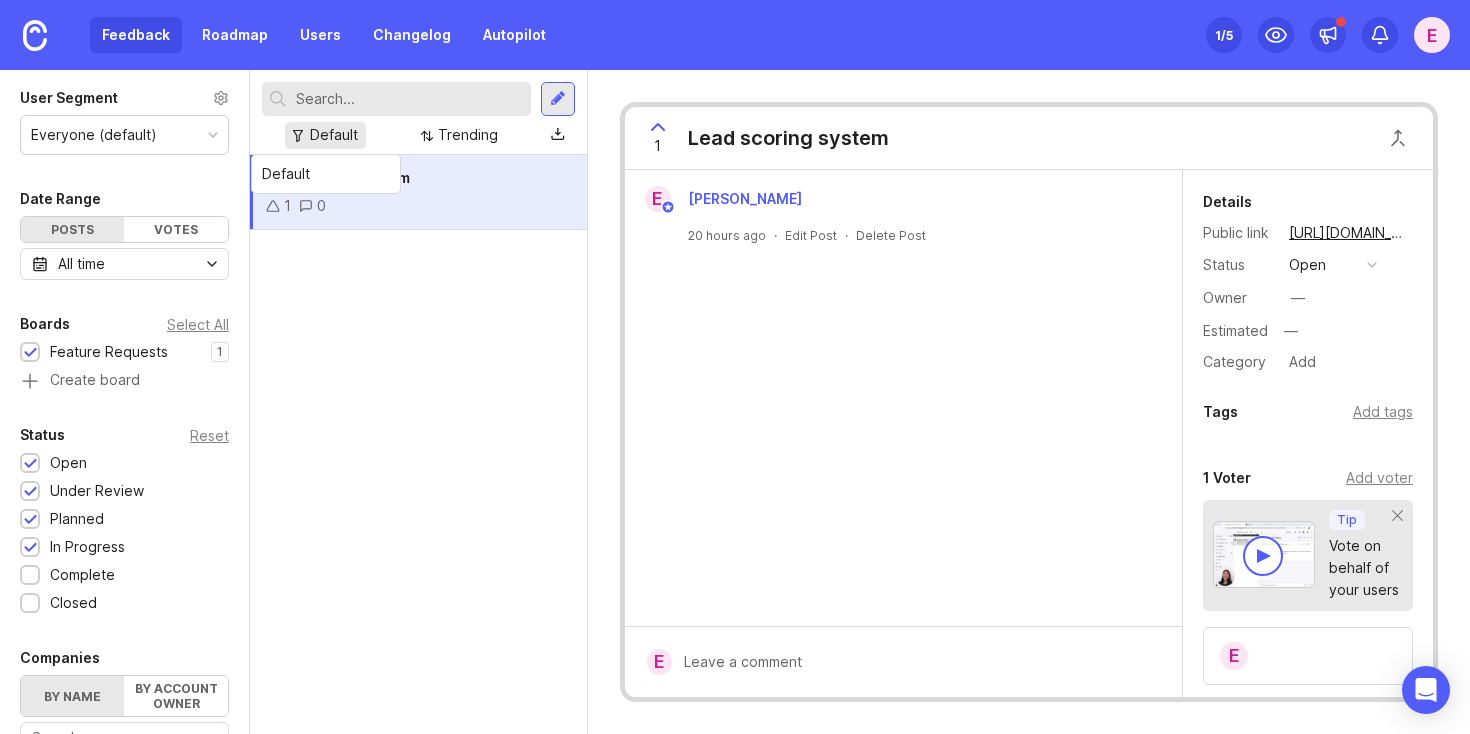 click on "Default" at bounding box center [334, 135] 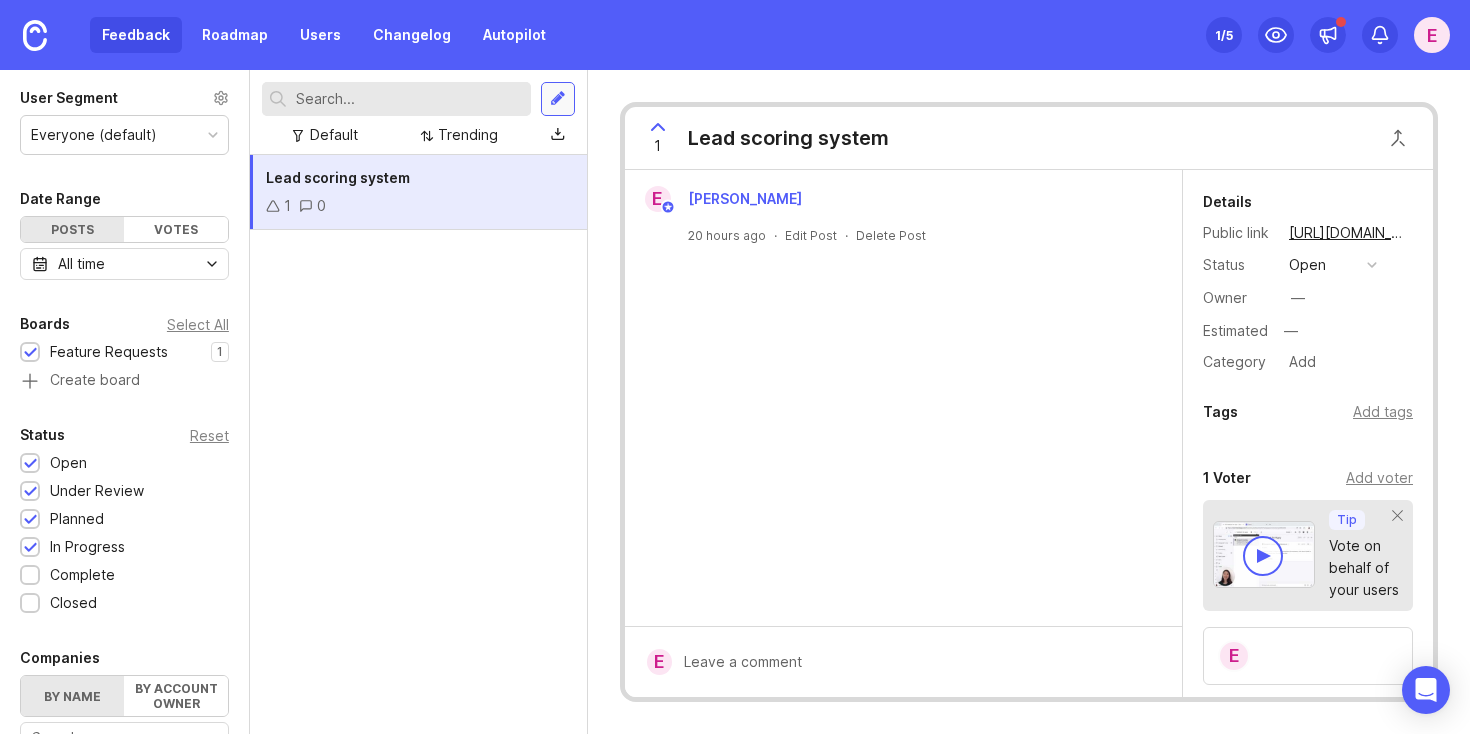 click at bounding box center (558, 99) 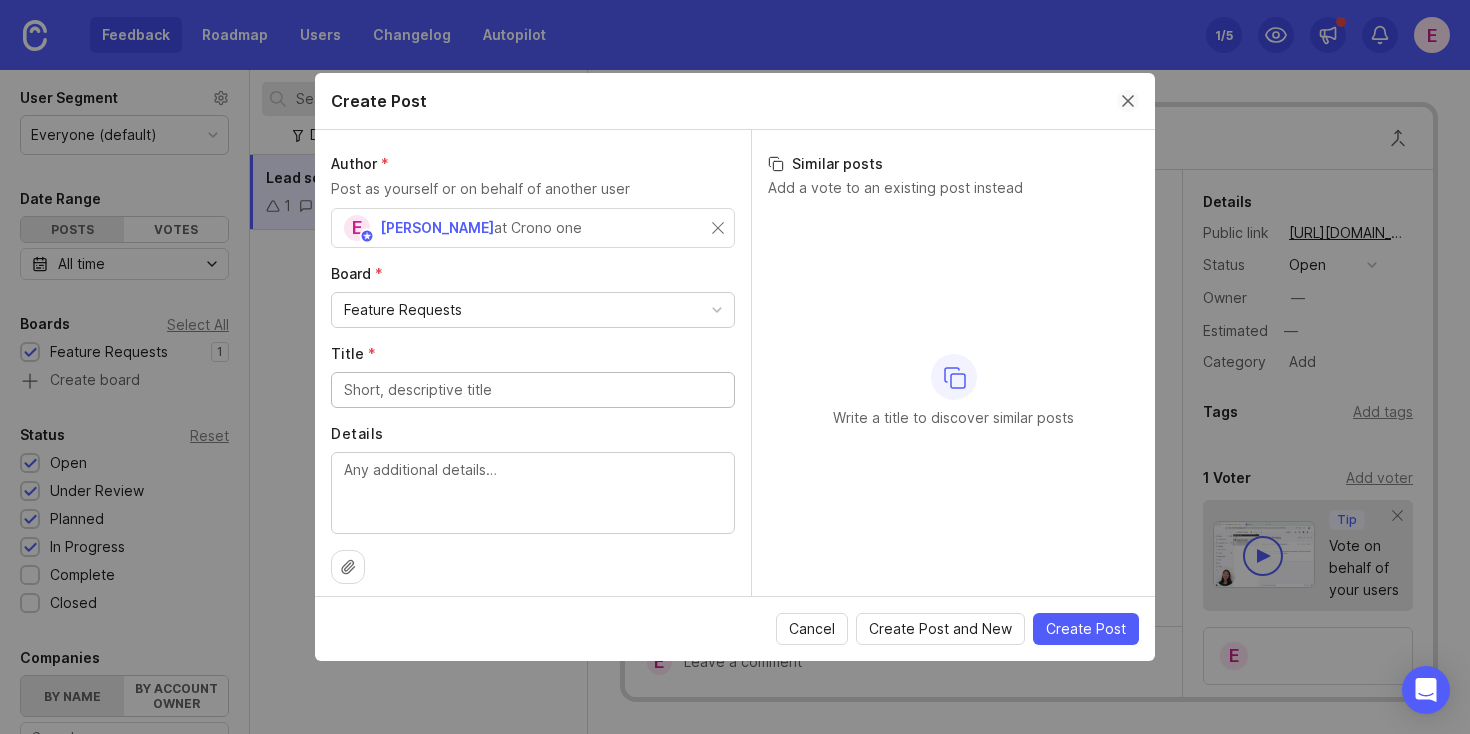 click at bounding box center (1128, 101) 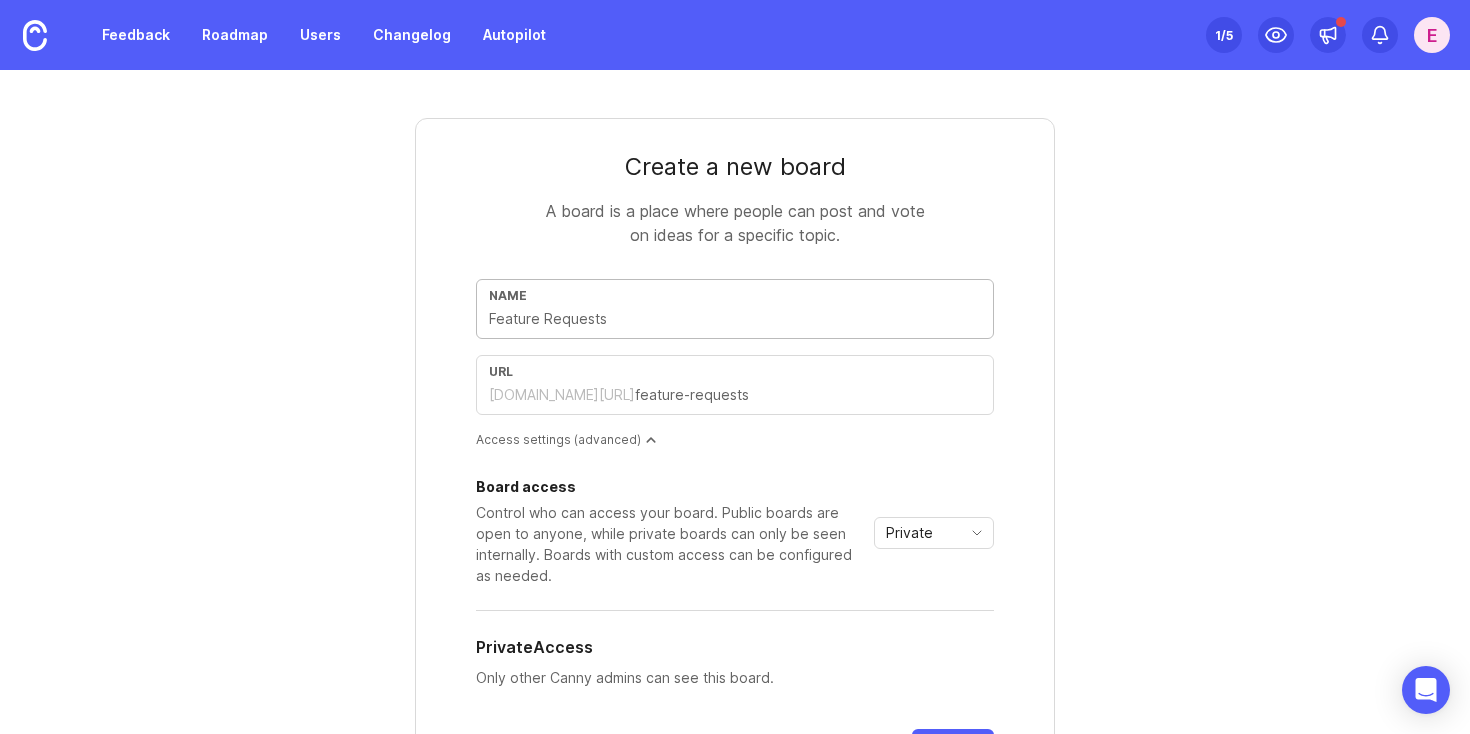type on "B" 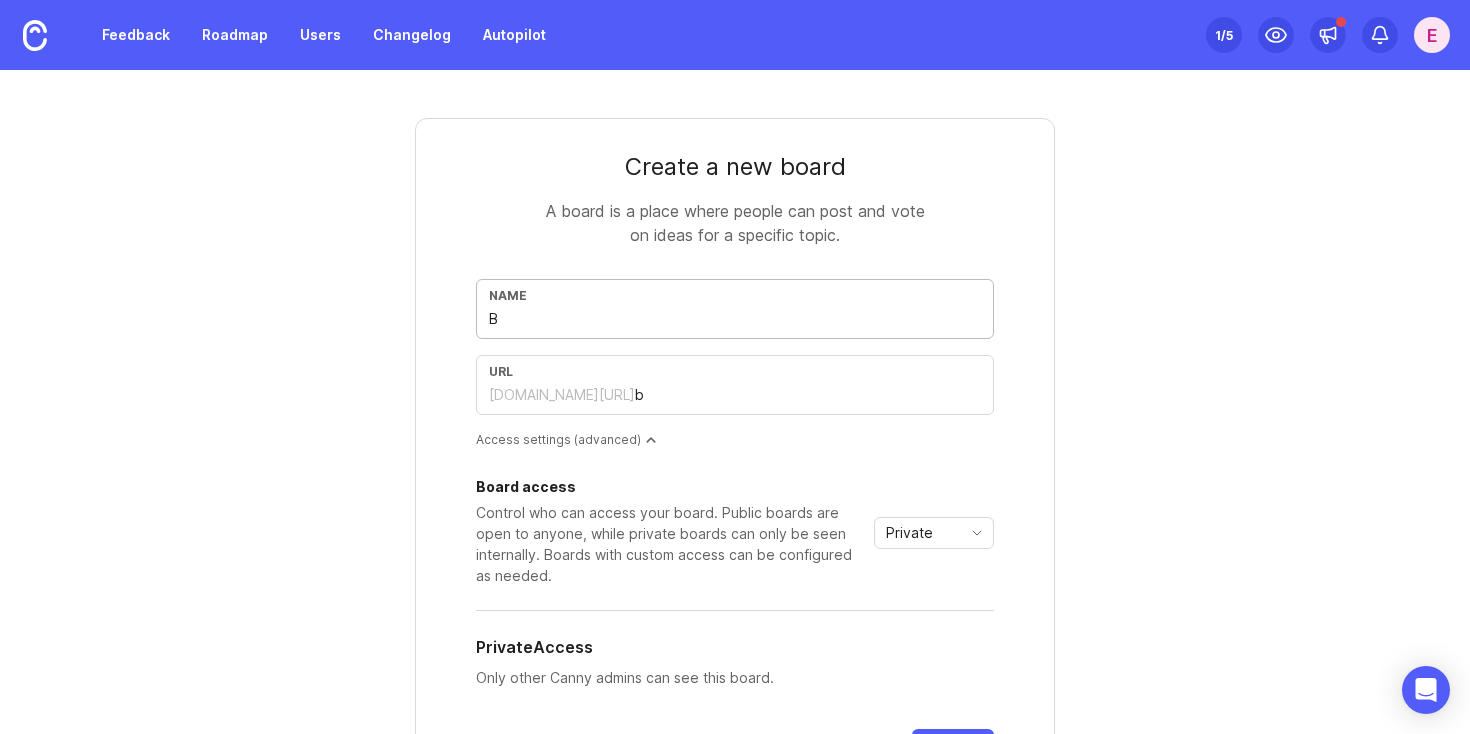 type on "Bu" 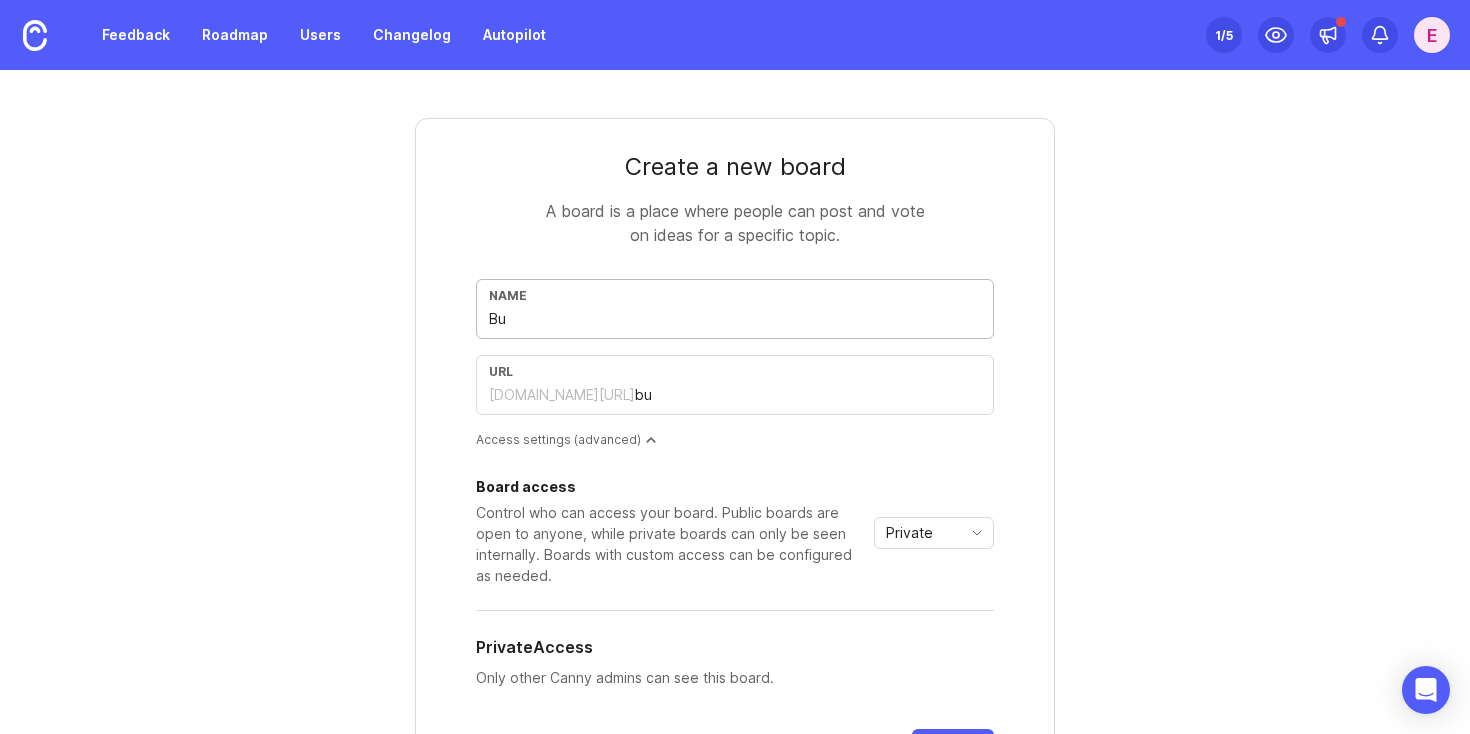 type on "Bug" 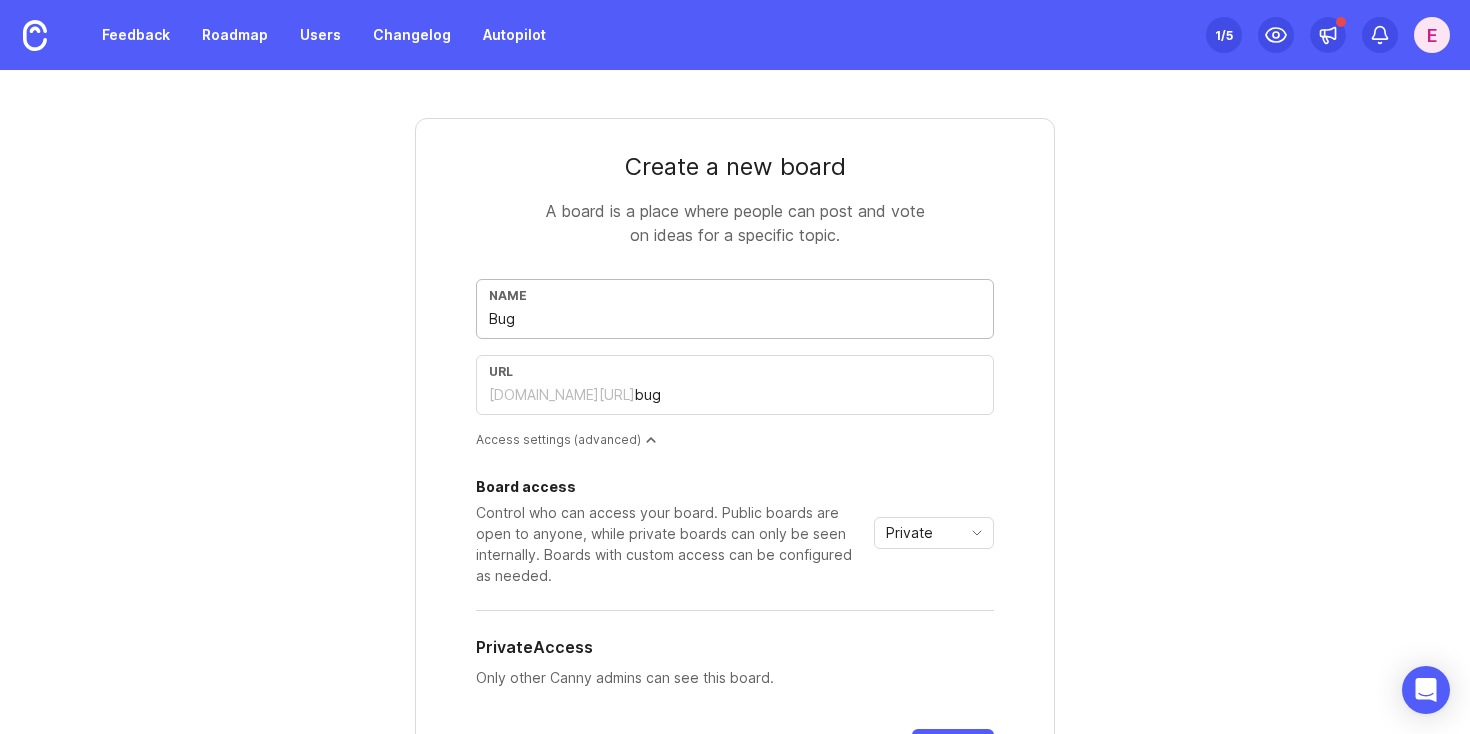 type on "Bugs" 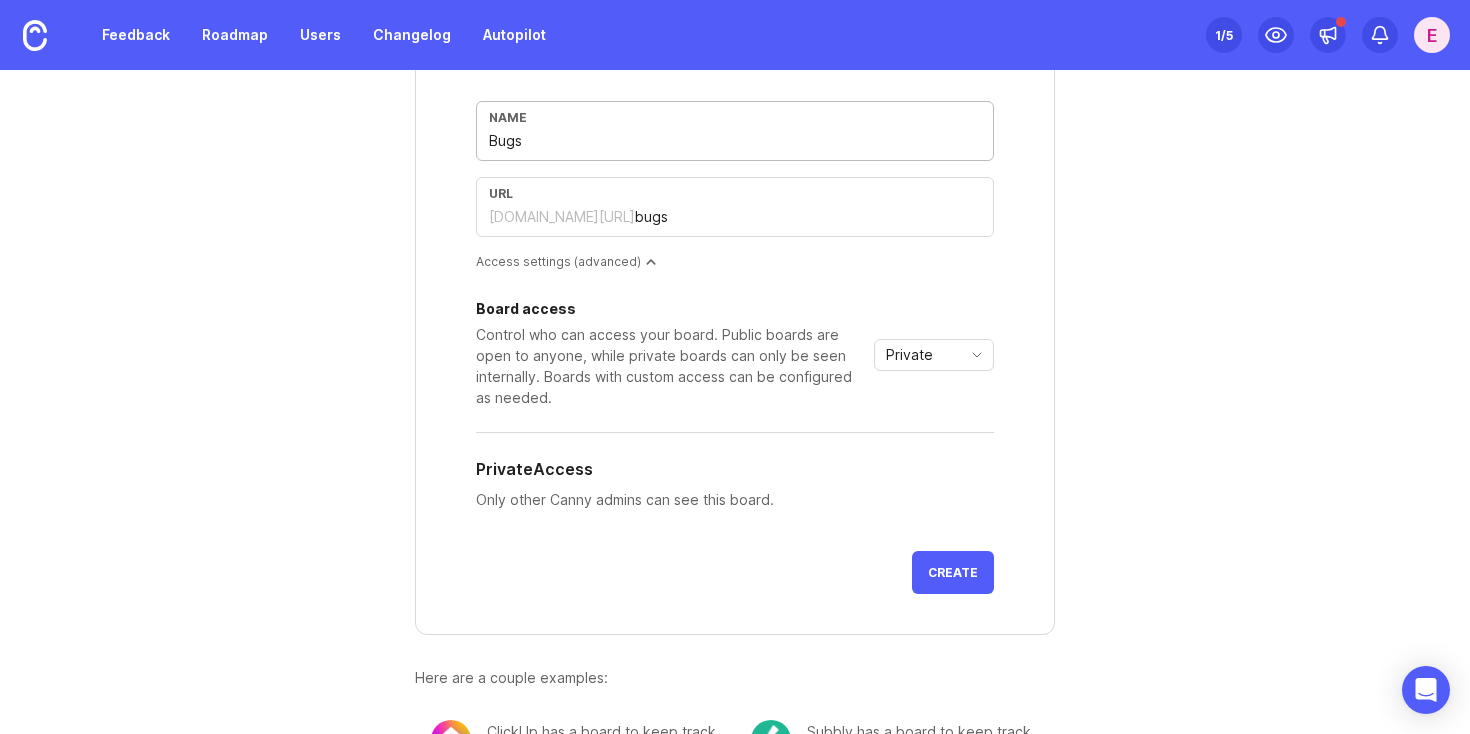 scroll, scrollTop: 180, scrollLeft: 0, axis: vertical 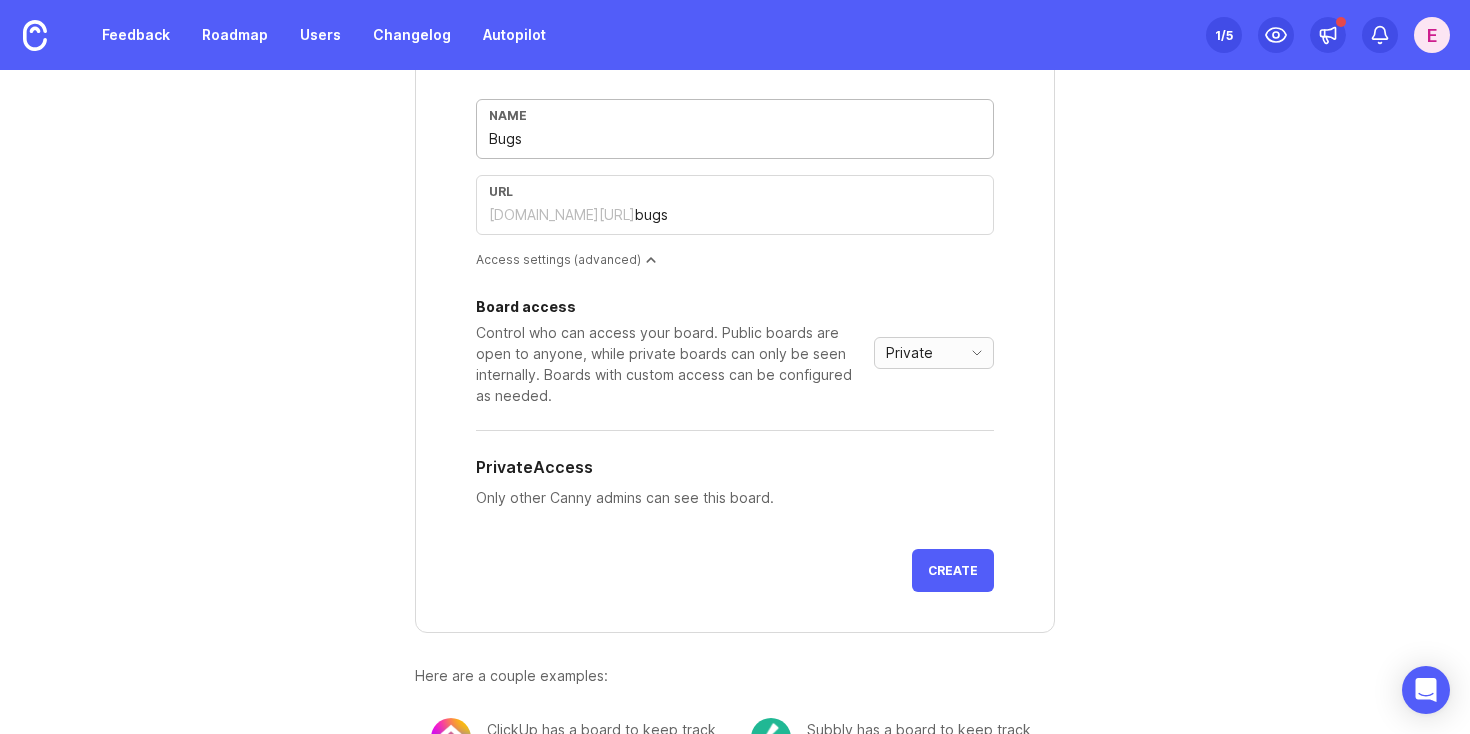 type on "Bugs" 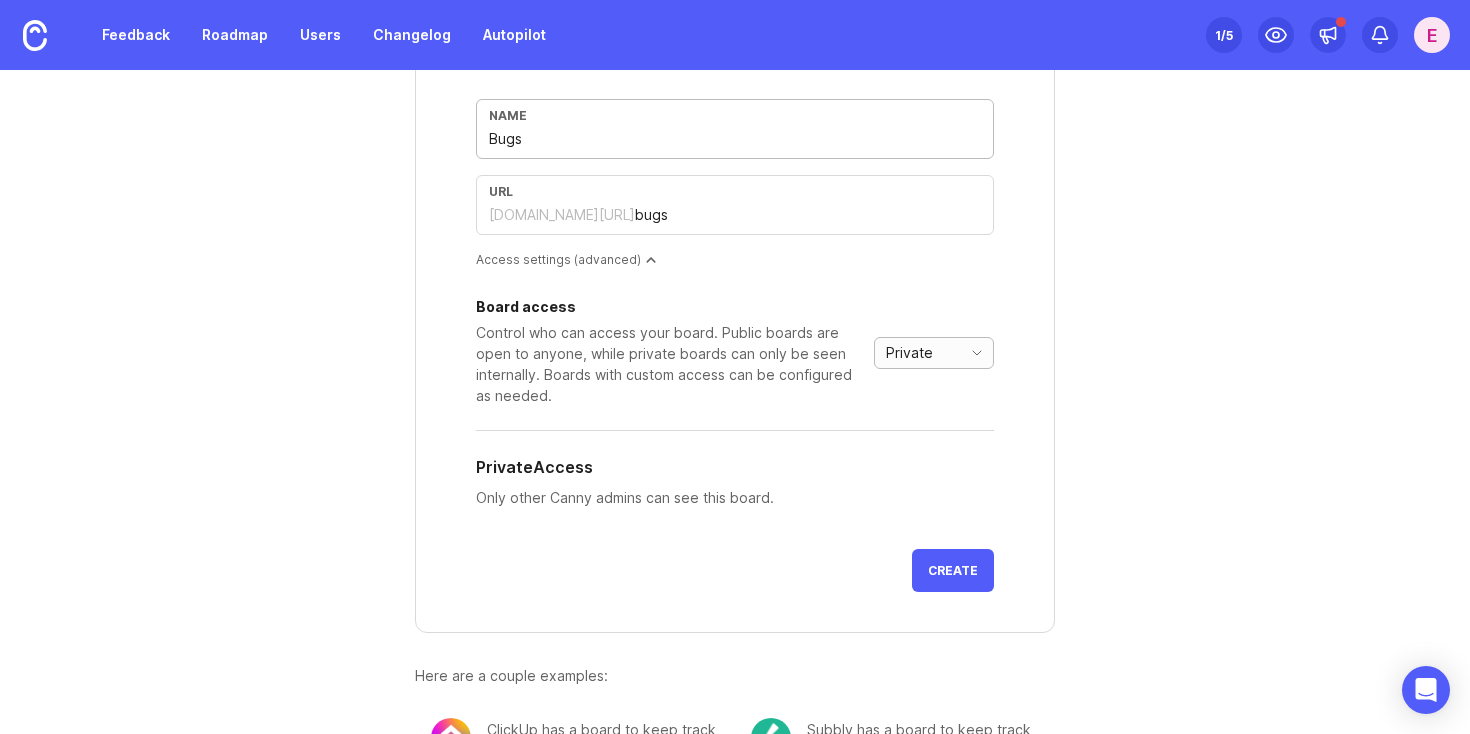 click on "Private" at bounding box center [914, 353] 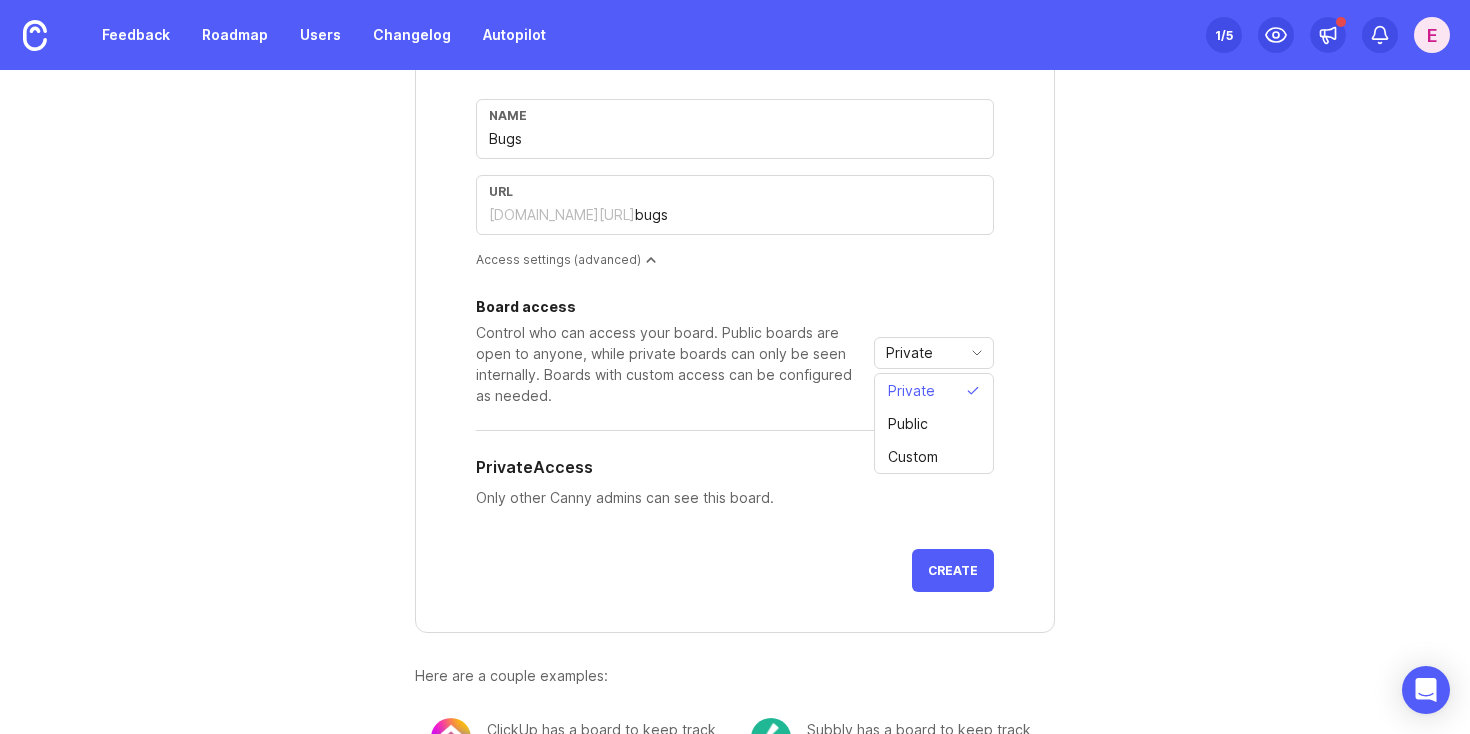 click on "Board access Control who can access your board. Public boards are open to anyone, while private boards can only be seen internally. Boards with custom access can be configured as needed. Private Private Public Custom Private  Access Only other Canny admins can see this board." at bounding box center (735, 416) 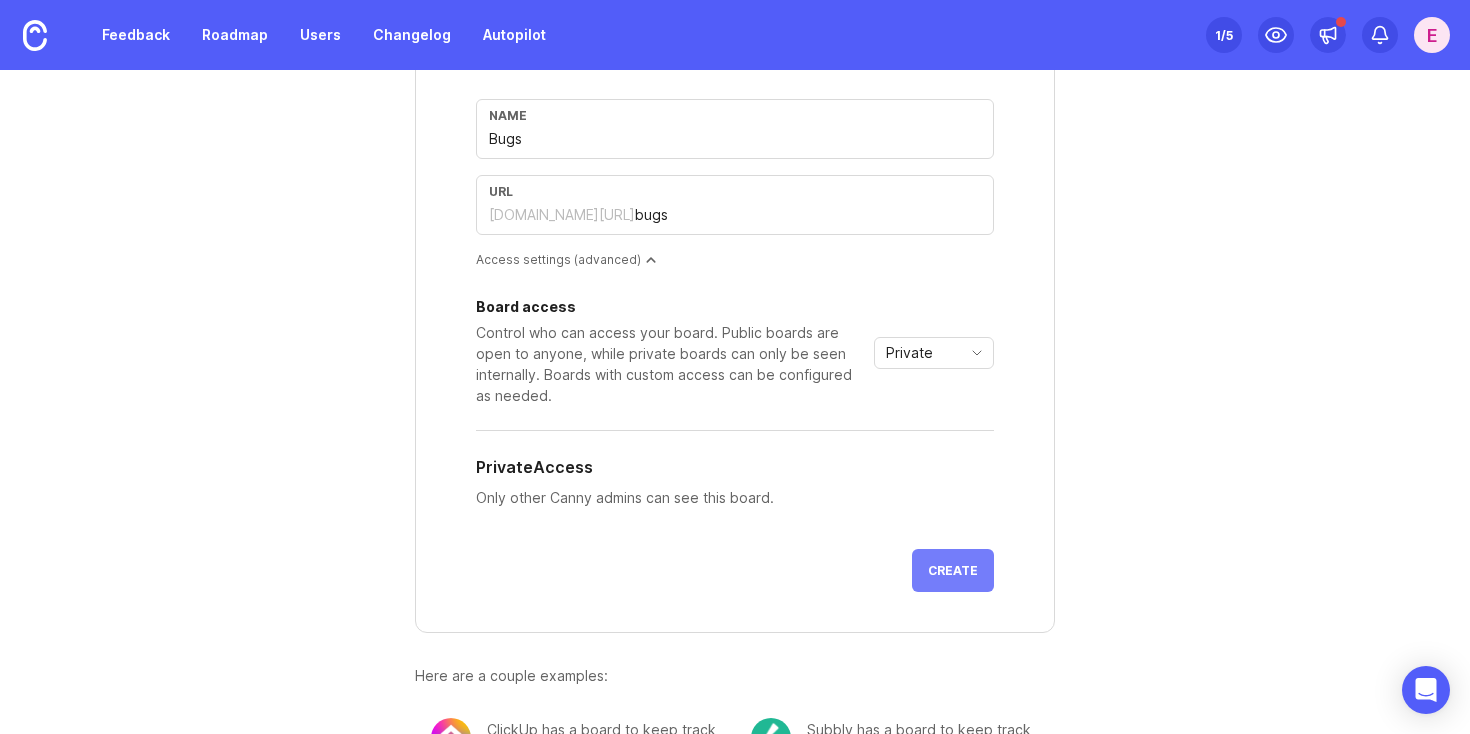 click on "Create" at bounding box center (953, 570) 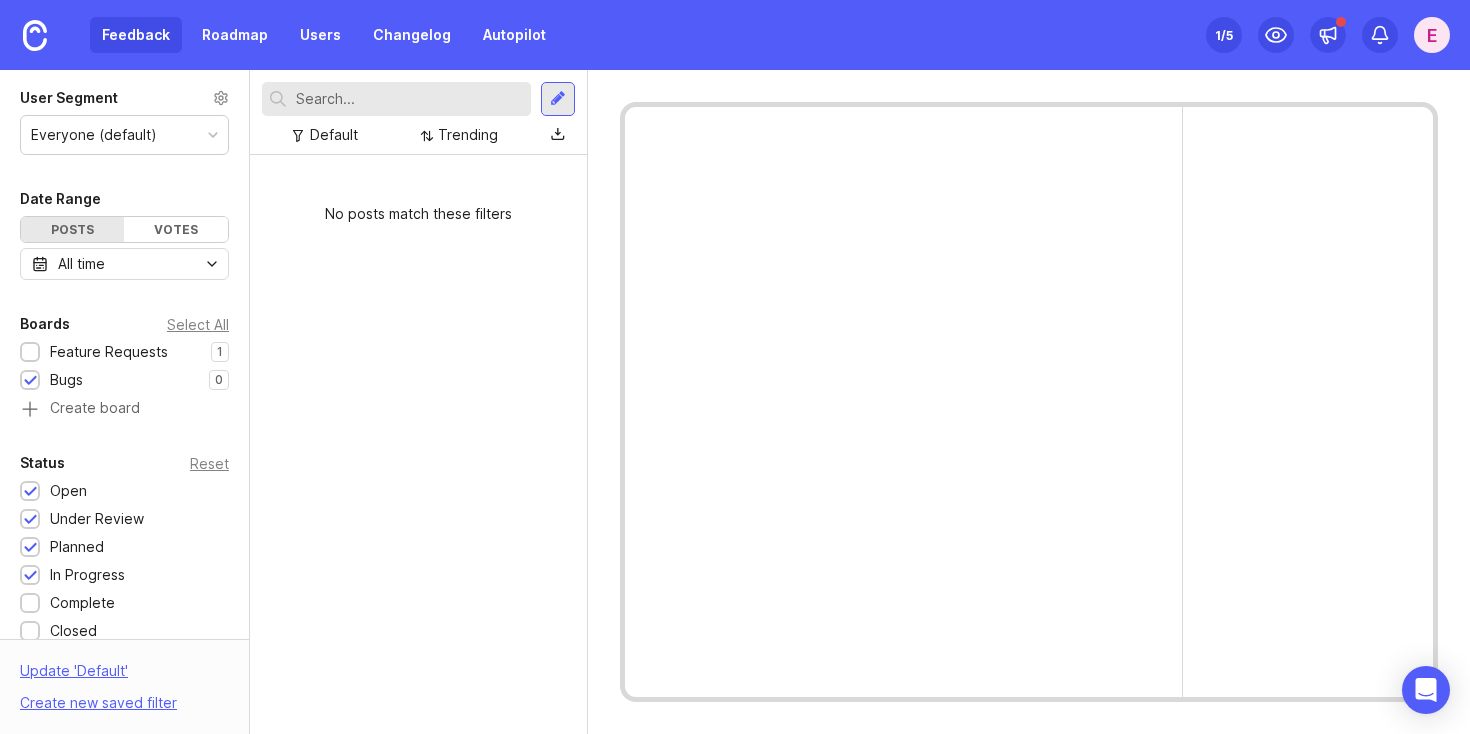 click on "No posts match these filters" at bounding box center (418, 214) 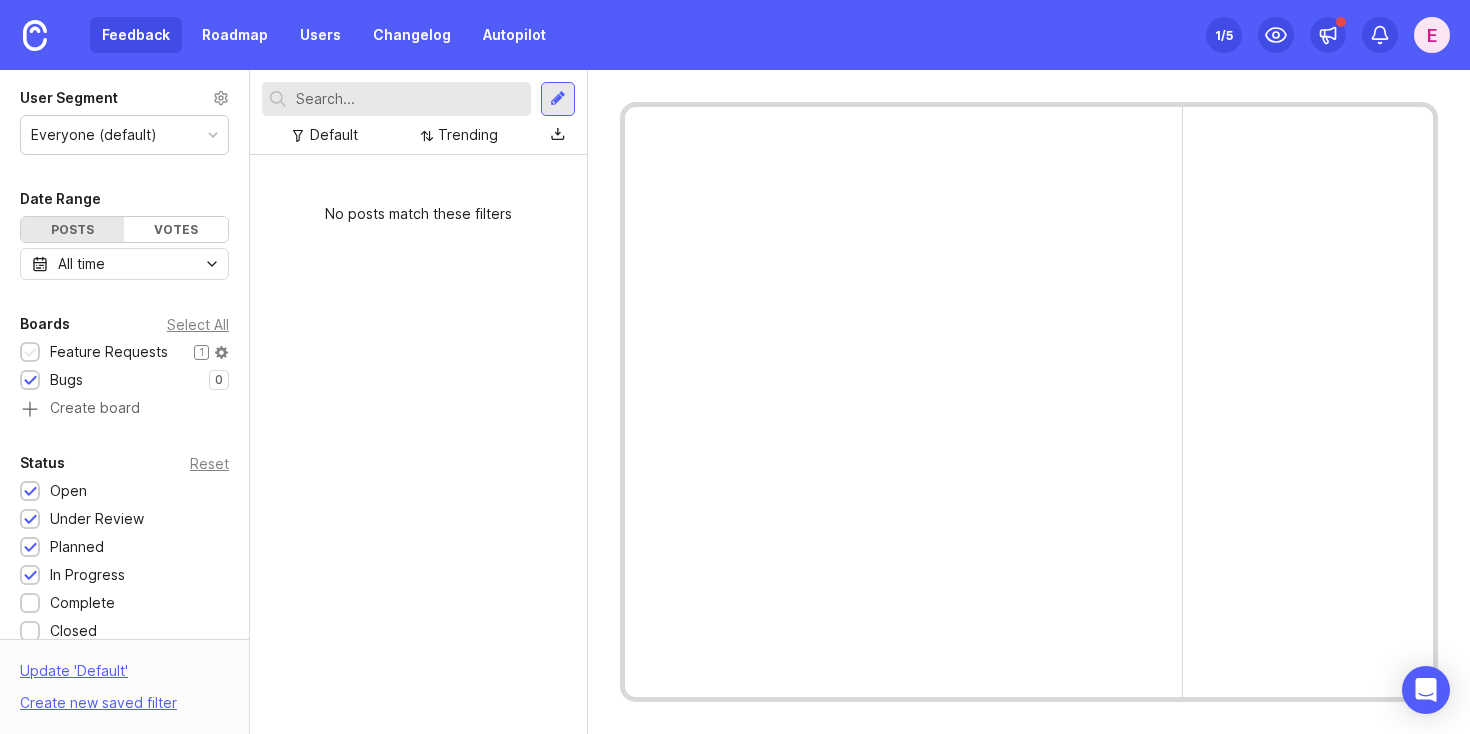 click on "Feature Requests" at bounding box center [109, 352] 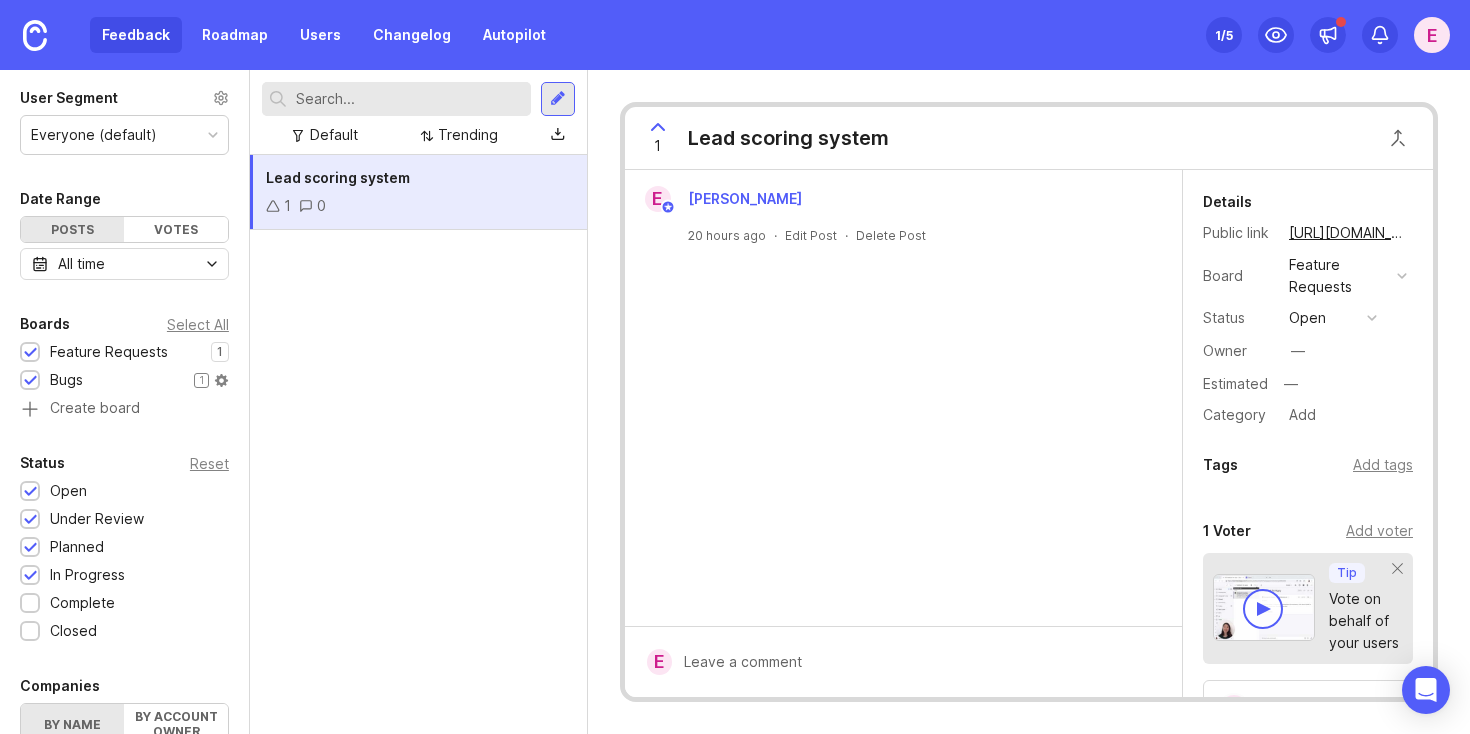 click on "Bugs" at bounding box center [66, 380] 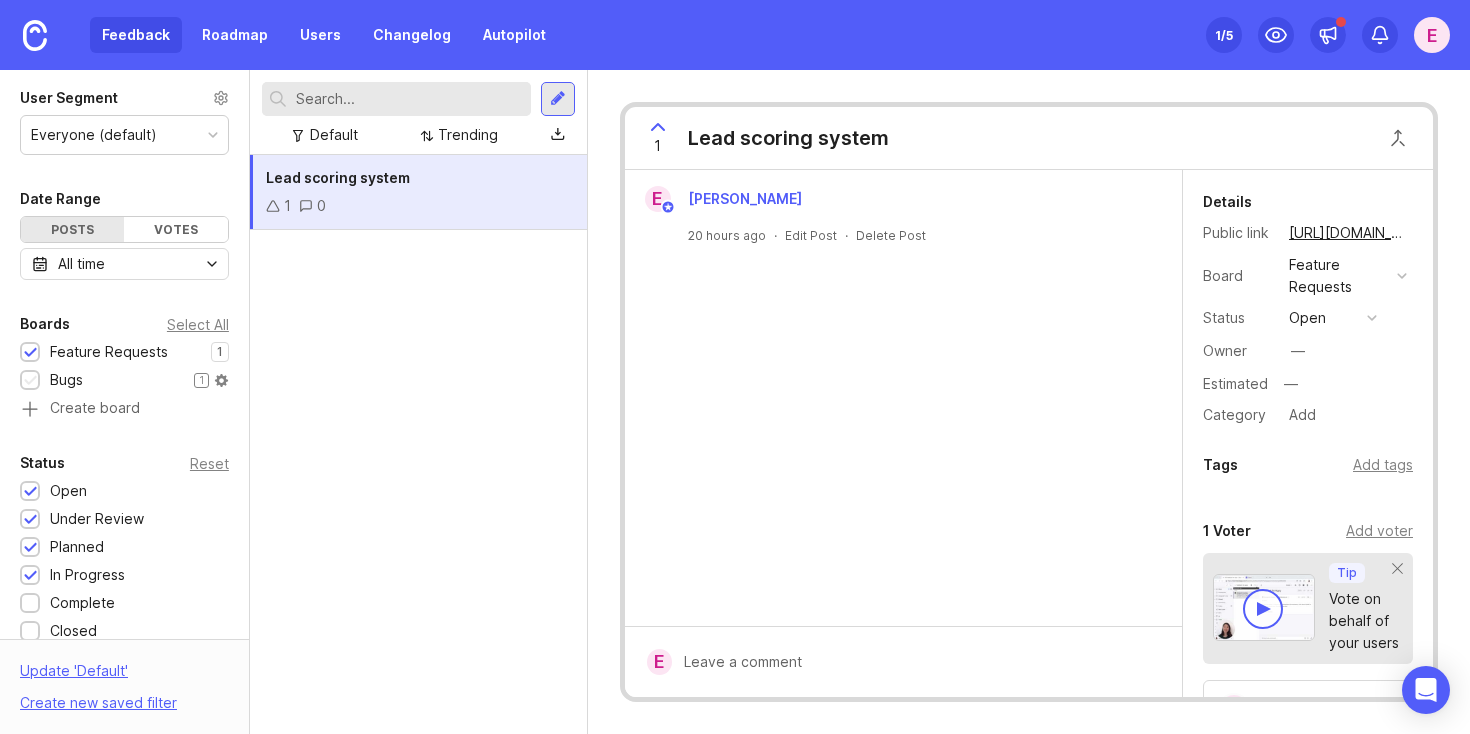 click on "Bugs" at bounding box center (56, 380) 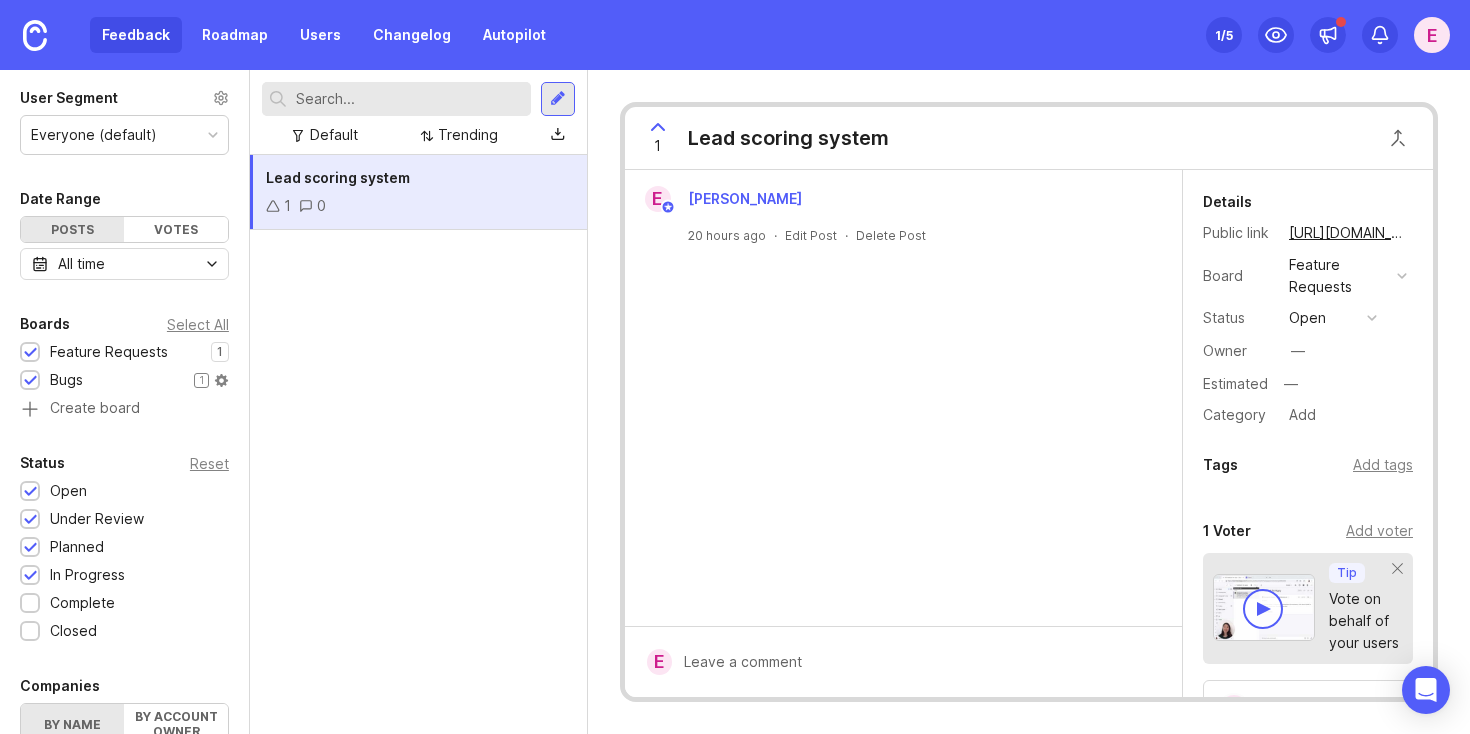 click on "Bugs" at bounding box center (66, 380) 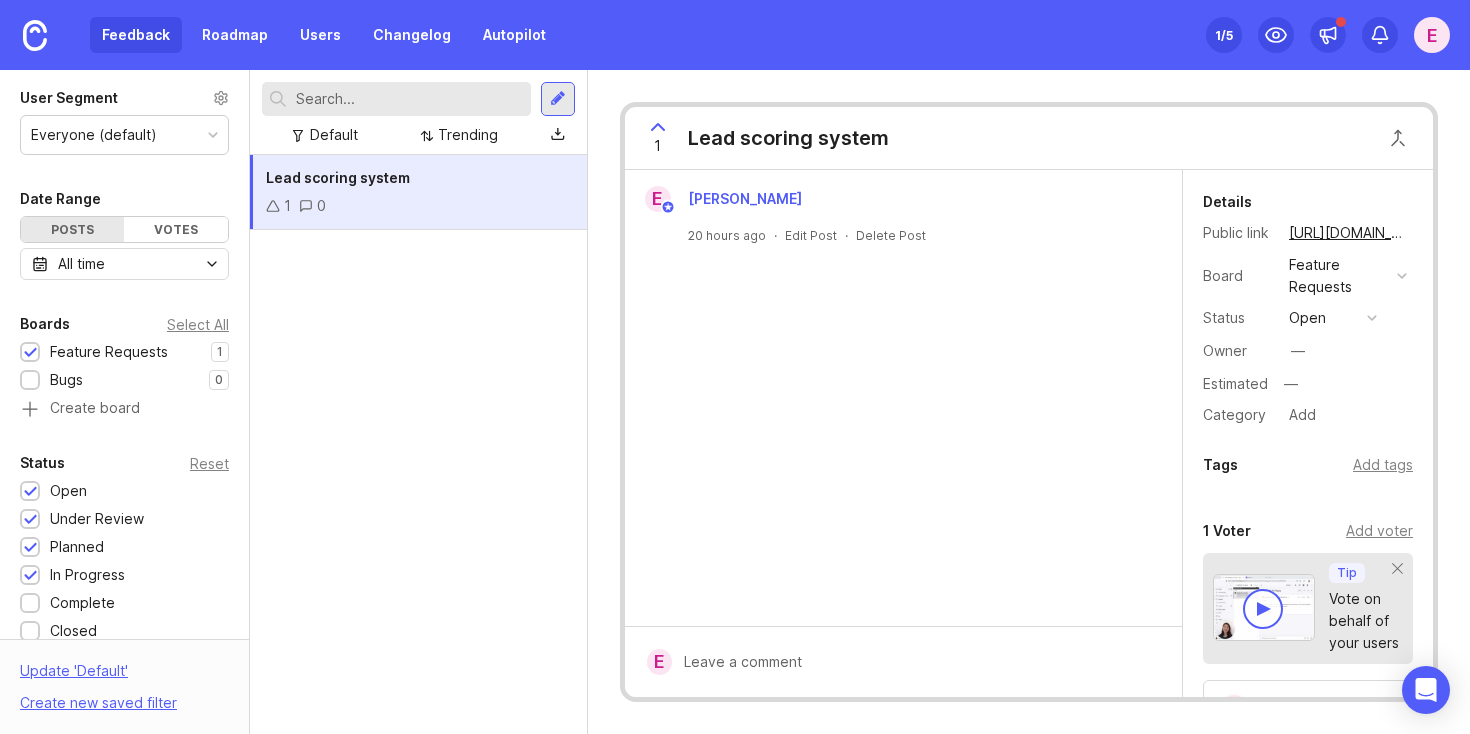 click 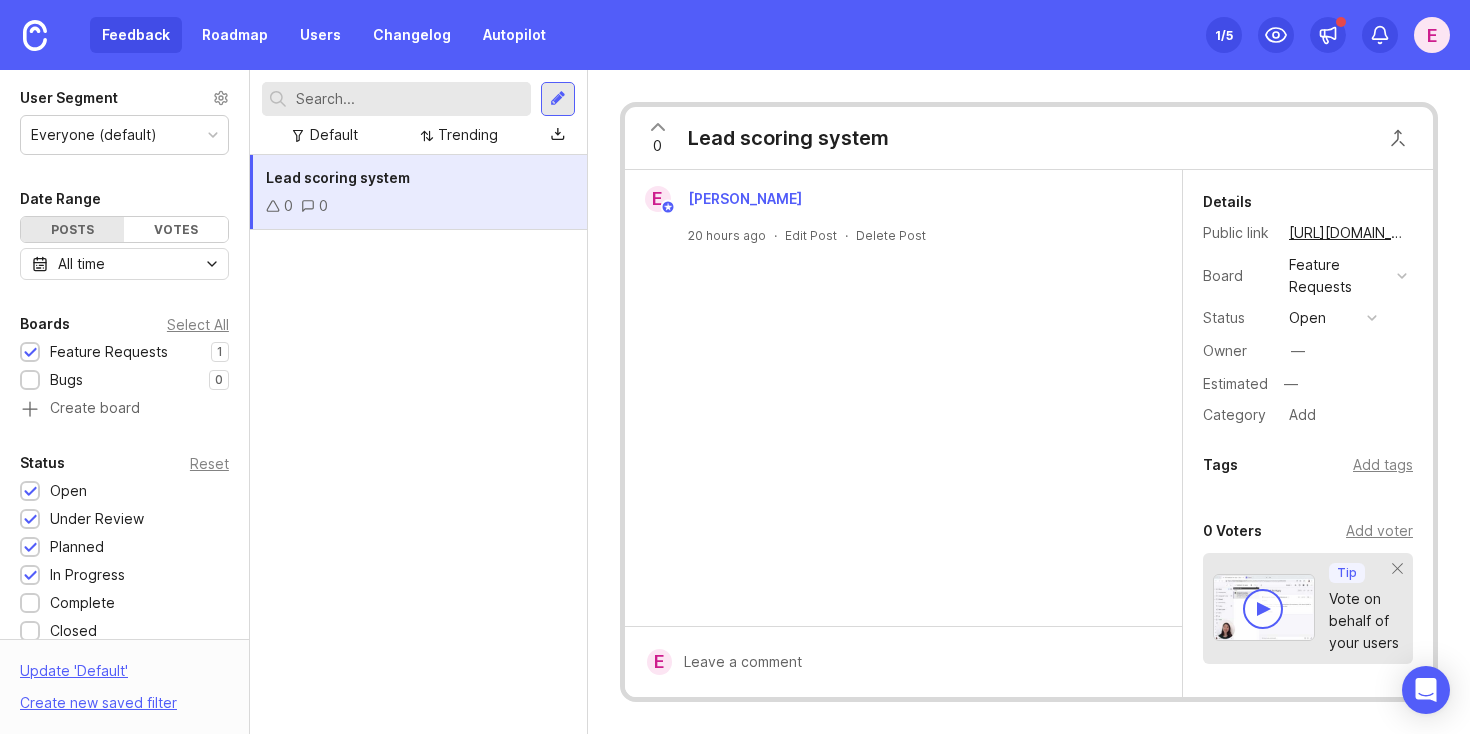 click 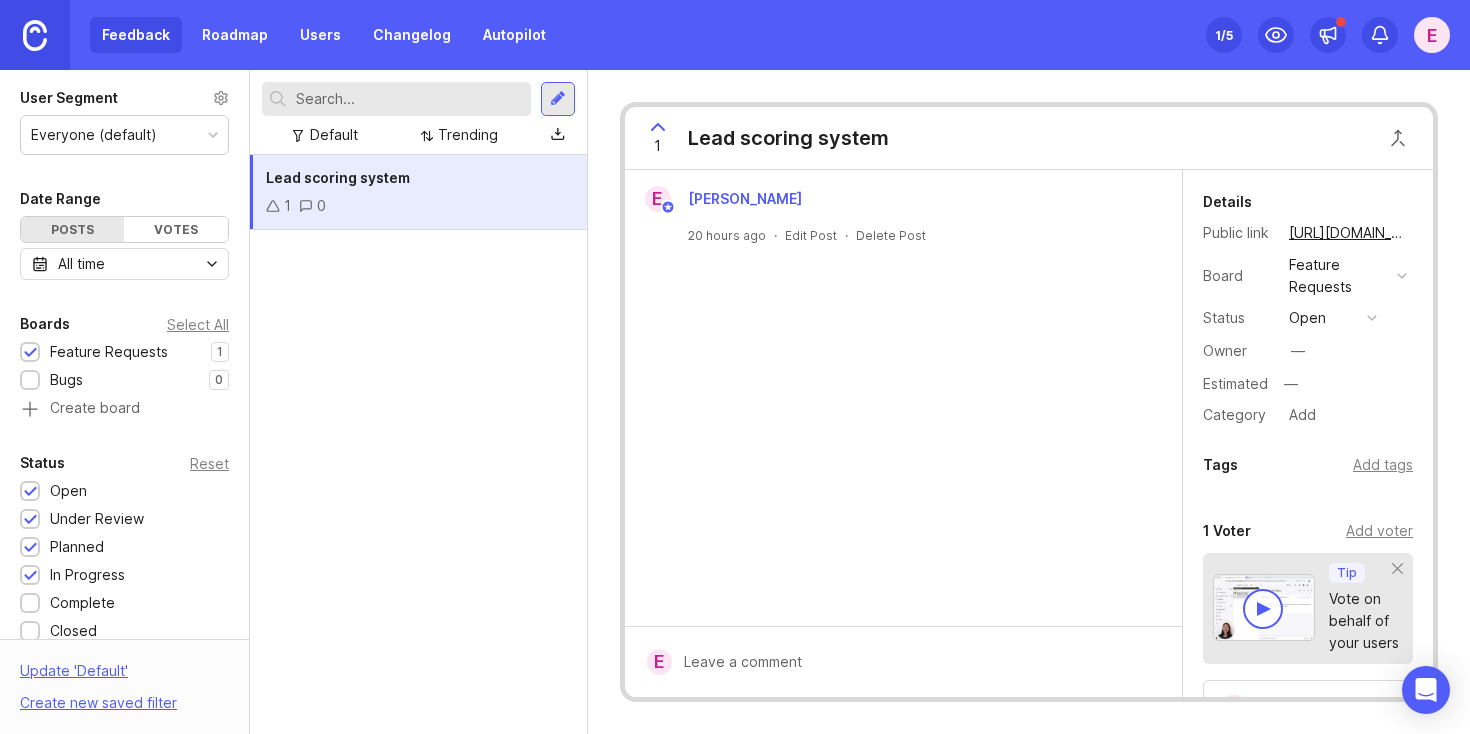 click at bounding box center (35, 35) 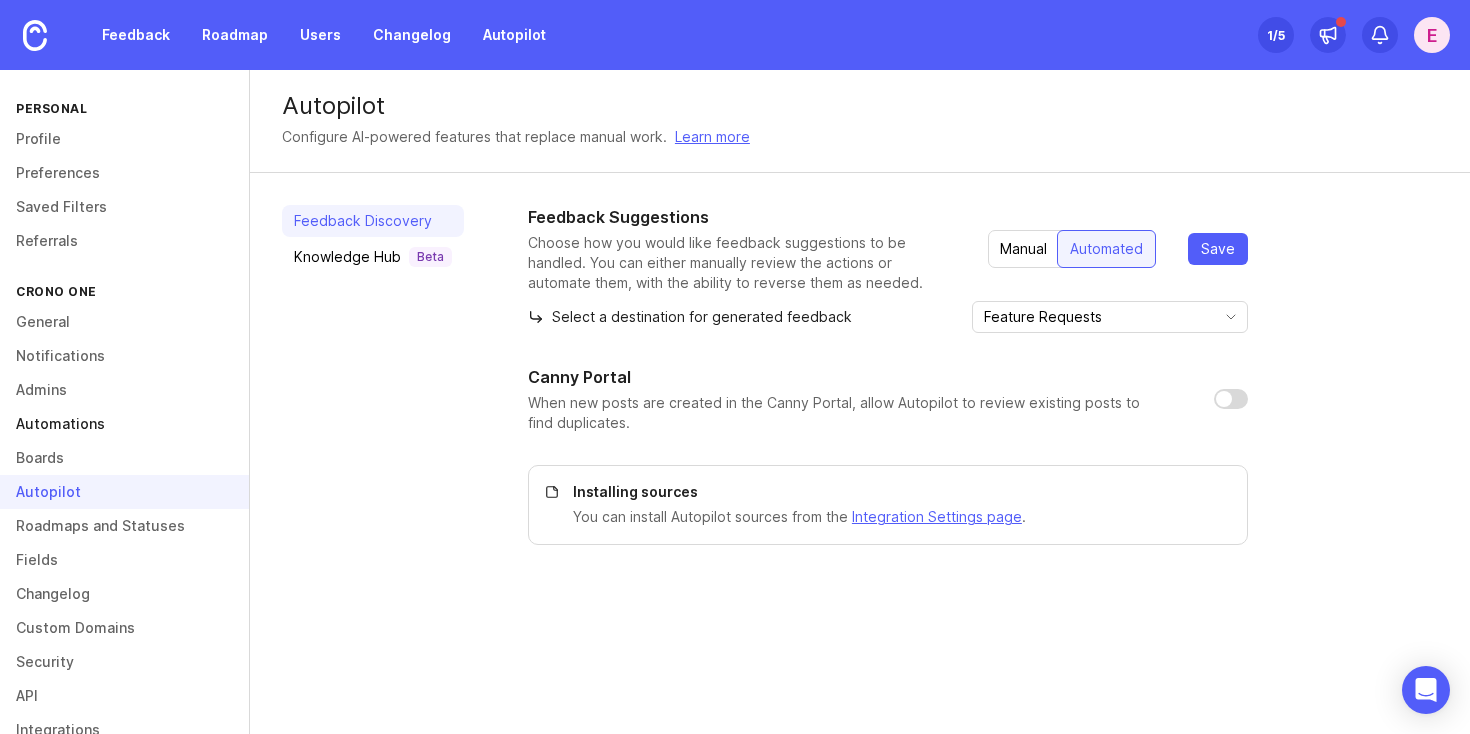 scroll, scrollTop: 72, scrollLeft: 0, axis: vertical 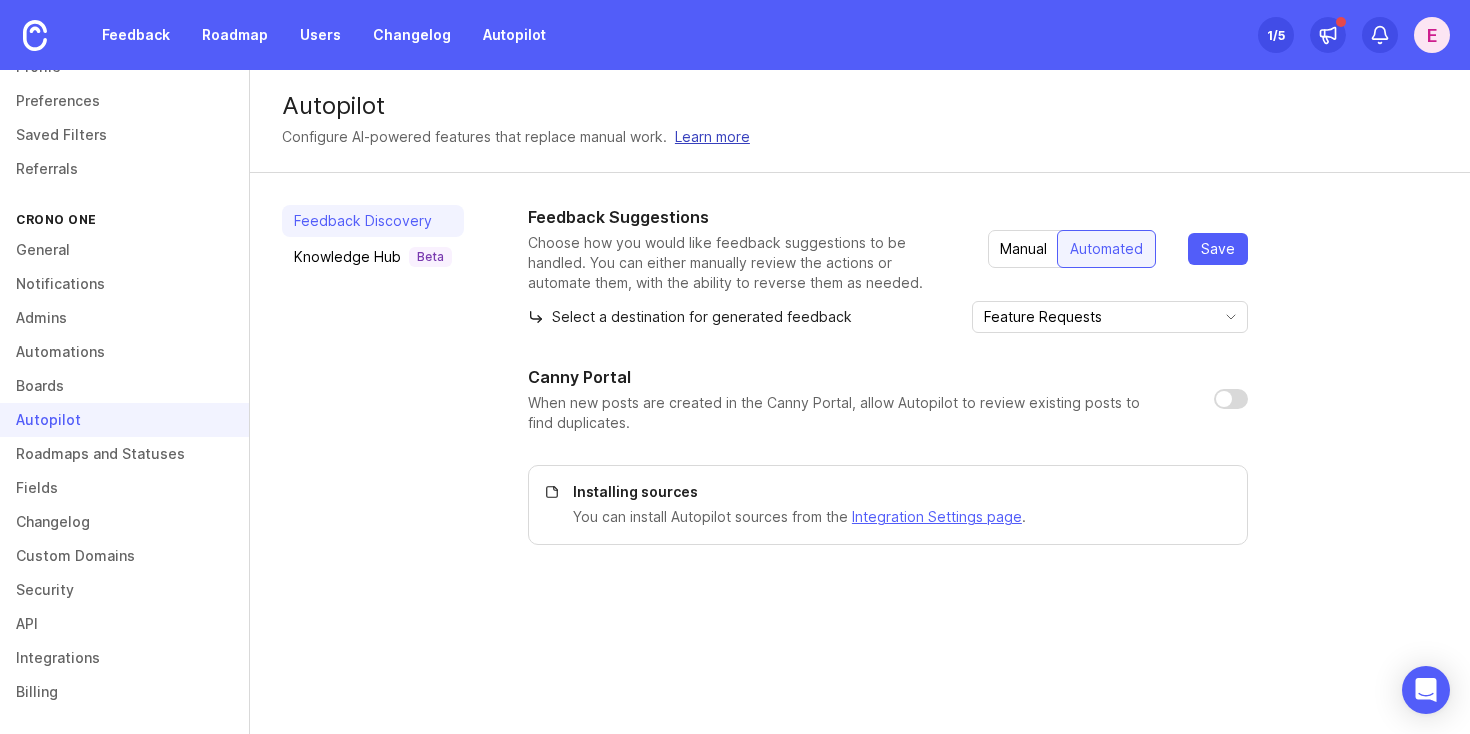 click on "Learn more" at bounding box center (712, 137) 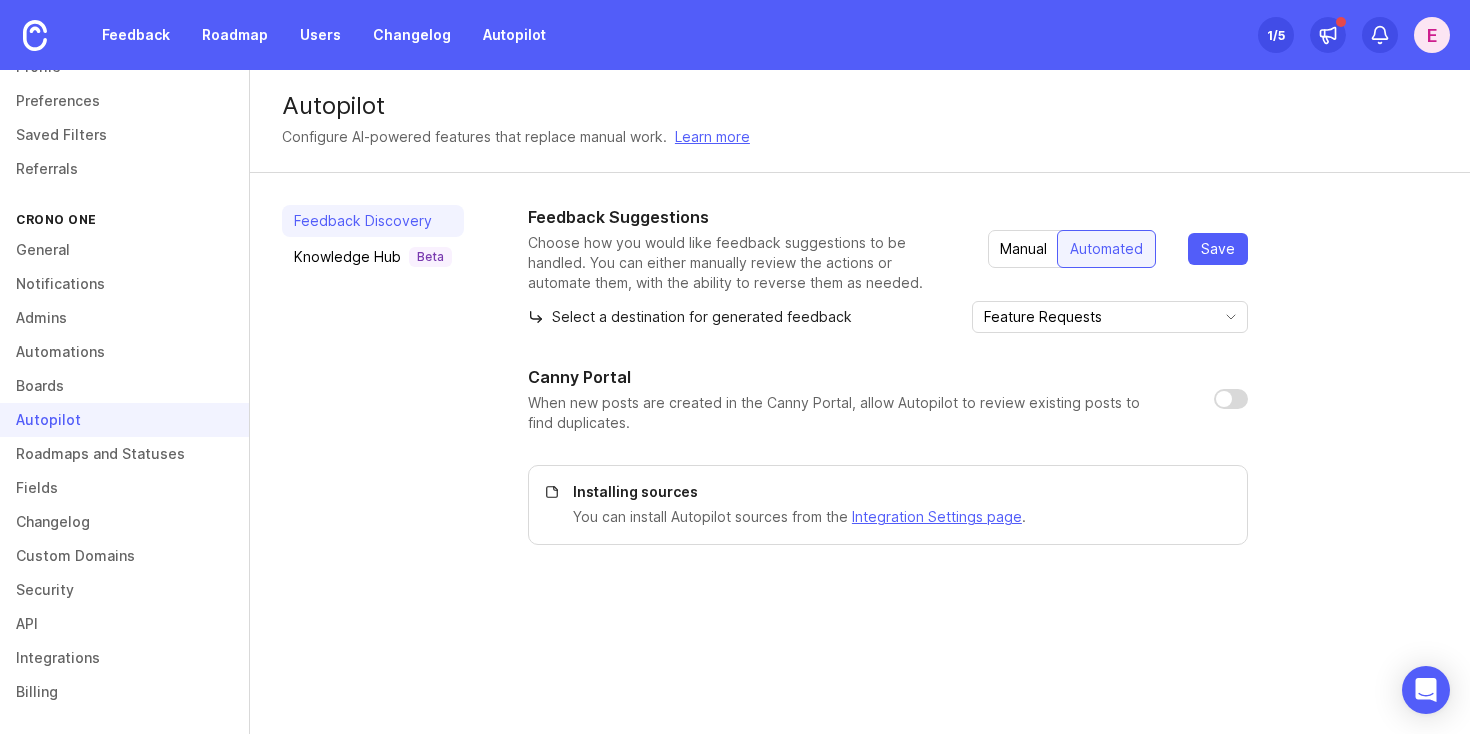 scroll, scrollTop: 0, scrollLeft: 0, axis: both 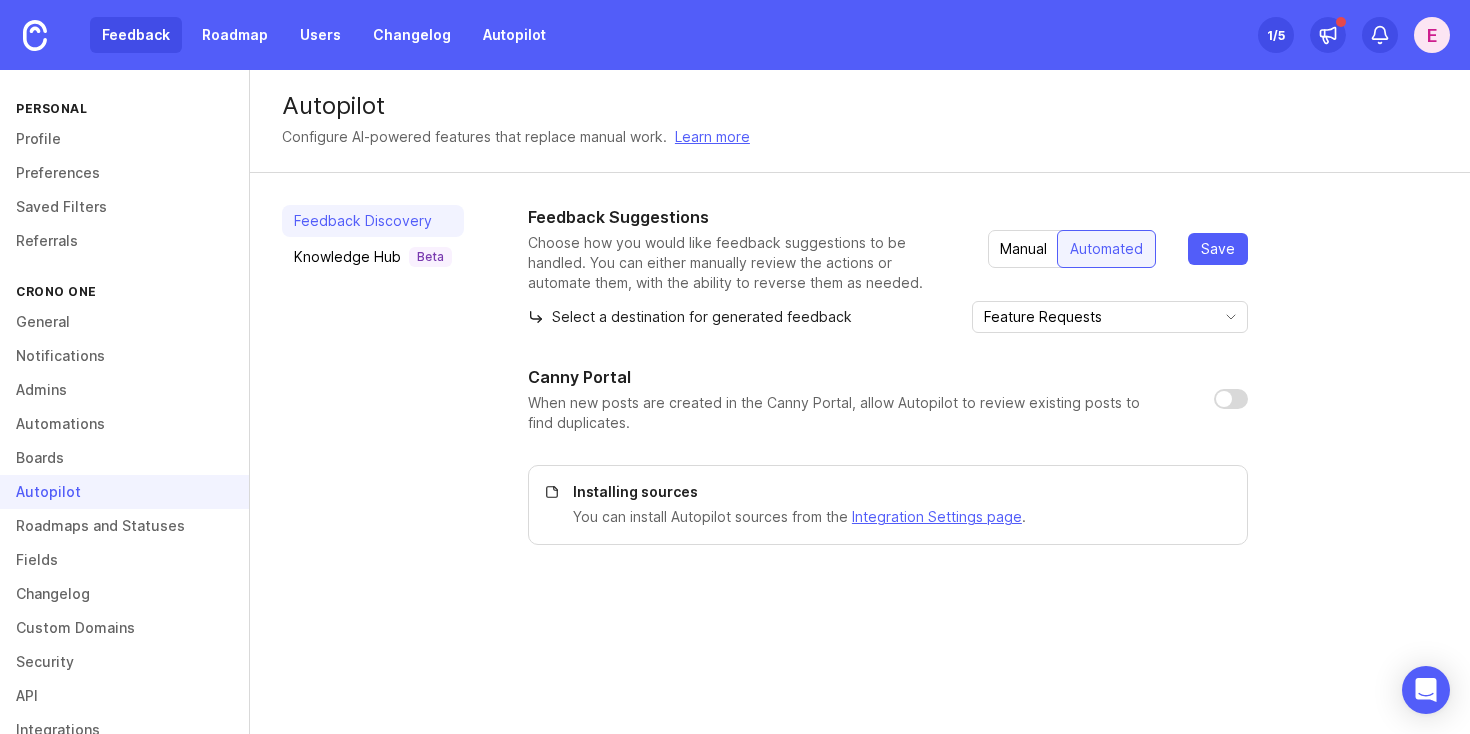 click on "Feedback" at bounding box center [136, 35] 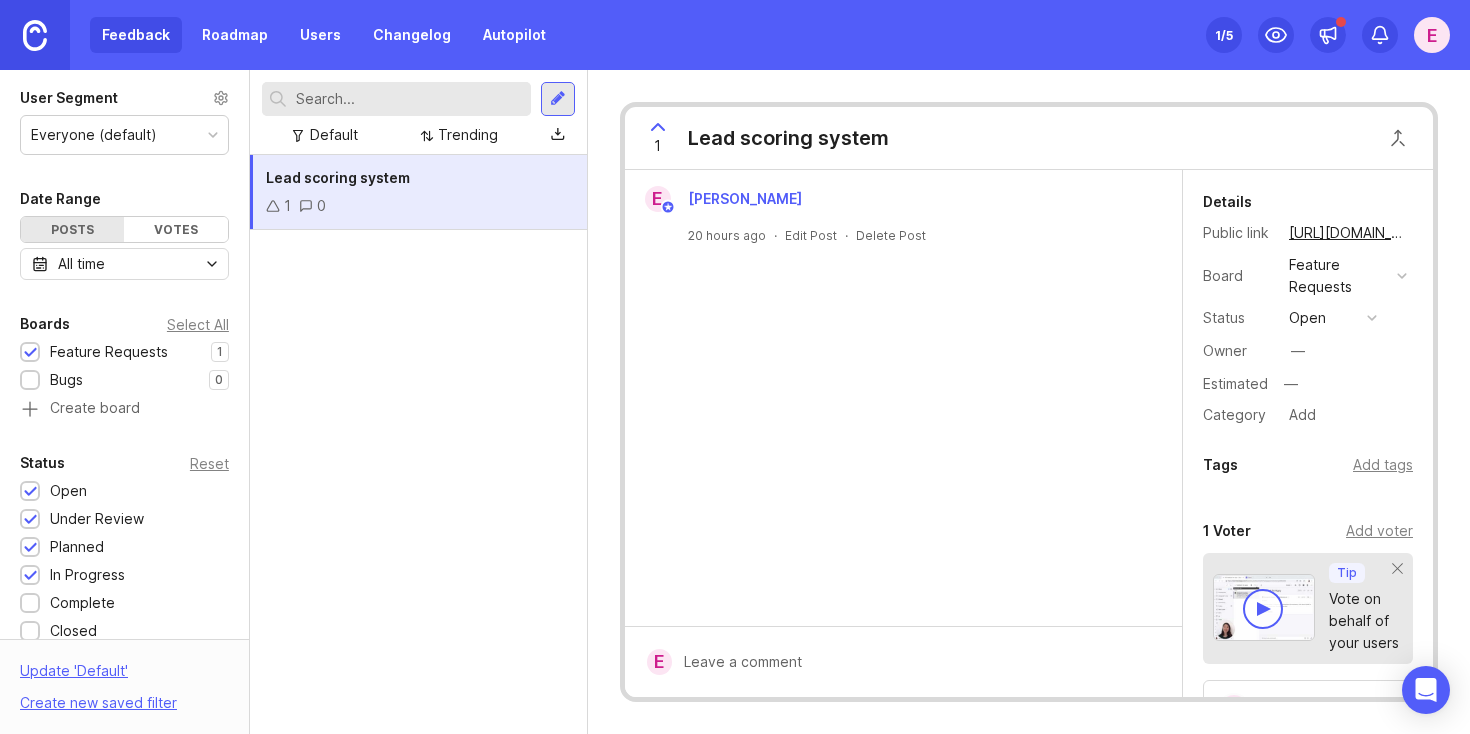 click at bounding box center [35, 35] 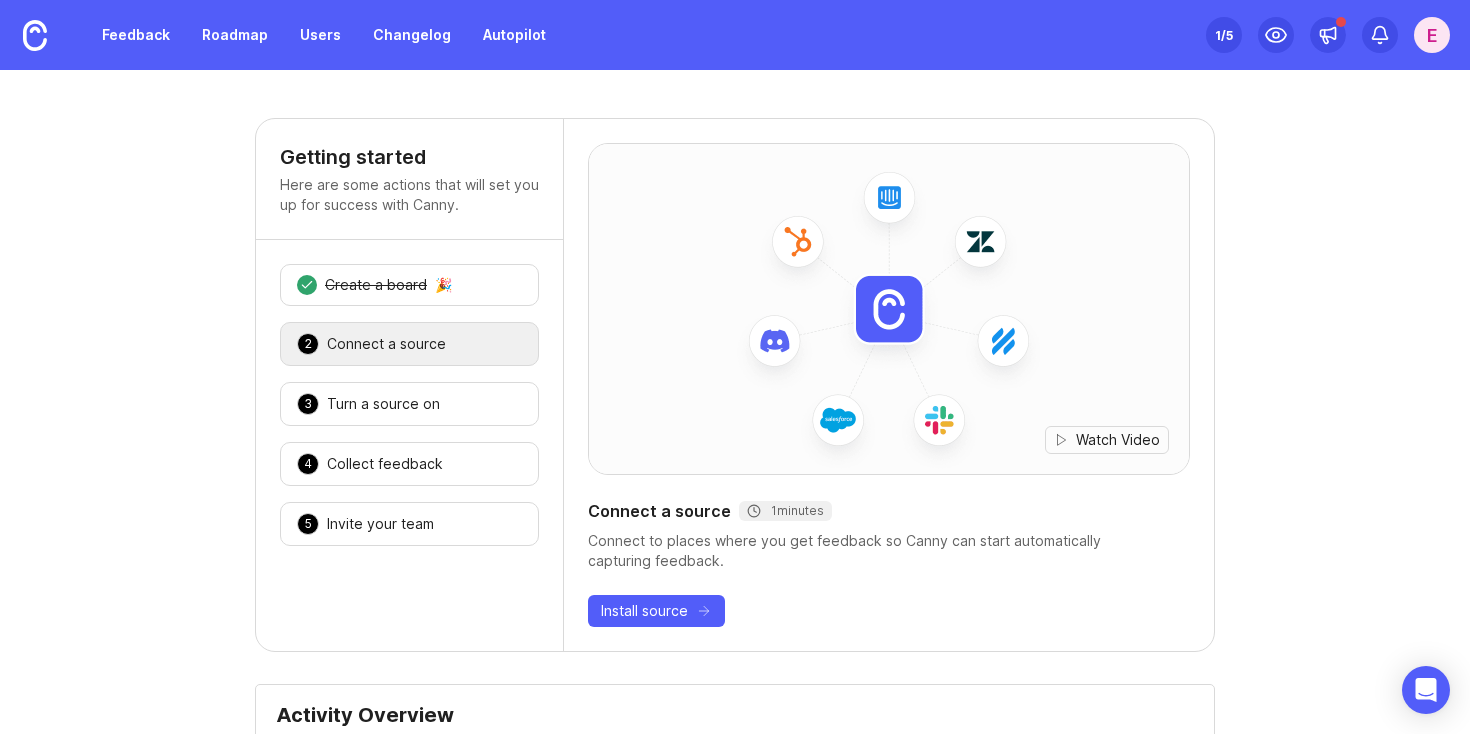 click on "Connect a source" at bounding box center (386, 344) 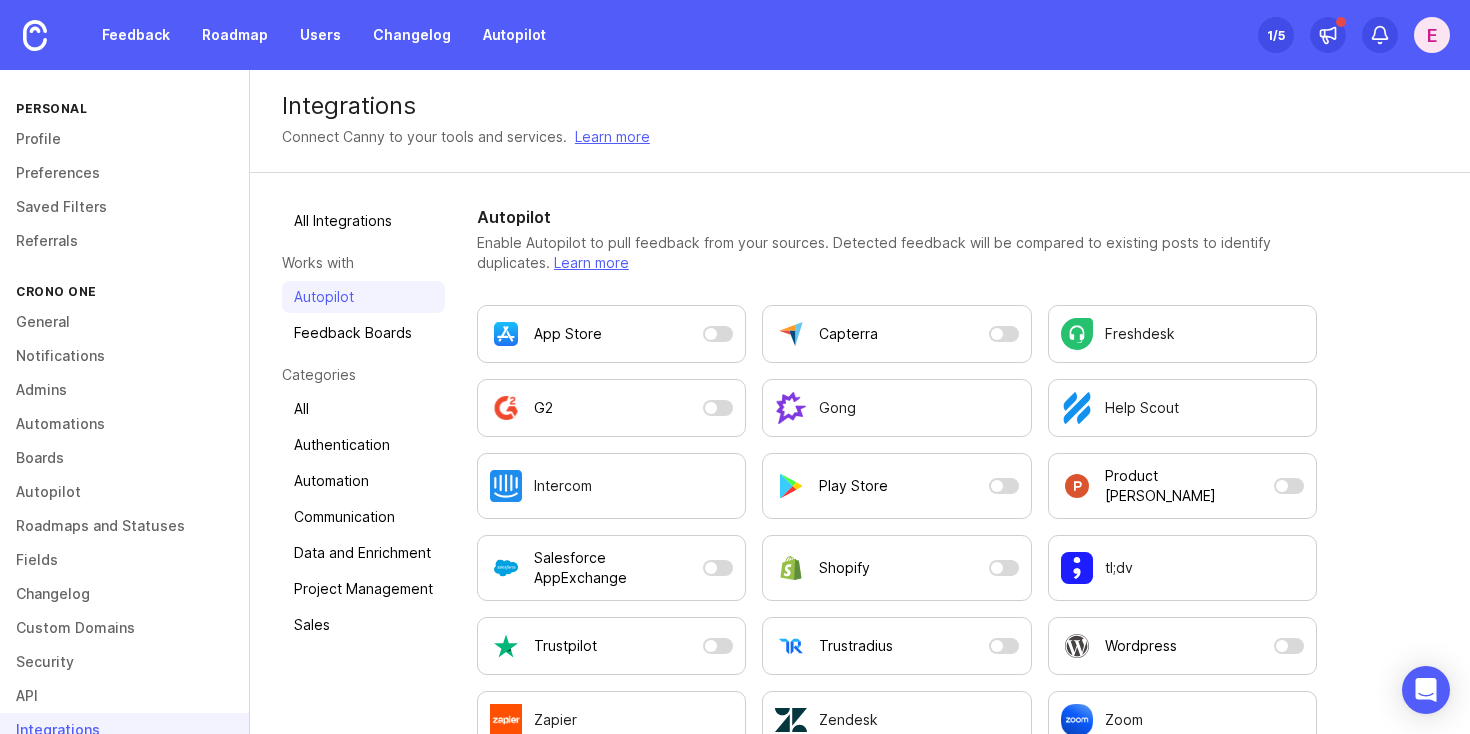 scroll, scrollTop: 165, scrollLeft: 0, axis: vertical 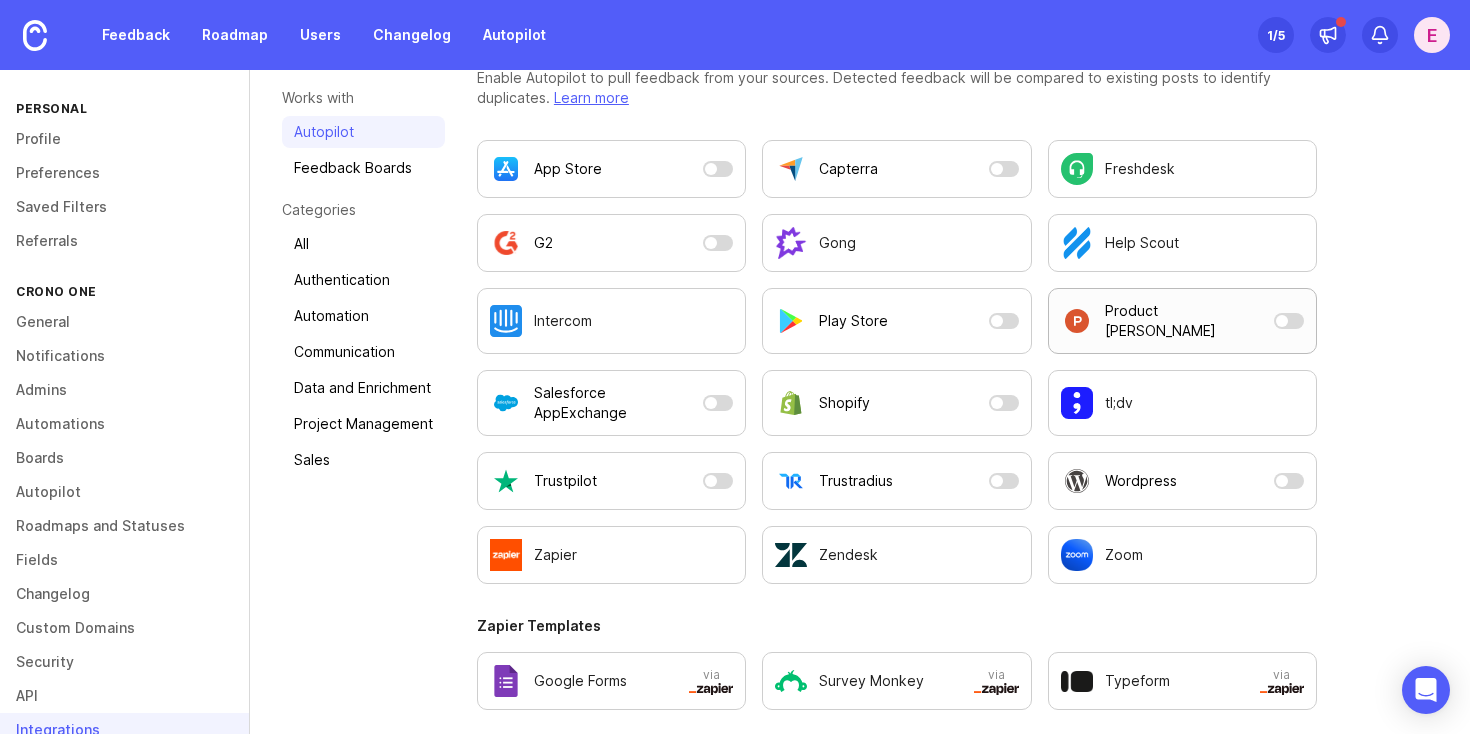 click on "Product [PERSON_NAME]" at bounding box center (1182, 321) 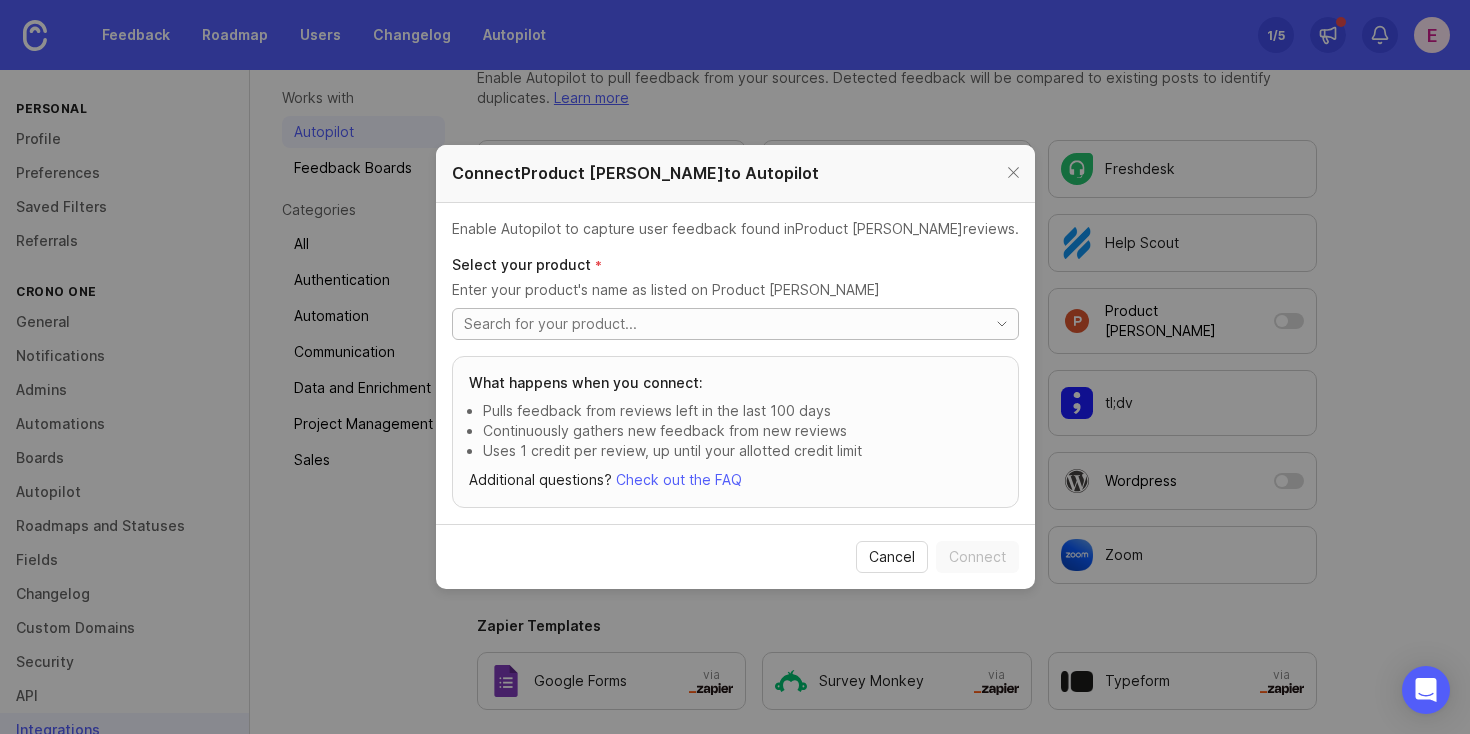 click 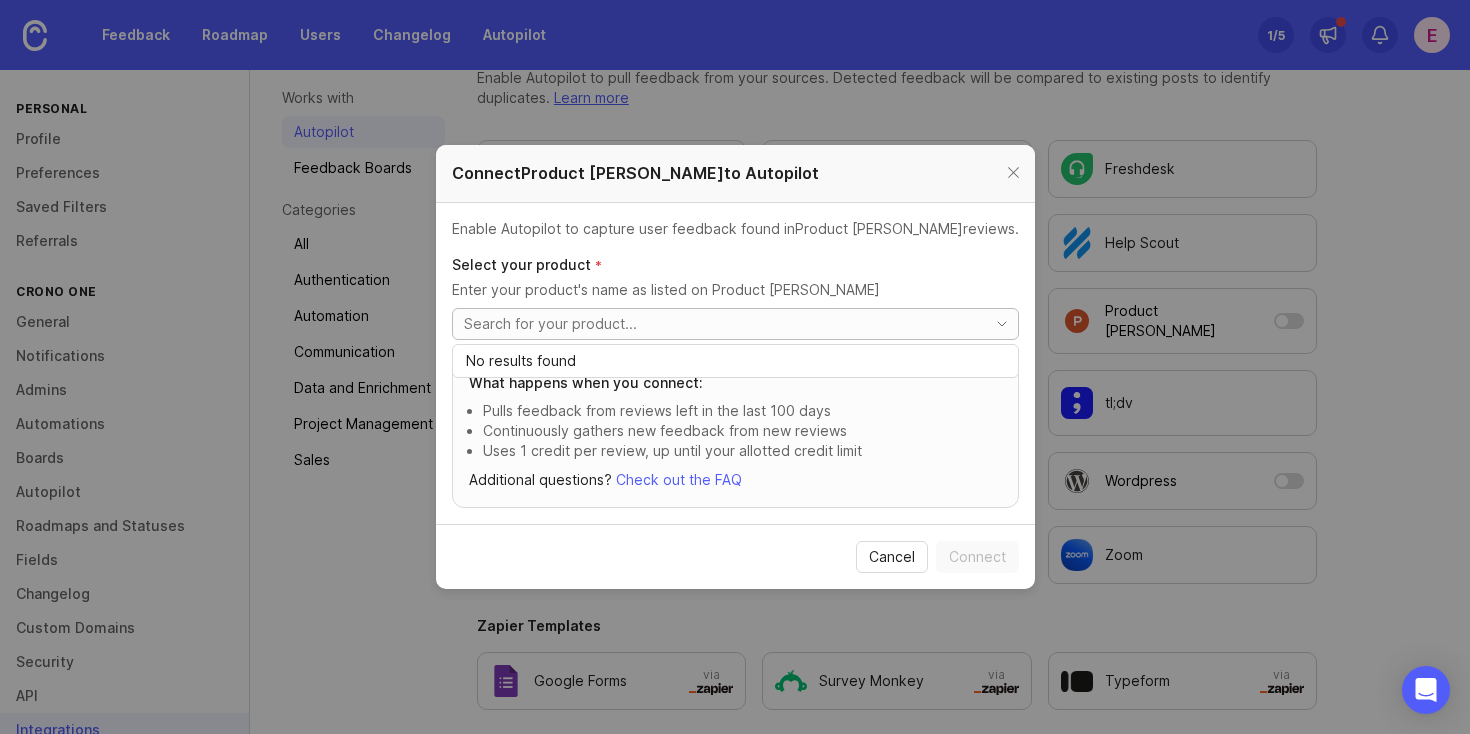 paste on "https://www.producthunt.com/products/crono-4" 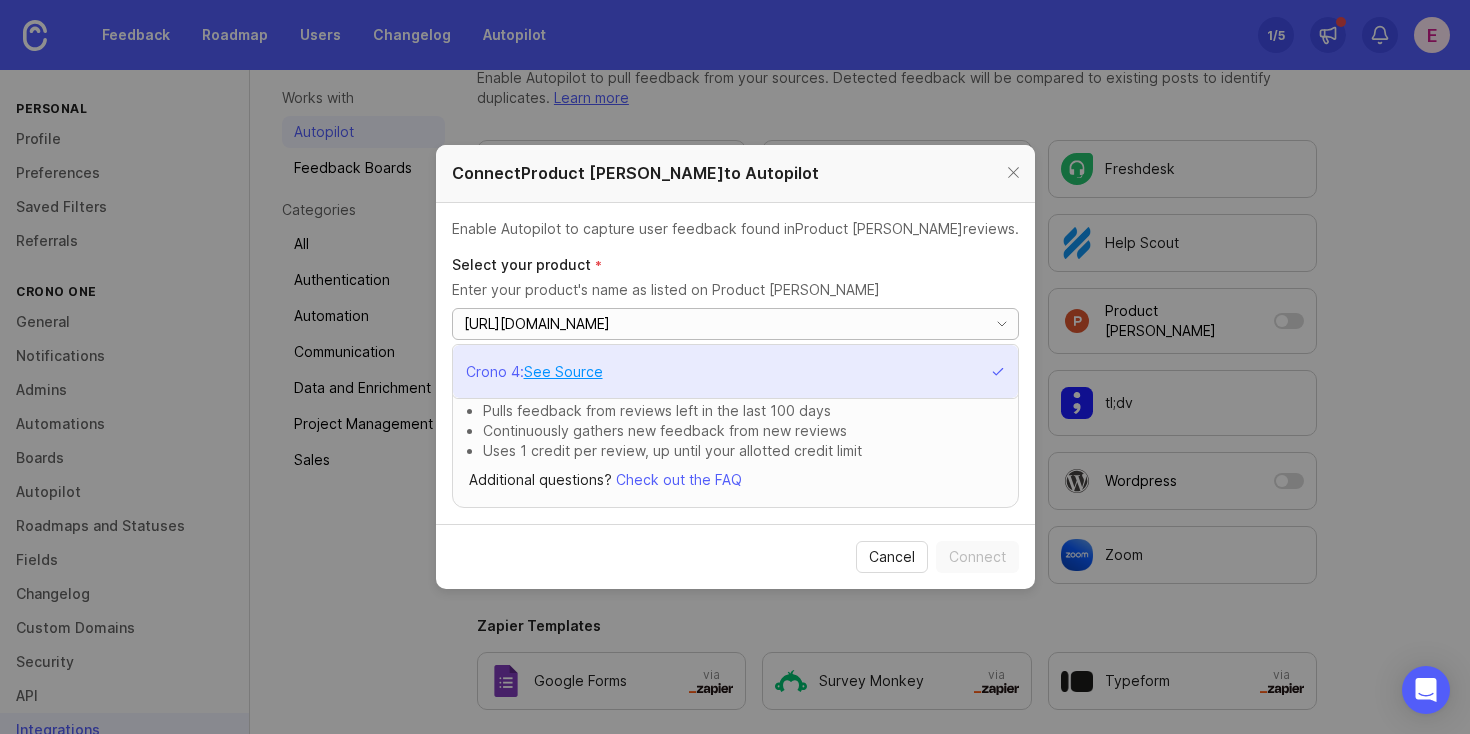 click on "See Source" at bounding box center [563, 372] 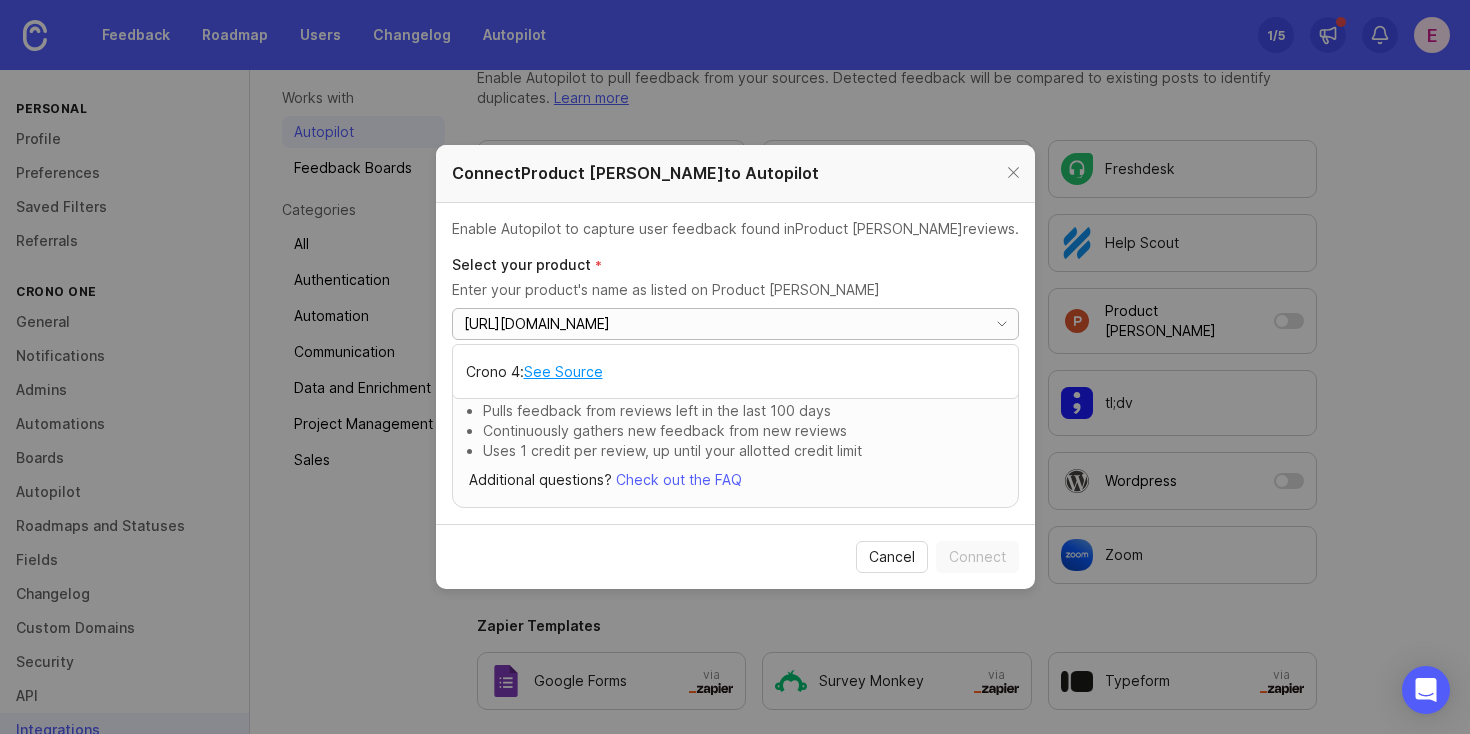 drag, startPoint x: 846, startPoint y: 331, endPoint x: 447, endPoint y: 305, distance: 399.84622 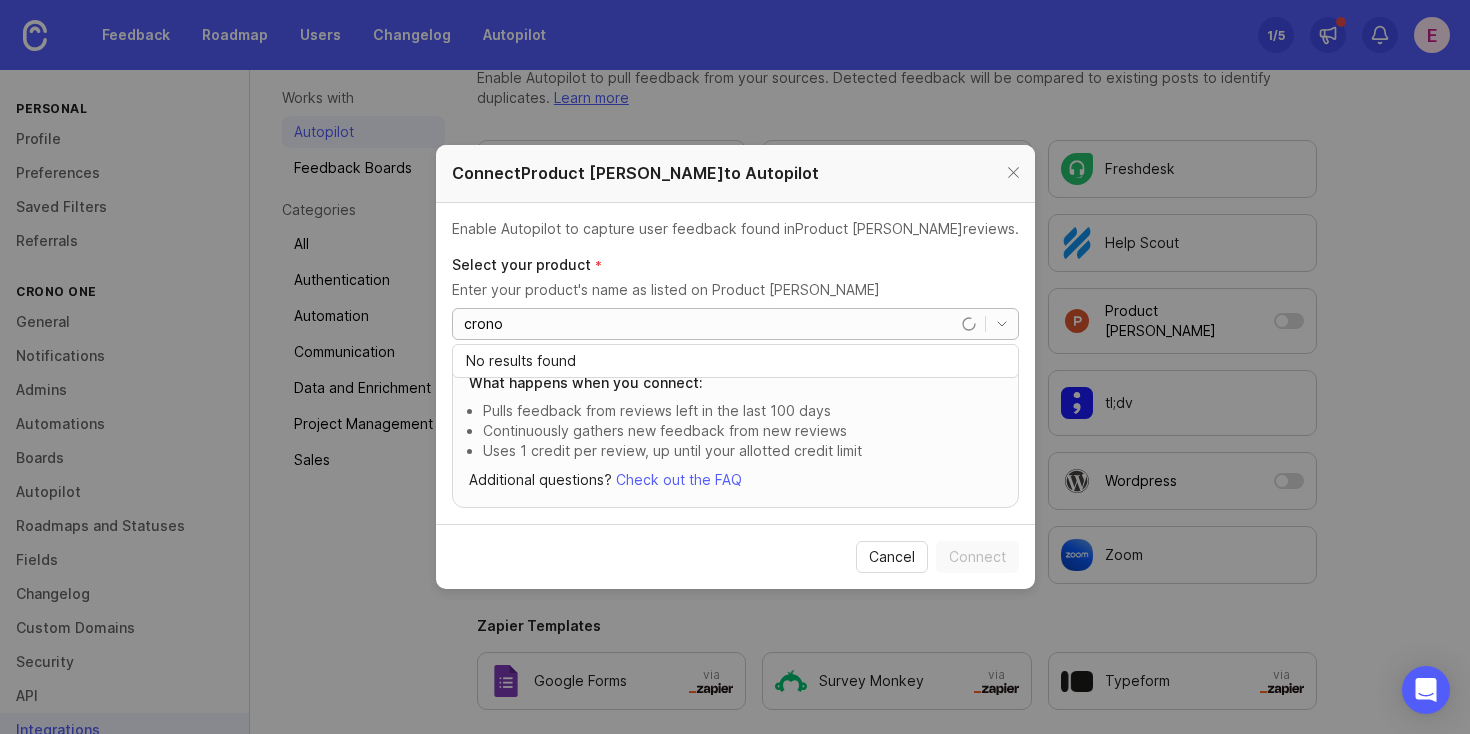 type on "crono" 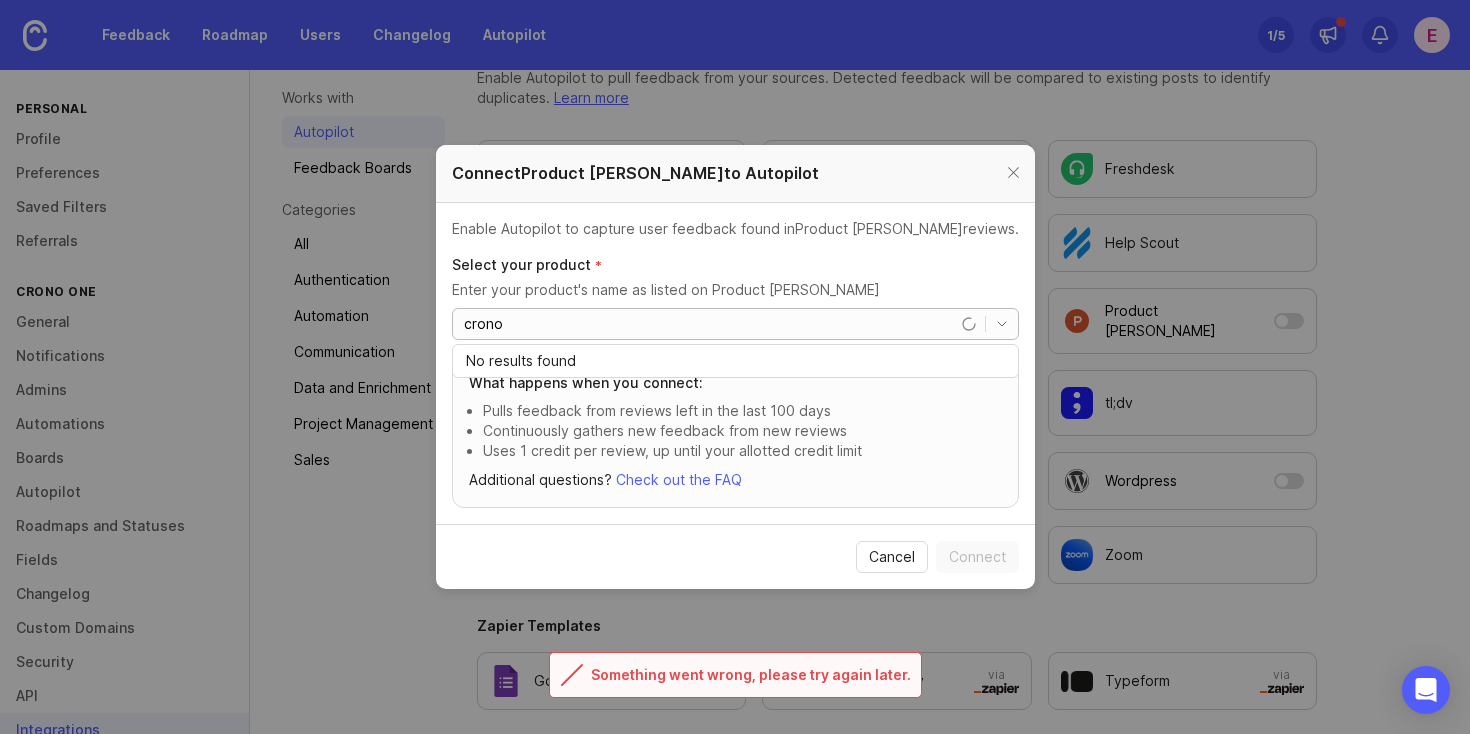 drag, startPoint x: 590, startPoint y: 317, endPoint x: 481, endPoint y: 305, distance: 109.65856 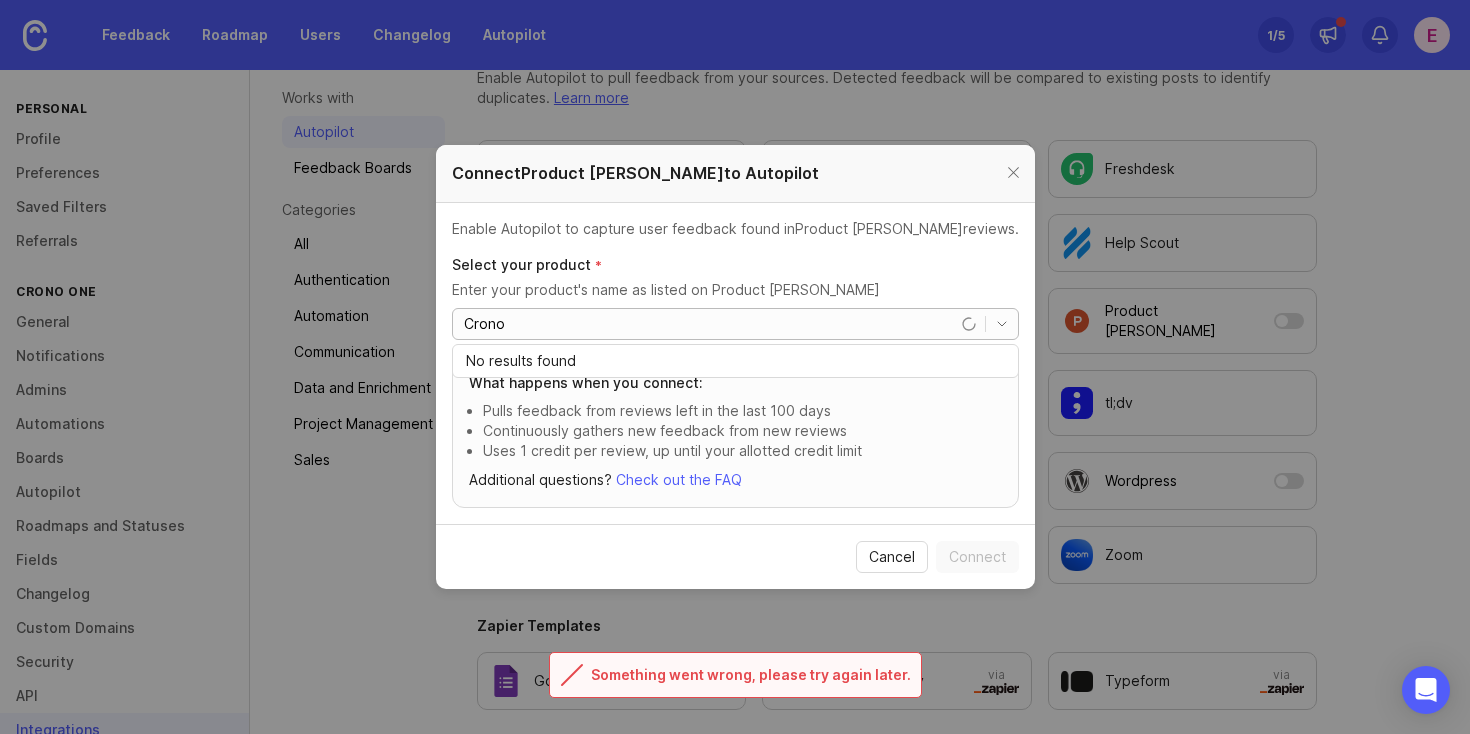 type on "Crono" 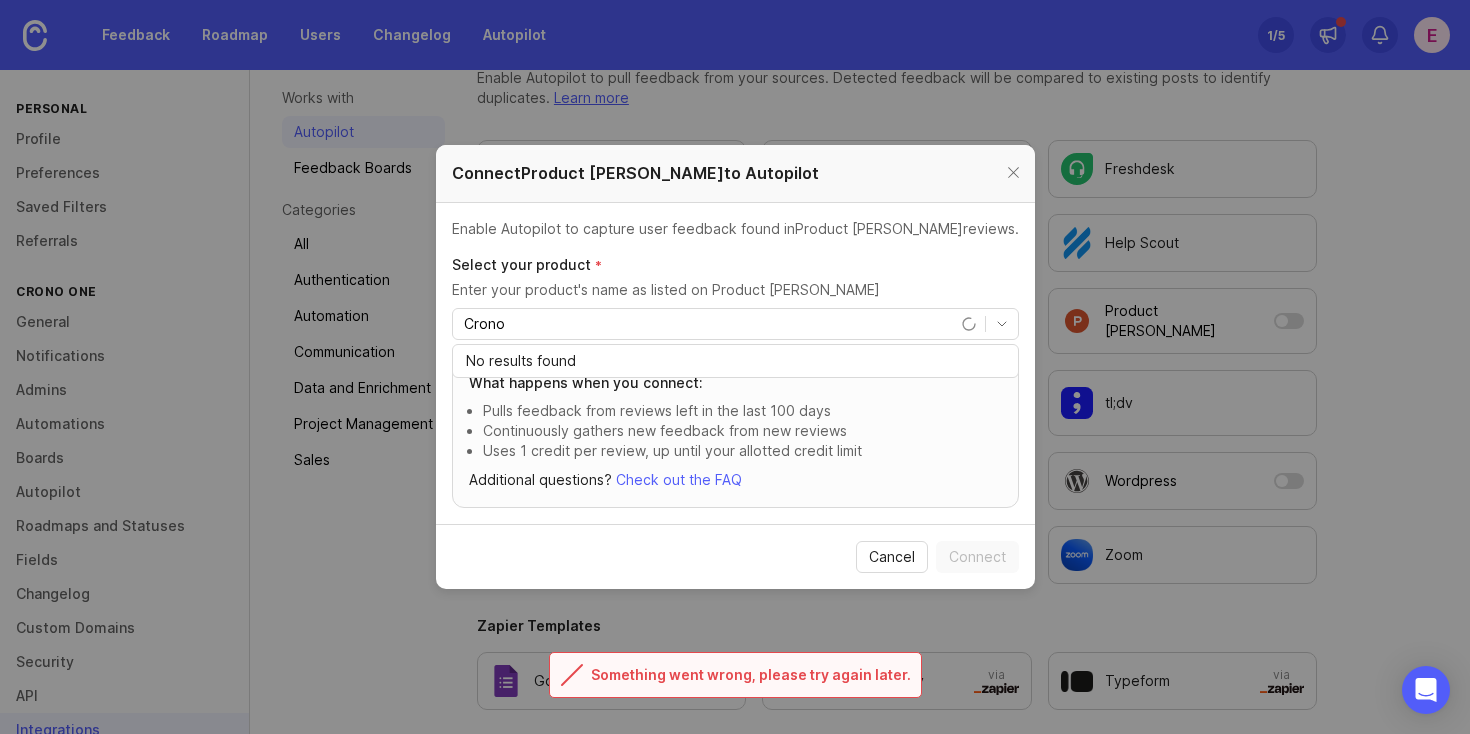 click on "Continuously gathers new feedback from new reviews" at bounding box center [742, 431] 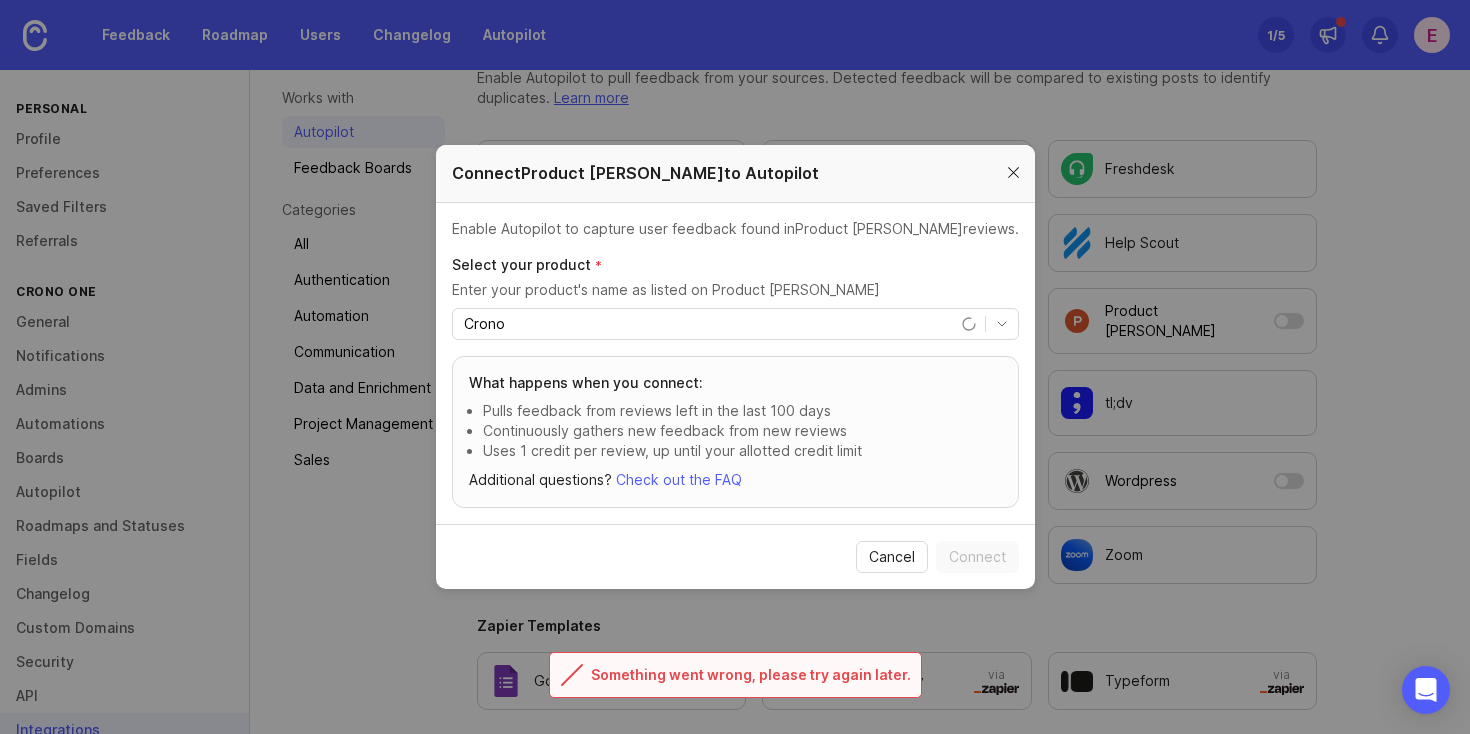 click at bounding box center (1013, 173) 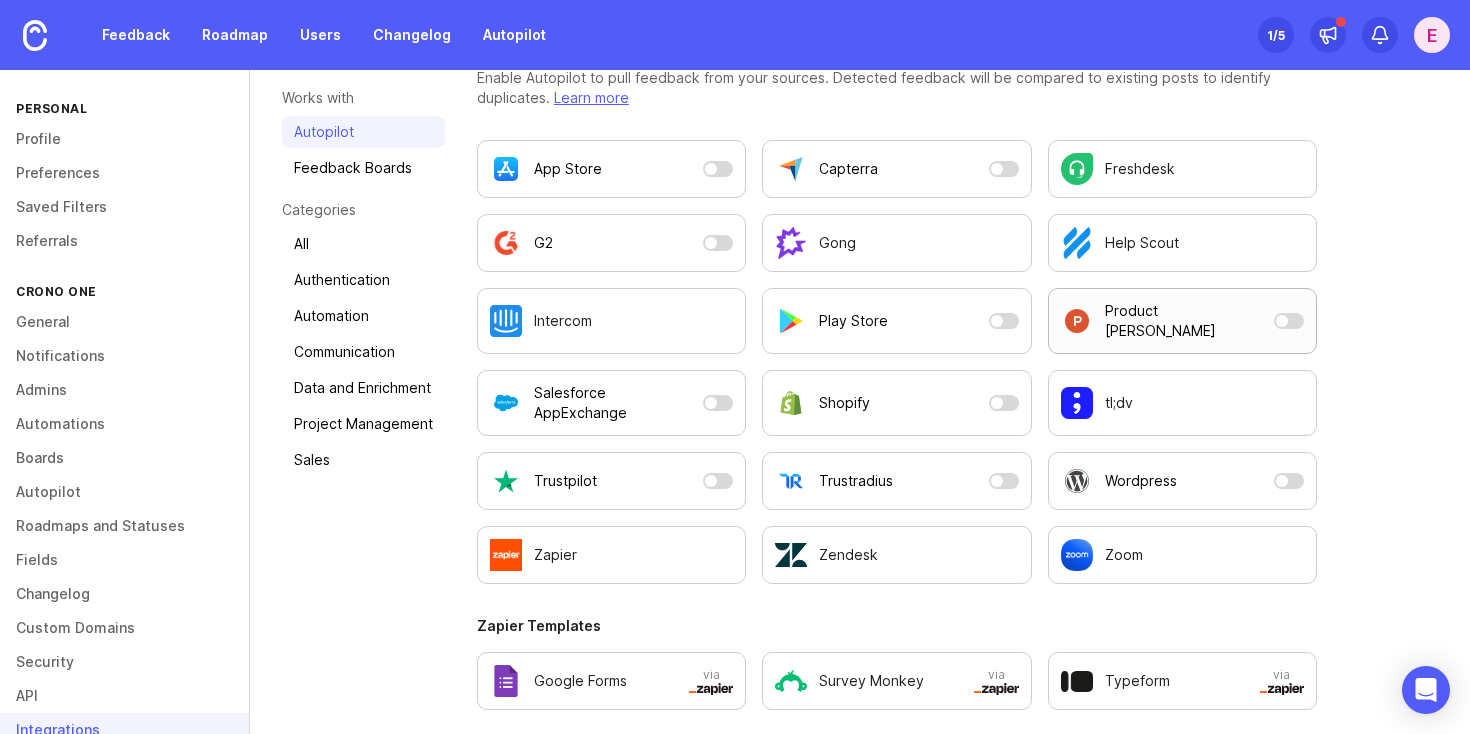 click on "Product [PERSON_NAME]" at bounding box center [1185, 321] 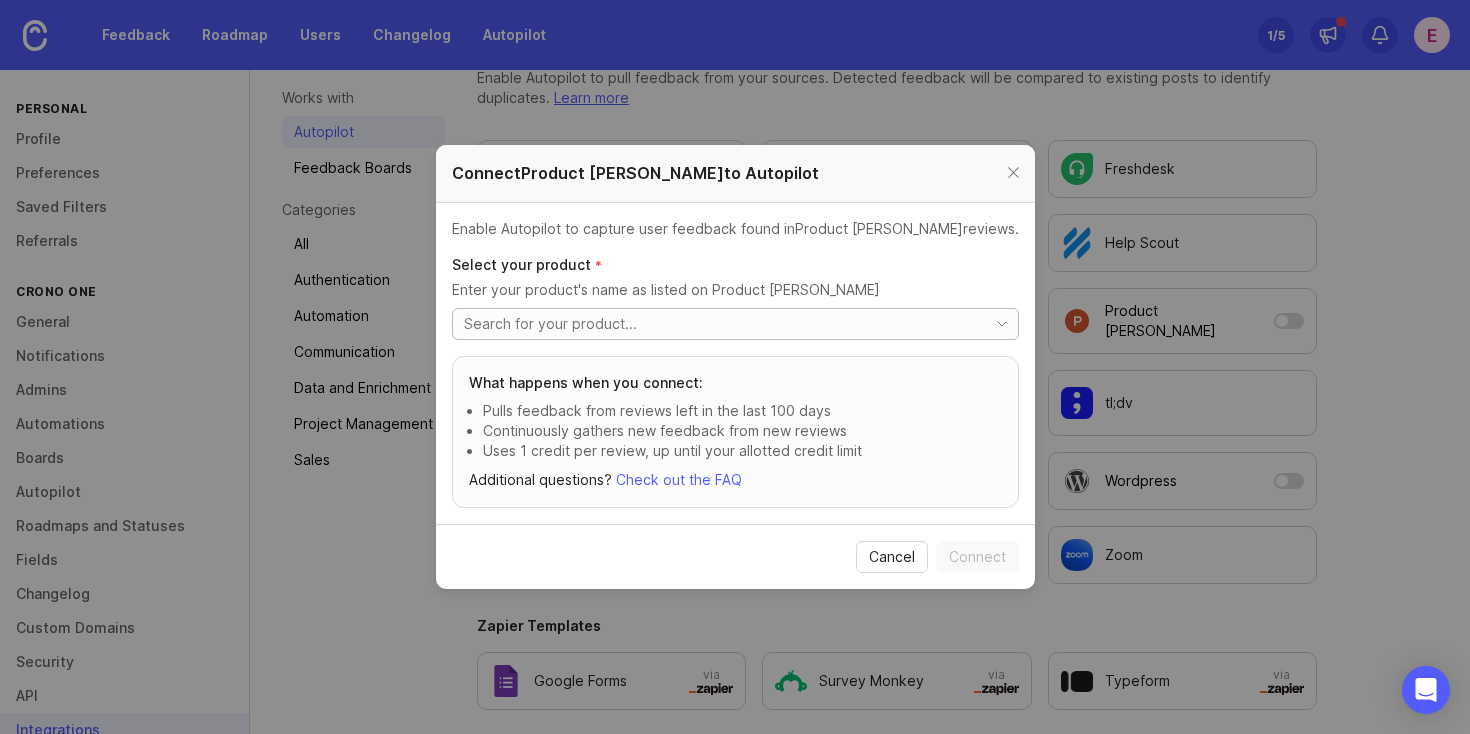 click 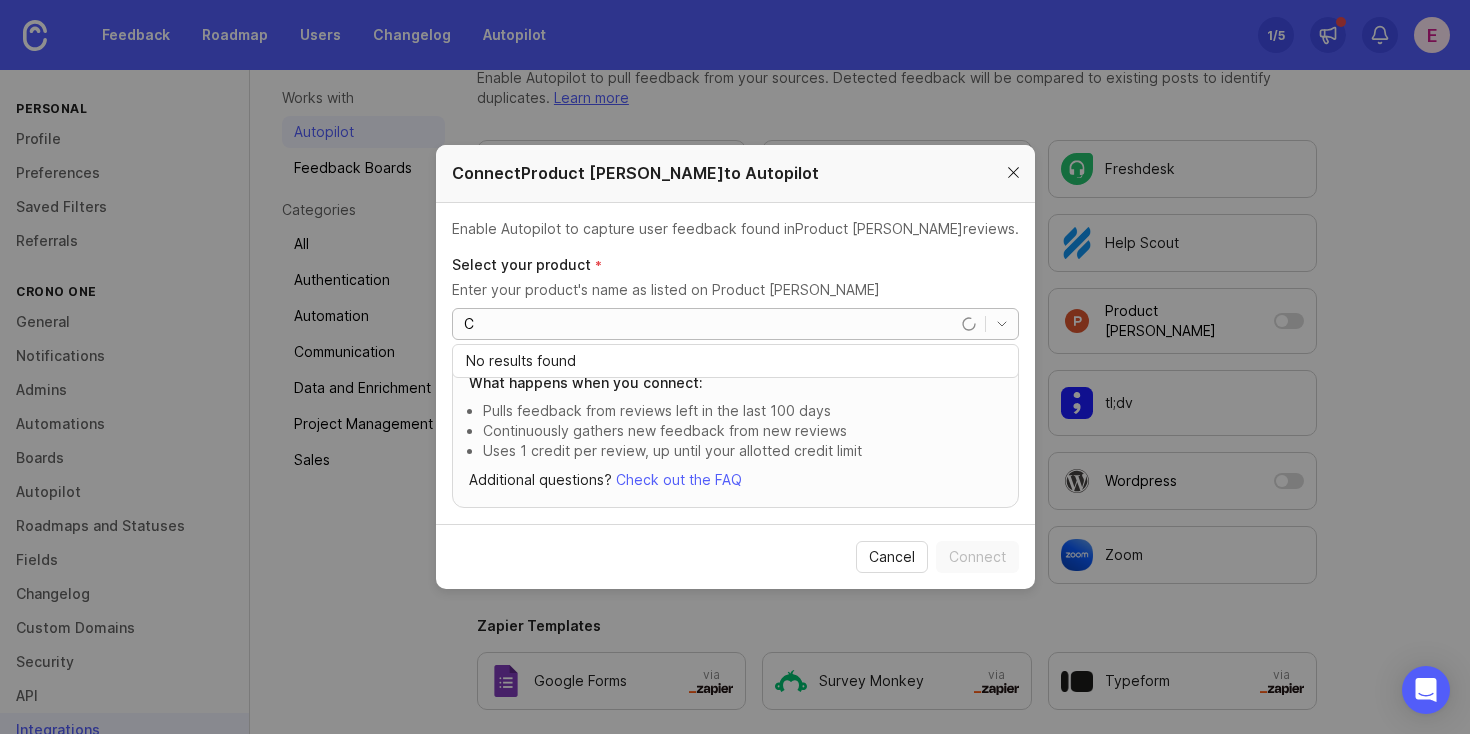 type on "C" 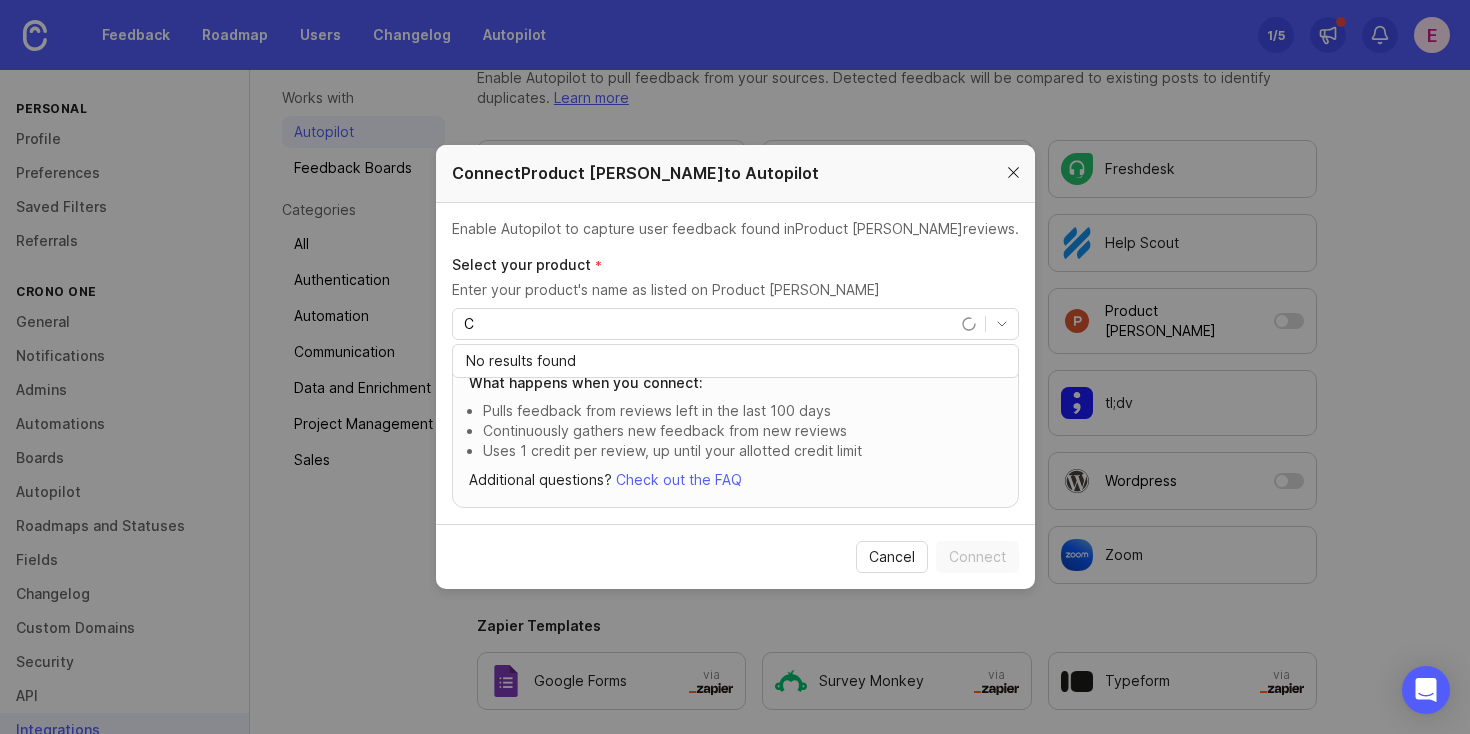 click at bounding box center (1013, 173) 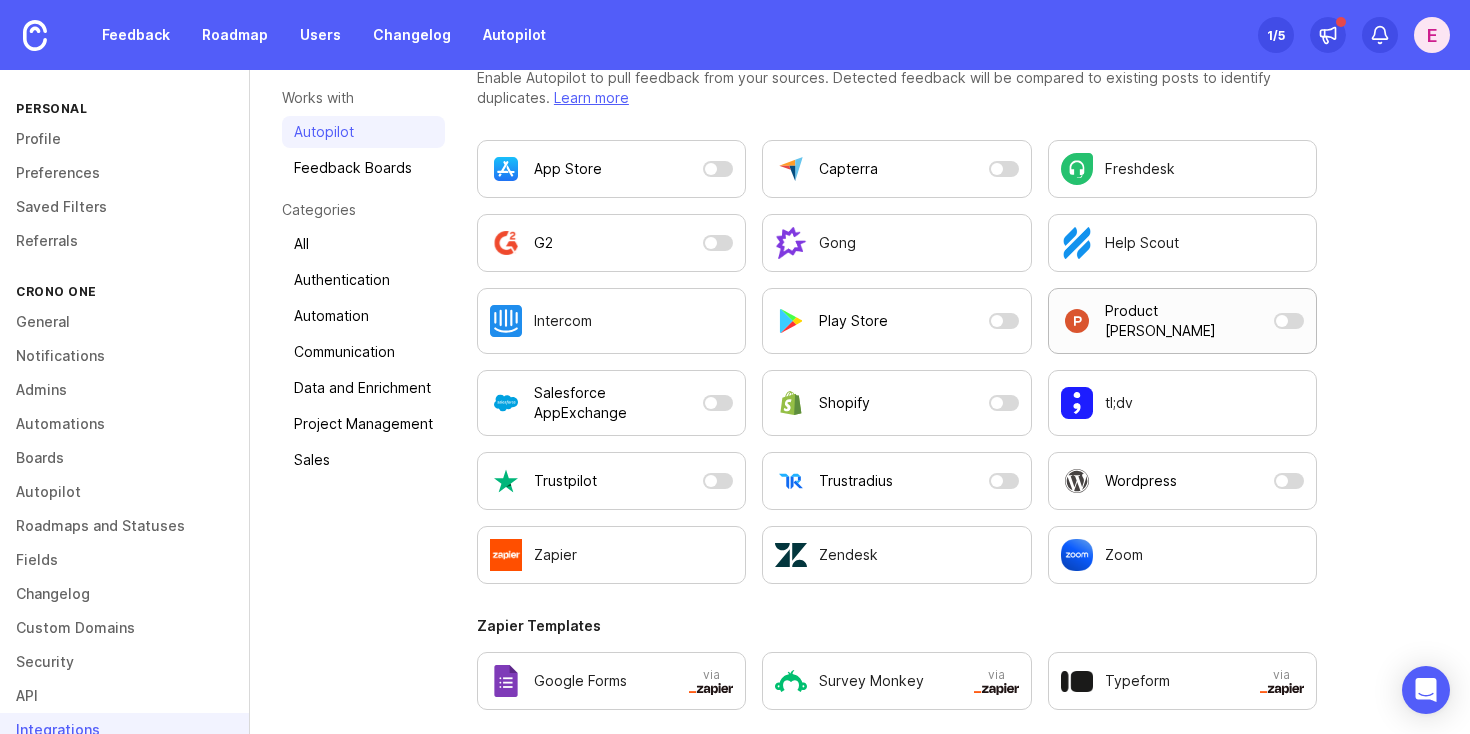 click on "Product [PERSON_NAME]" at bounding box center (1182, 321) 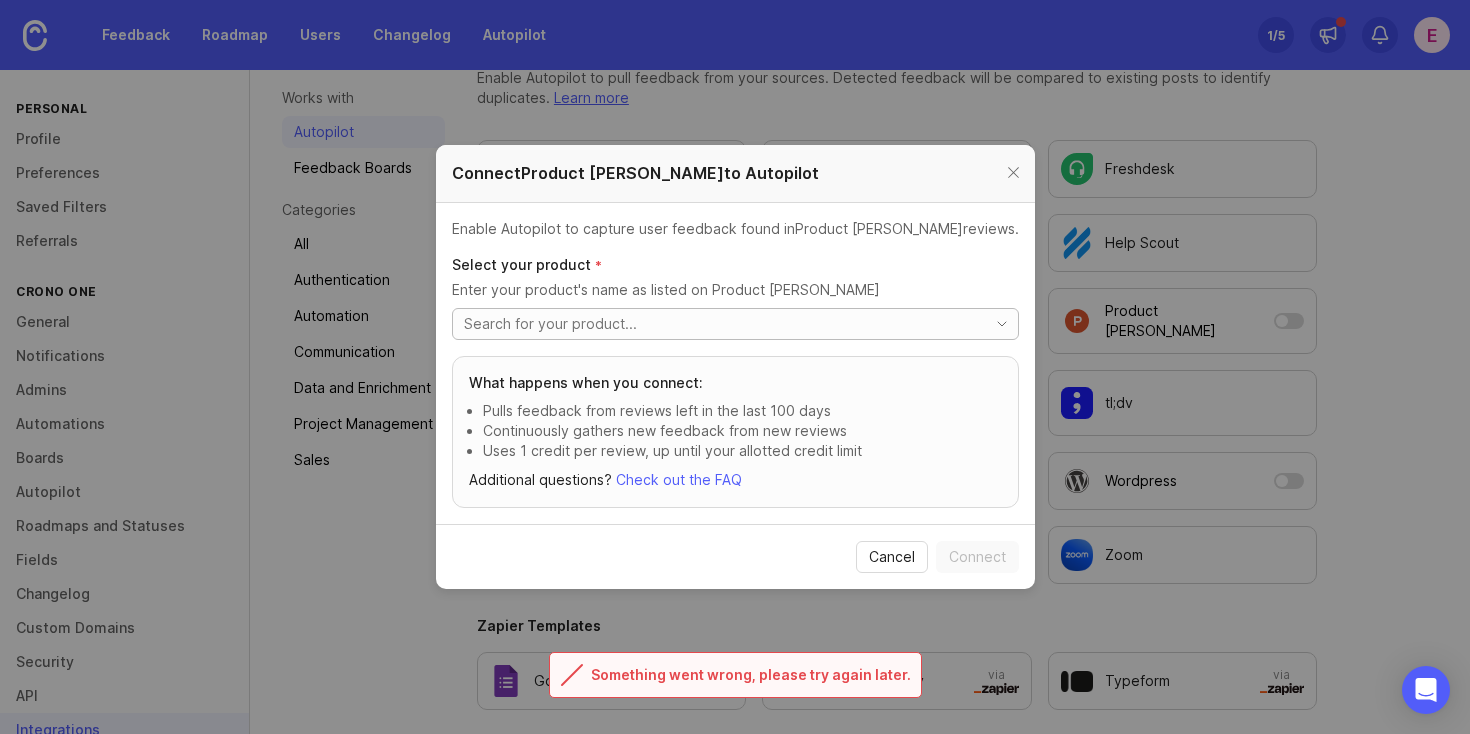 click 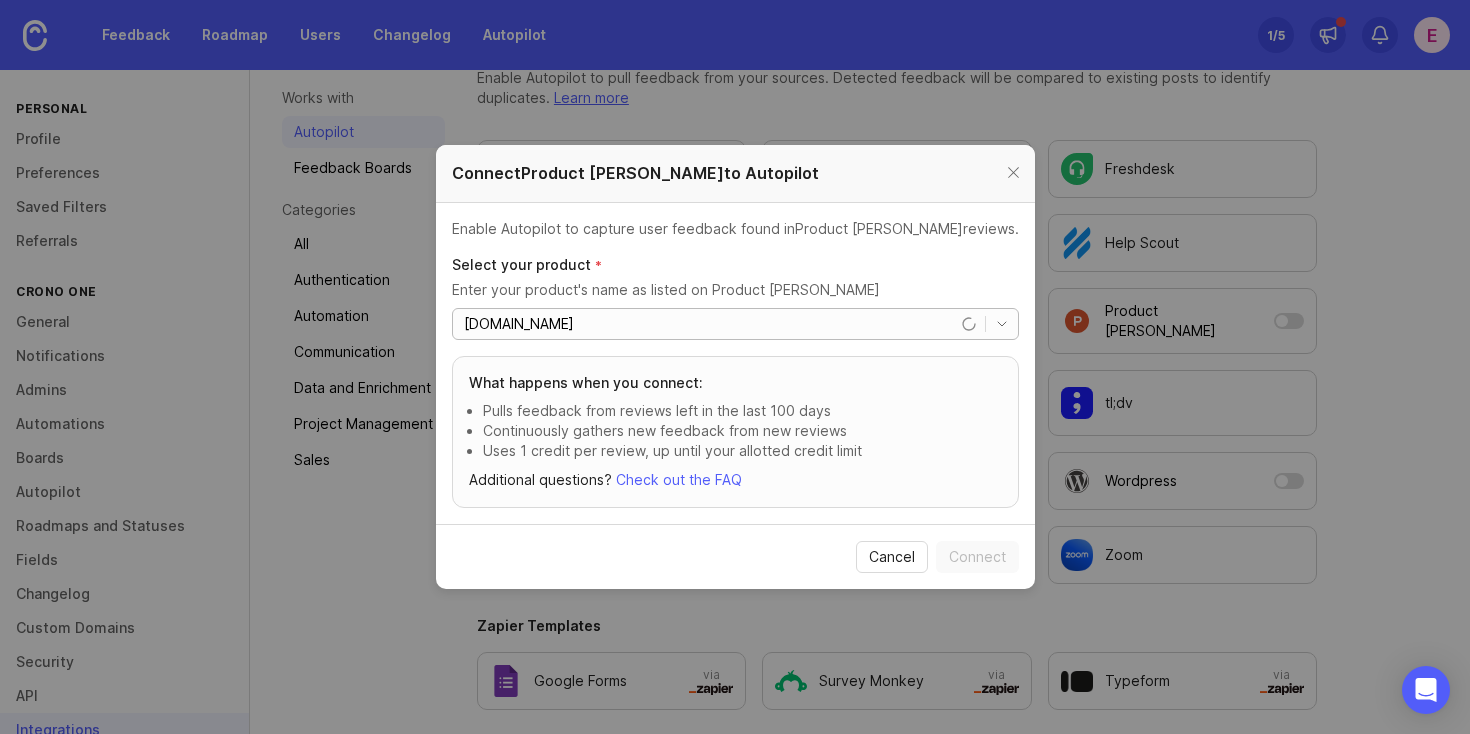 click 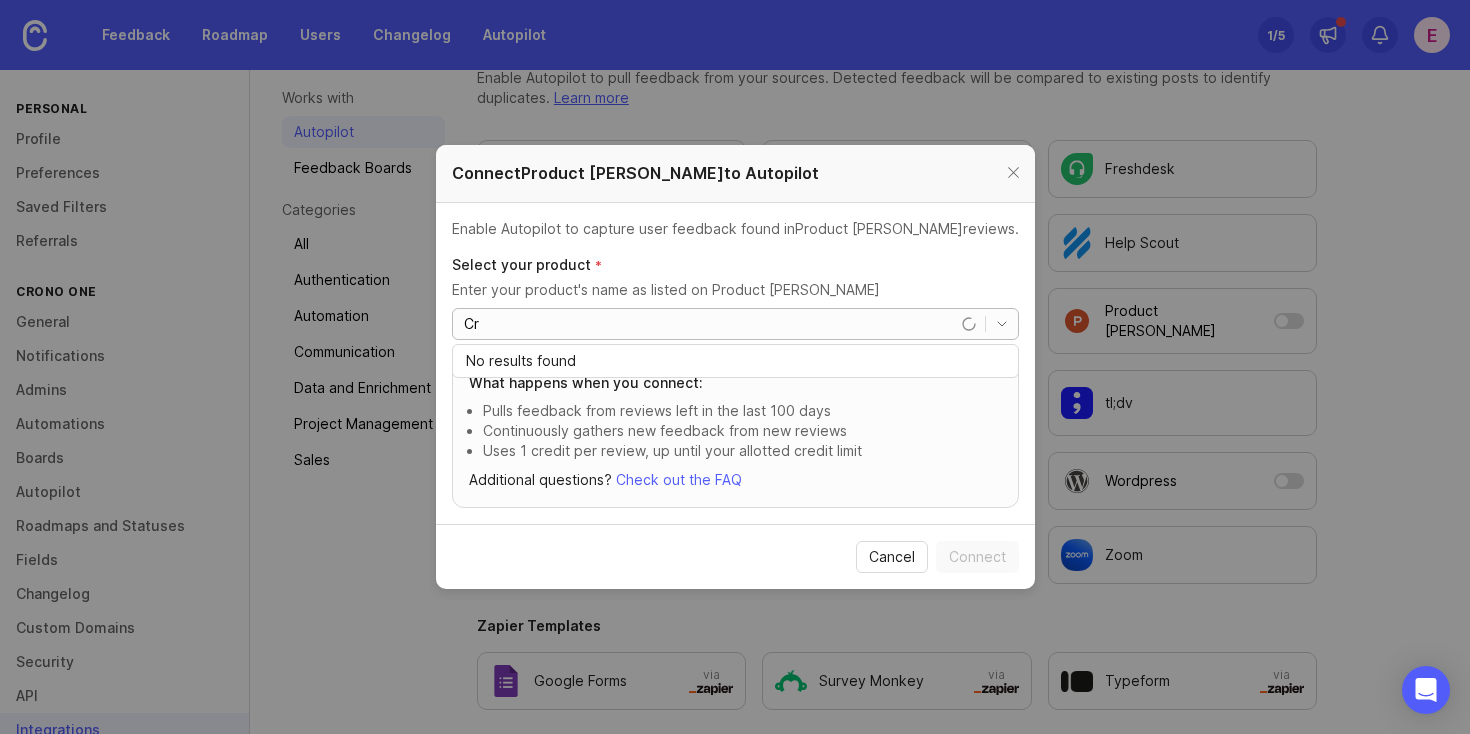 type on "C" 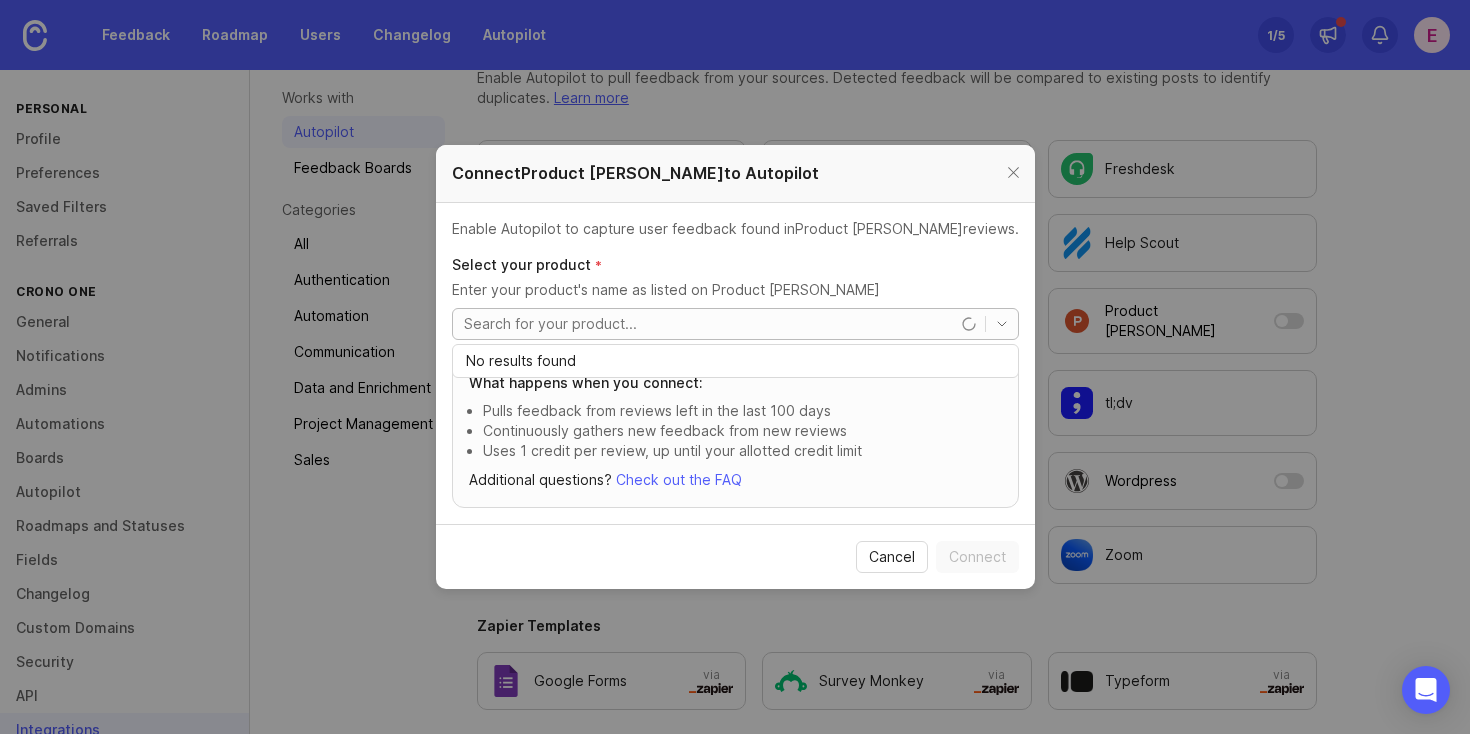 paste on "https://www.producthunt.com/products/crono-4" 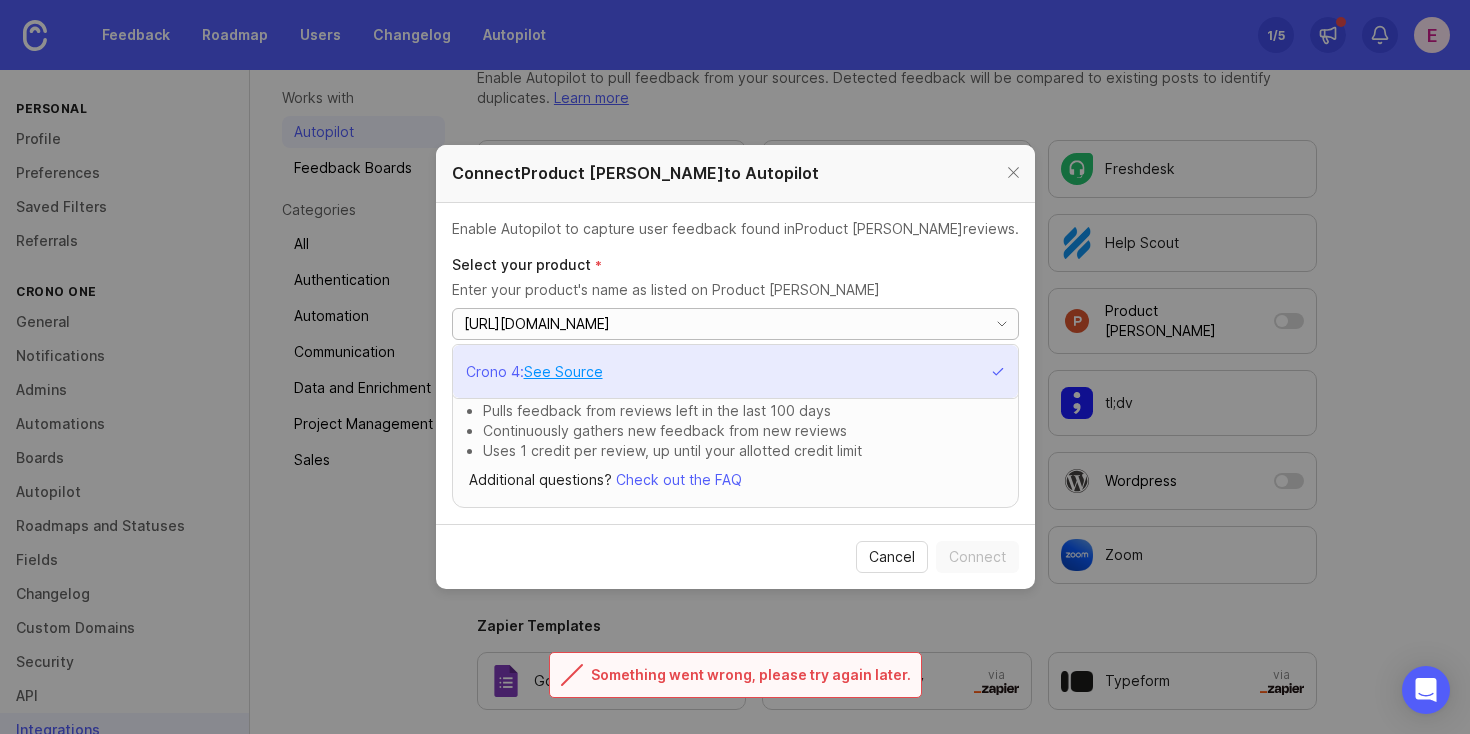 click on "Crono 4 :  See Source" at bounding box center (735, 371) 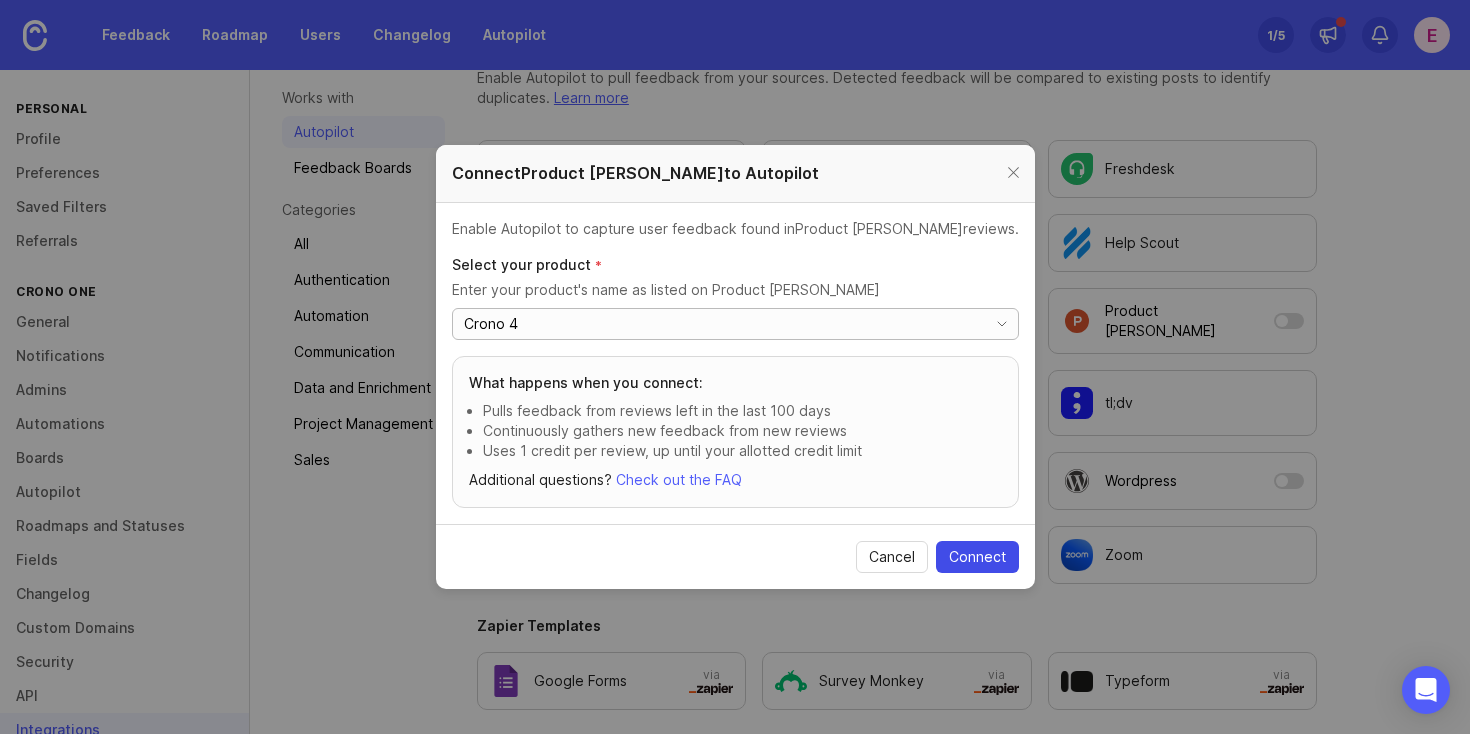 type on "Crono 4" 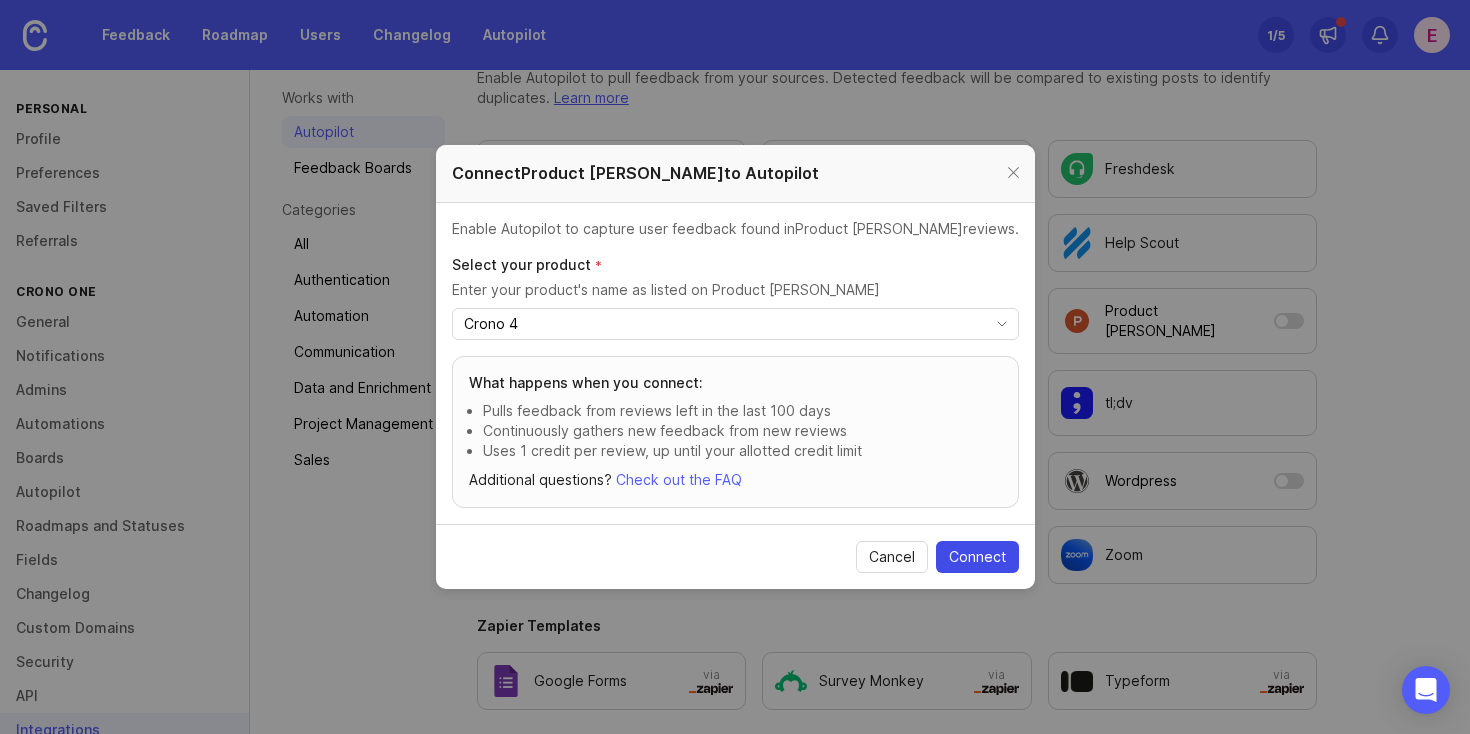 click on "Connect" at bounding box center [977, 557] 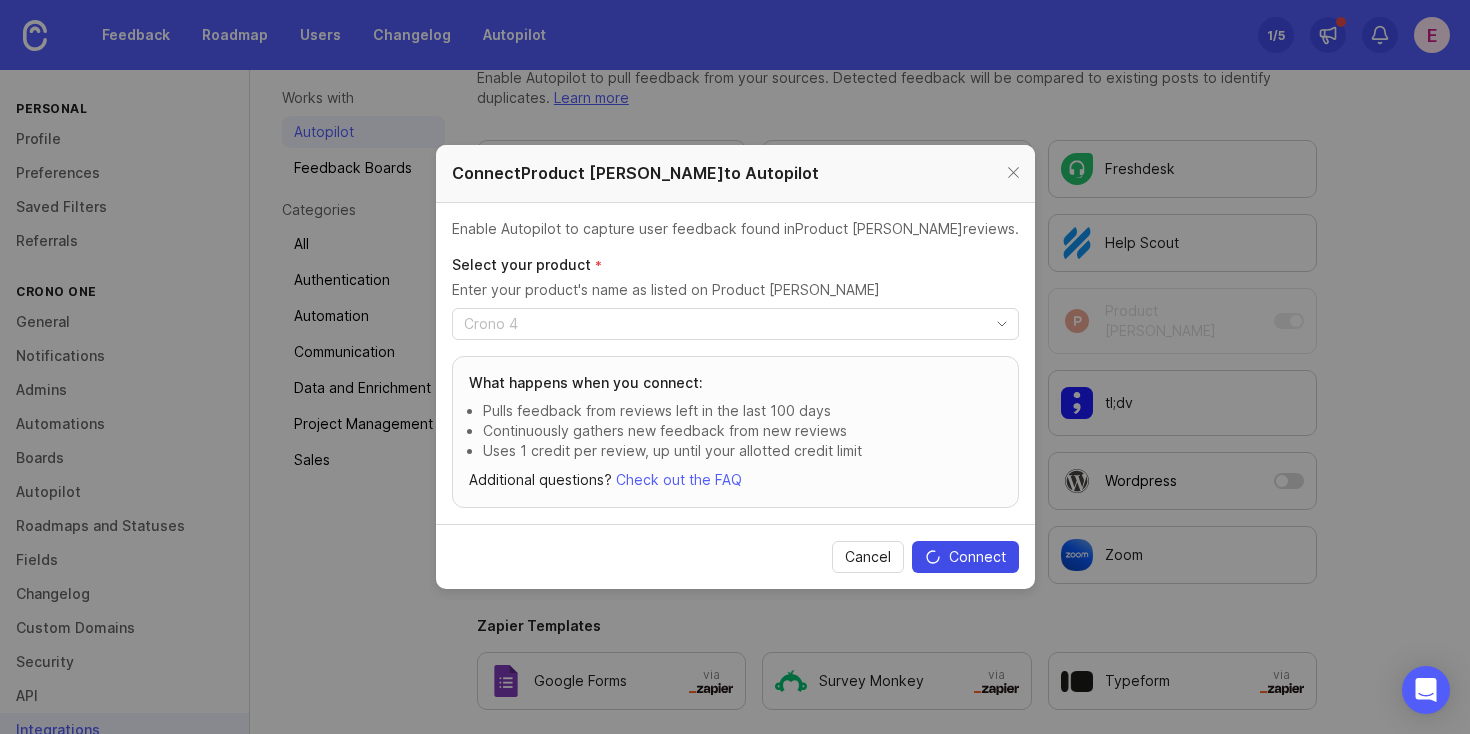 checkbox on "true" 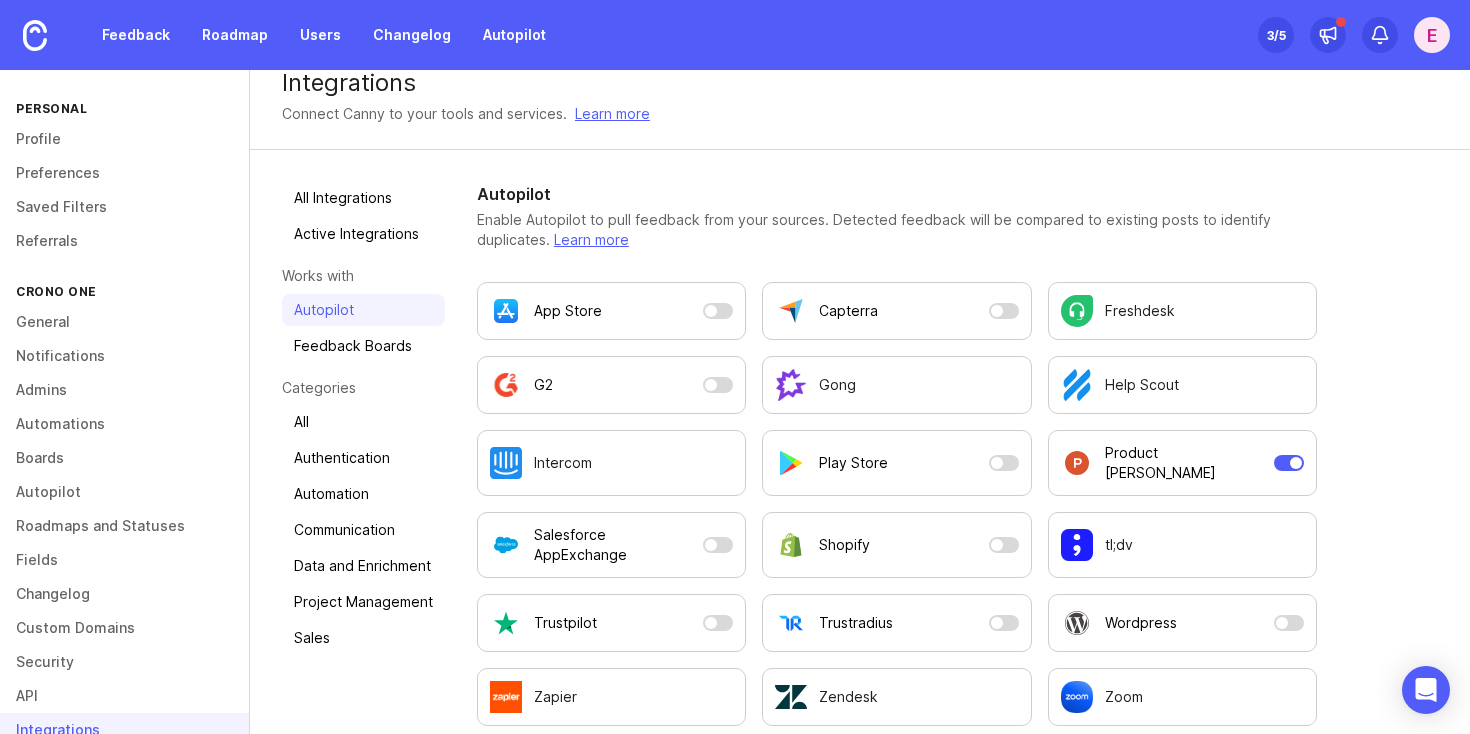 scroll, scrollTop: 4, scrollLeft: 0, axis: vertical 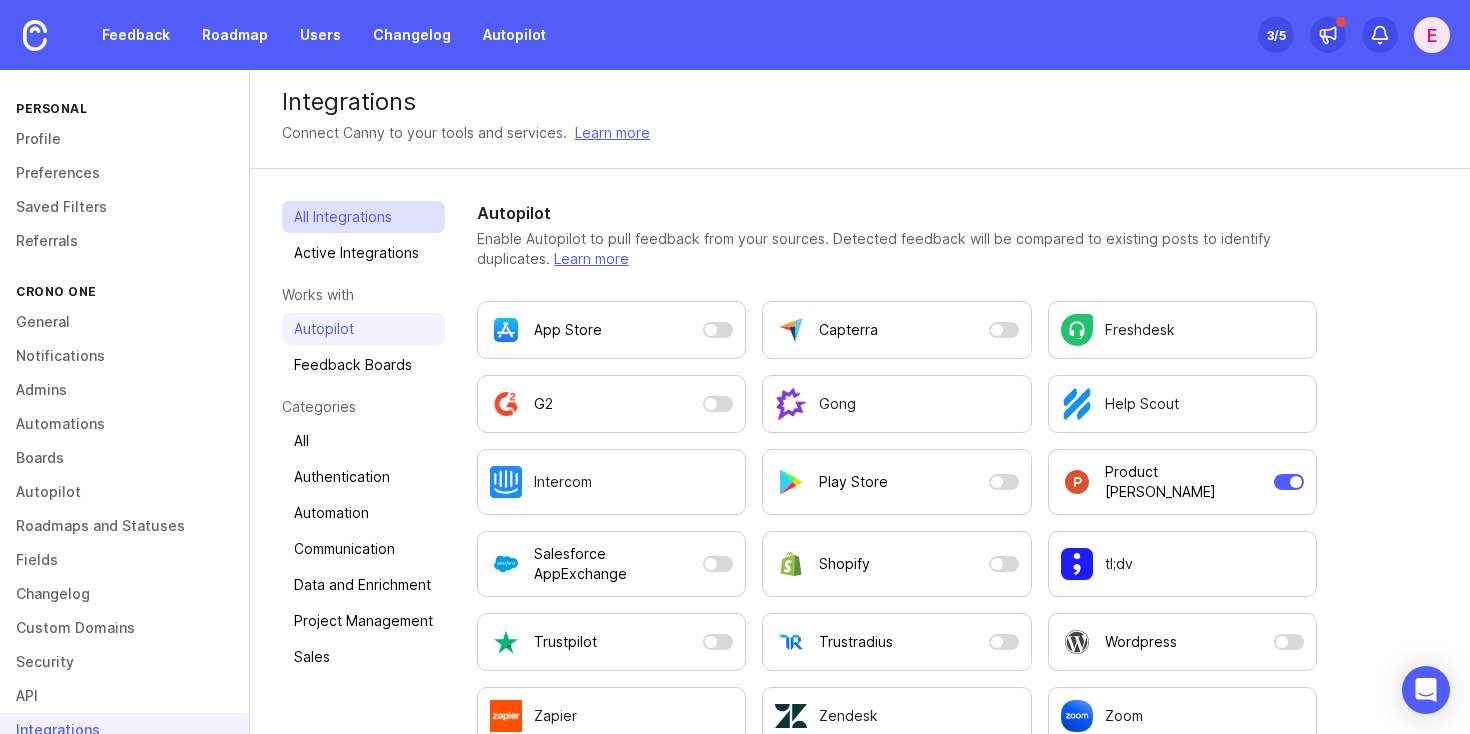 click on "All Integrations" at bounding box center [363, 217] 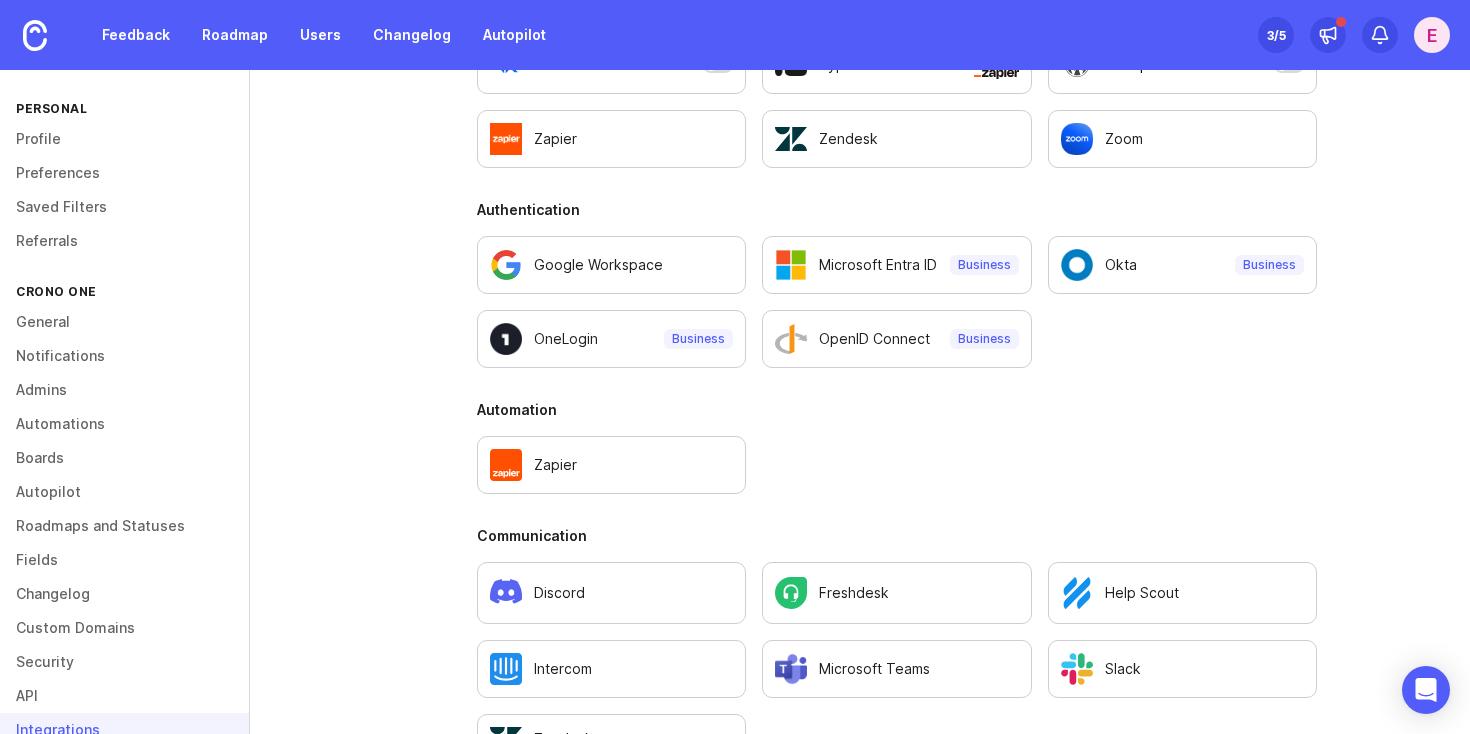 scroll, scrollTop: 814, scrollLeft: 0, axis: vertical 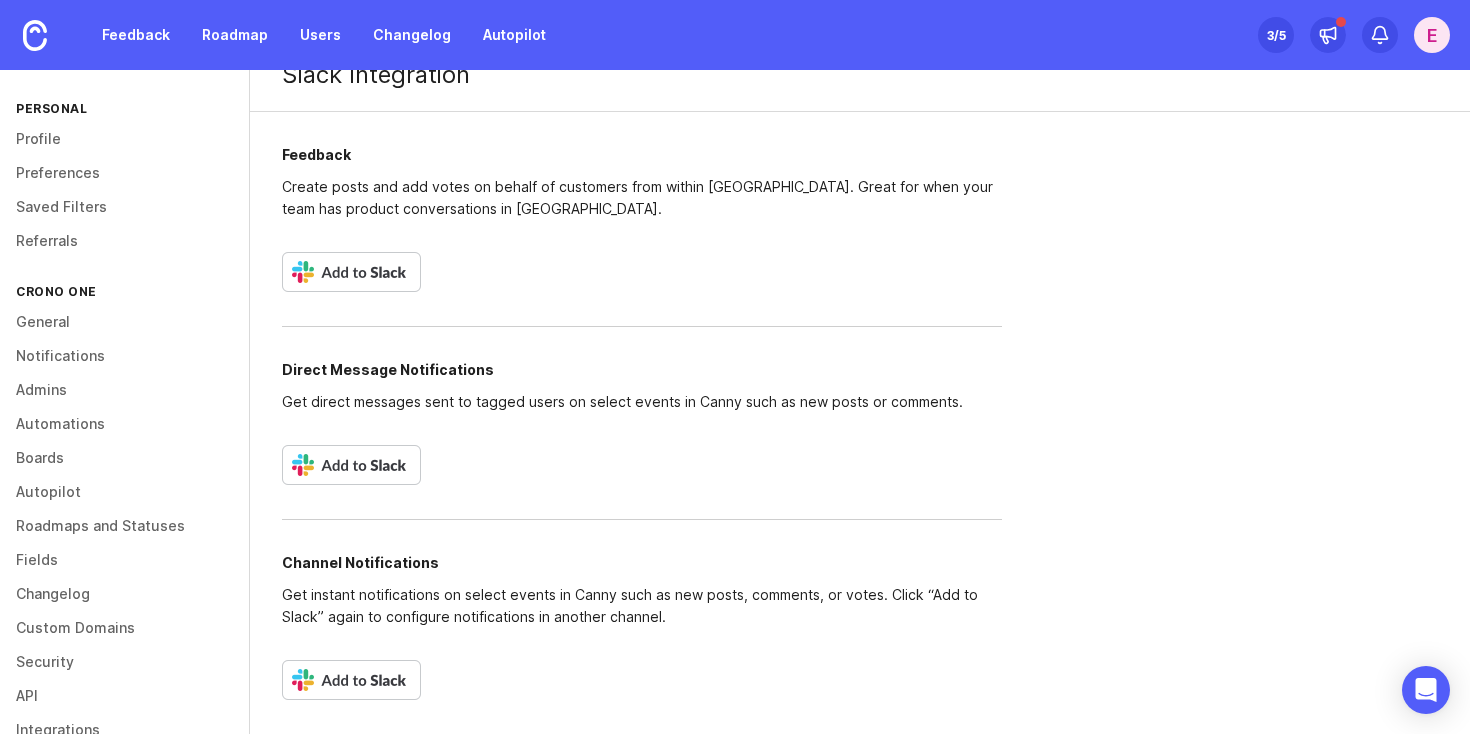 click at bounding box center [351, 272] 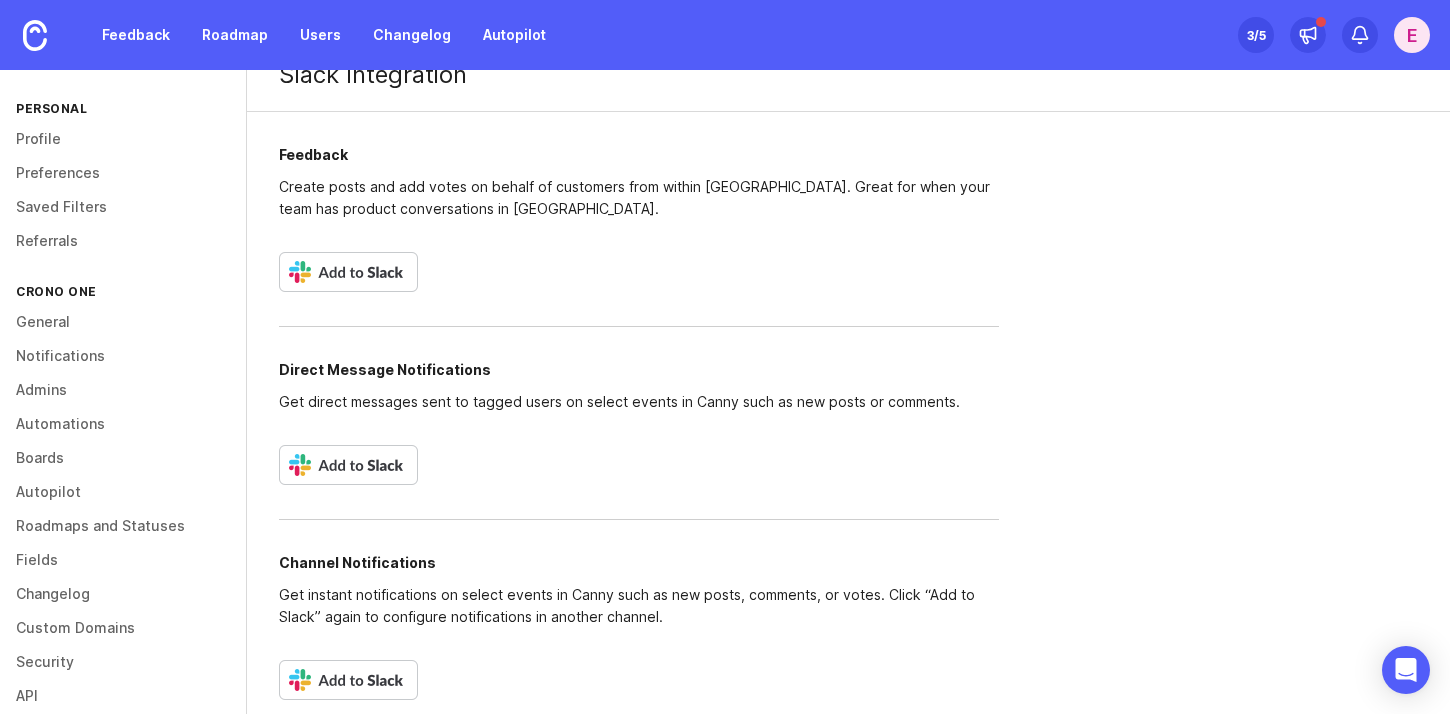 scroll, scrollTop: 31, scrollLeft: 0, axis: vertical 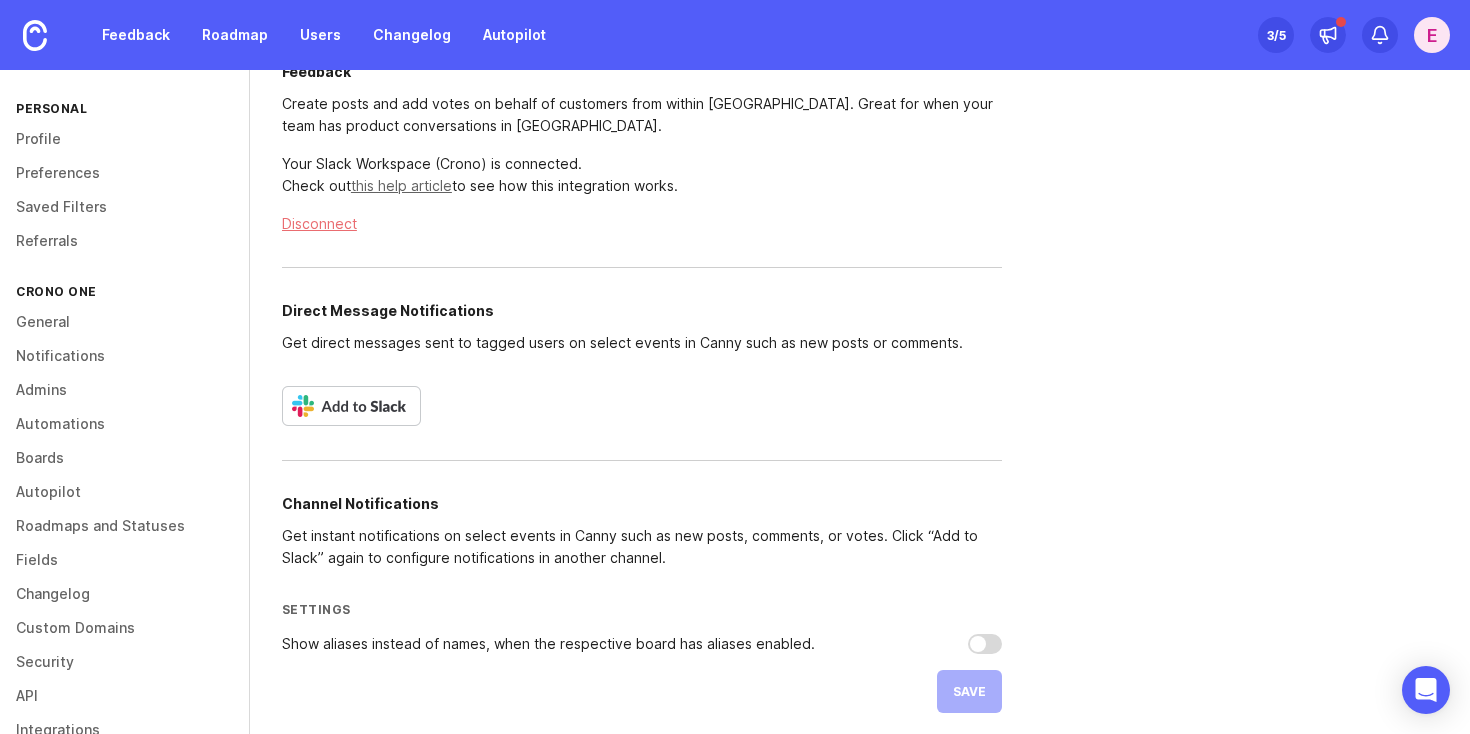 click on "this help article" at bounding box center (401, 185) 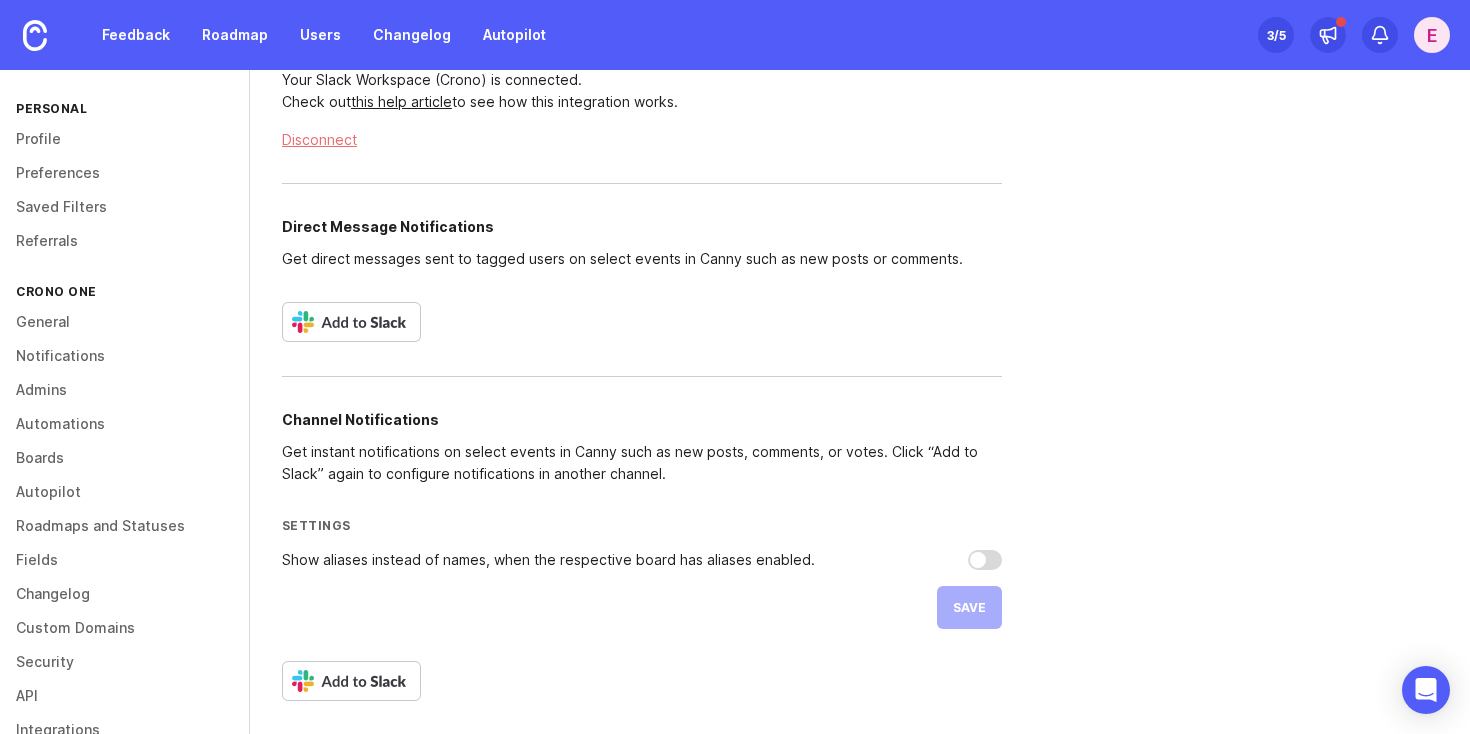 scroll, scrollTop: 0, scrollLeft: 0, axis: both 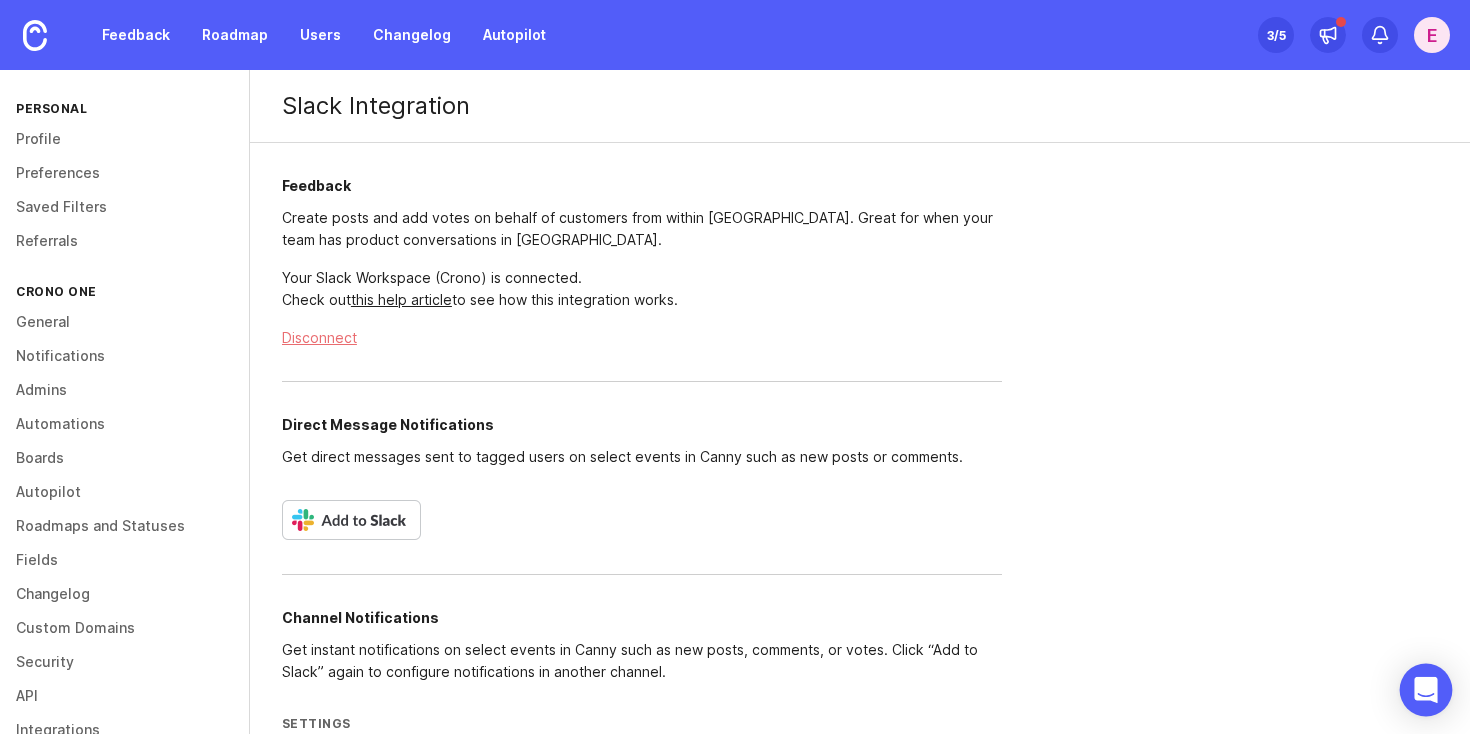 click 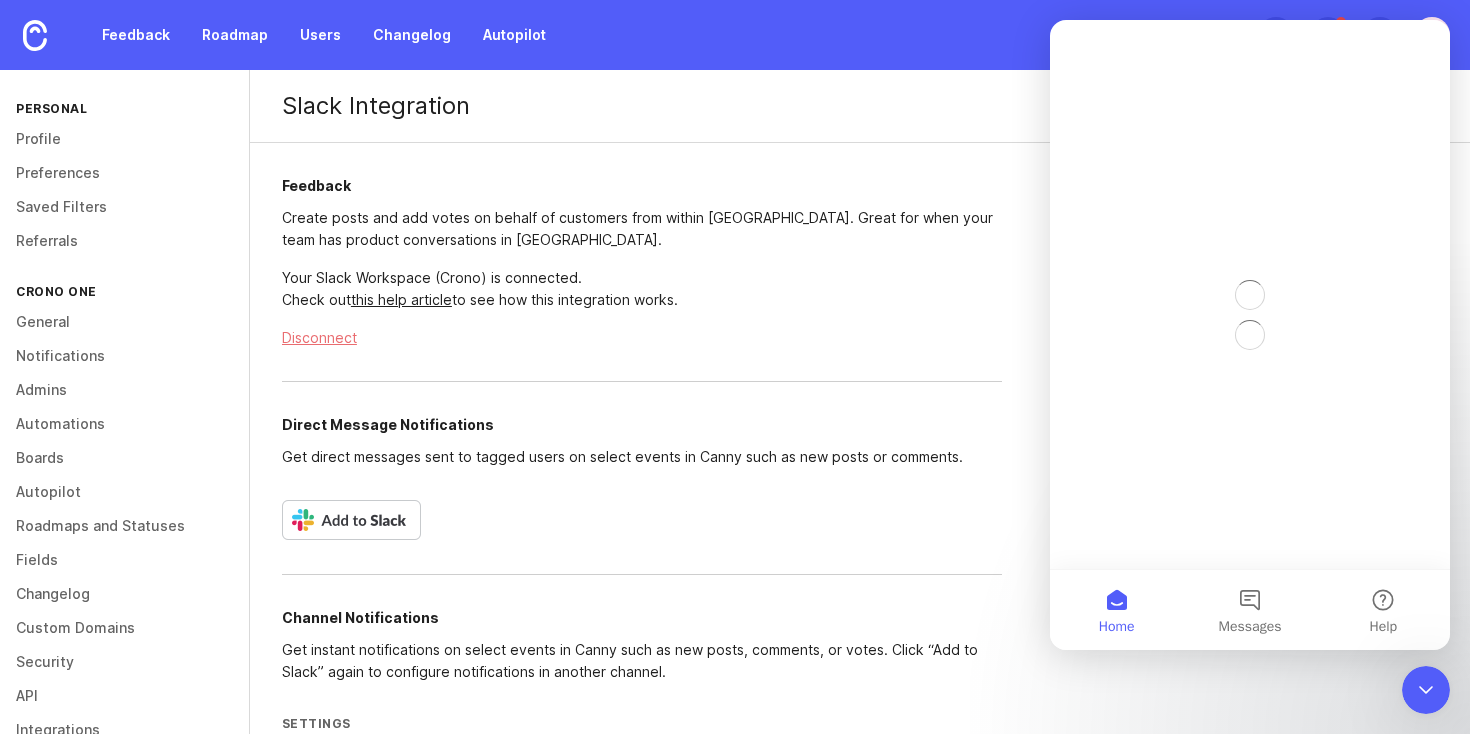 scroll, scrollTop: 0, scrollLeft: 0, axis: both 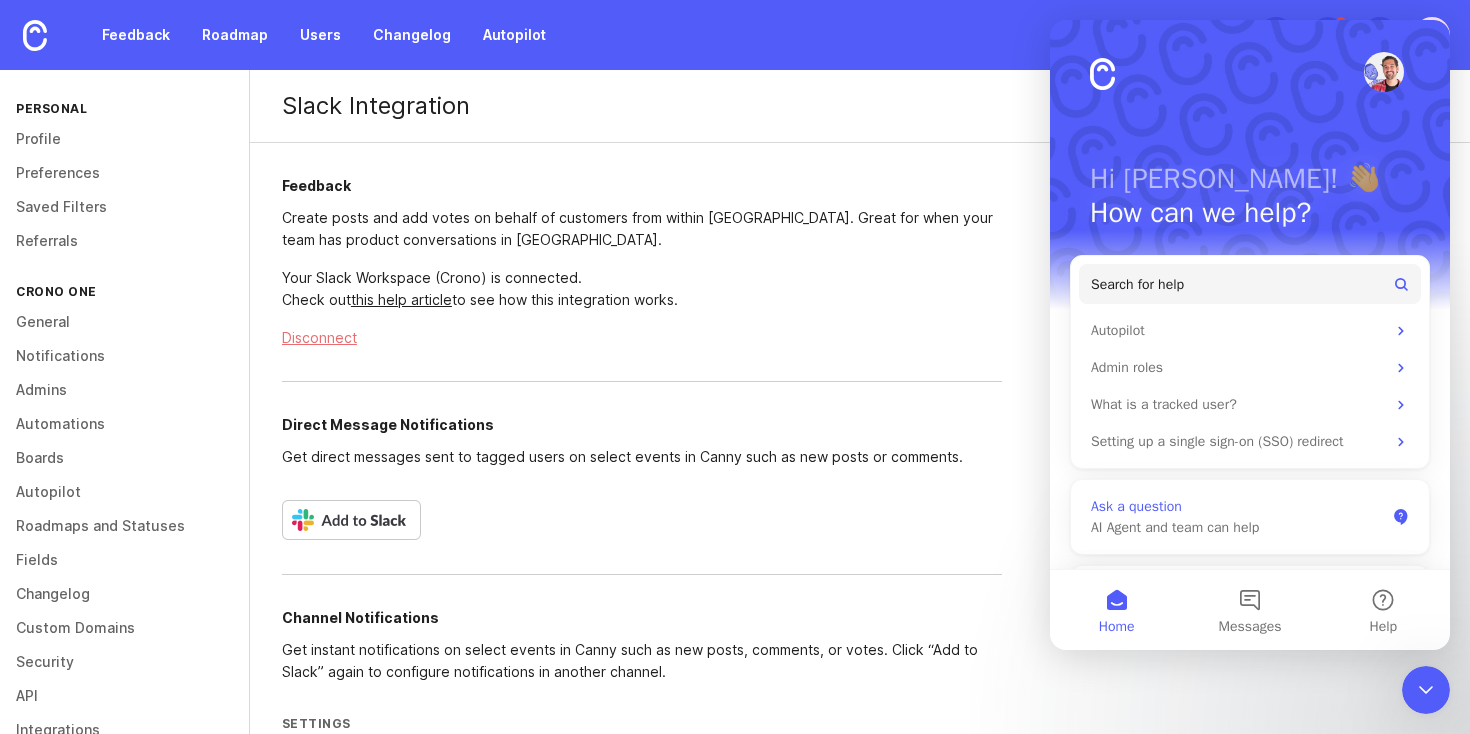 click on "AI Agent and team can help" at bounding box center [1238, 527] 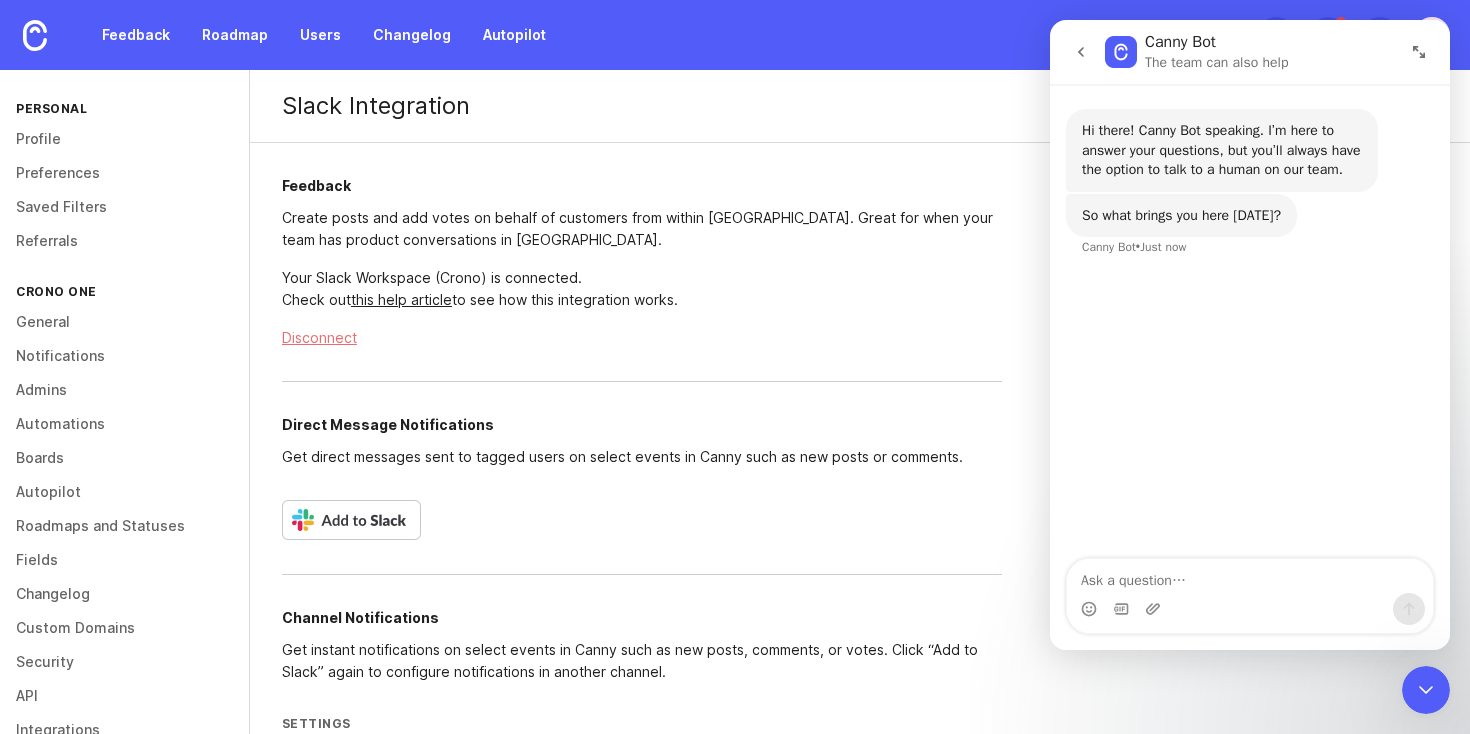 click at bounding box center (1250, 576) 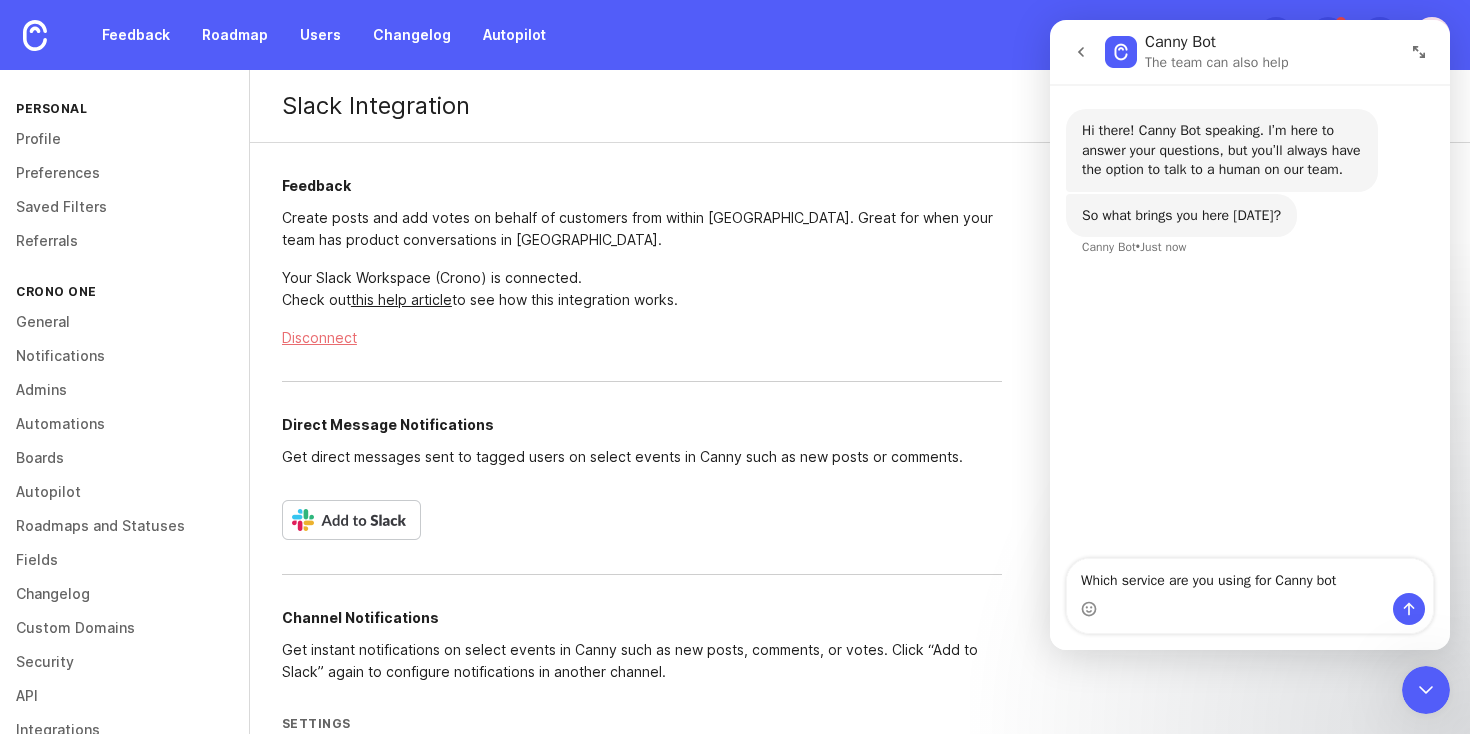 type on "Which service are you using for Canny bot?" 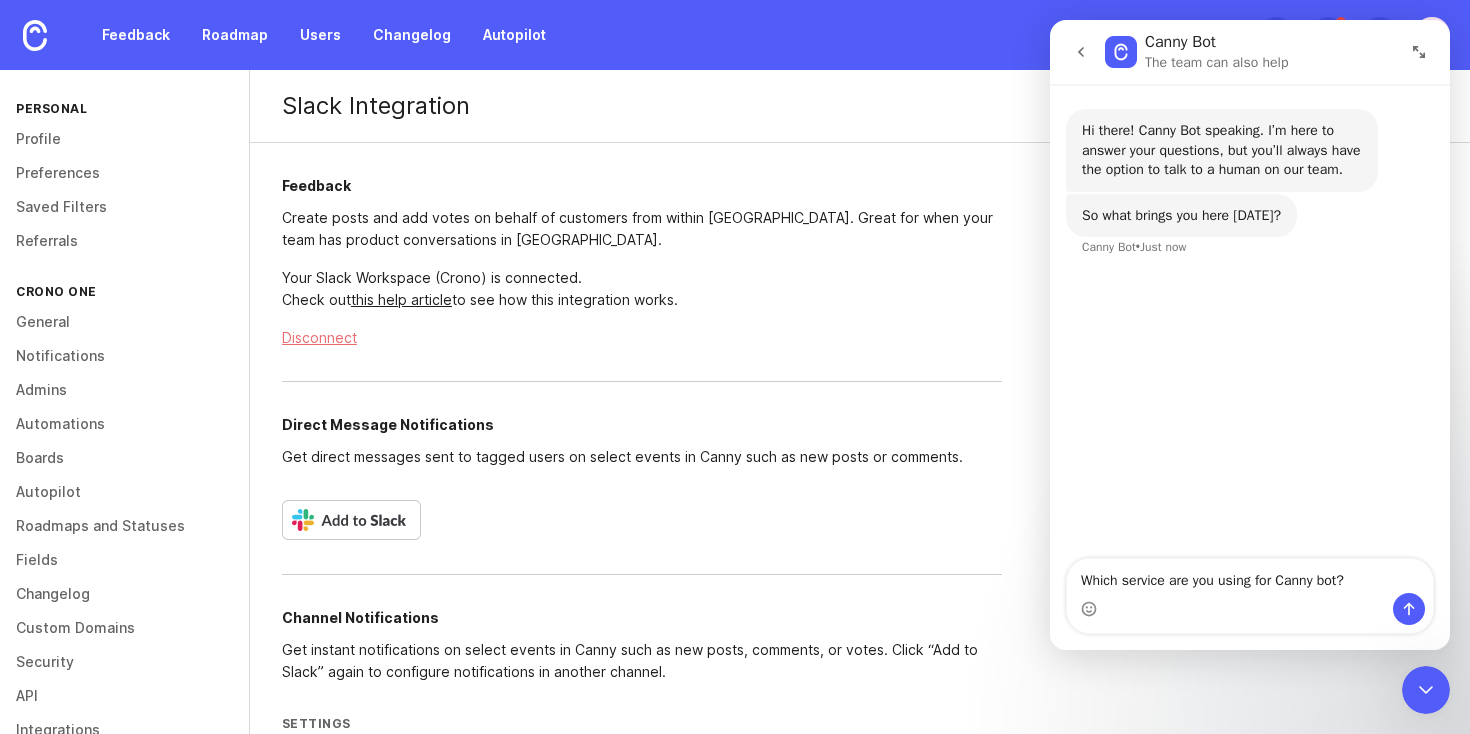 type 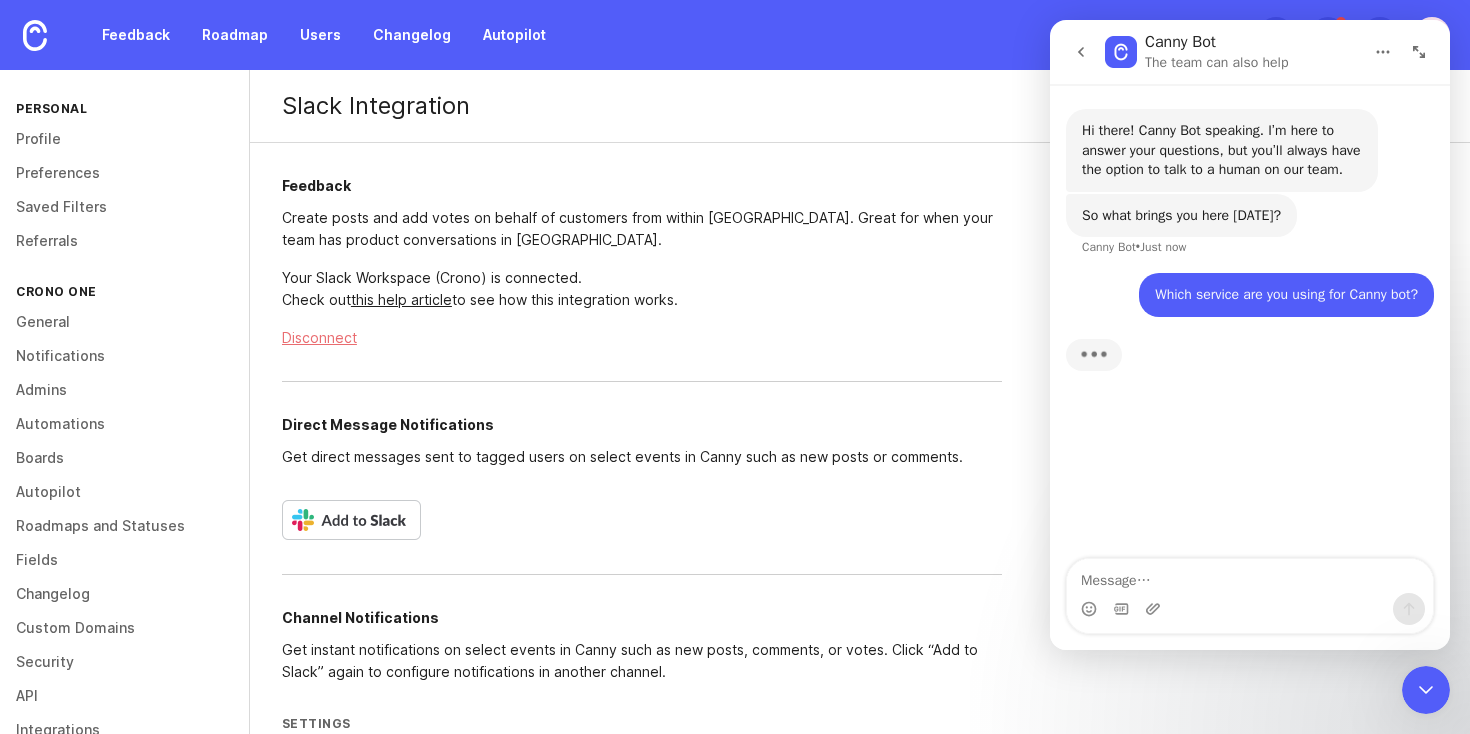 scroll, scrollTop: 3, scrollLeft: 0, axis: vertical 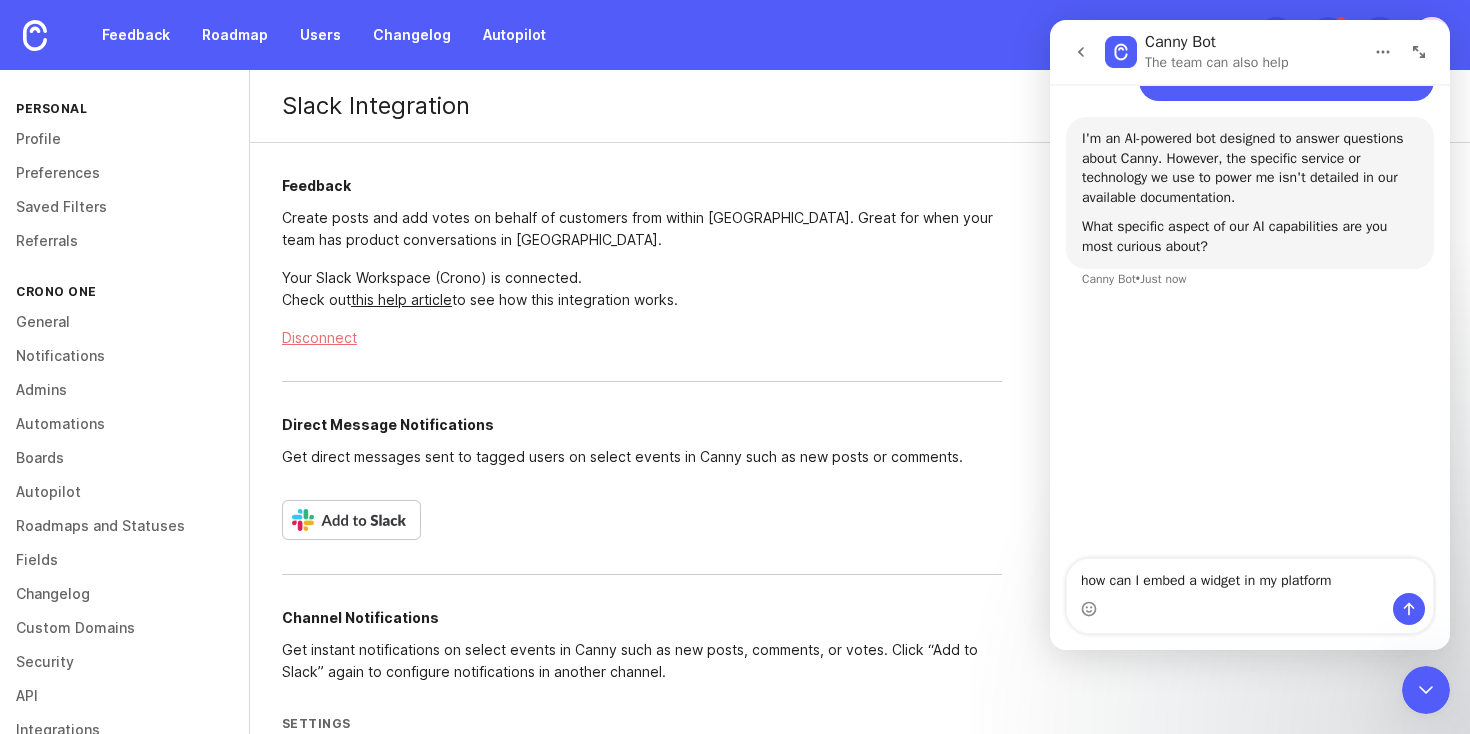 type on "how can I embed a widget in my platform?" 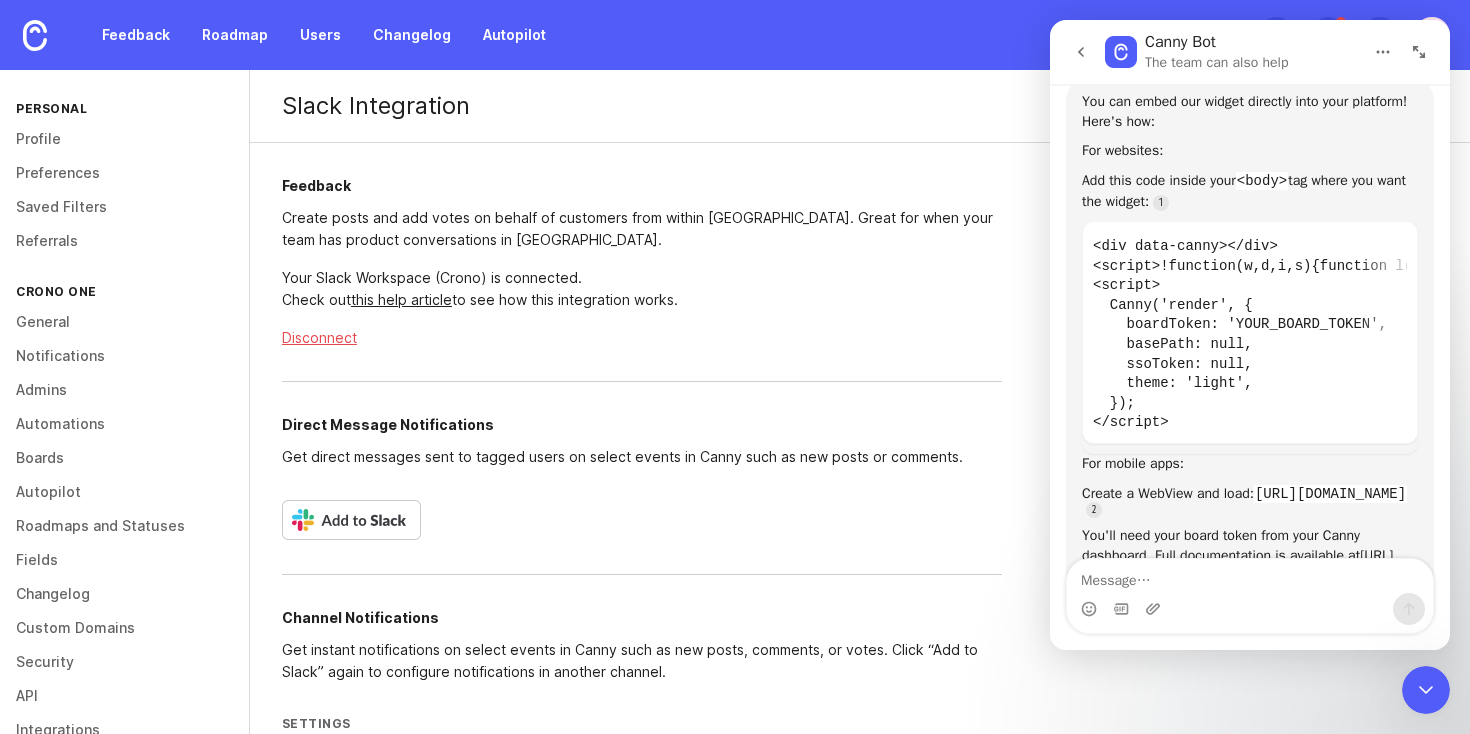 scroll, scrollTop: 461, scrollLeft: 0, axis: vertical 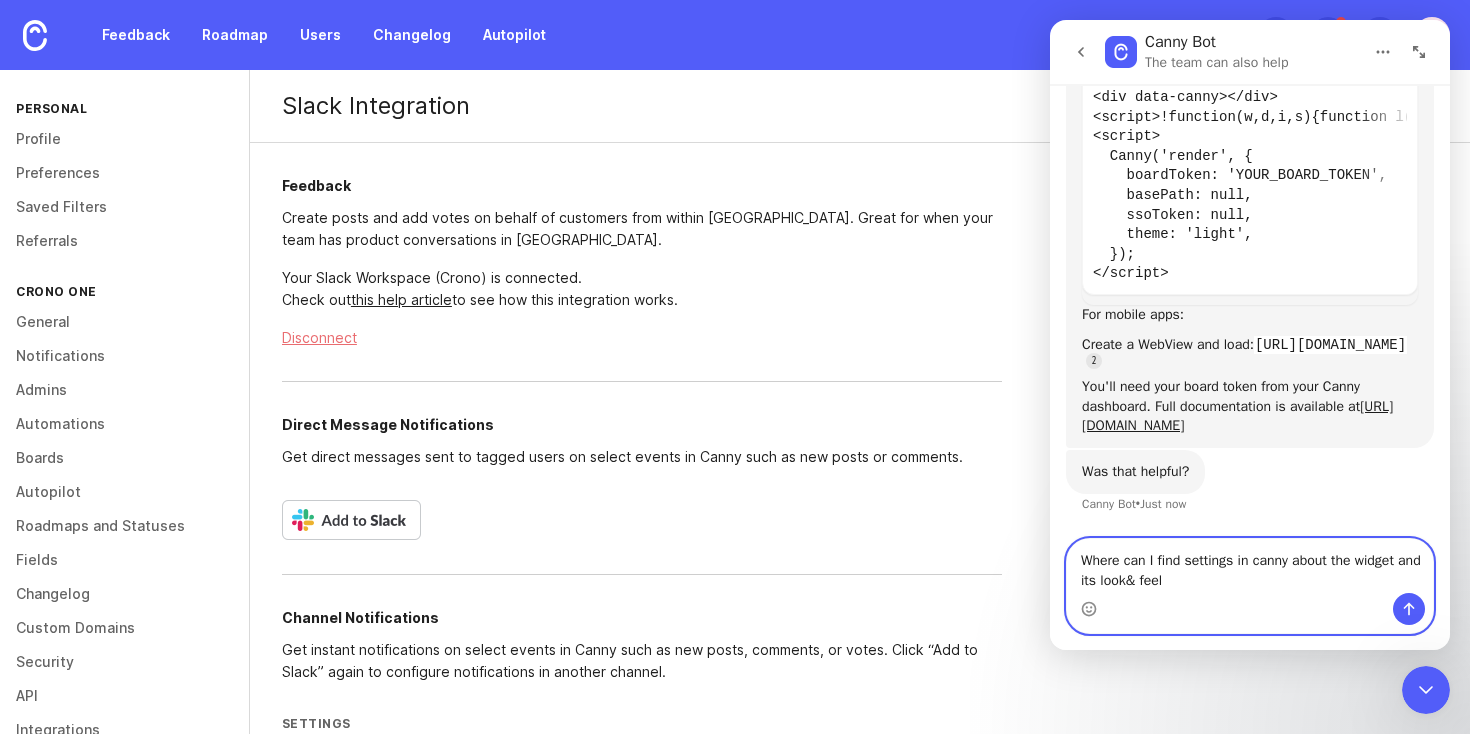 type on "Where can I find settings in canny about the widget and its look& feel?" 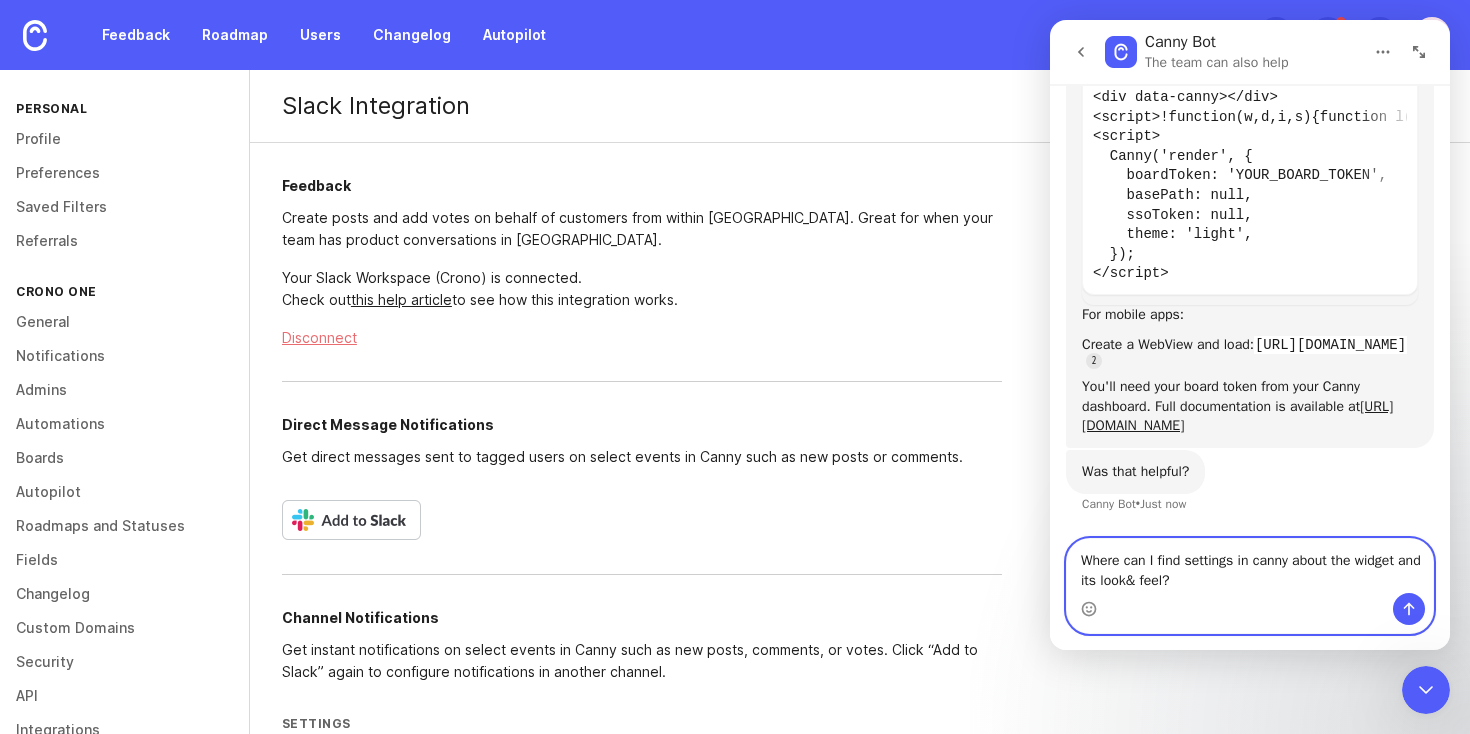 type 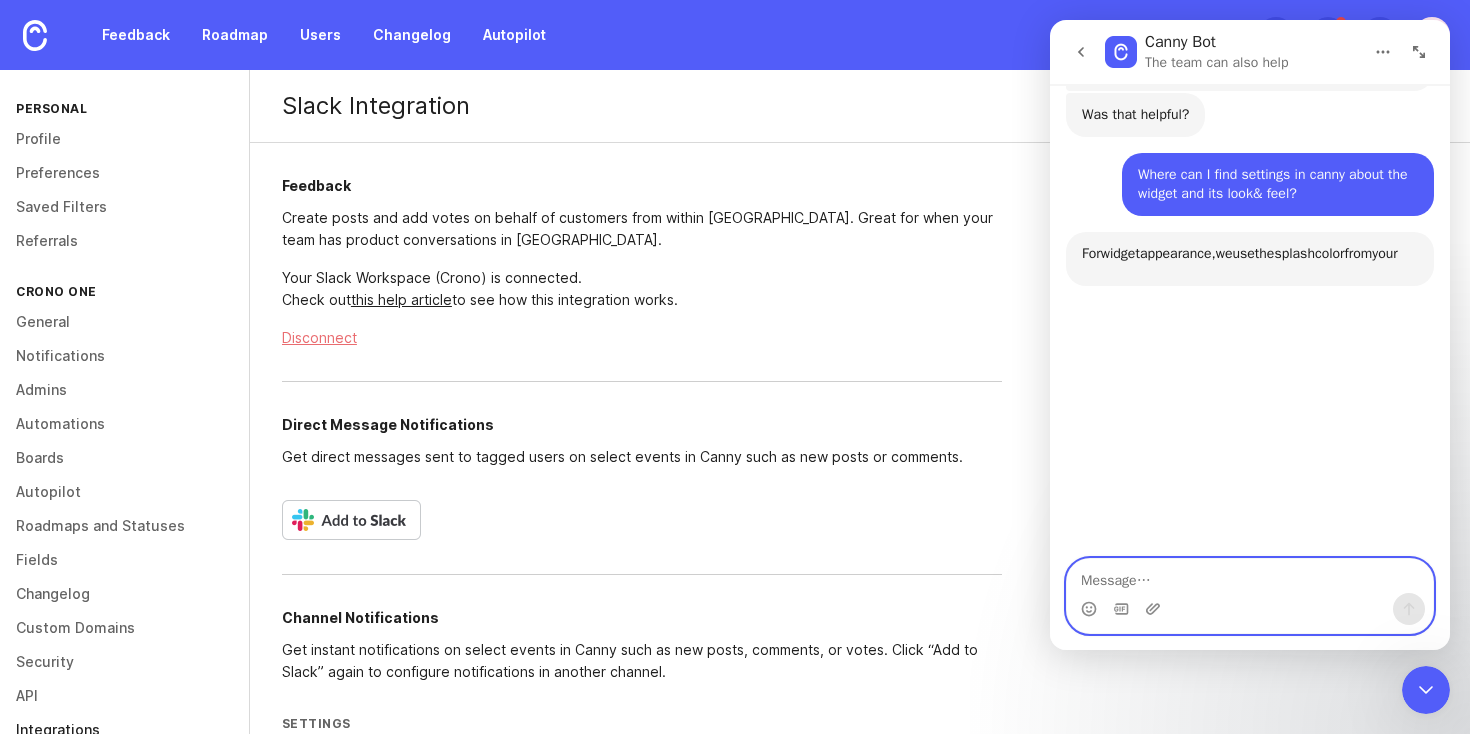 scroll, scrollTop: 1084, scrollLeft: 0, axis: vertical 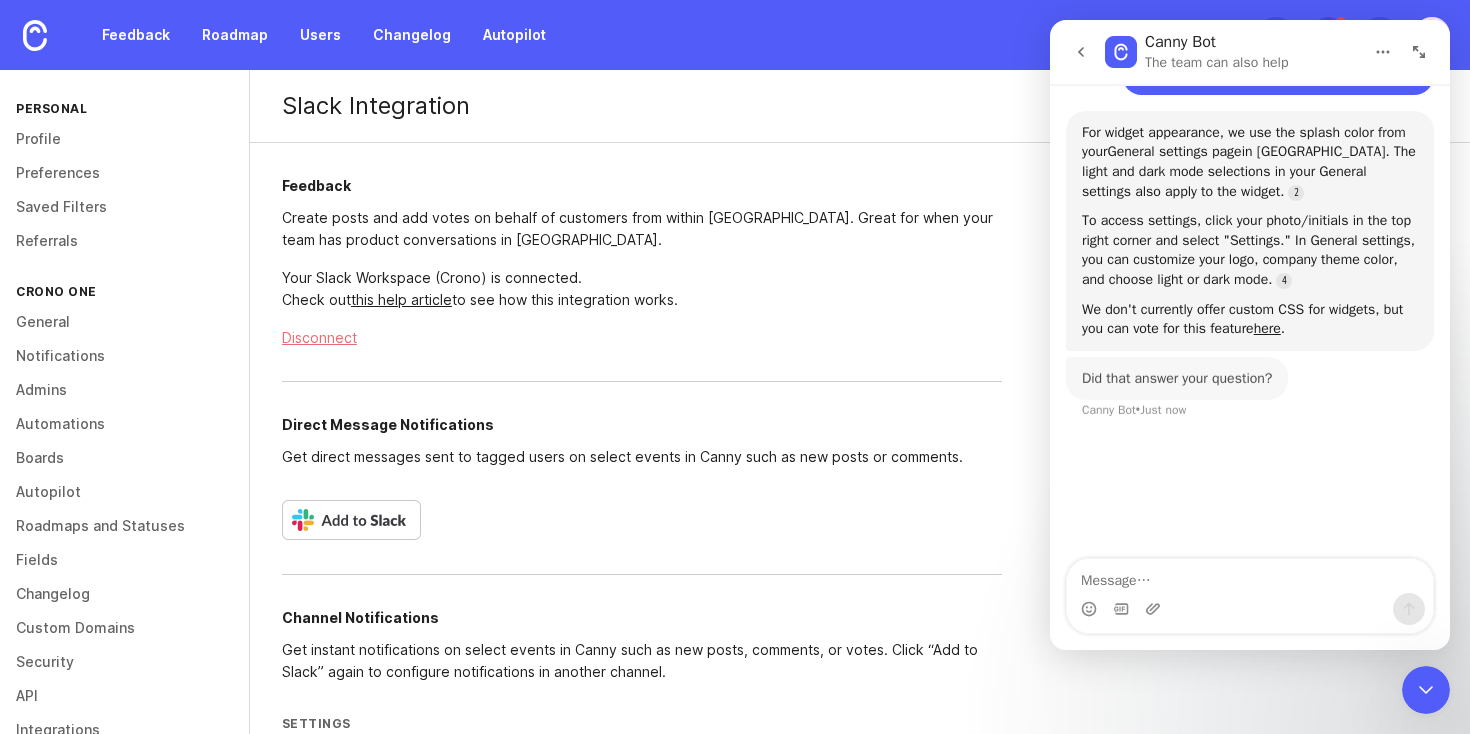 click on "General settings page" at bounding box center (1174, 151) 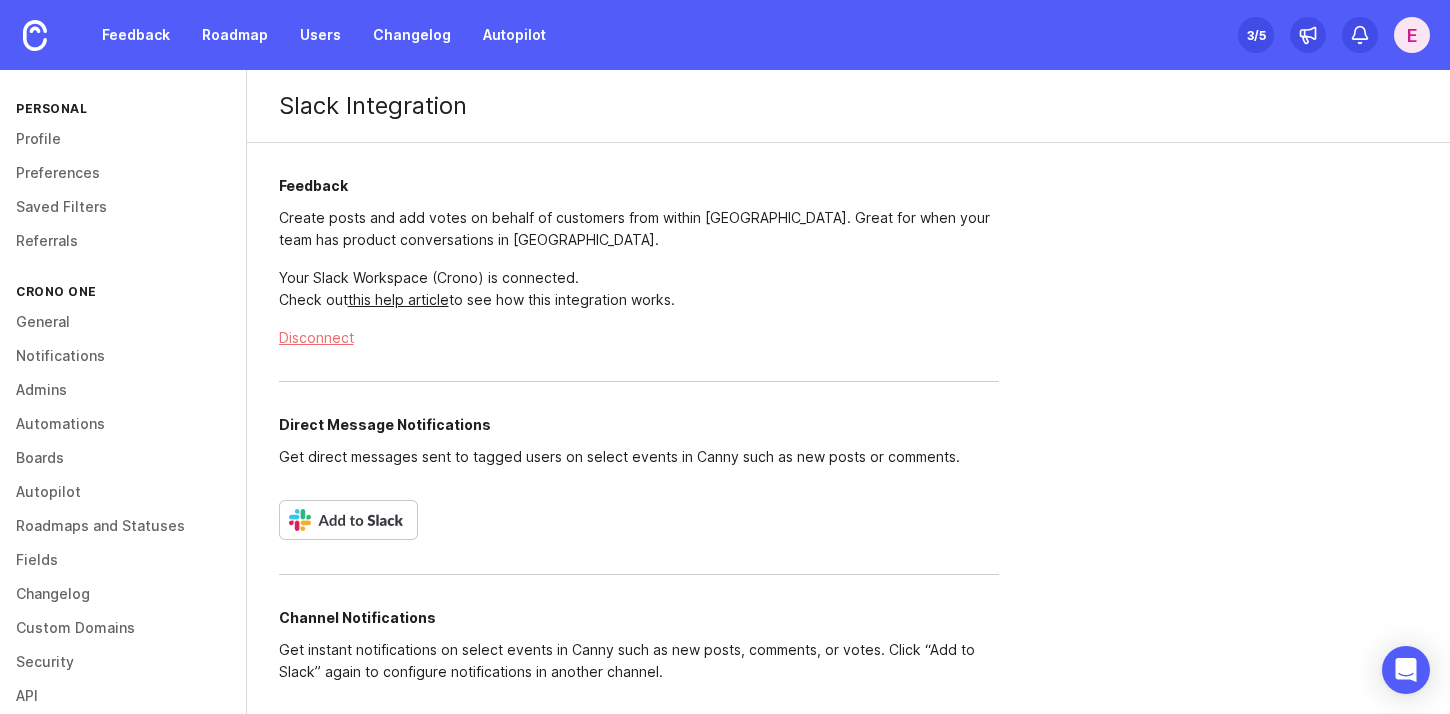 scroll, scrollTop: 0, scrollLeft: 0, axis: both 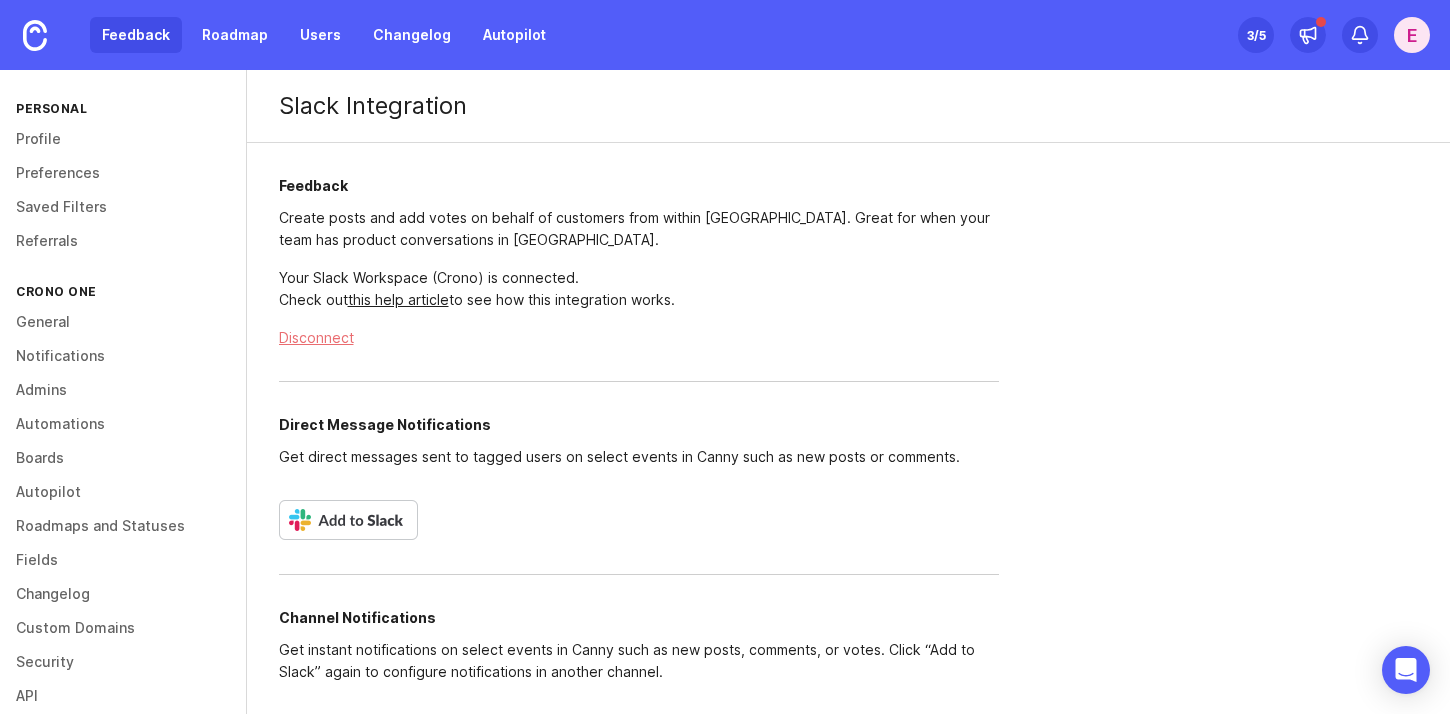 click on "Feedback" at bounding box center (136, 35) 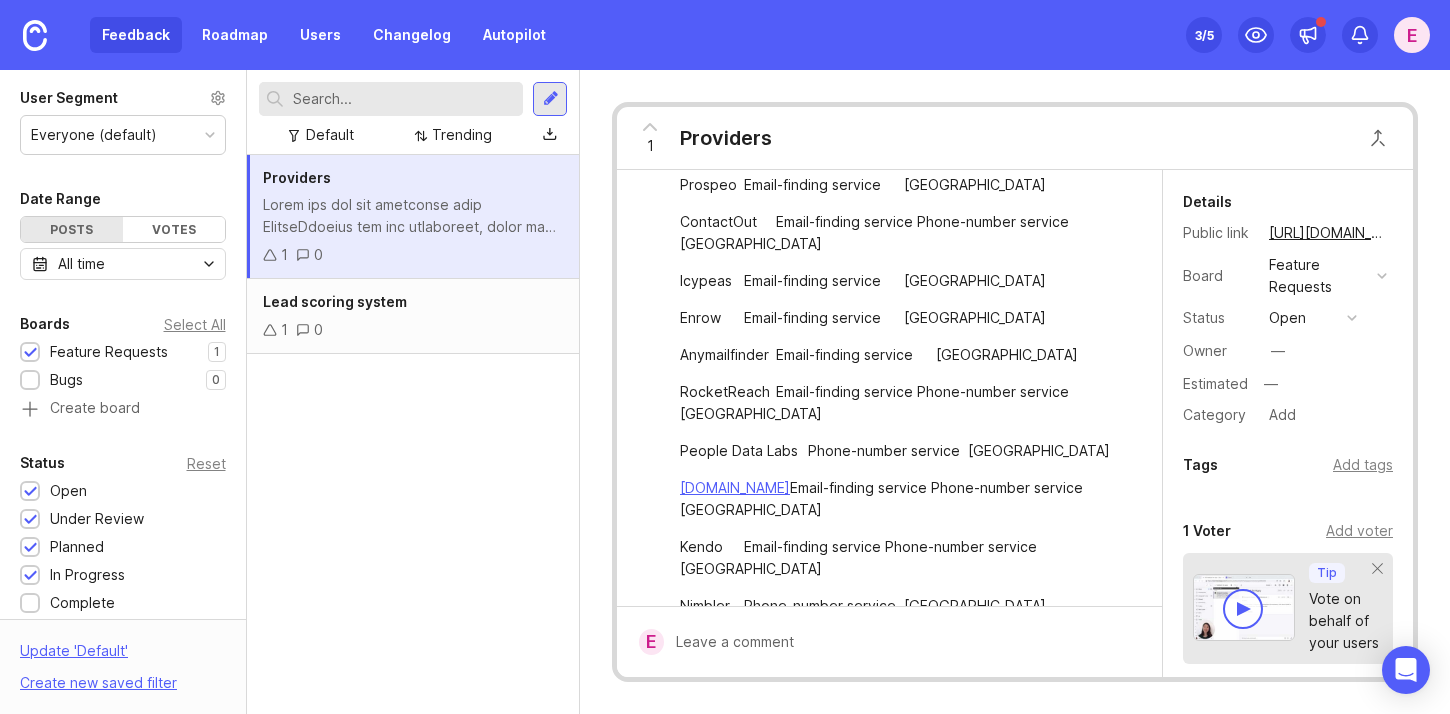scroll, scrollTop: 558, scrollLeft: 0, axis: vertical 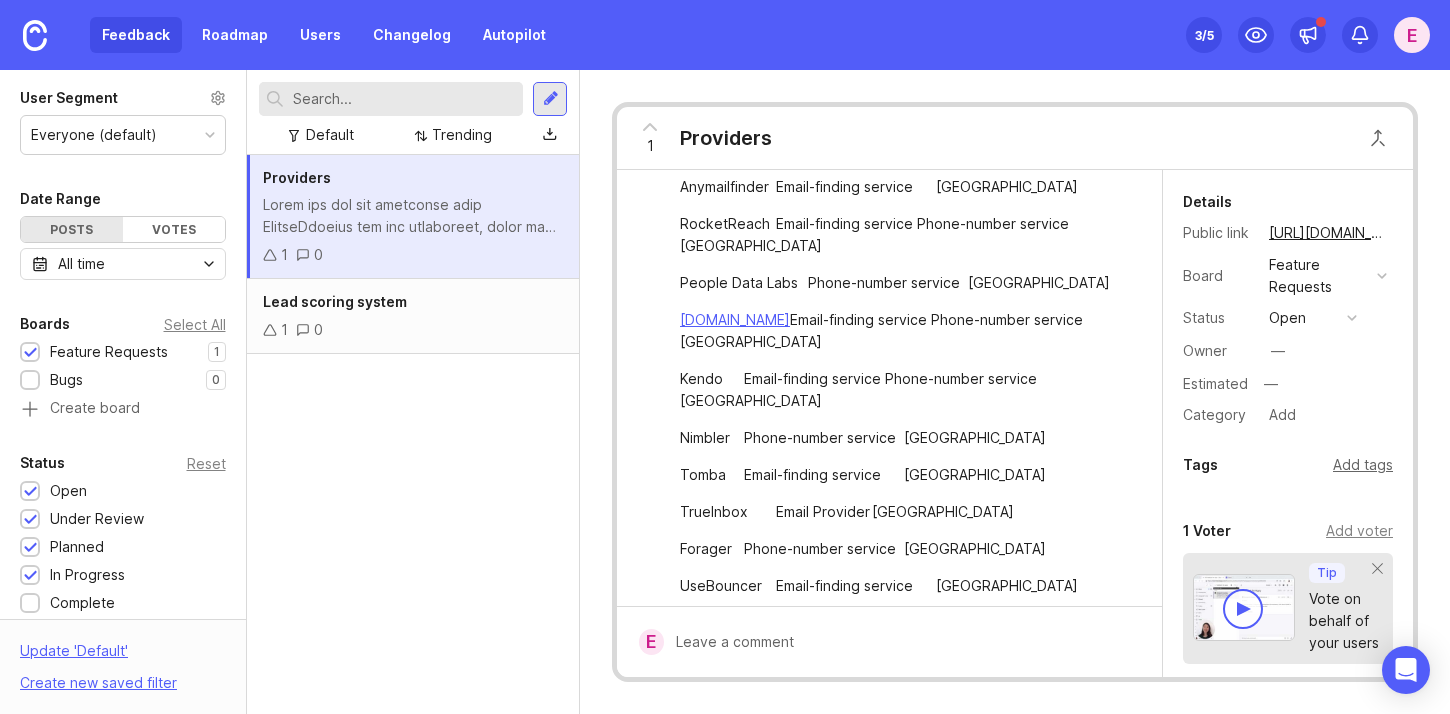 click on "Add tags" at bounding box center (1363, 465) 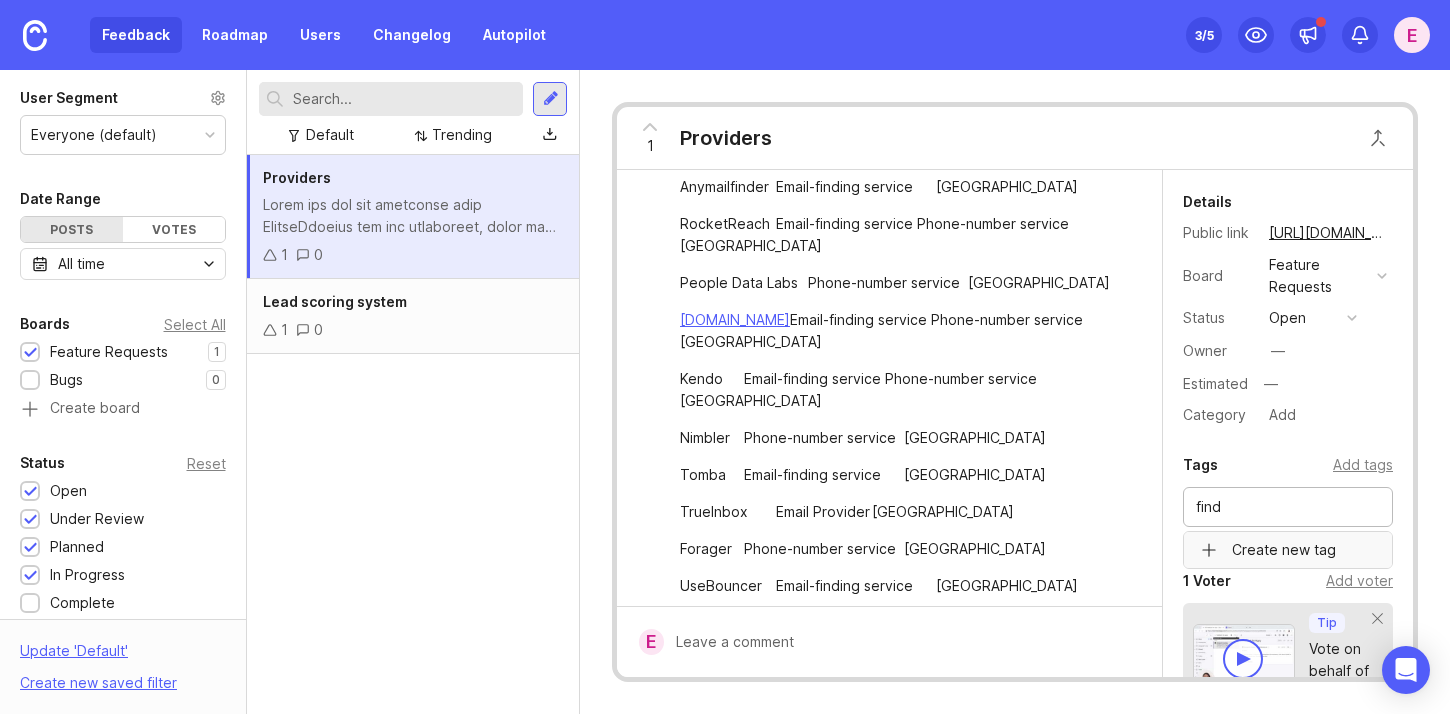 type on "find" 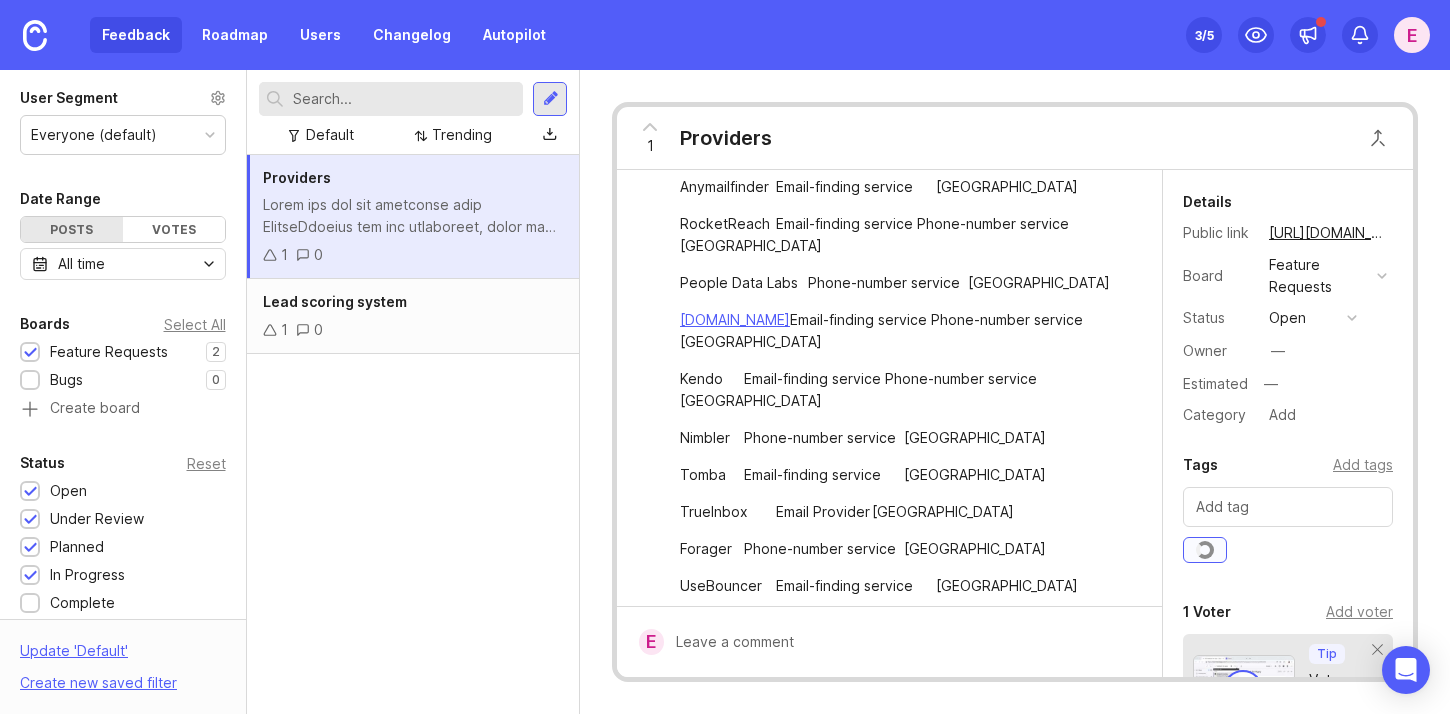 click at bounding box center (1288, 507) 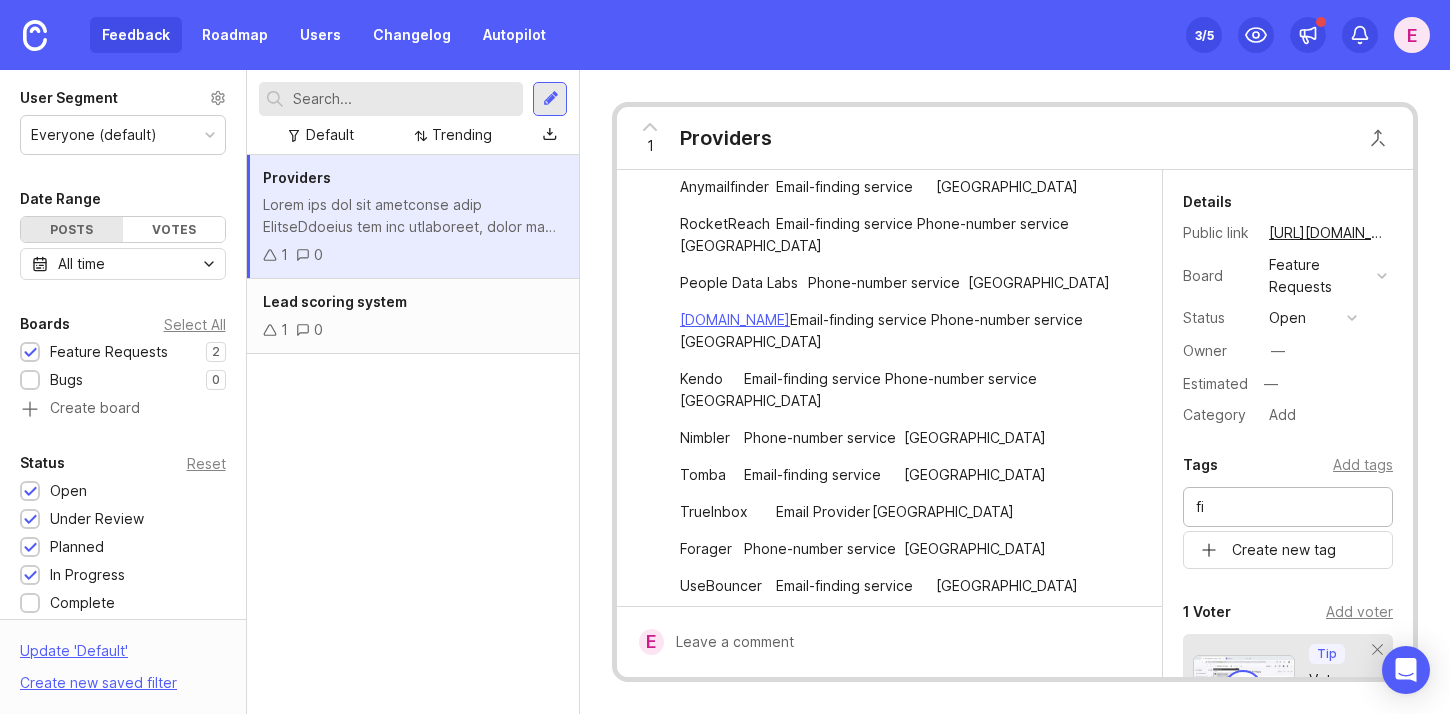 type on "f" 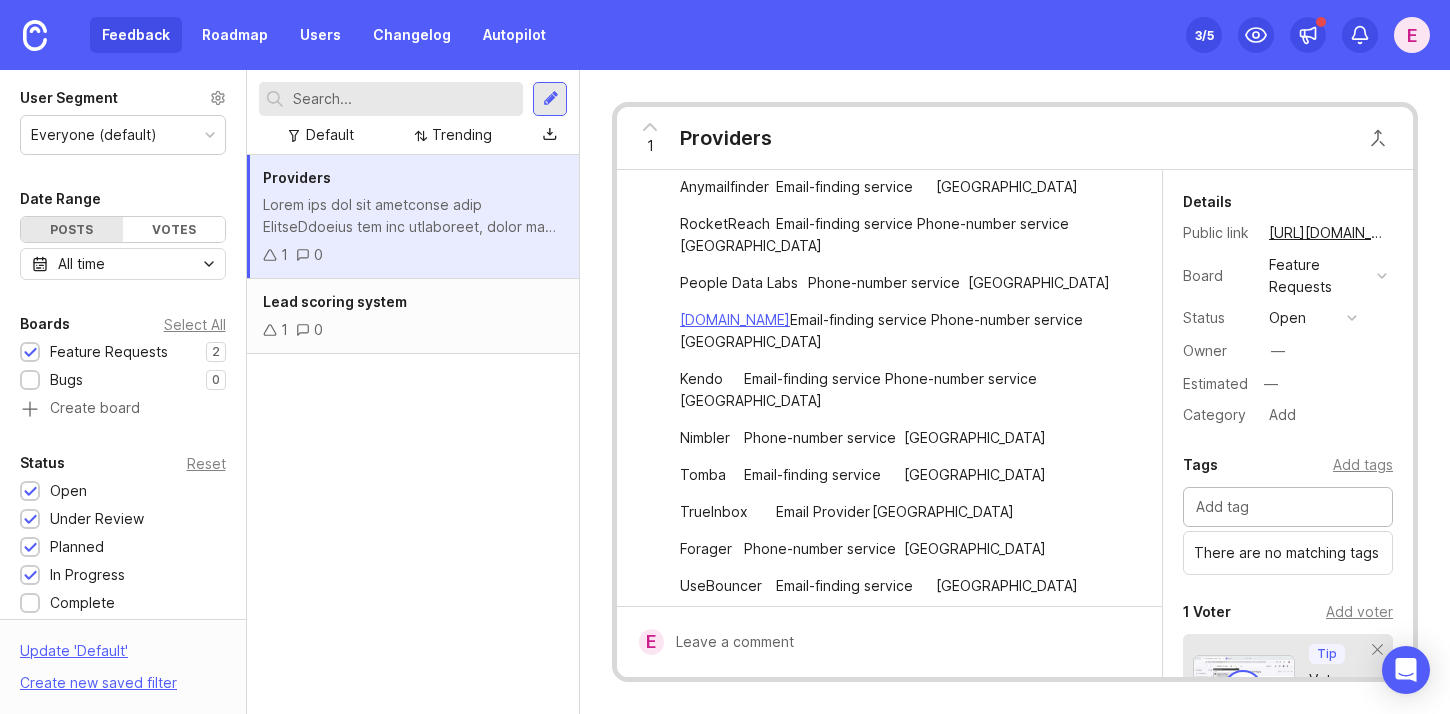 click at bounding box center (1288, 507) 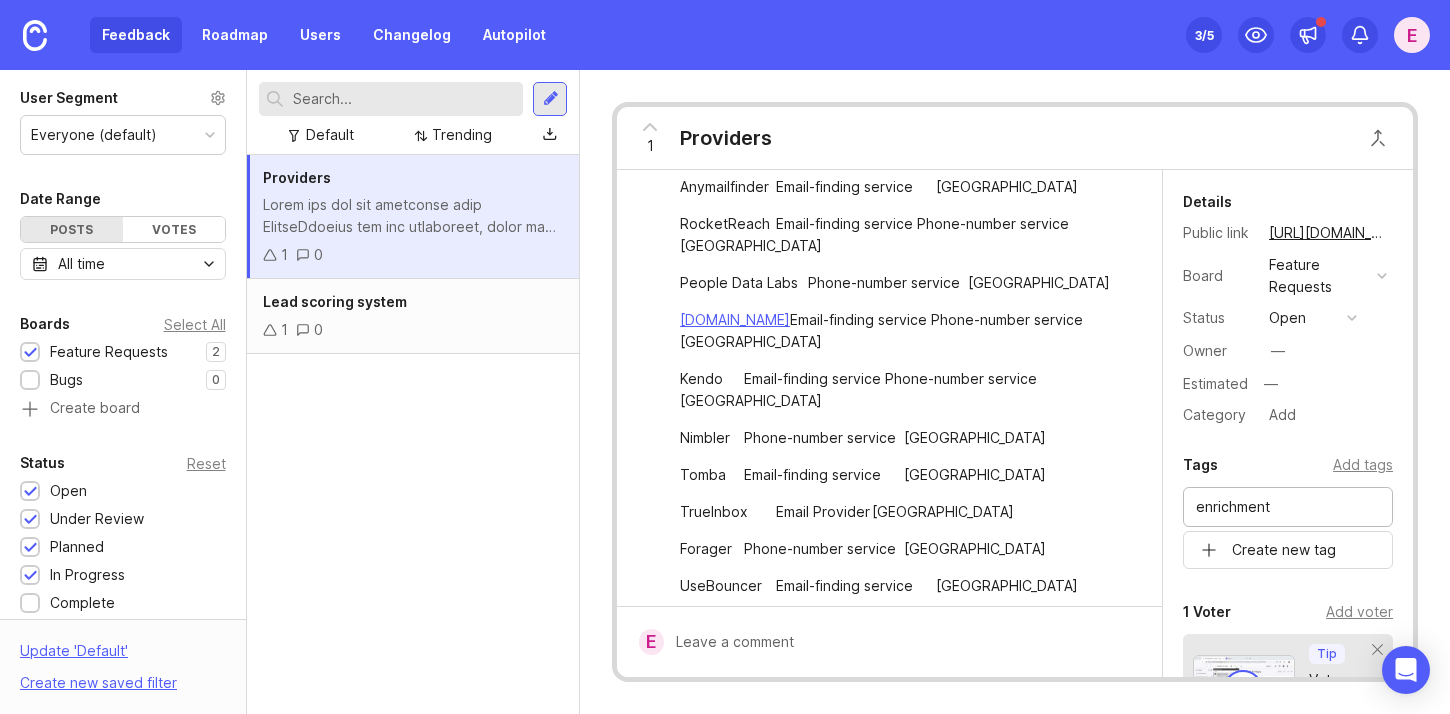 type on "enrichment" 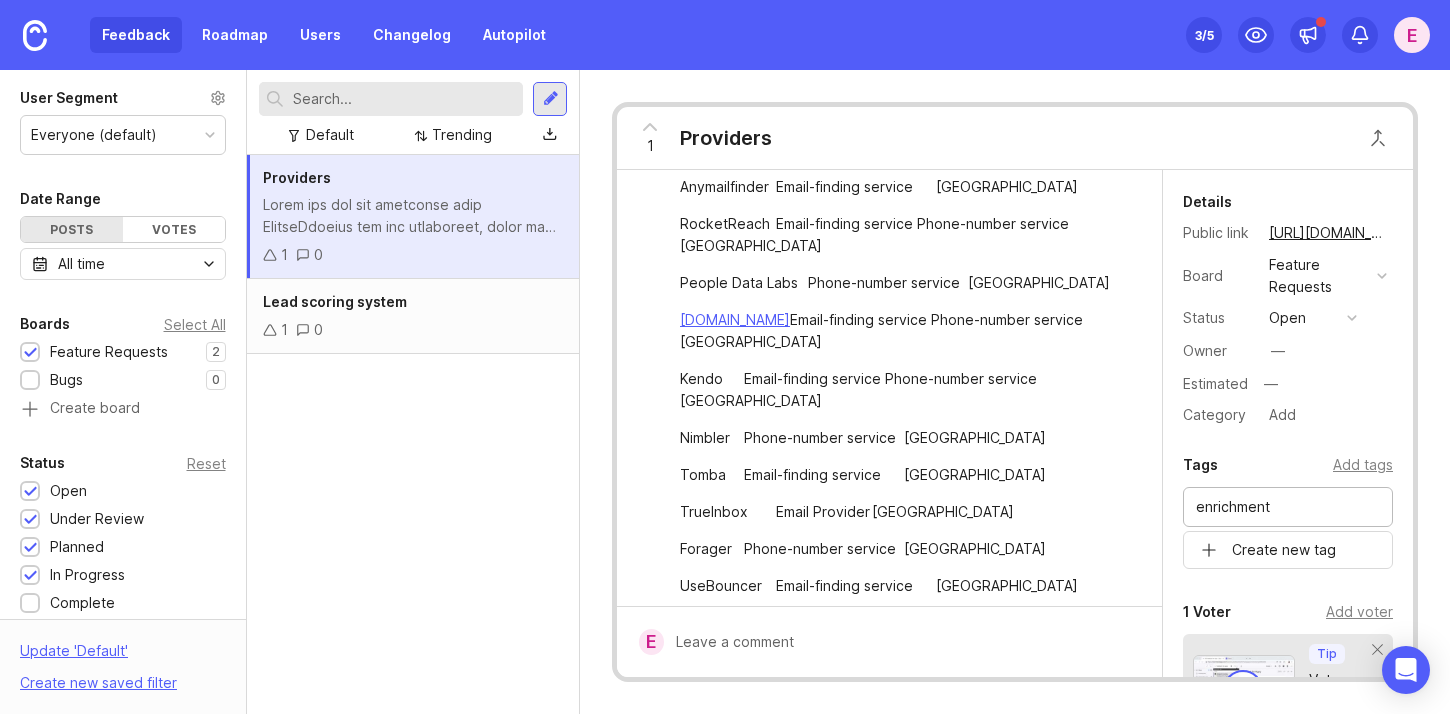type 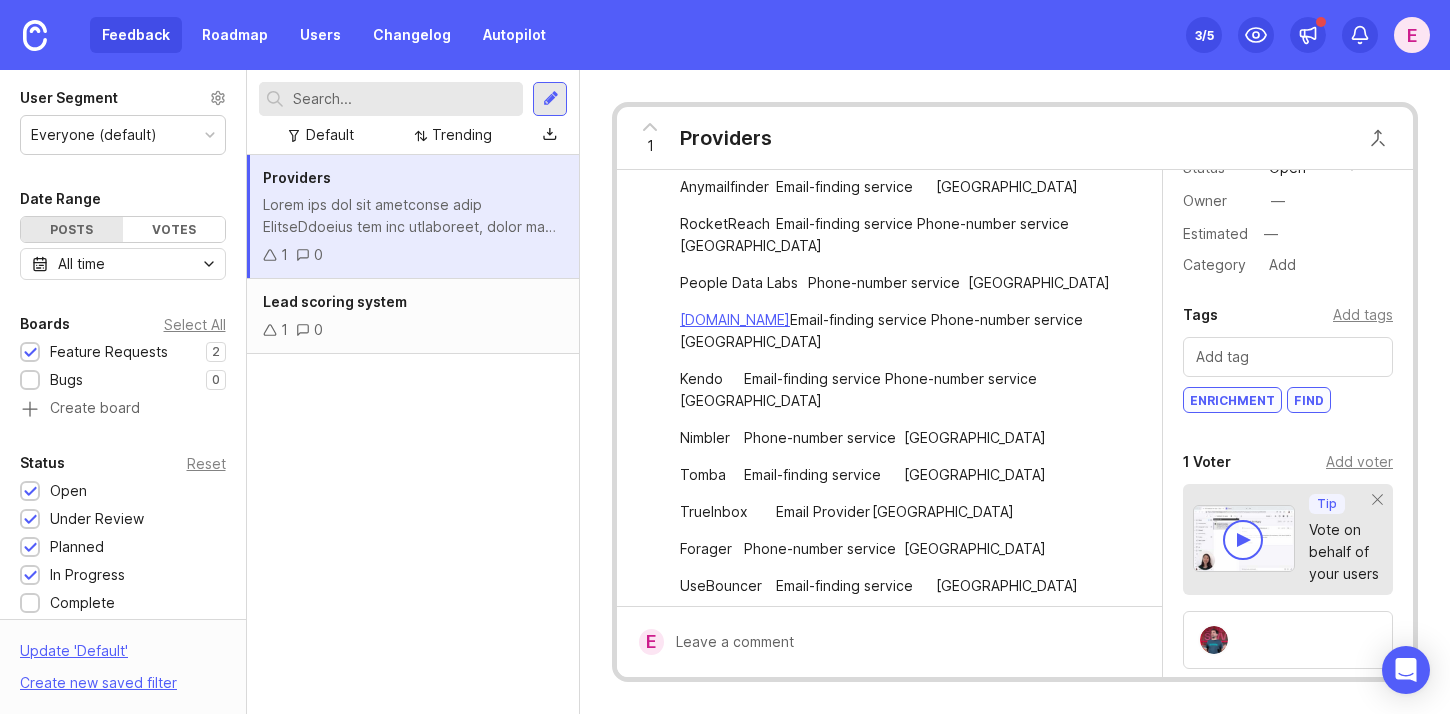 scroll, scrollTop: 151, scrollLeft: 0, axis: vertical 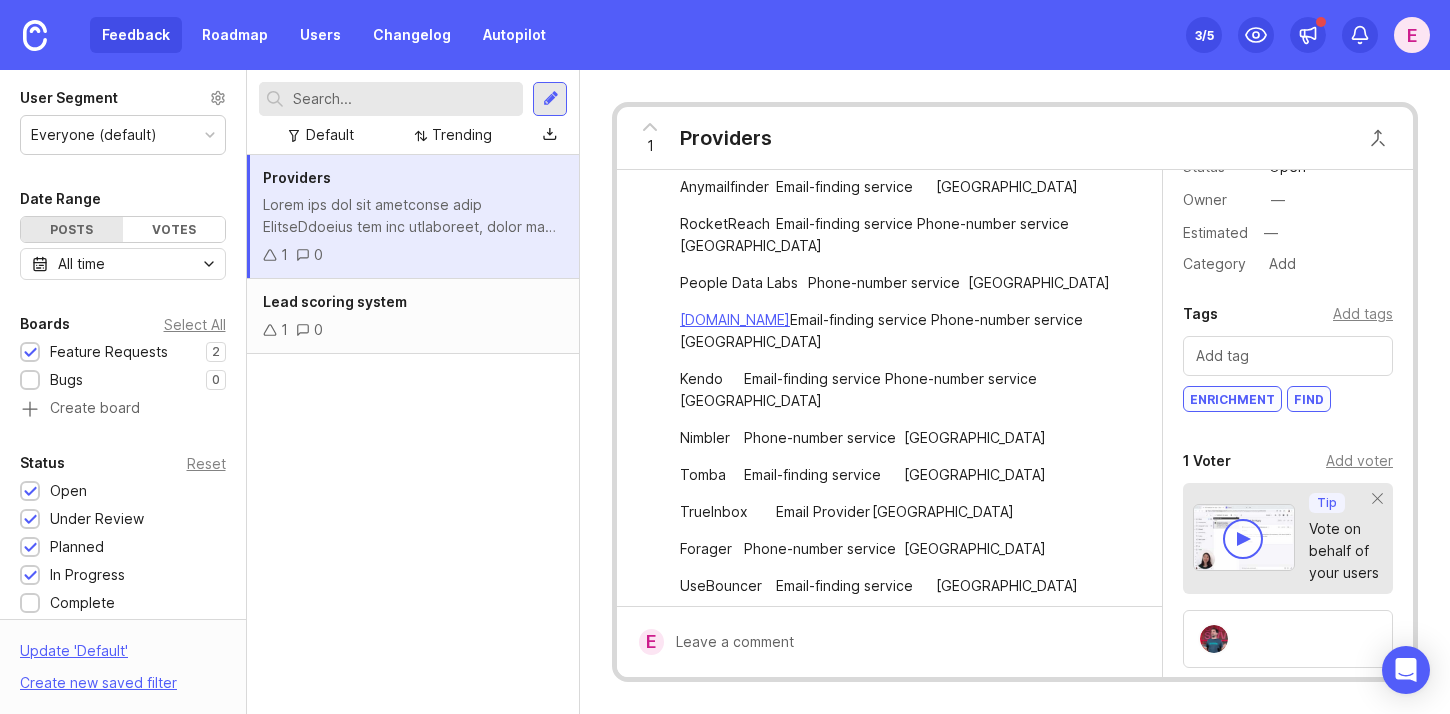 click on "Providers 1 0 Lead scoring system 1 0" at bounding box center (413, 434) 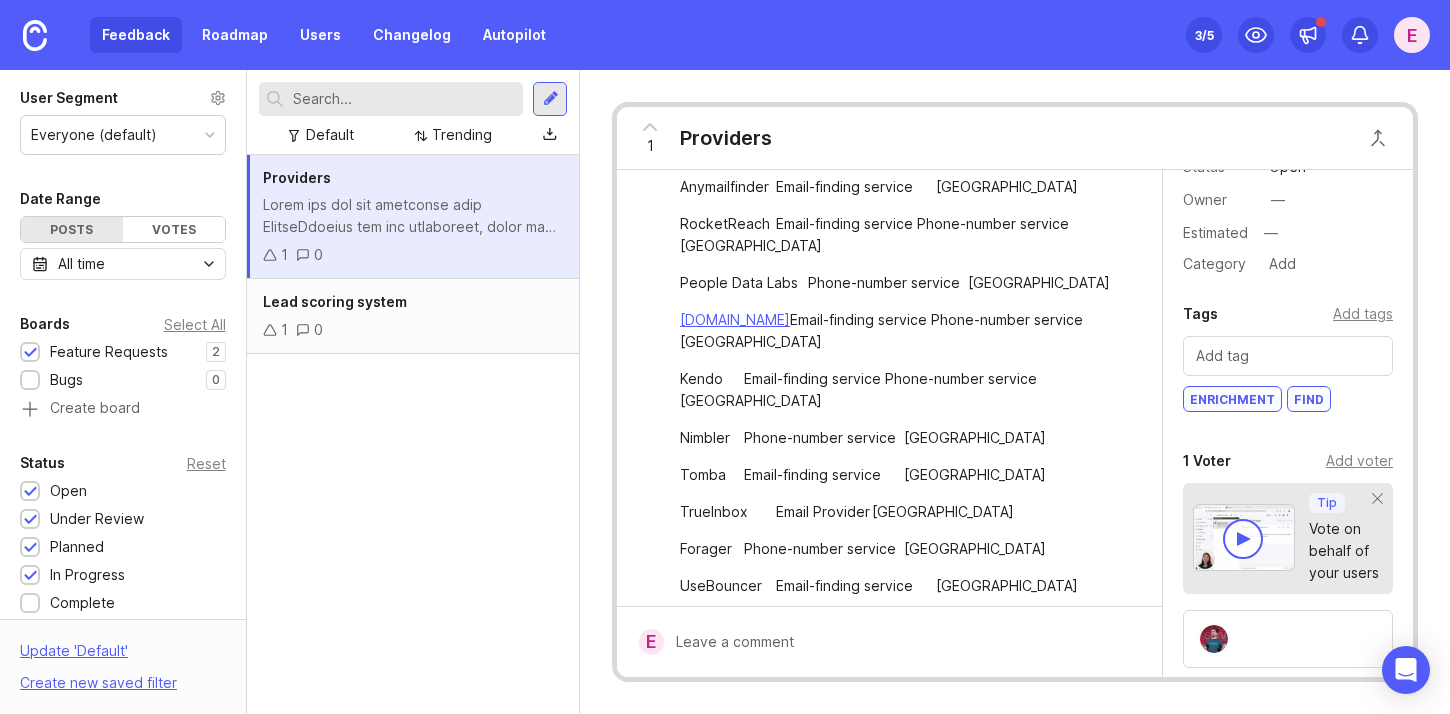 click on "Providers 1 0 Lead scoring system 1 0" at bounding box center (413, 434) 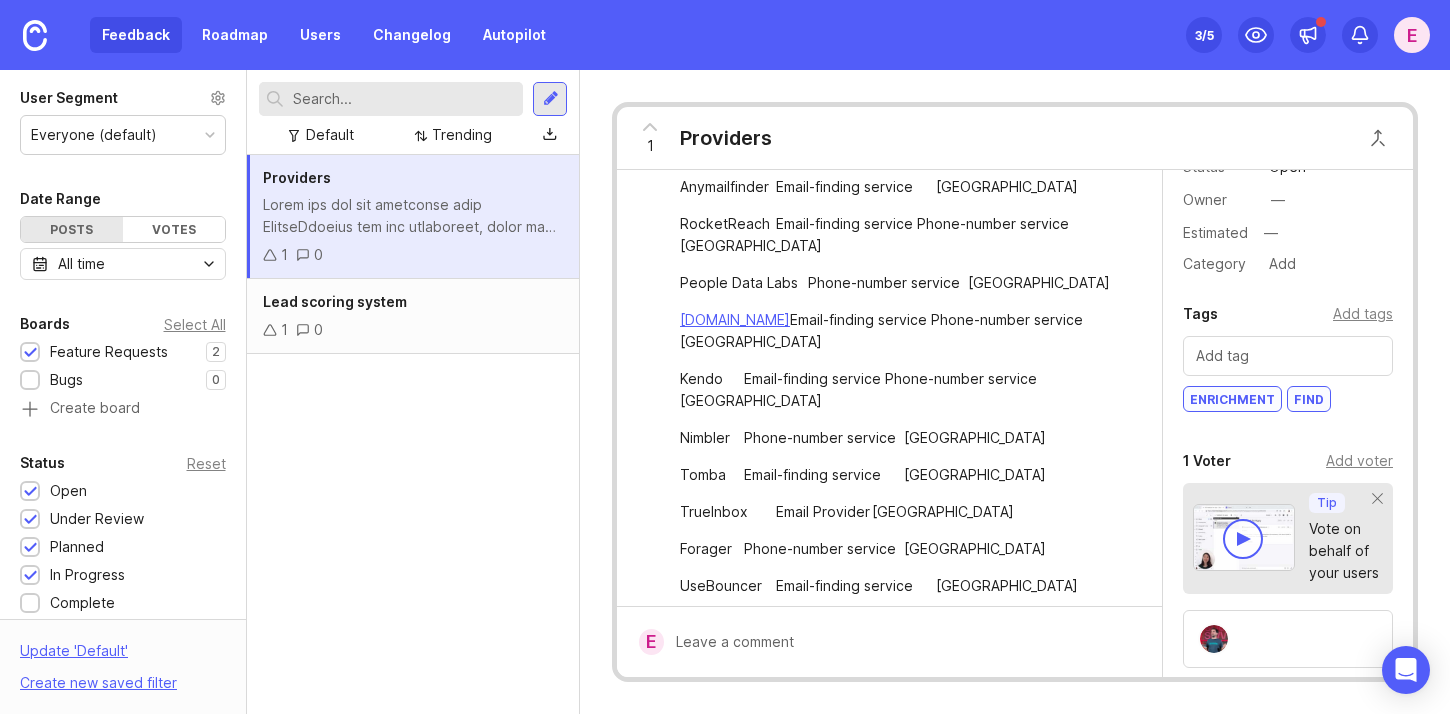 click 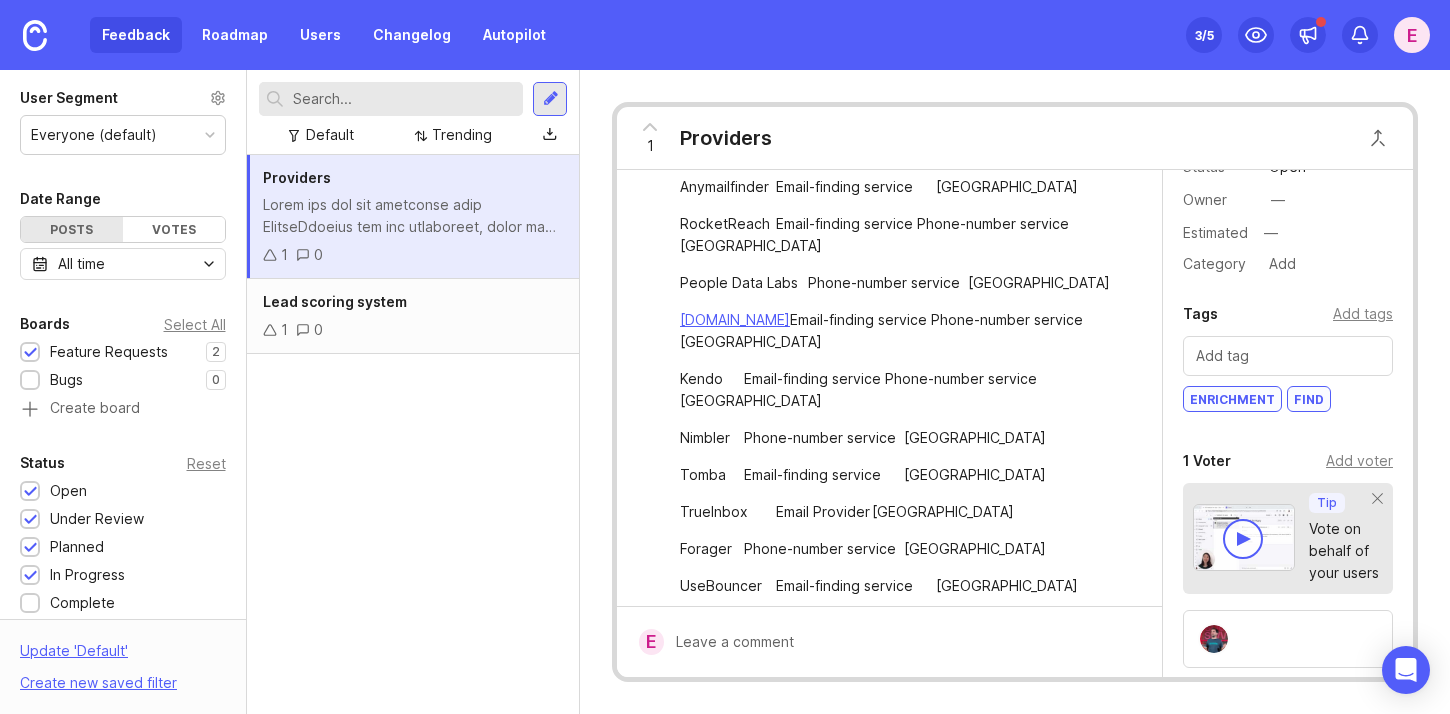click 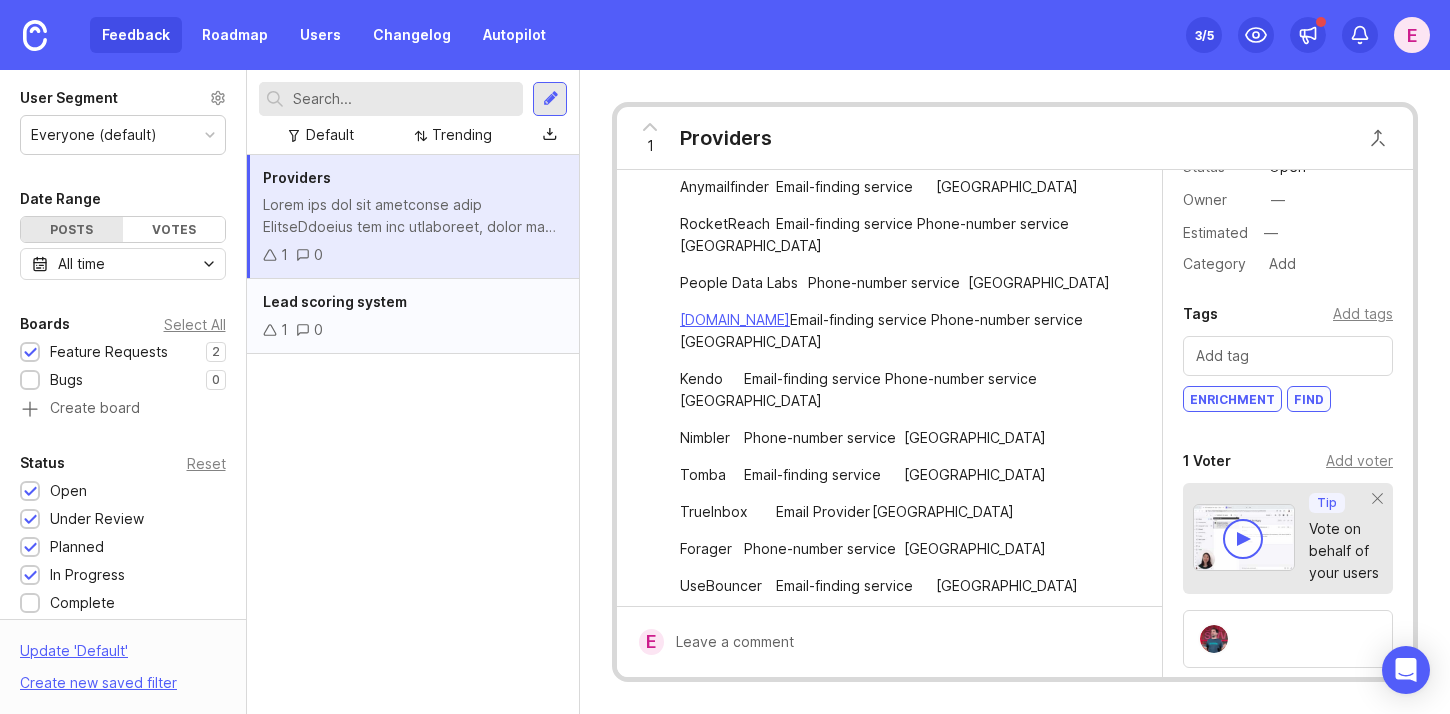 click on "1 0" at bounding box center [413, 330] 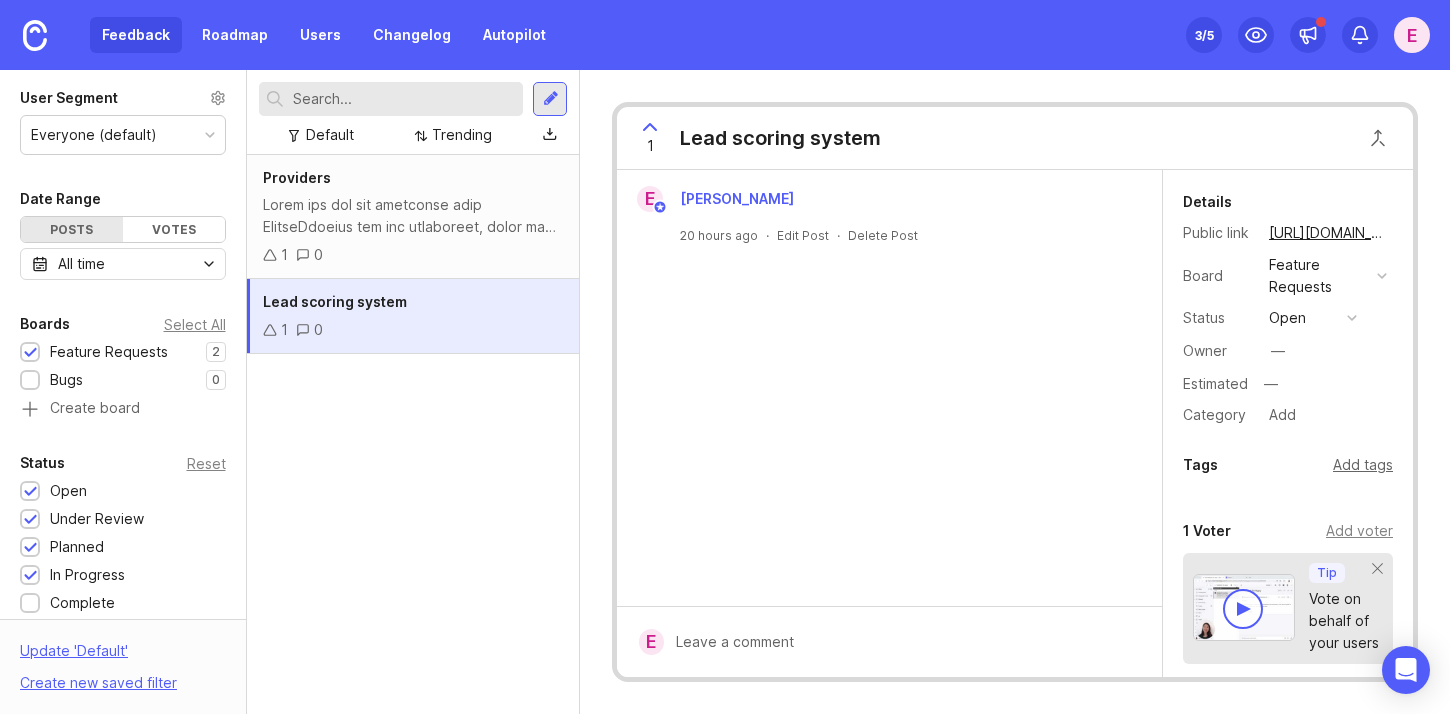 click on "Add tags" at bounding box center (1363, 465) 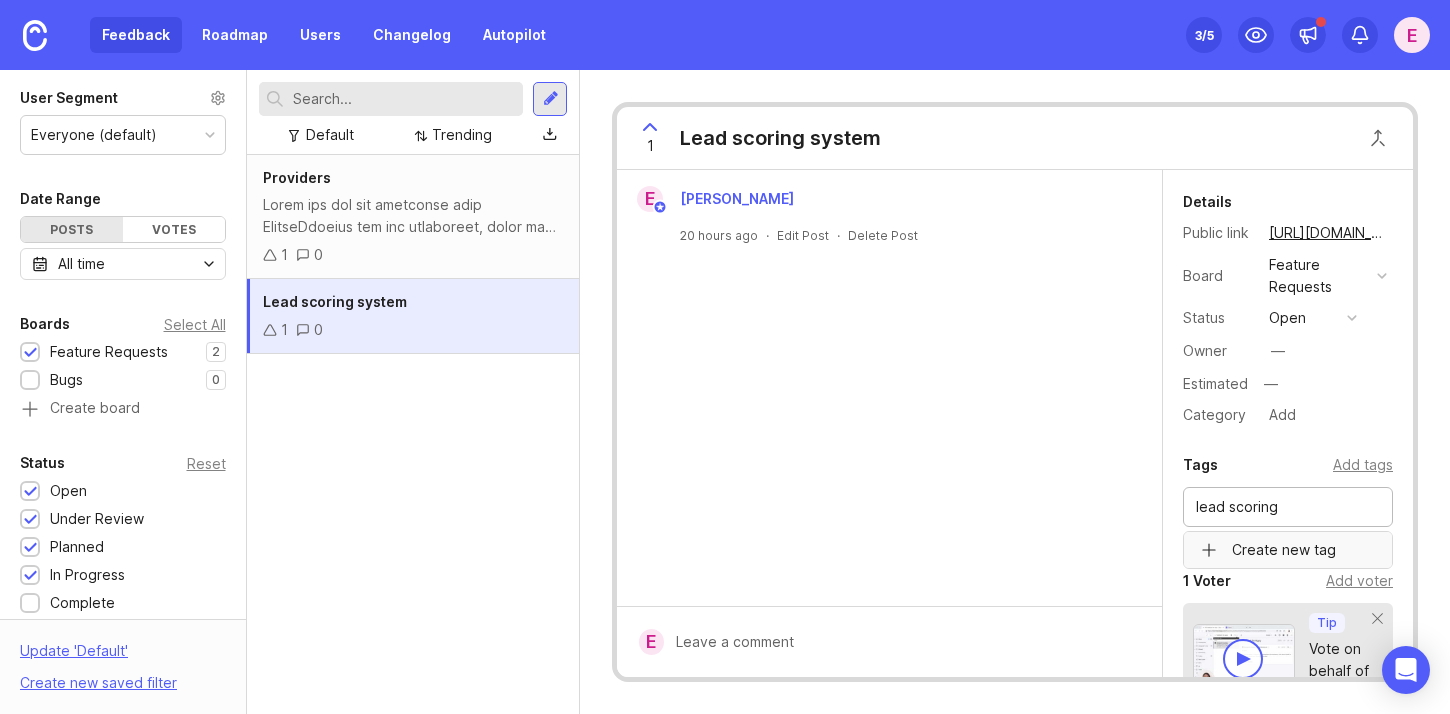 type on "lead scoring" 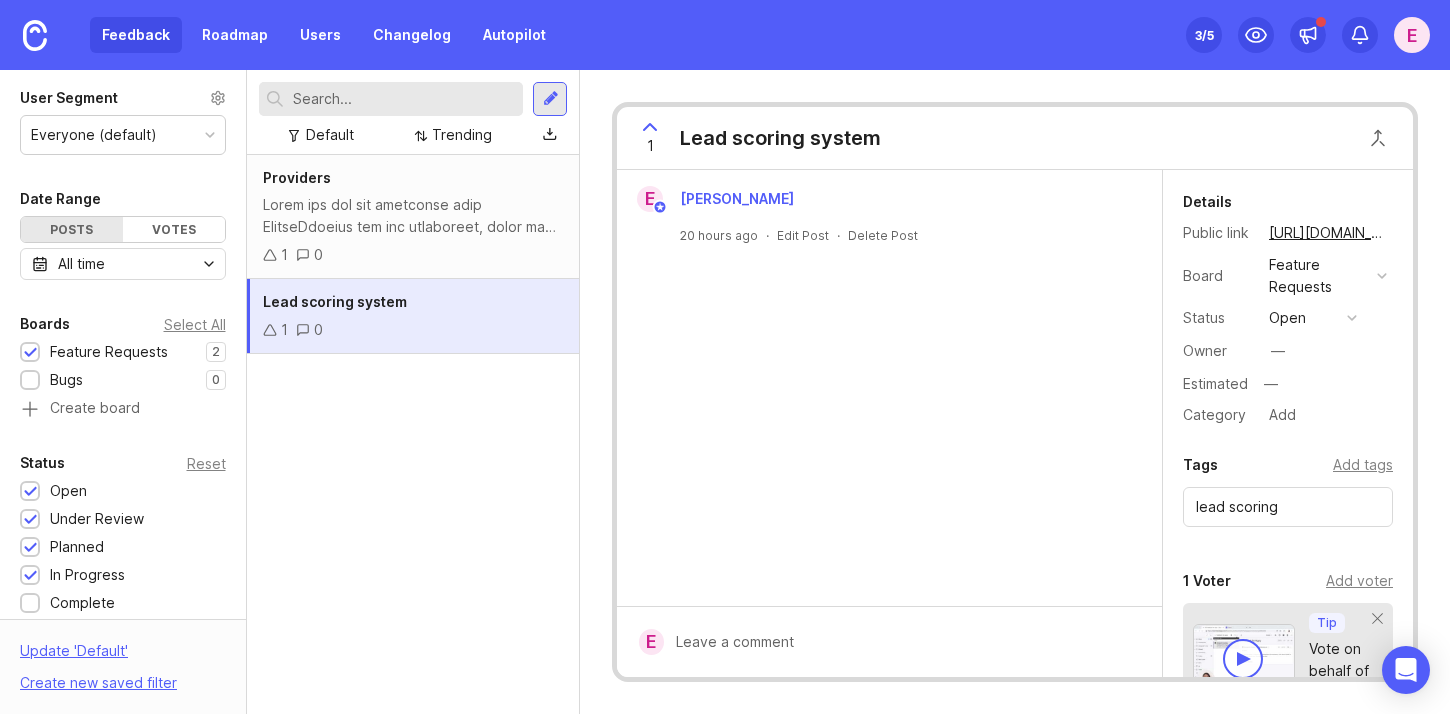 type 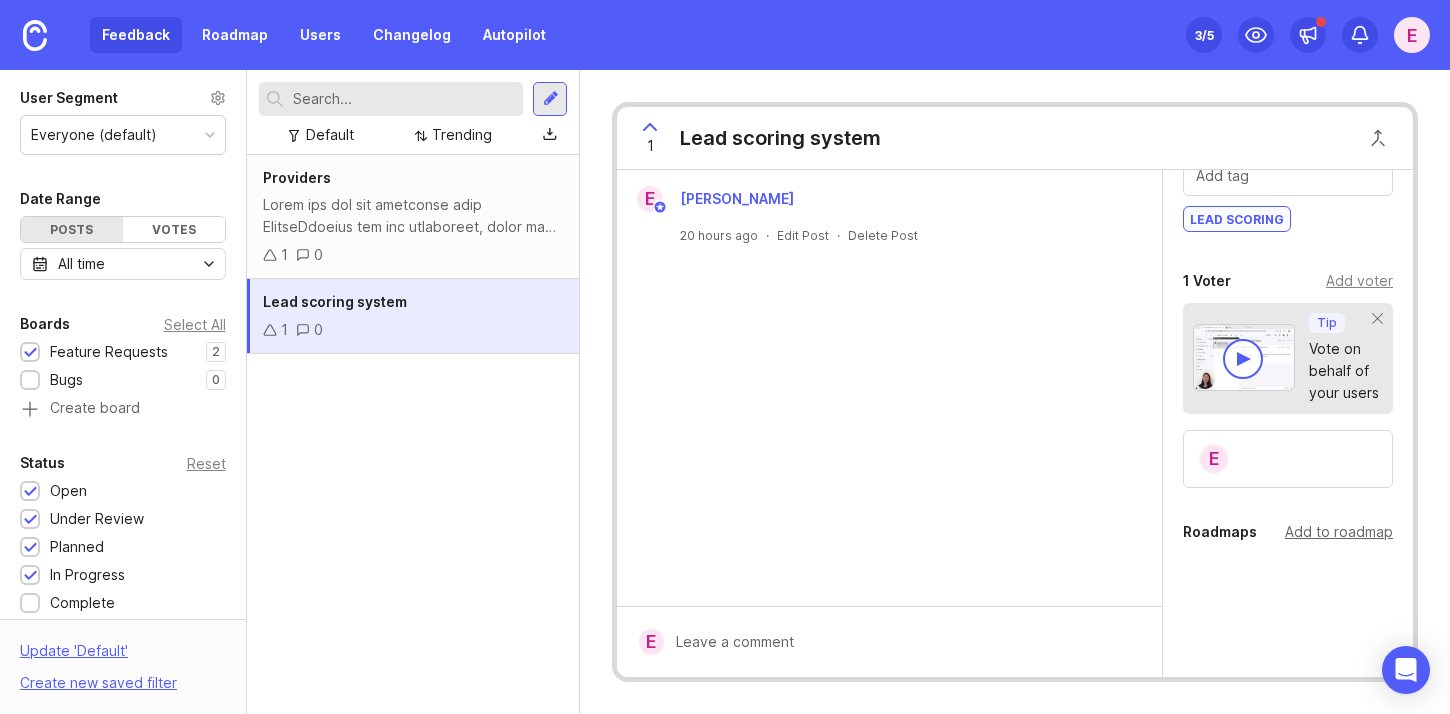 scroll, scrollTop: 0, scrollLeft: 0, axis: both 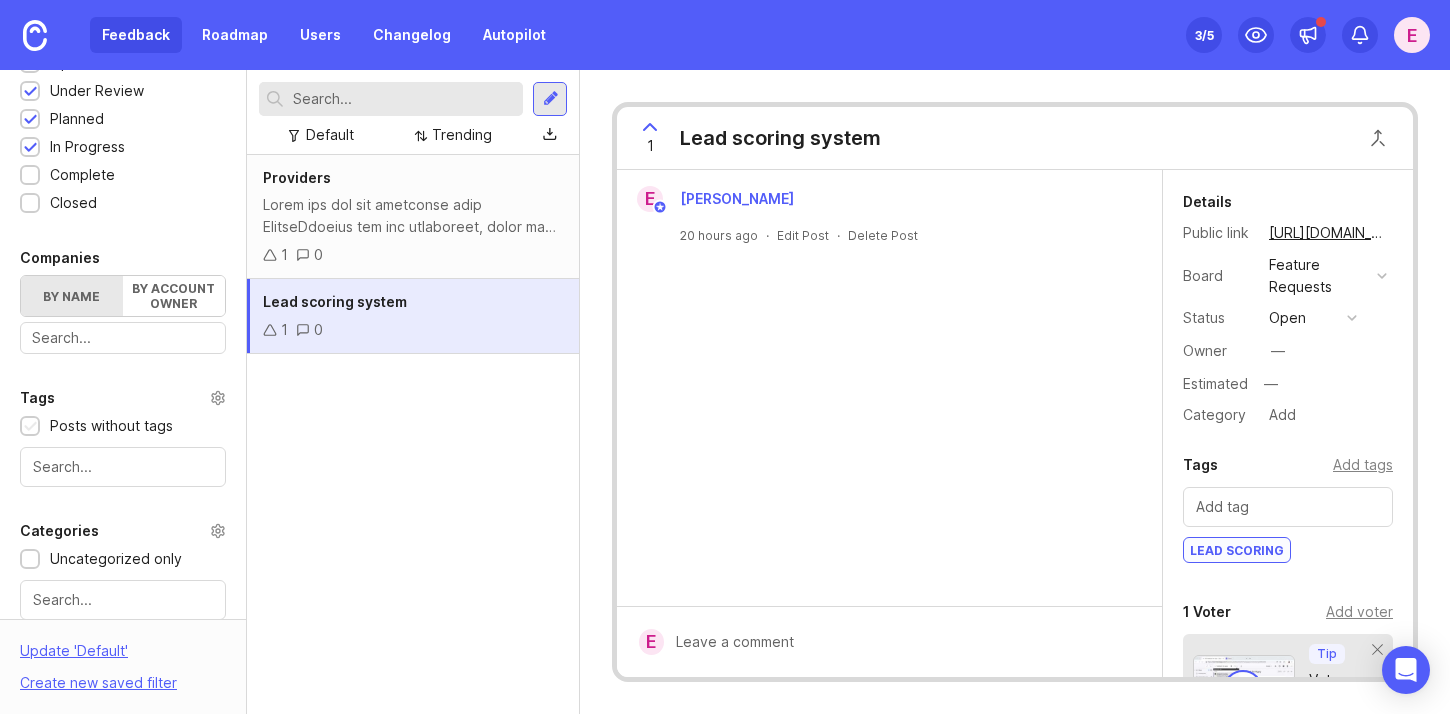 click at bounding box center [30, 427] 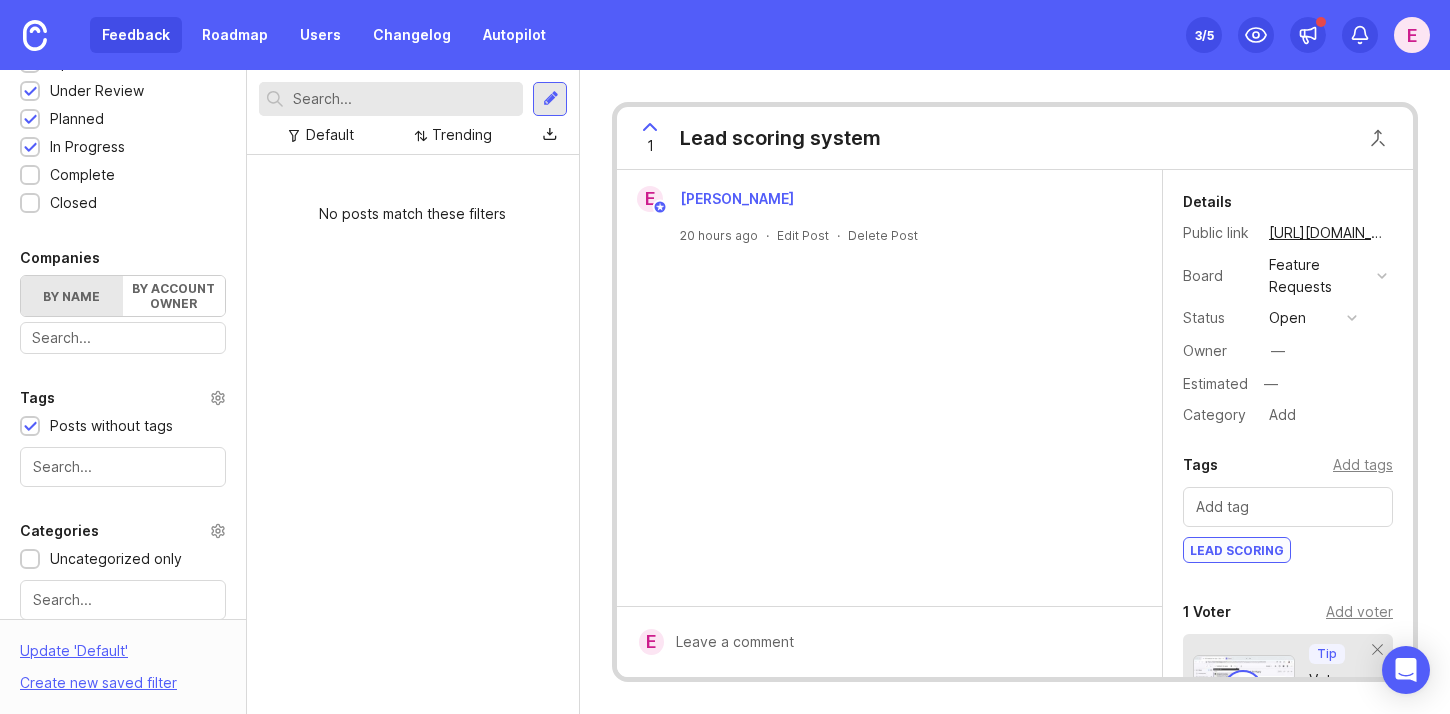click at bounding box center [30, 427] 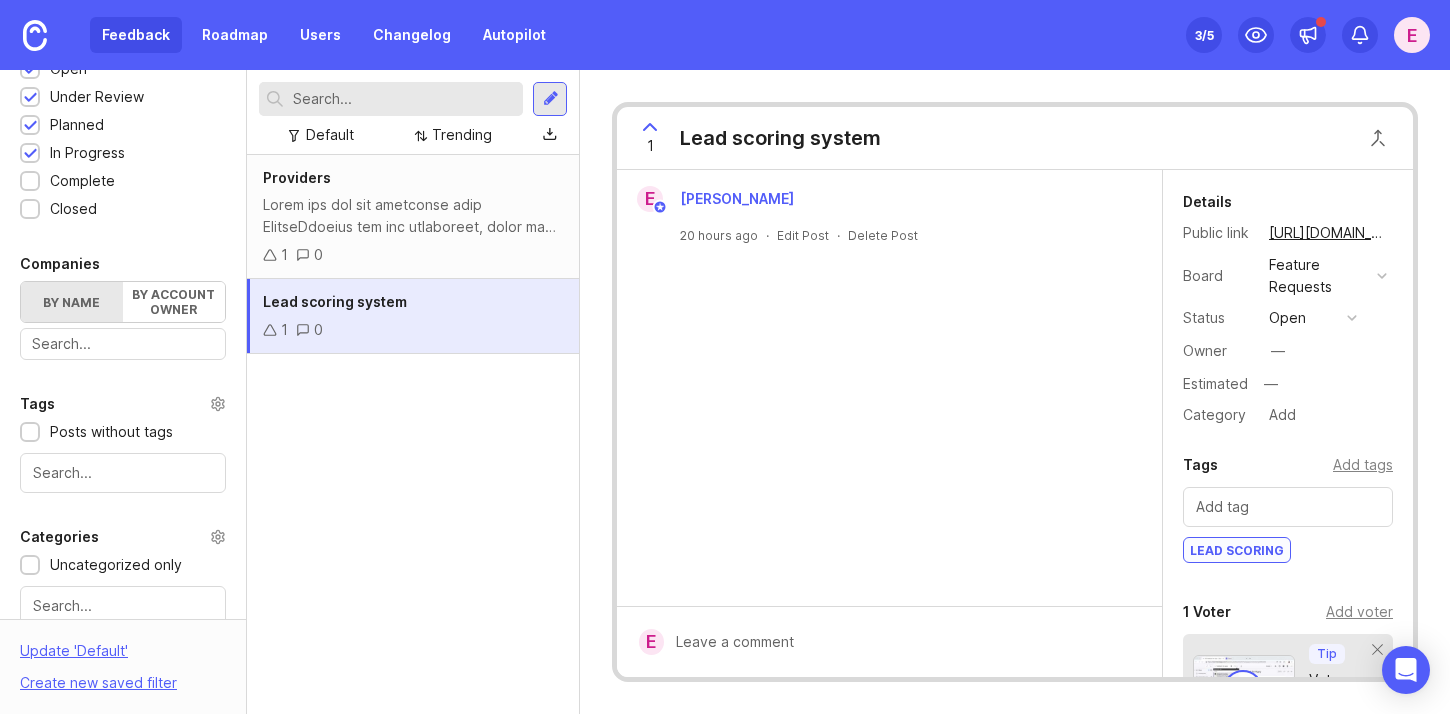 scroll, scrollTop: 403, scrollLeft: 0, axis: vertical 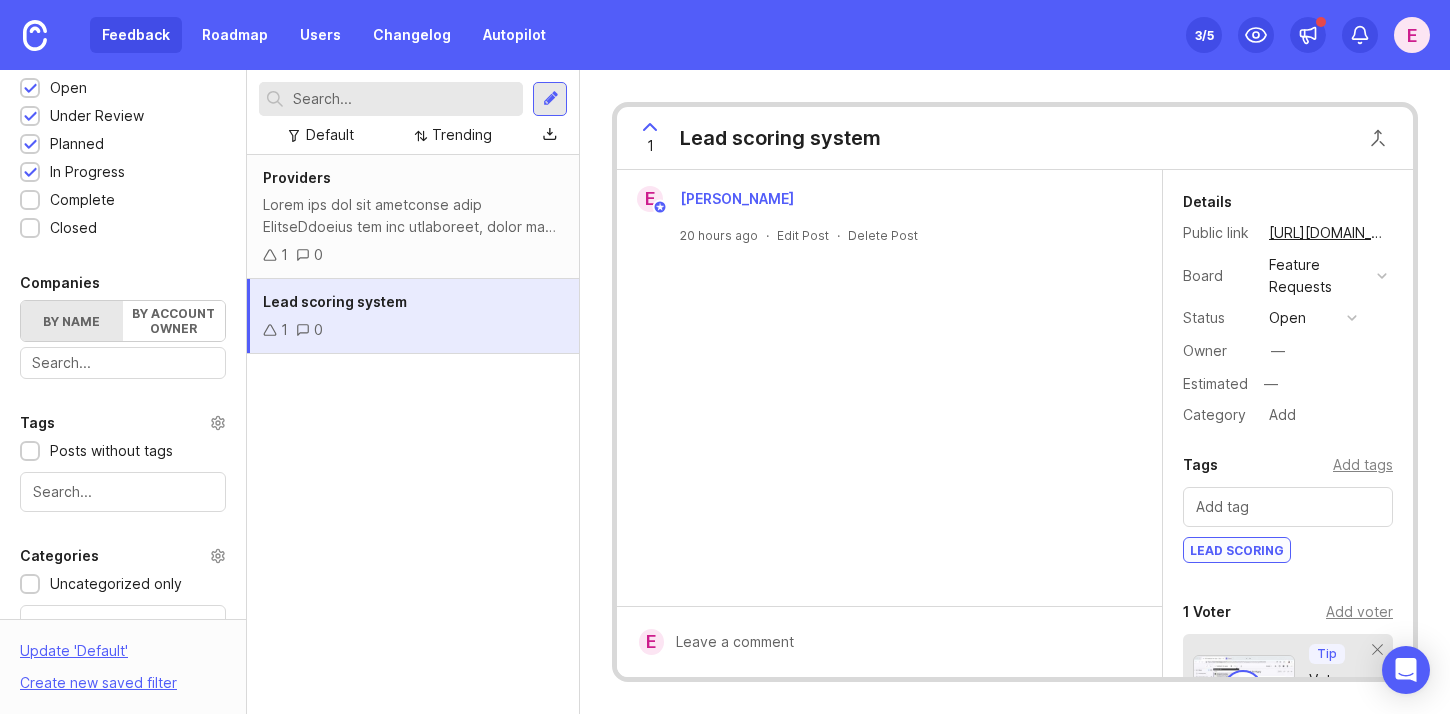 click at bounding box center [123, 492] 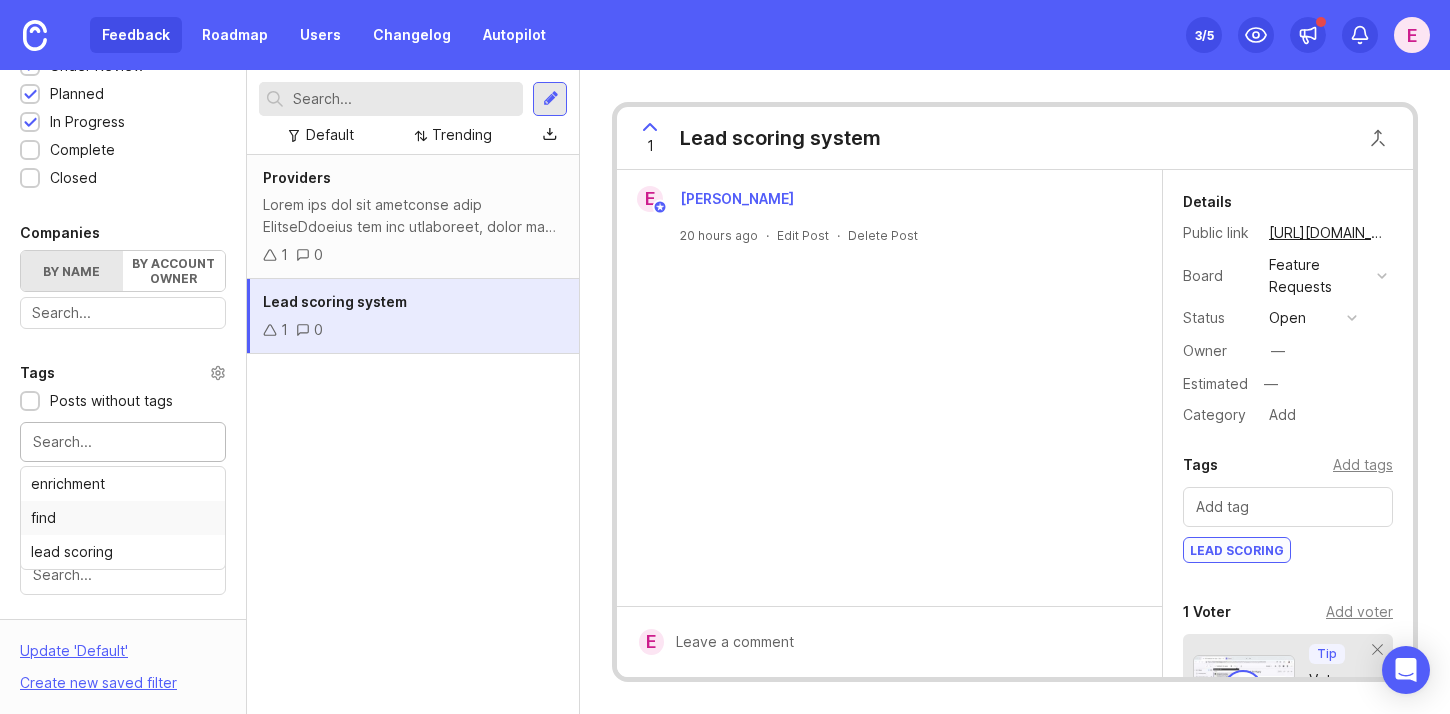 scroll, scrollTop: 493, scrollLeft: 0, axis: vertical 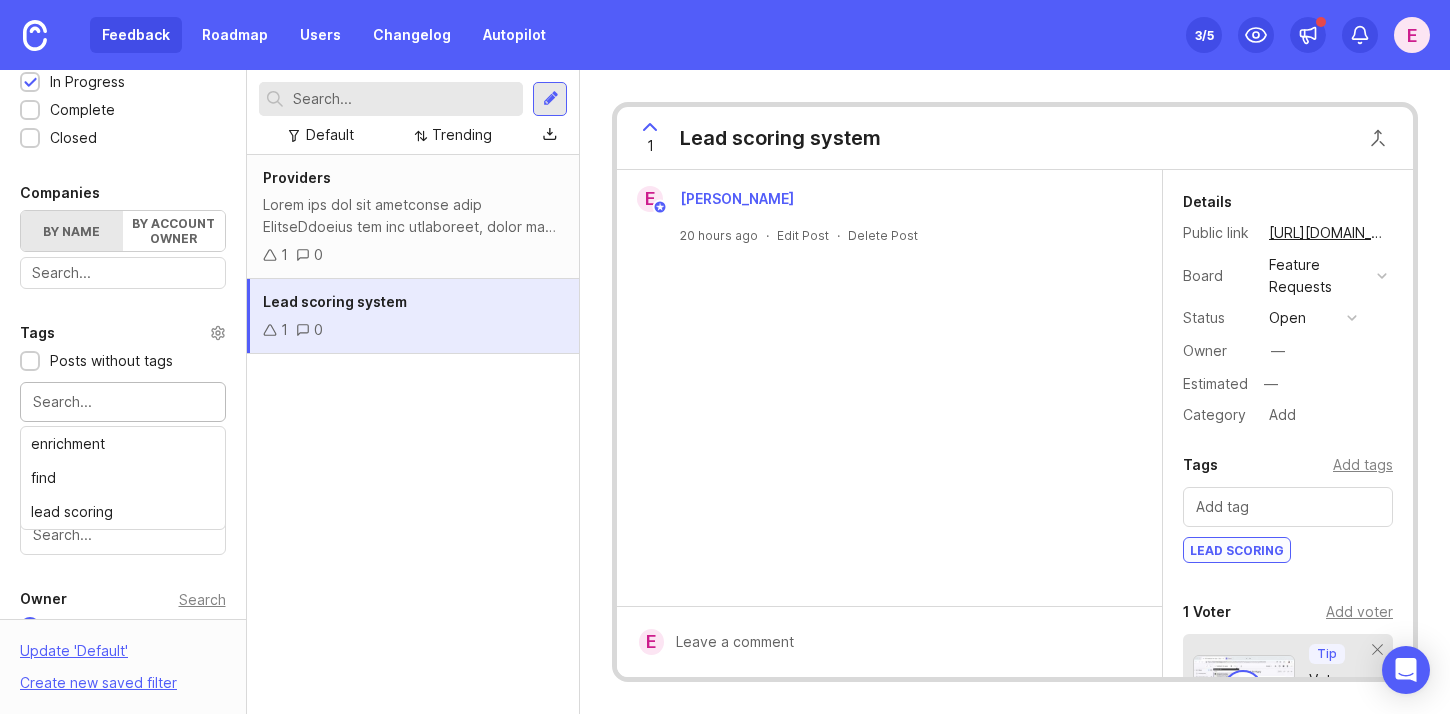 click at bounding box center [123, 402] 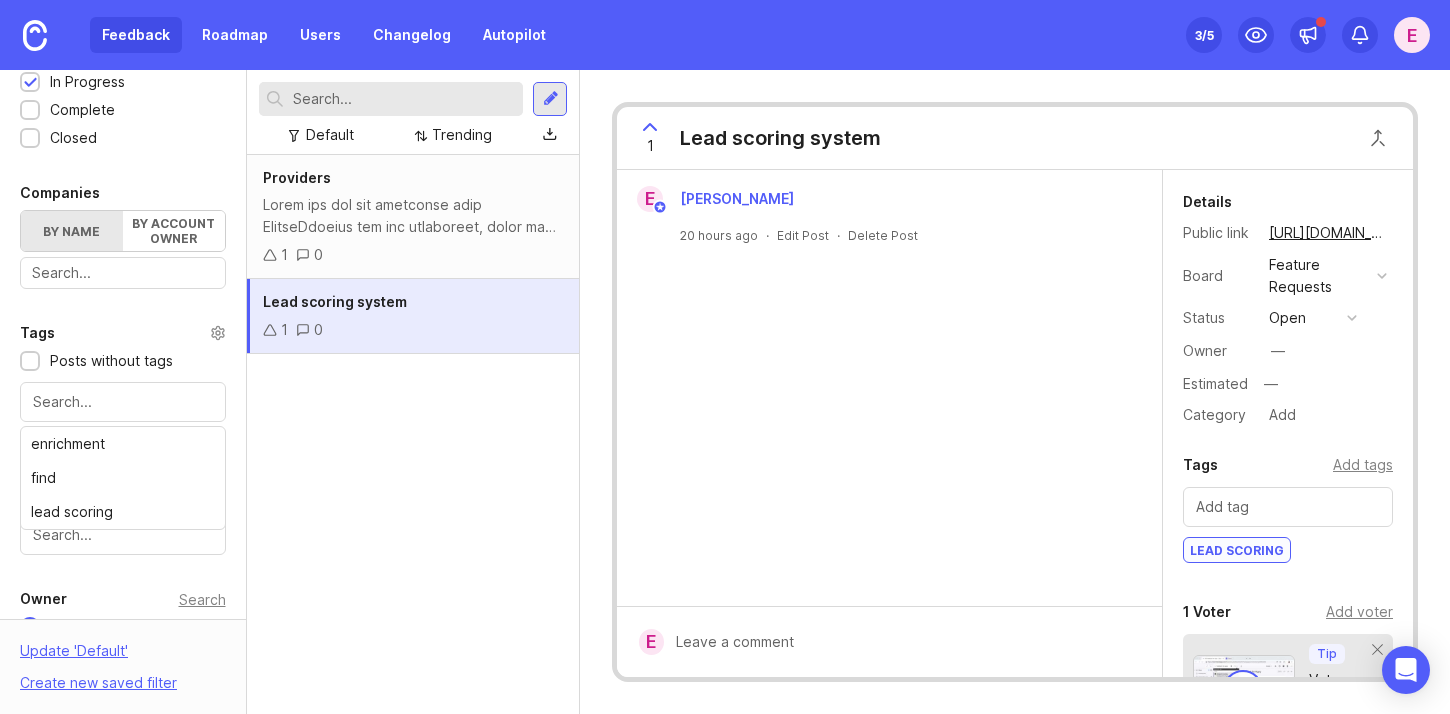 click on "Providers 1 0 Lead scoring system 1 0" at bounding box center [413, 434] 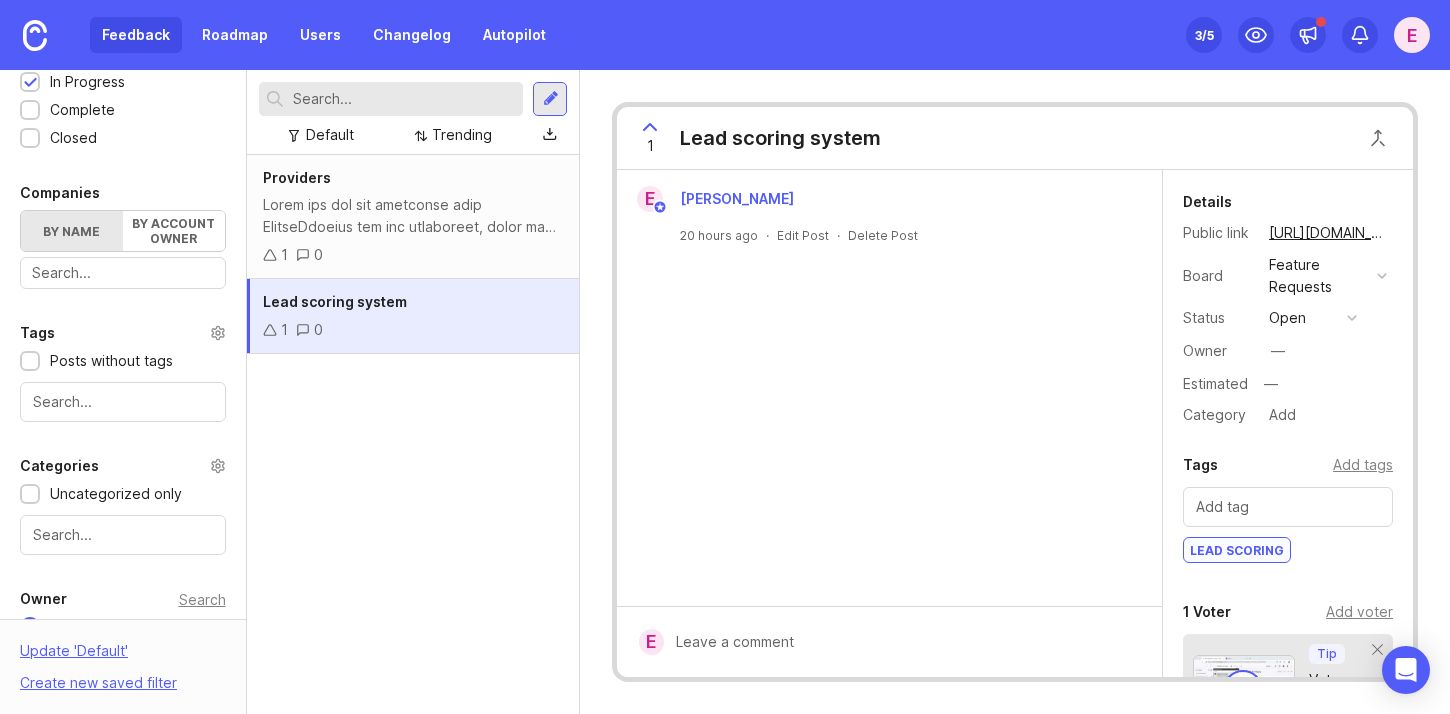 click at bounding box center (123, 402) 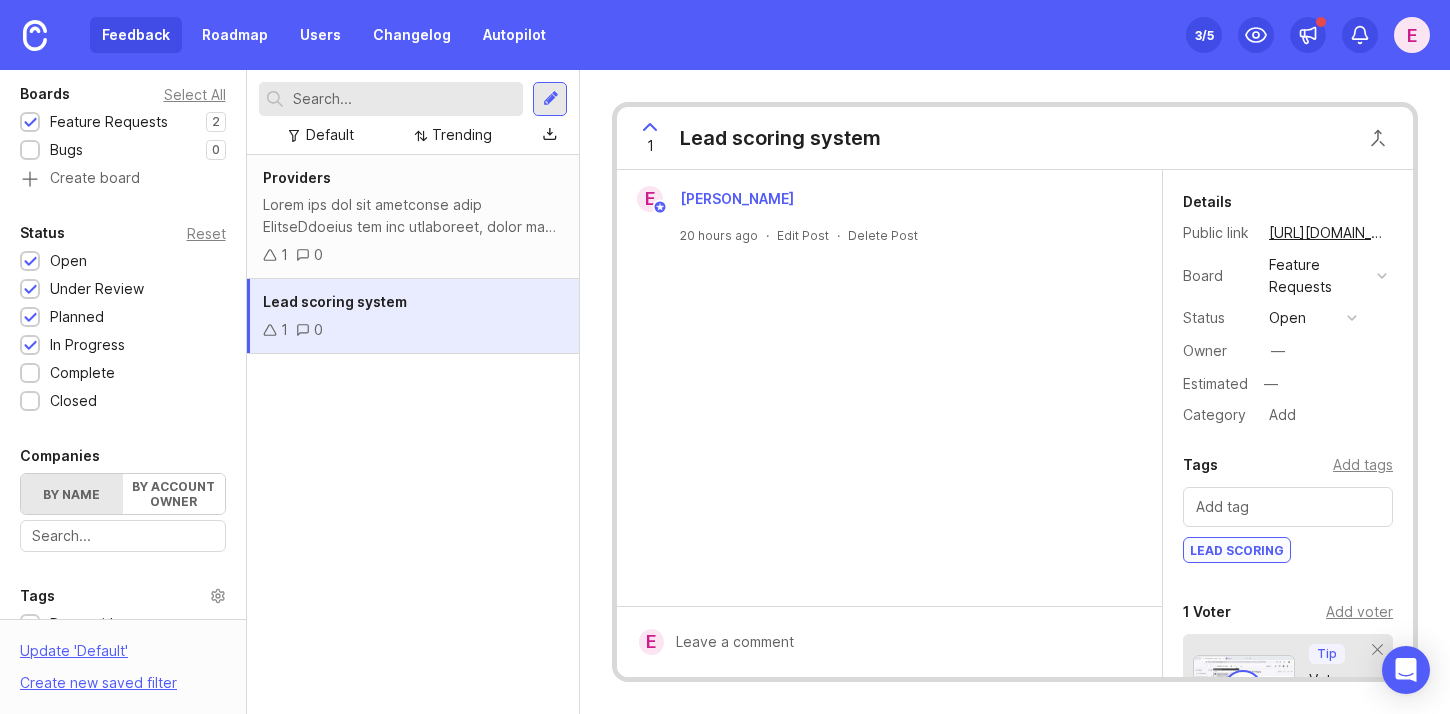 scroll, scrollTop: 0, scrollLeft: 0, axis: both 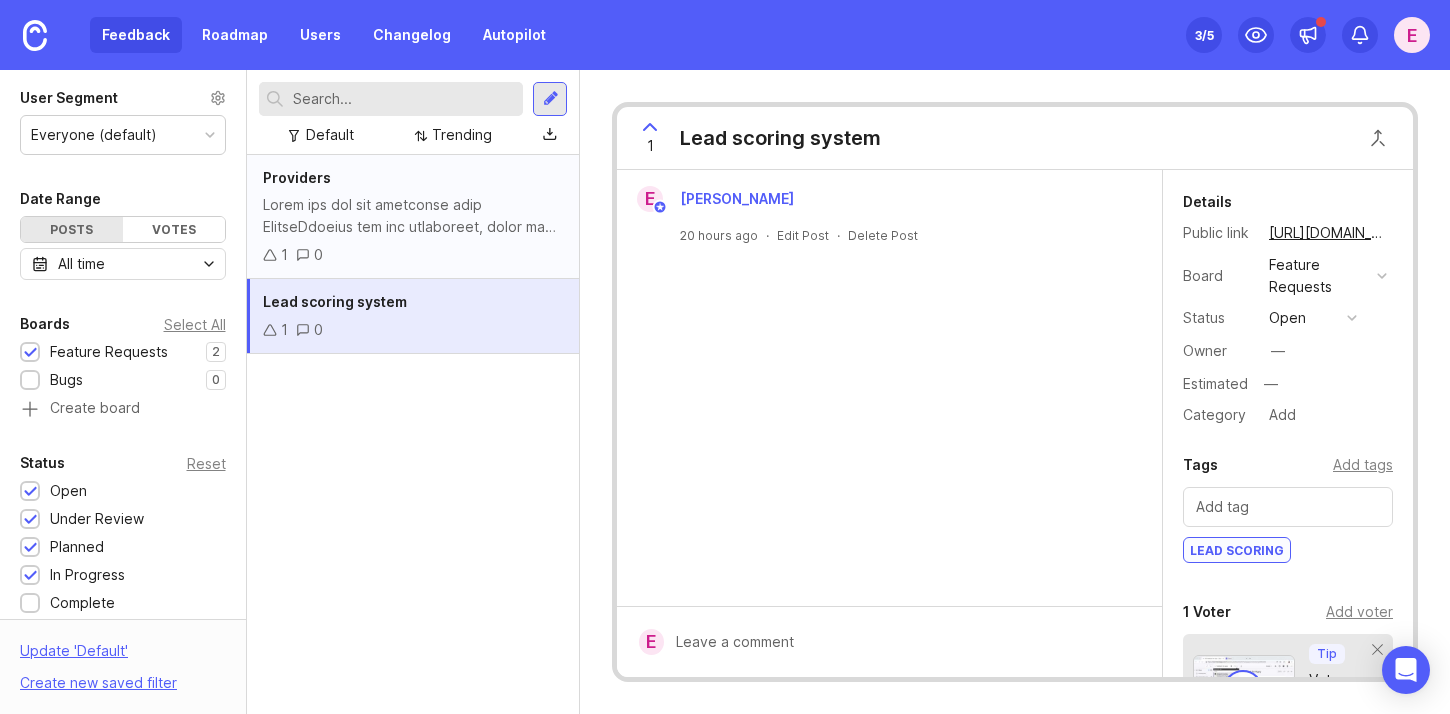 click at bounding box center (413, 216) 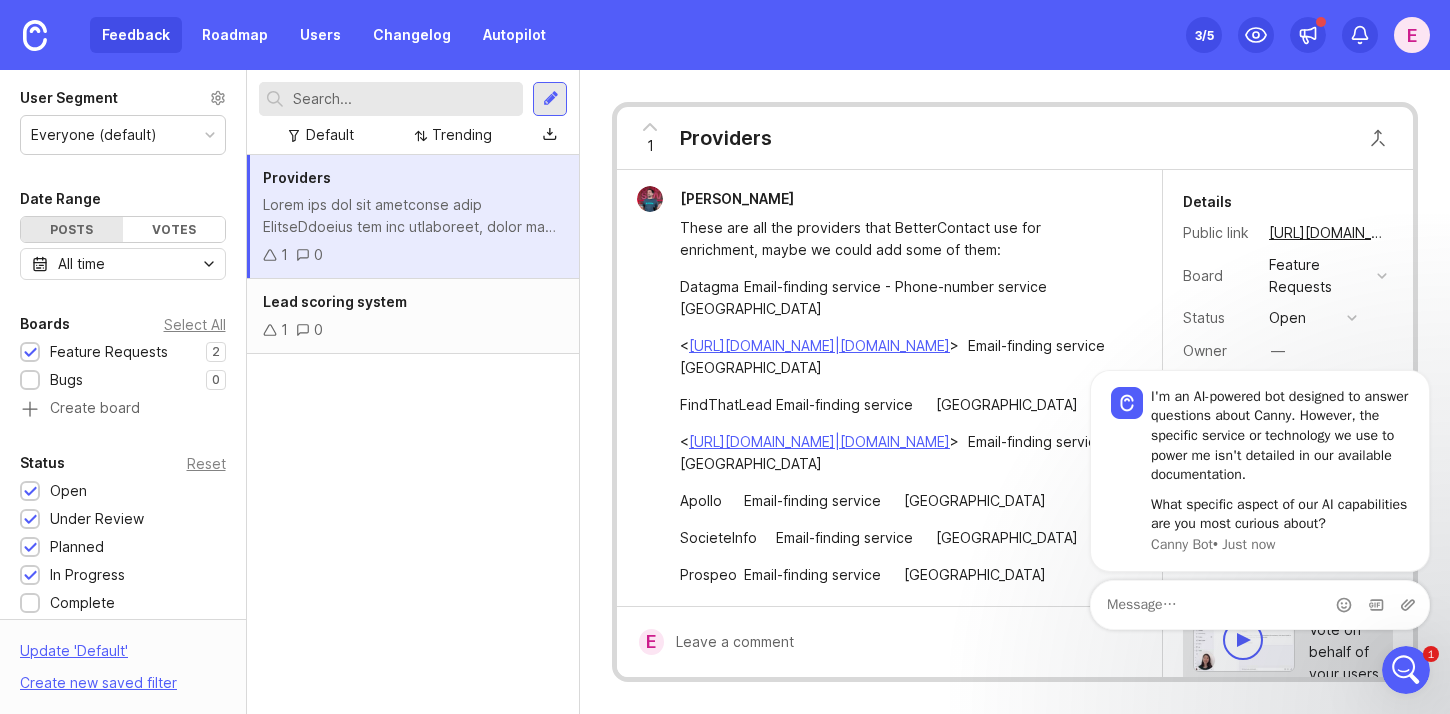 scroll, scrollTop: 0, scrollLeft: 0, axis: both 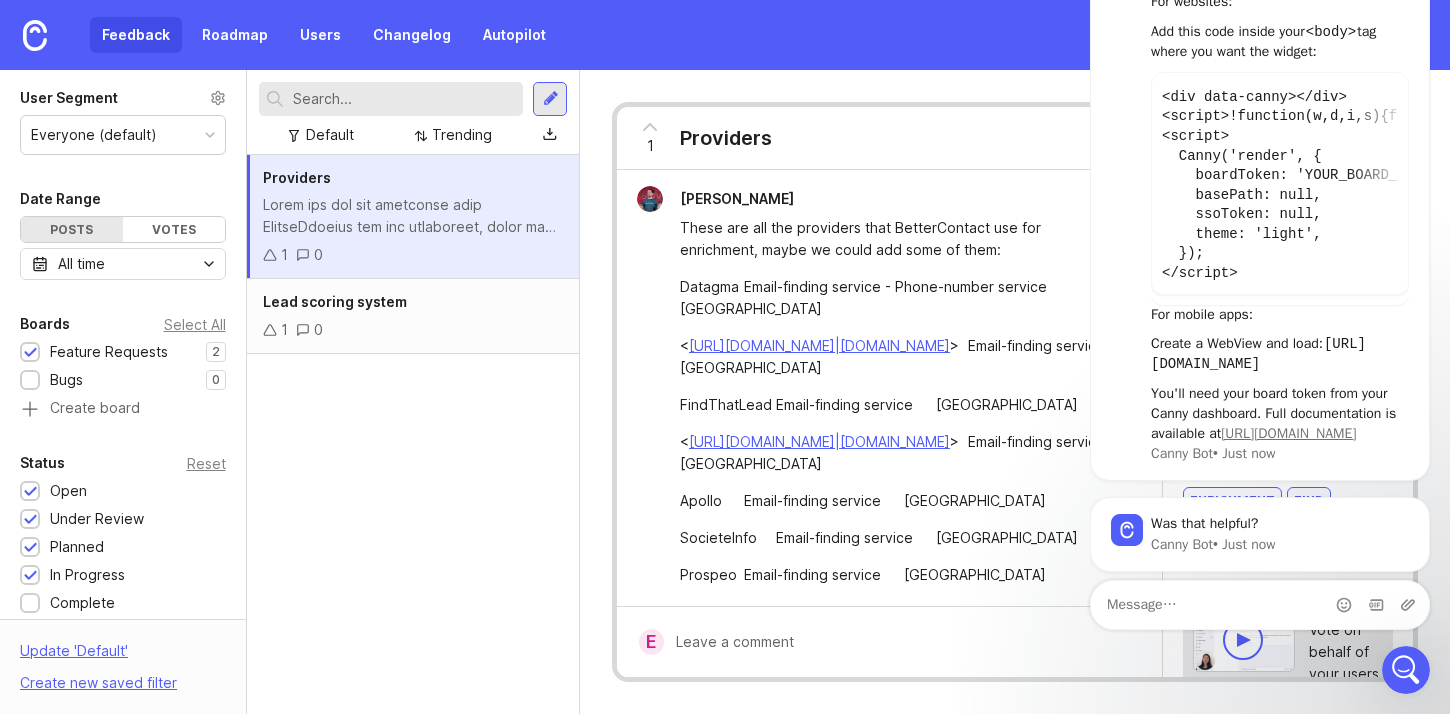 click 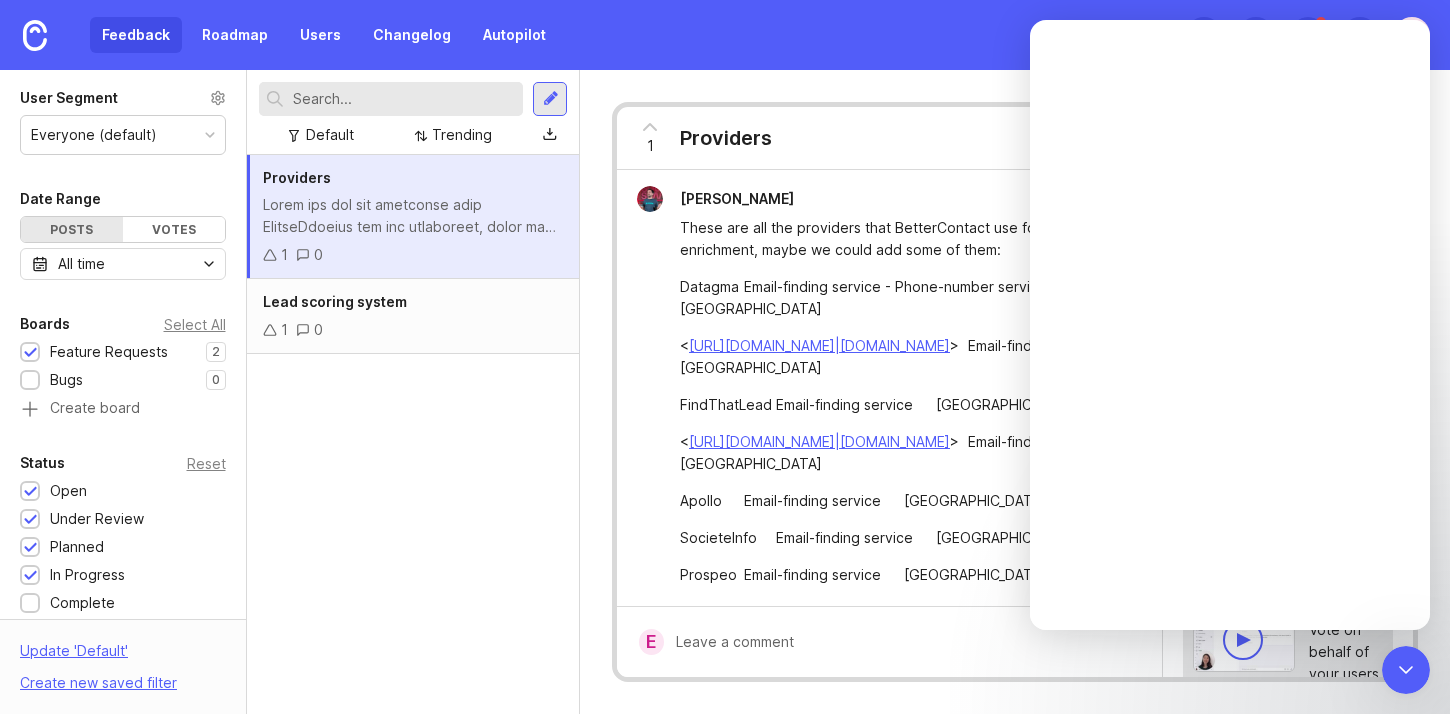 scroll, scrollTop: 0, scrollLeft: 0, axis: both 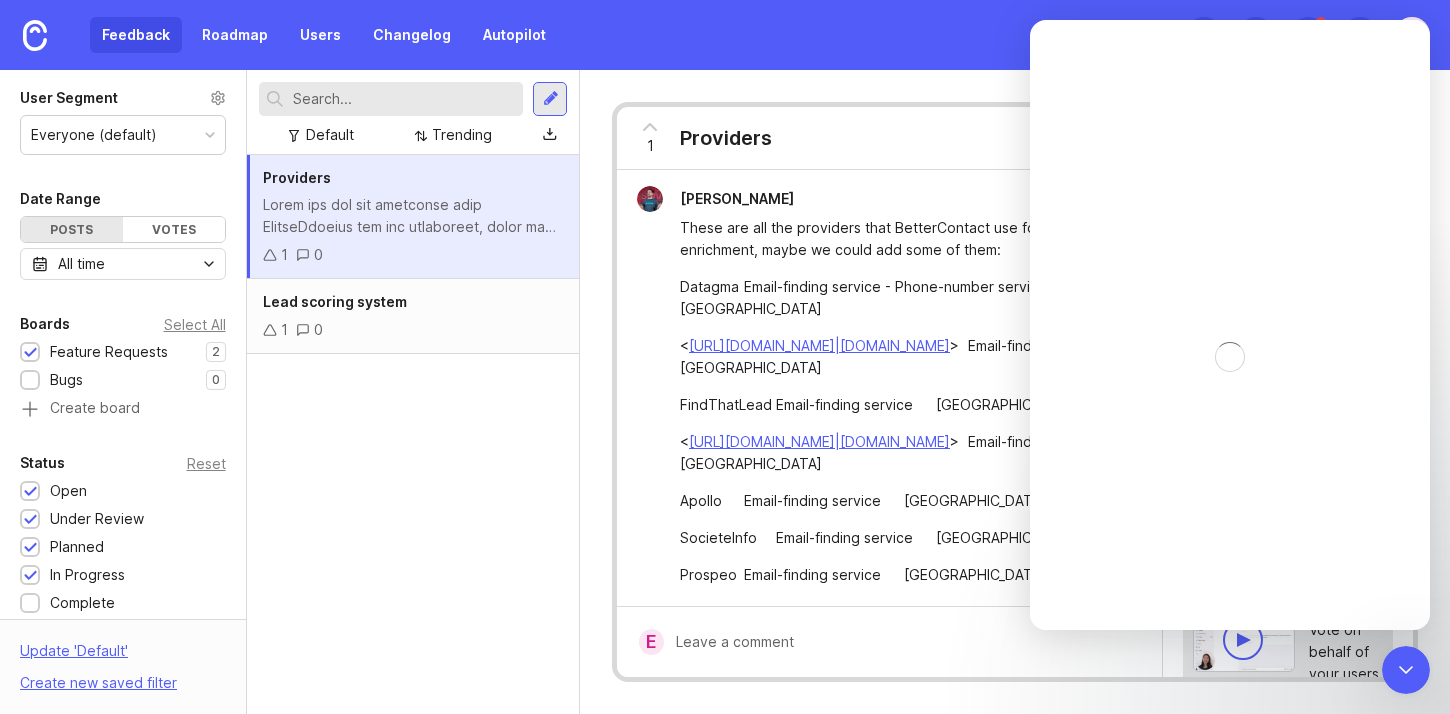 click 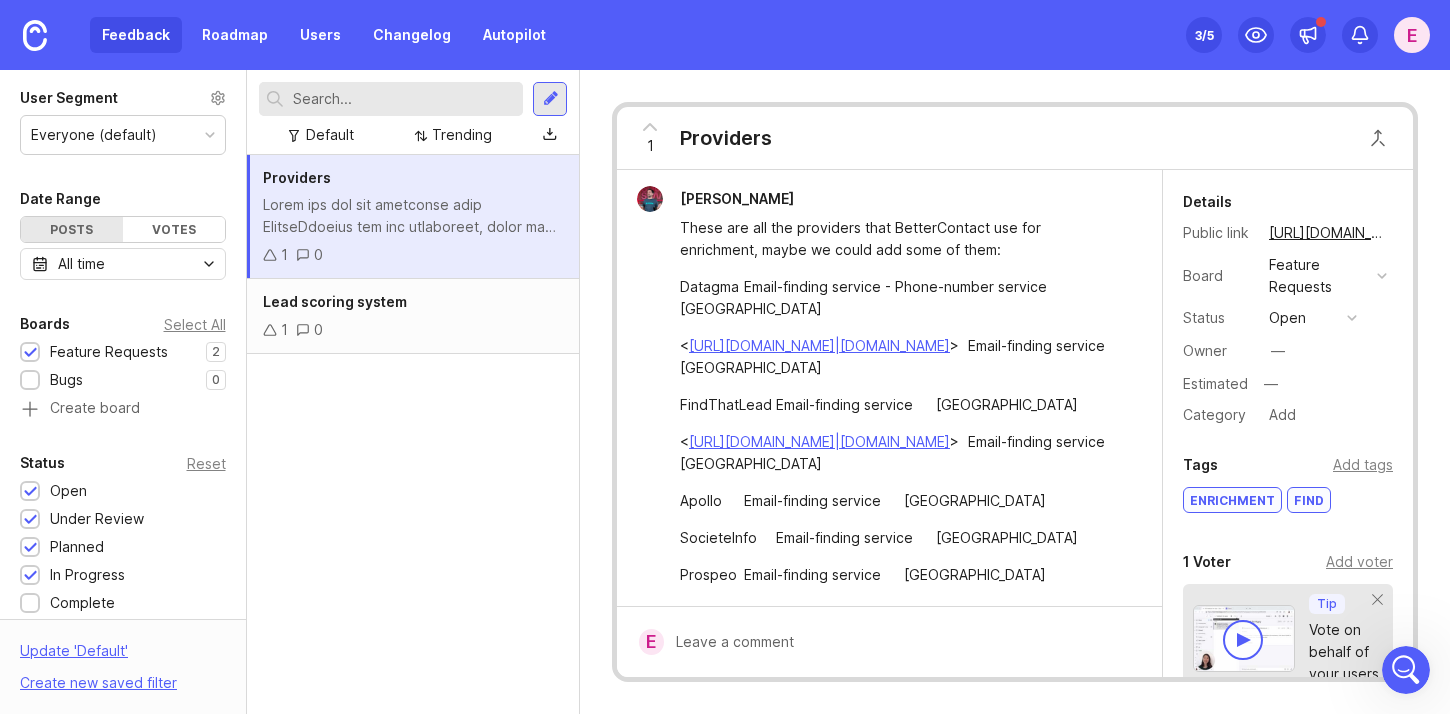 scroll, scrollTop: 0, scrollLeft: 0, axis: both 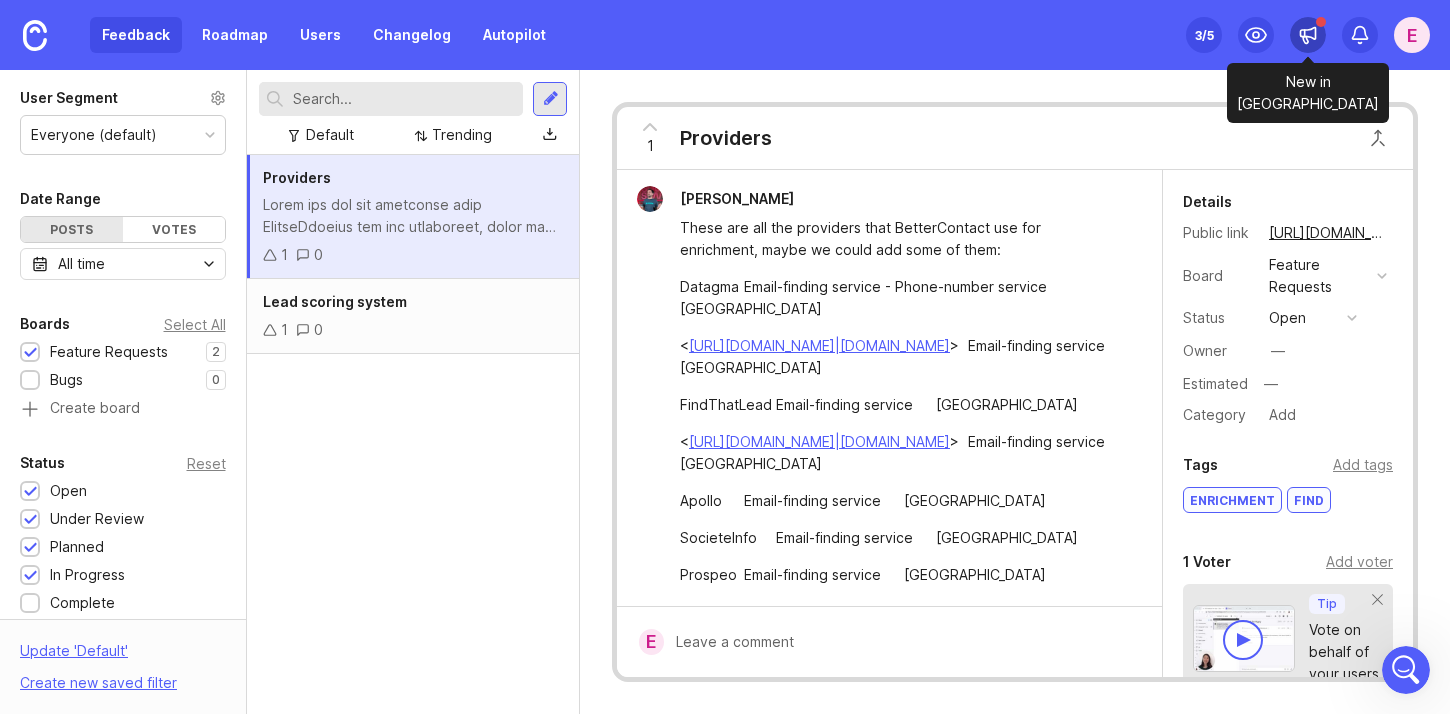 click 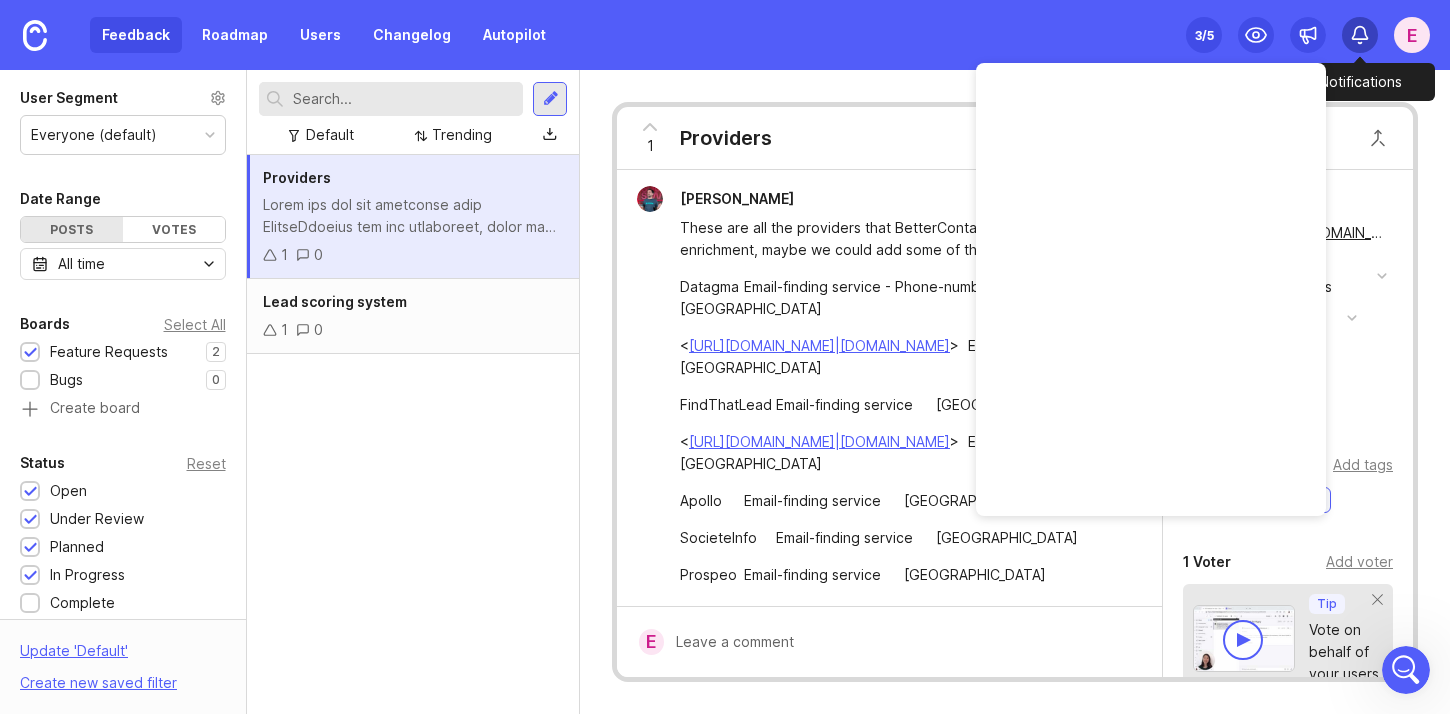 click 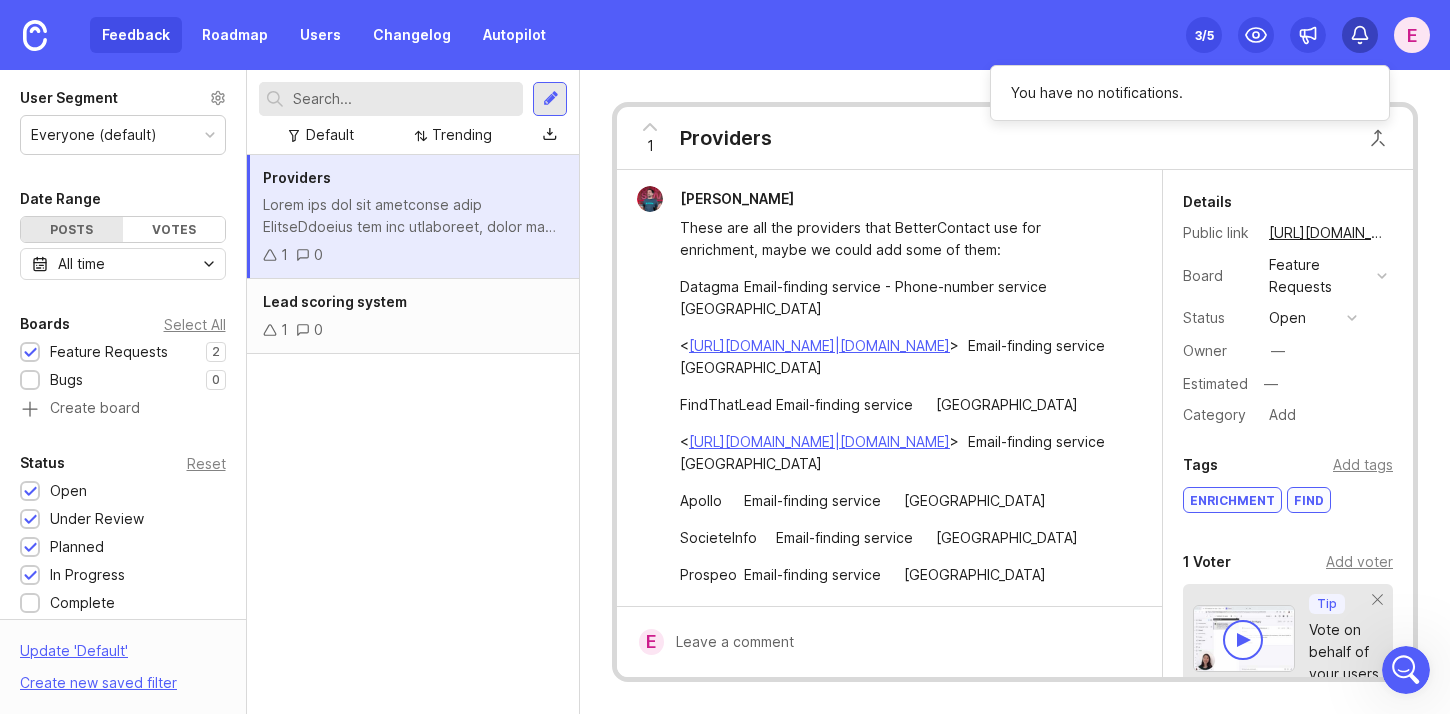 click 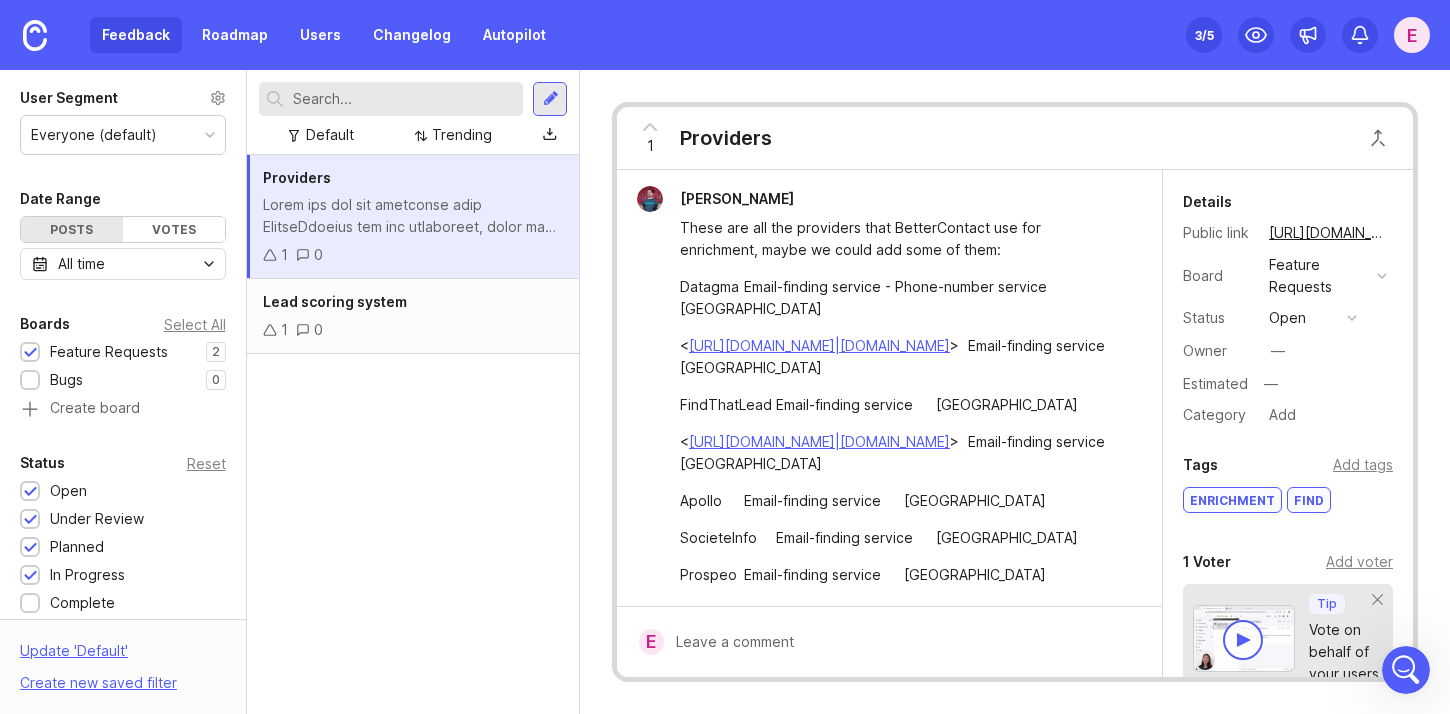 scroll, scrollTop: 689, scrollLeft: 0, axis: vertical 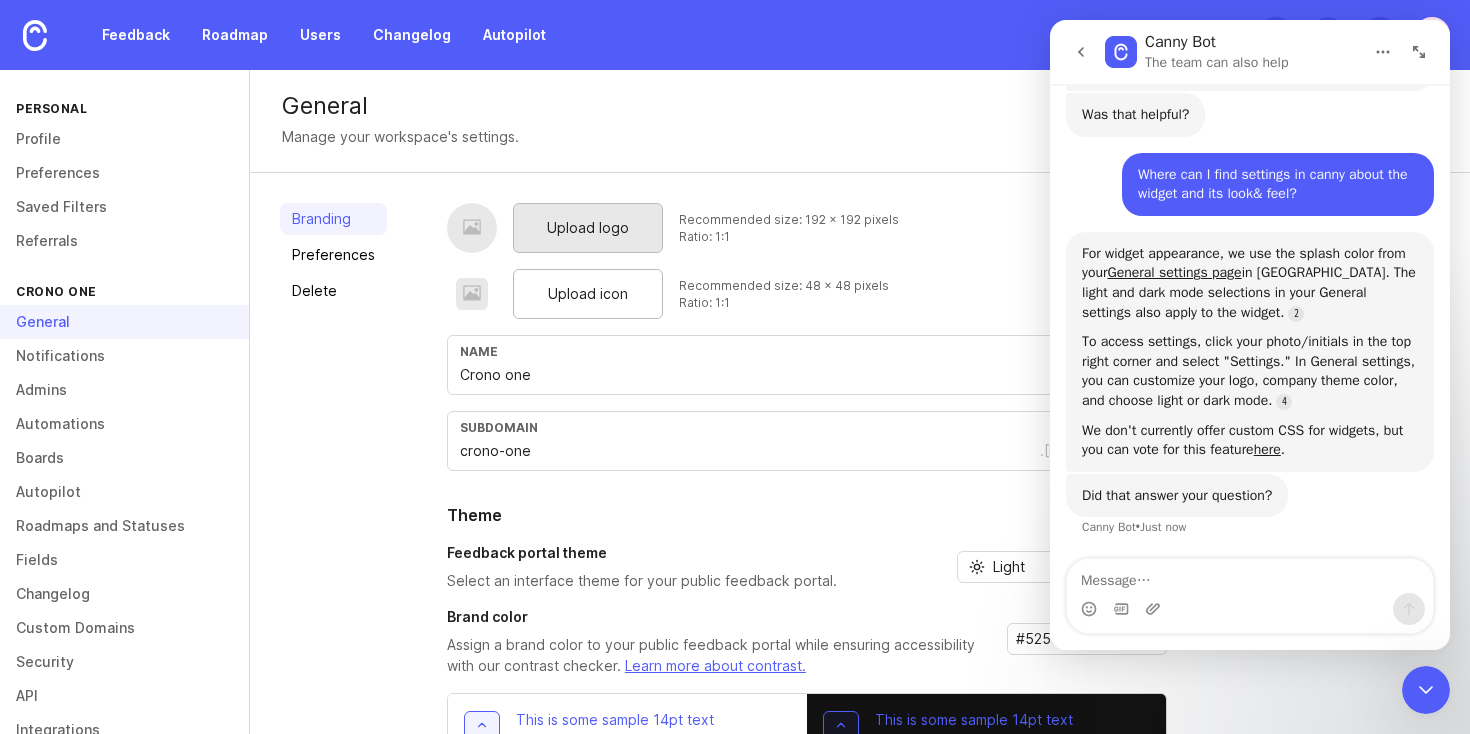 click on "Upload logo" at bounding box center [588, 228] 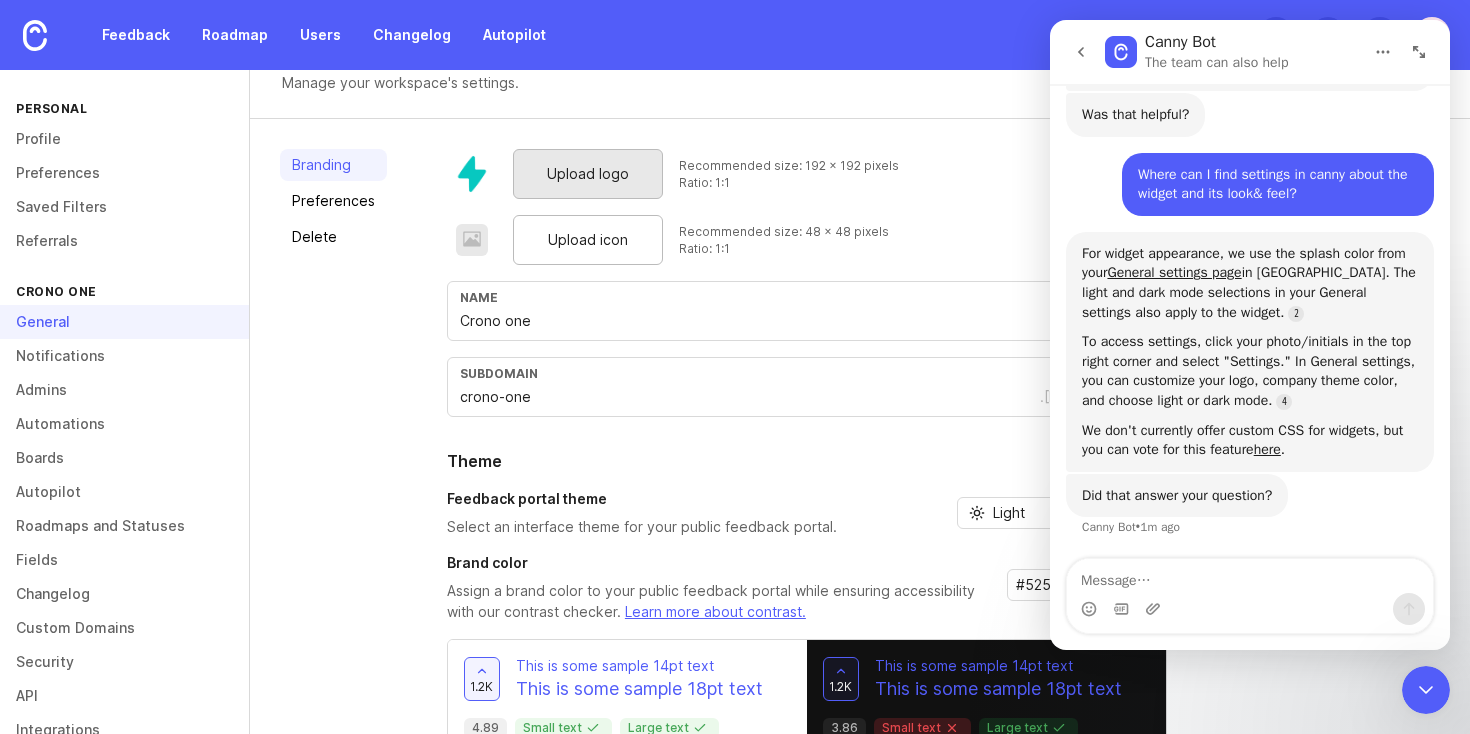 scroll, scrollTop: 163, scrollLeft: 0, axis: vertical 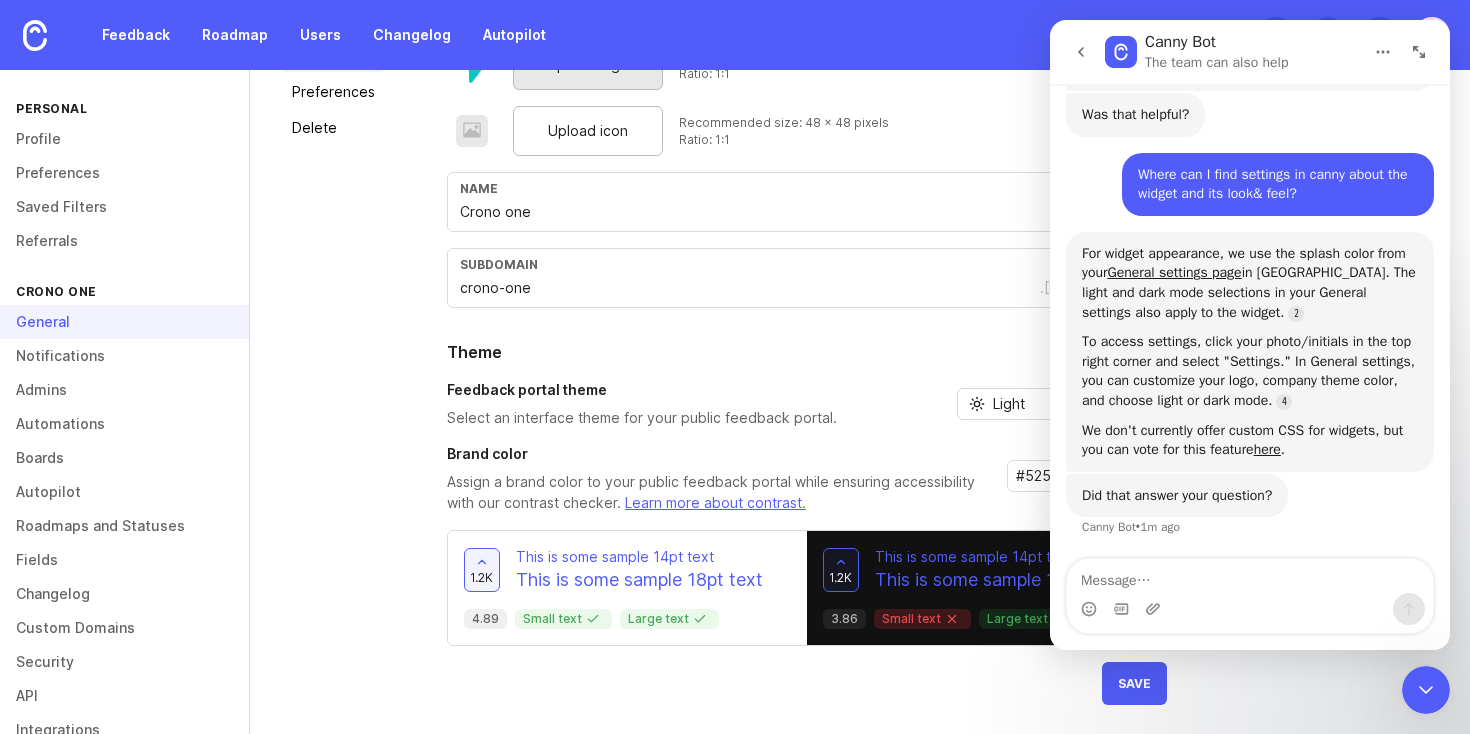 click 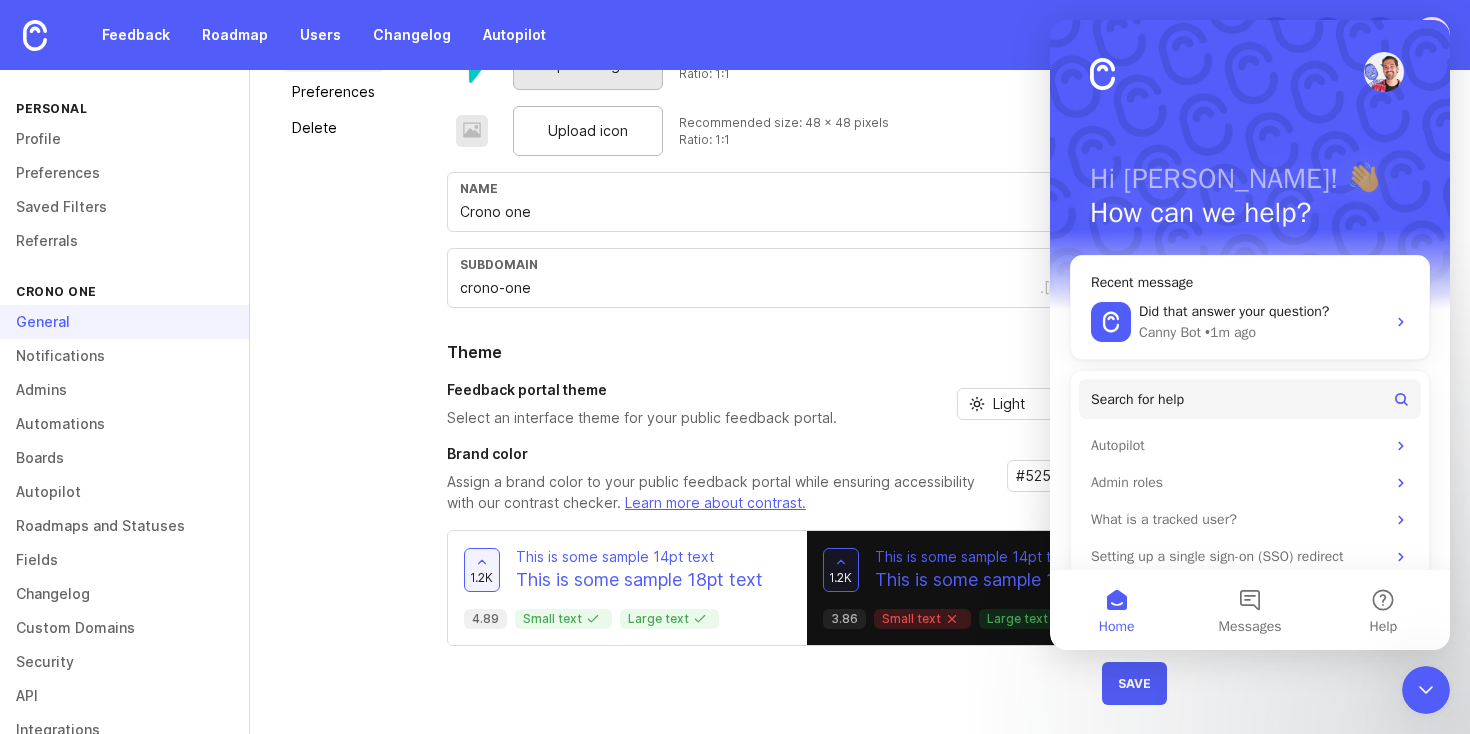 scroll, scrollTop: 0, scrollLeft: 0, axis: both 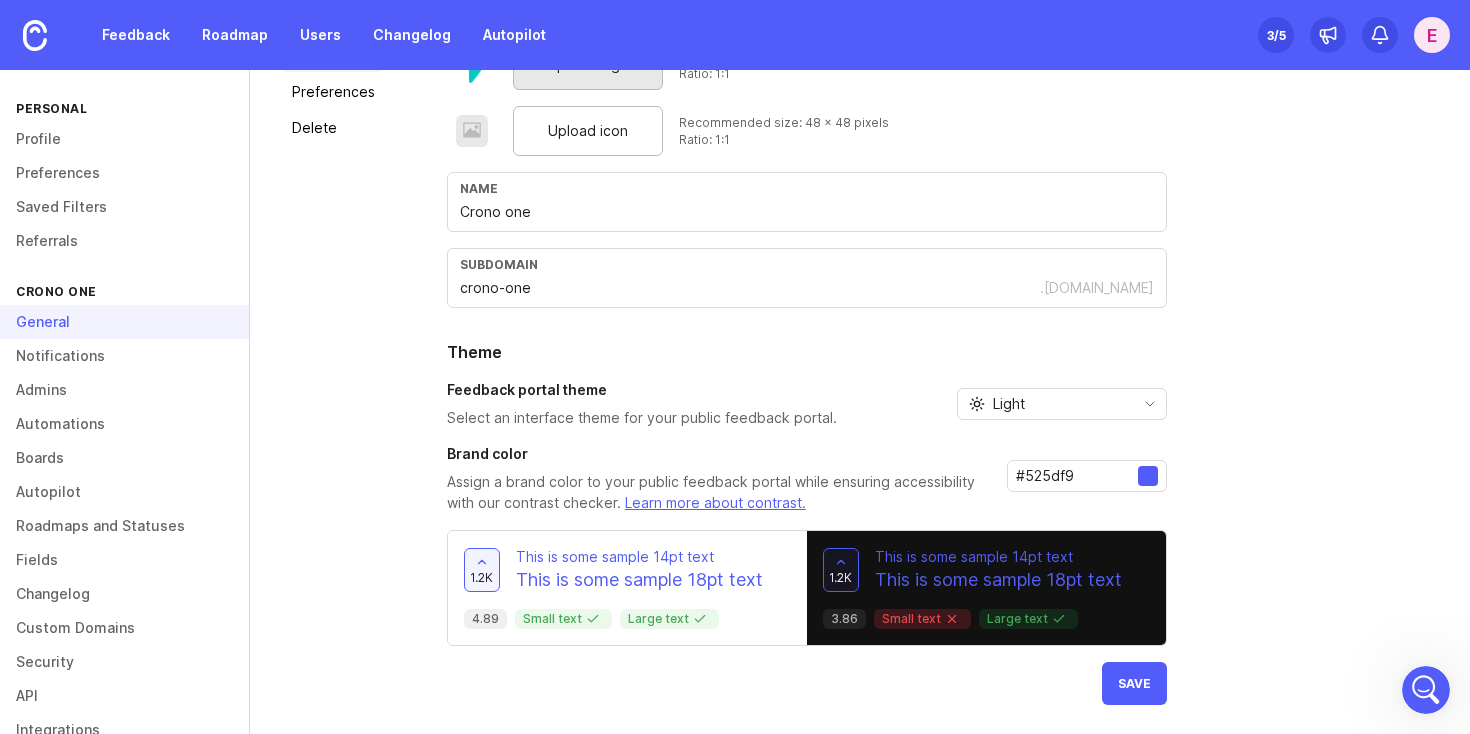 click on "#525df9" at bounding box center (1077, 476) 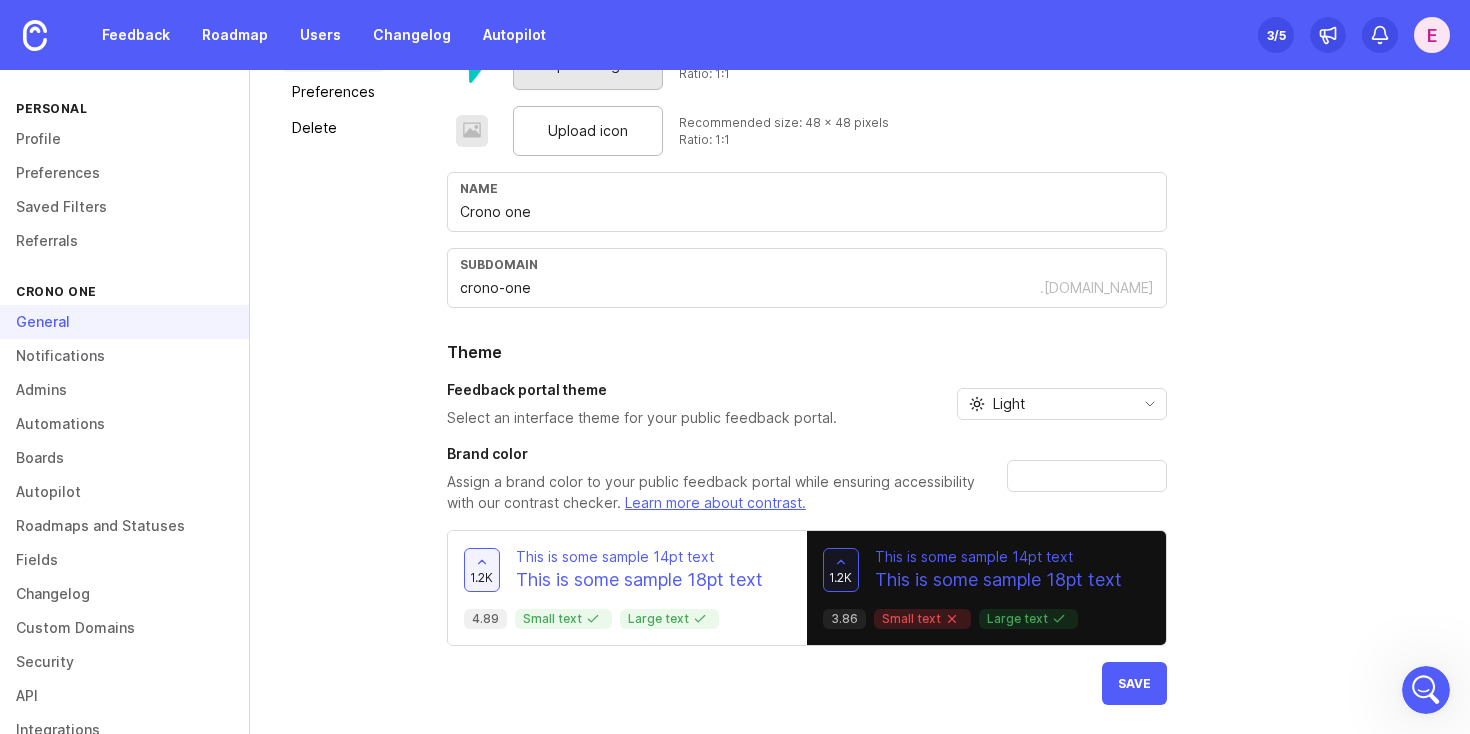 paste on "#1eba" 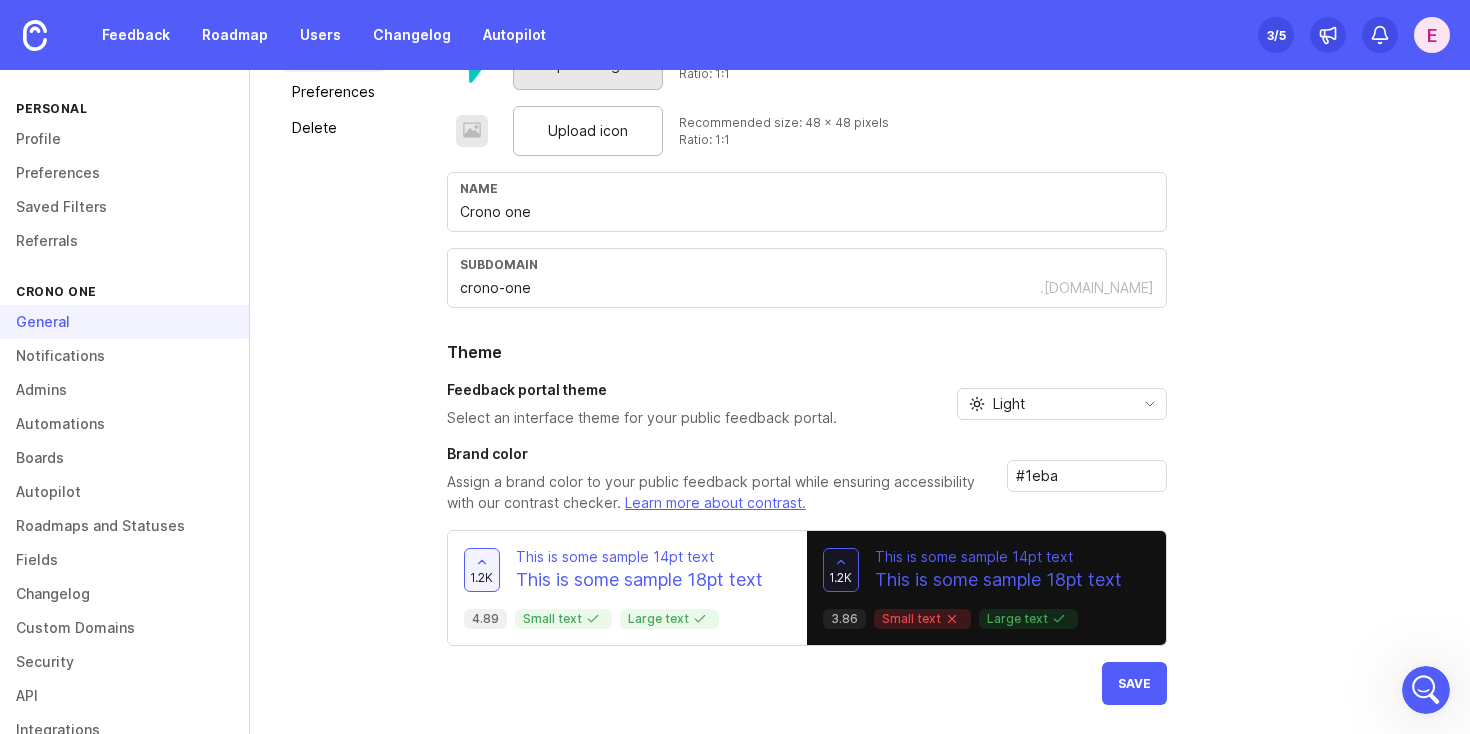 type on "#1eba" 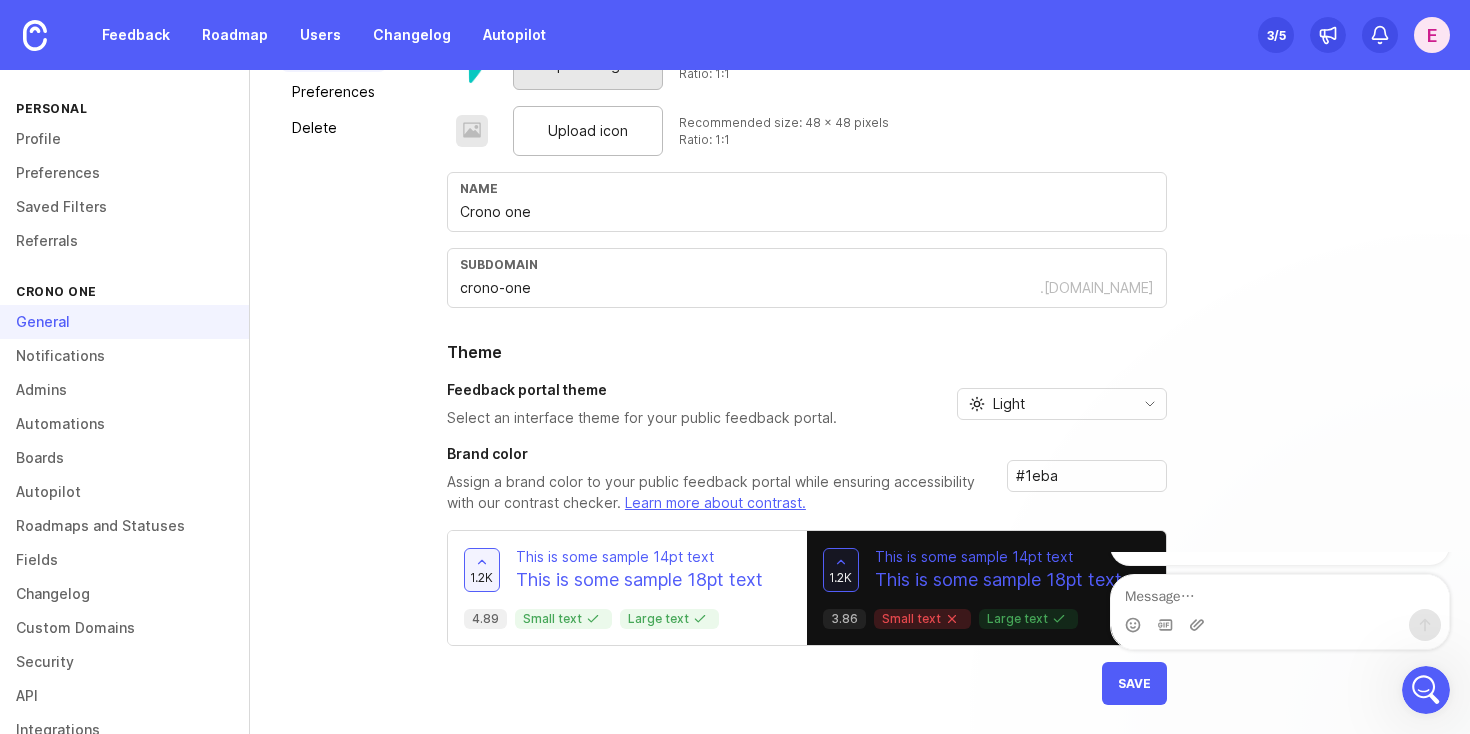 scroll, scrollTop: 0, scrollLeft: 0, axis: both 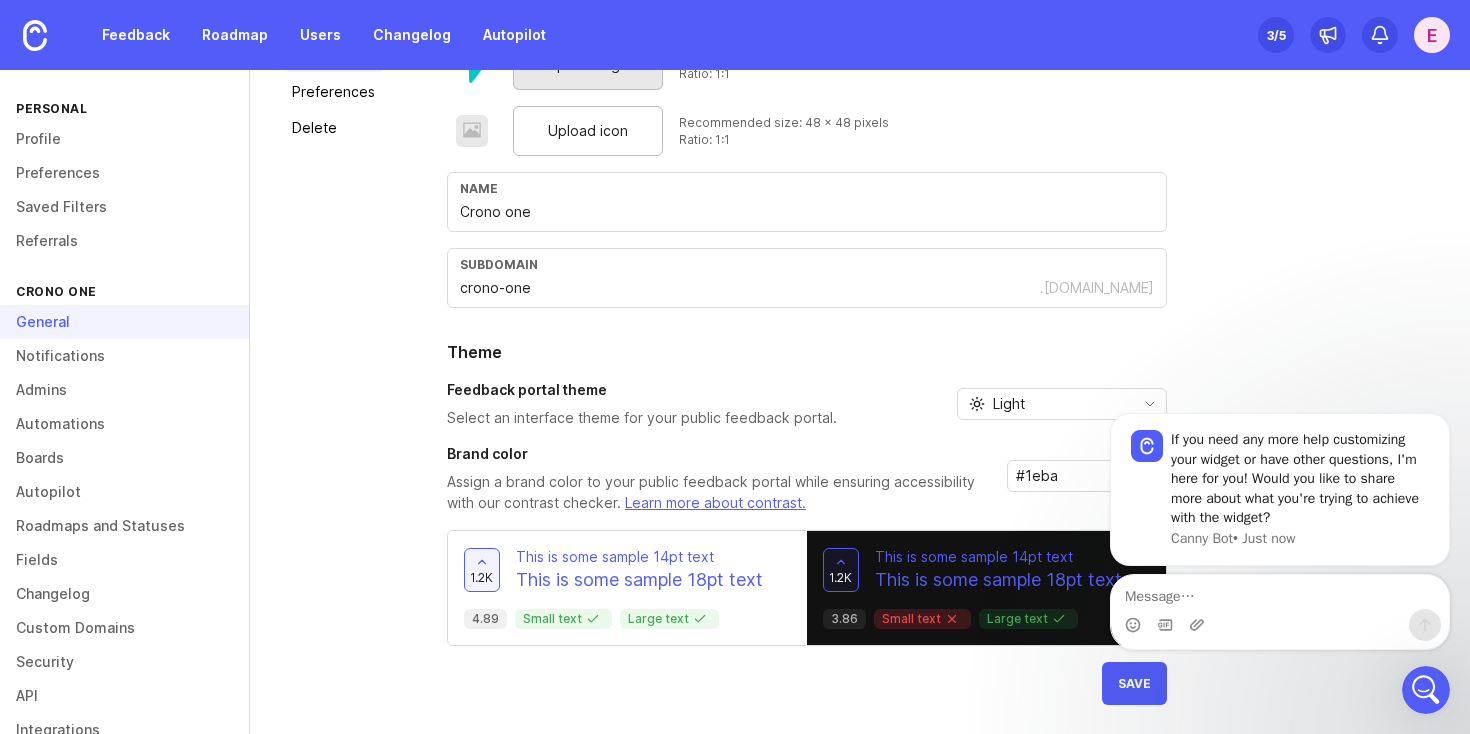 click on "#1eba" at bounding box center (1087, 476) 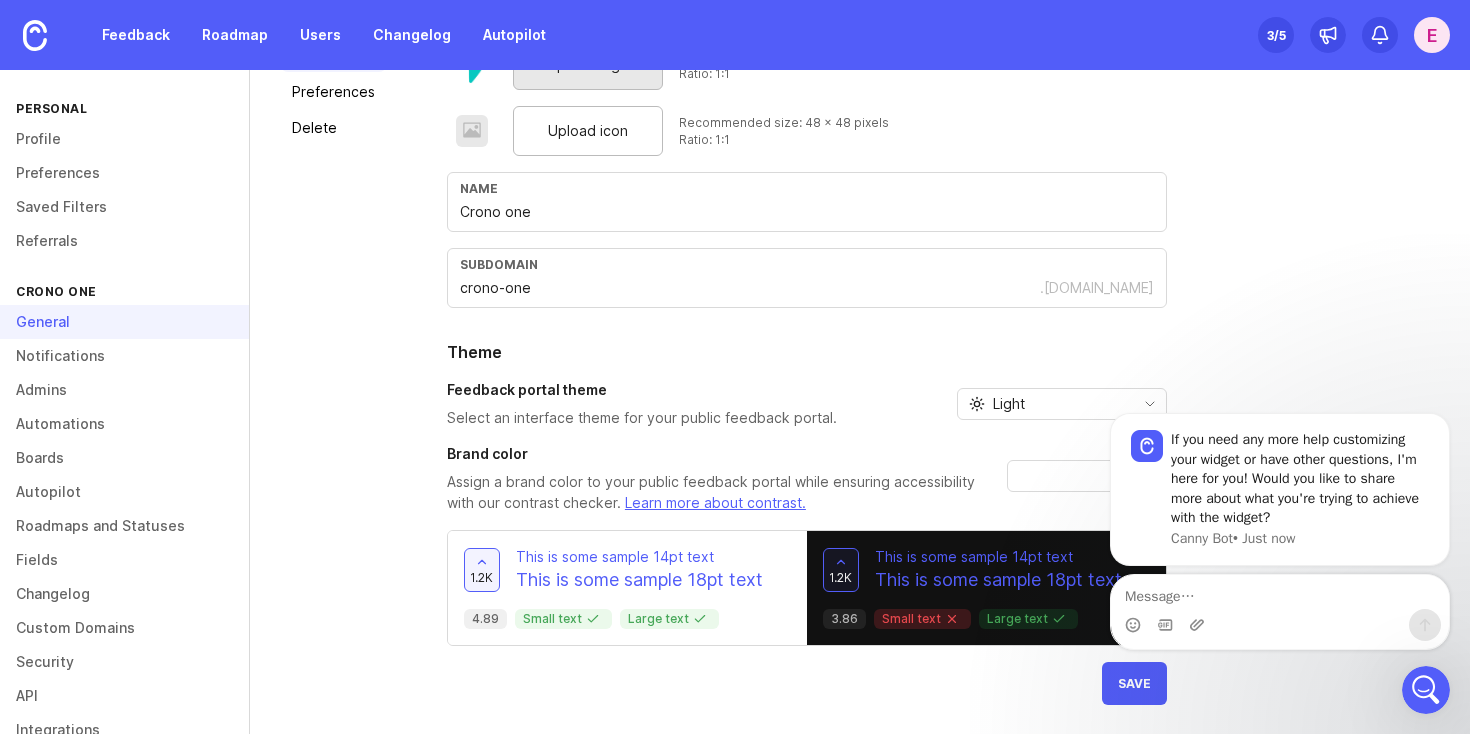 paste on "#07c8c0" 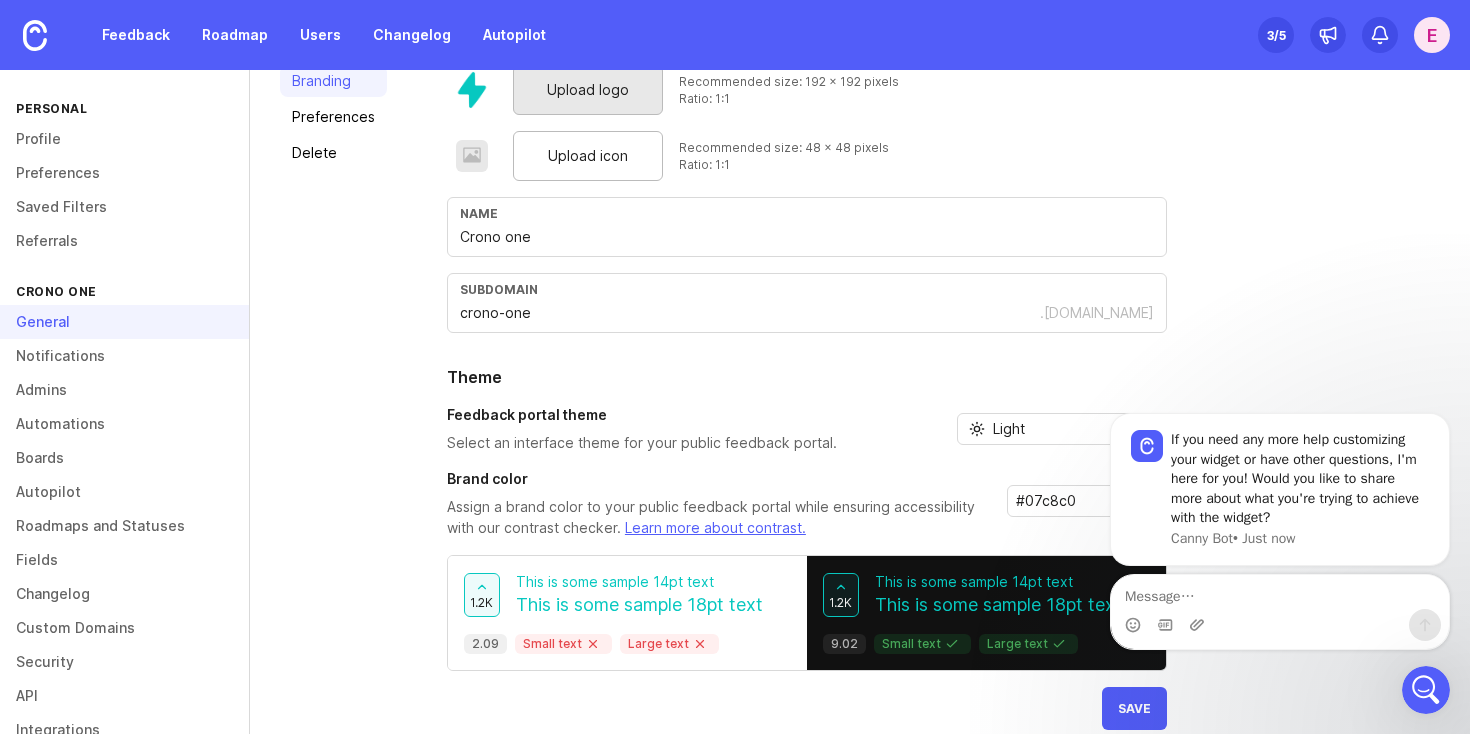scroll, scrollTop: 163, scrollLeft: 0, axis: vertical 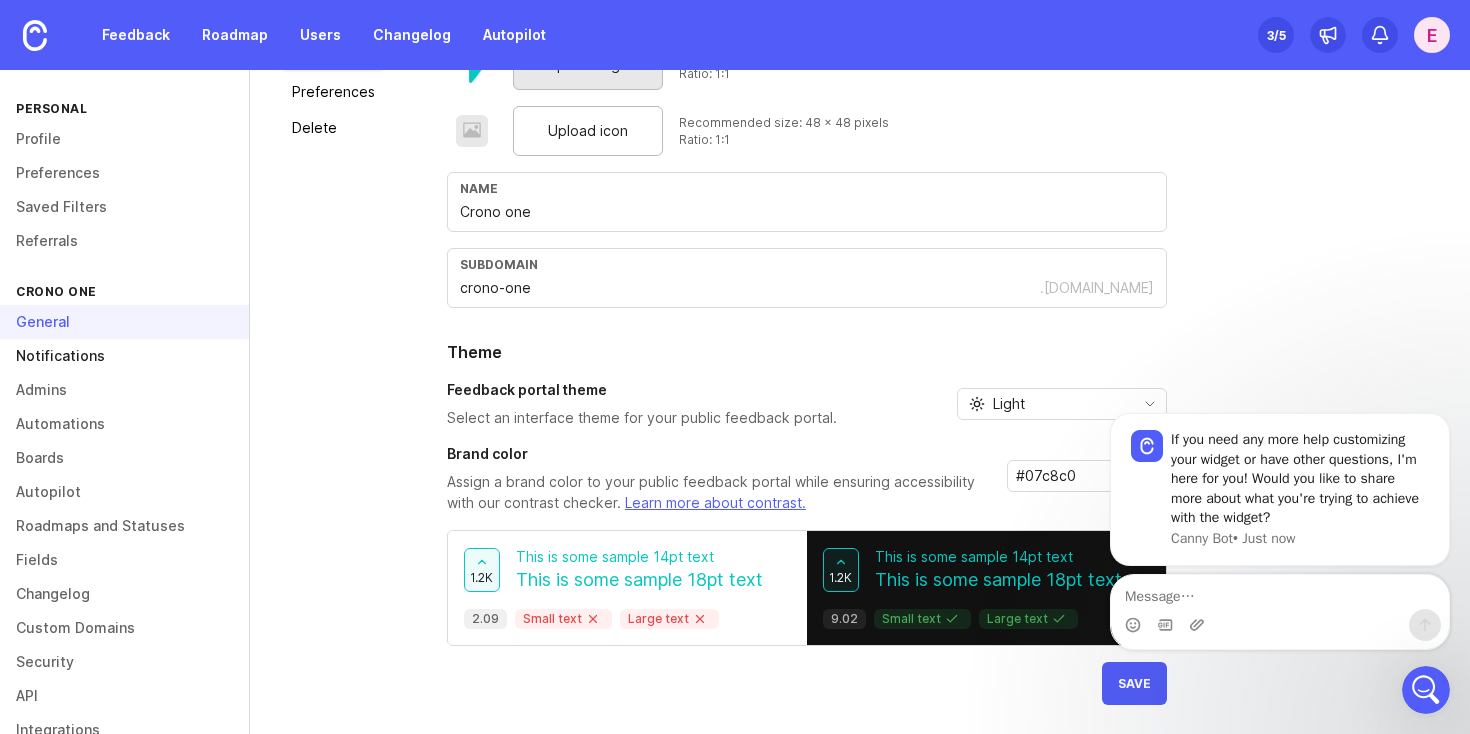 type on "#07c8c0" 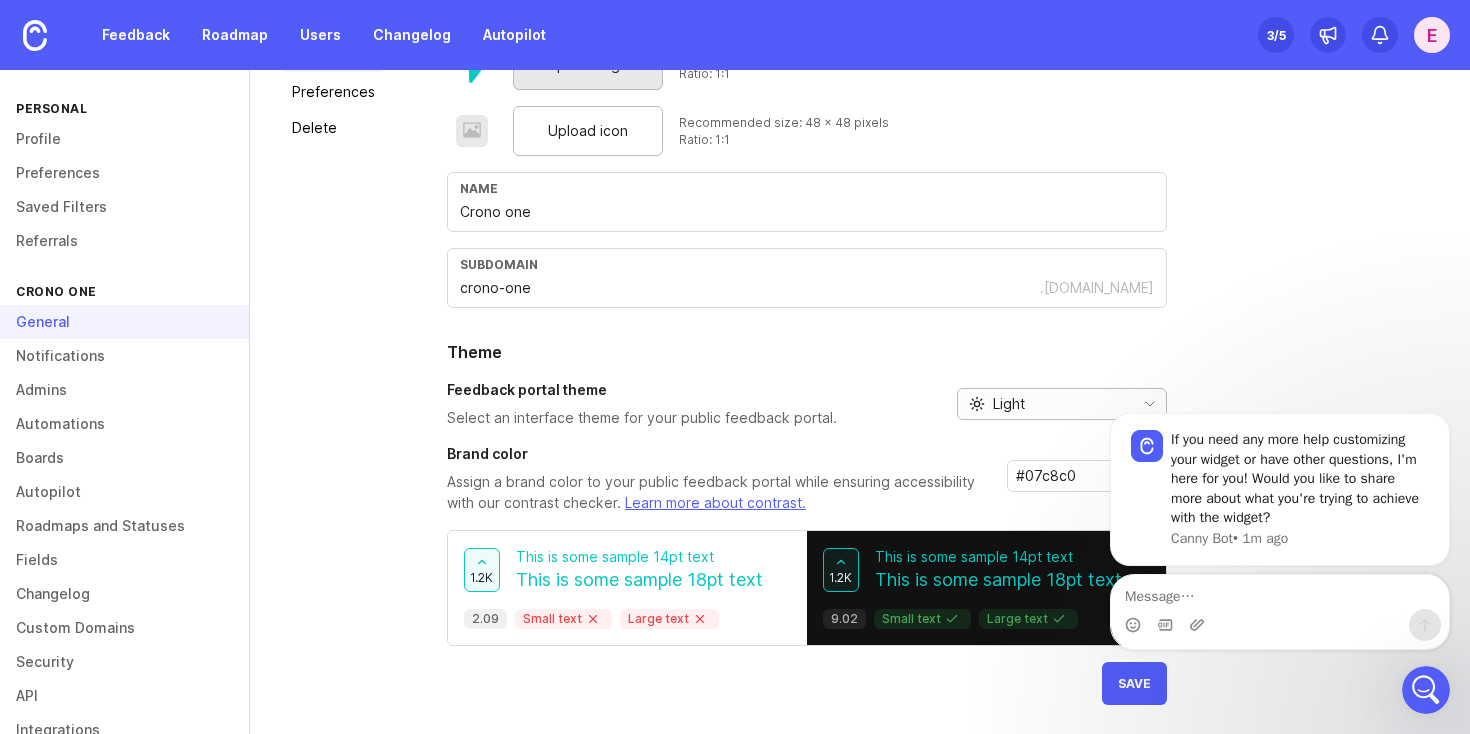 click on "Light" at bounding box center (1009, 404) 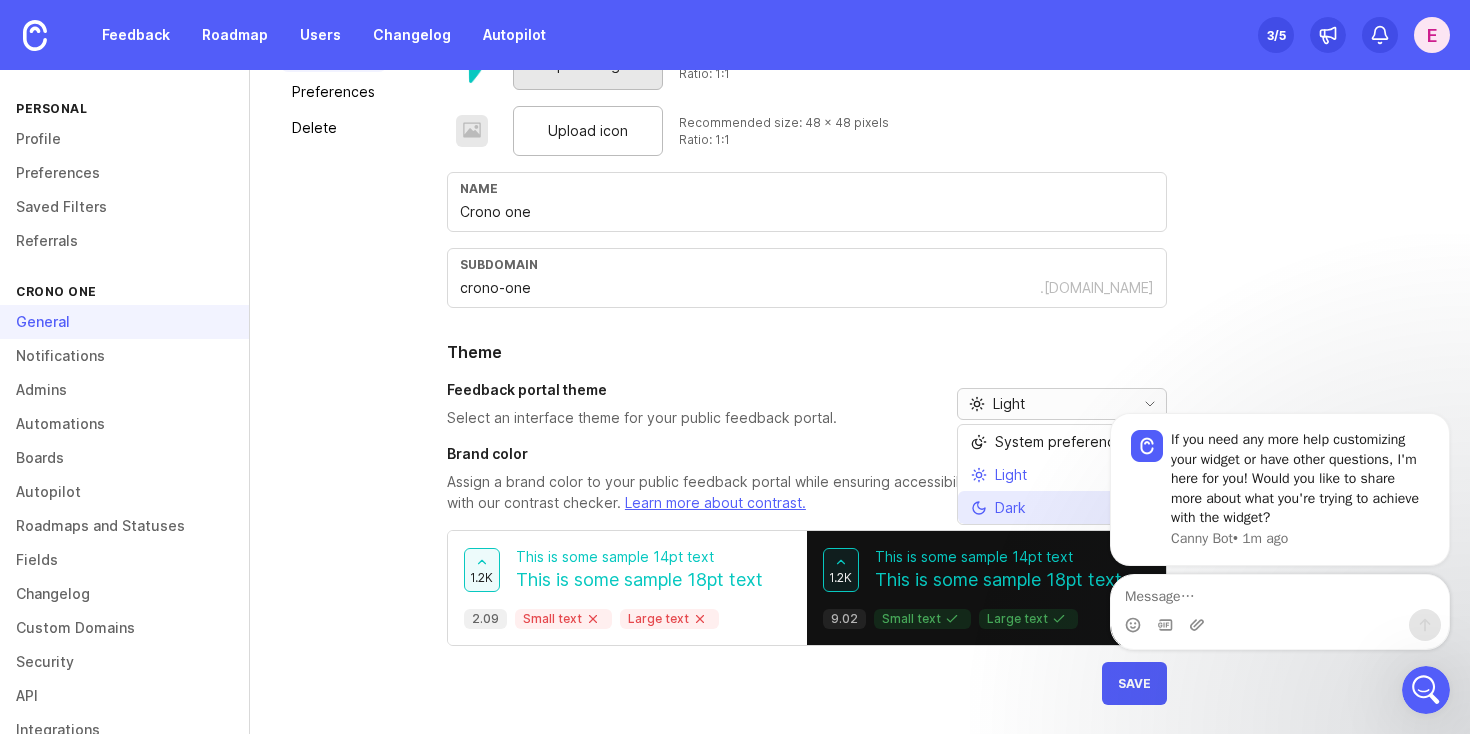 click on "Dark" at bounding box center [1010, 508] 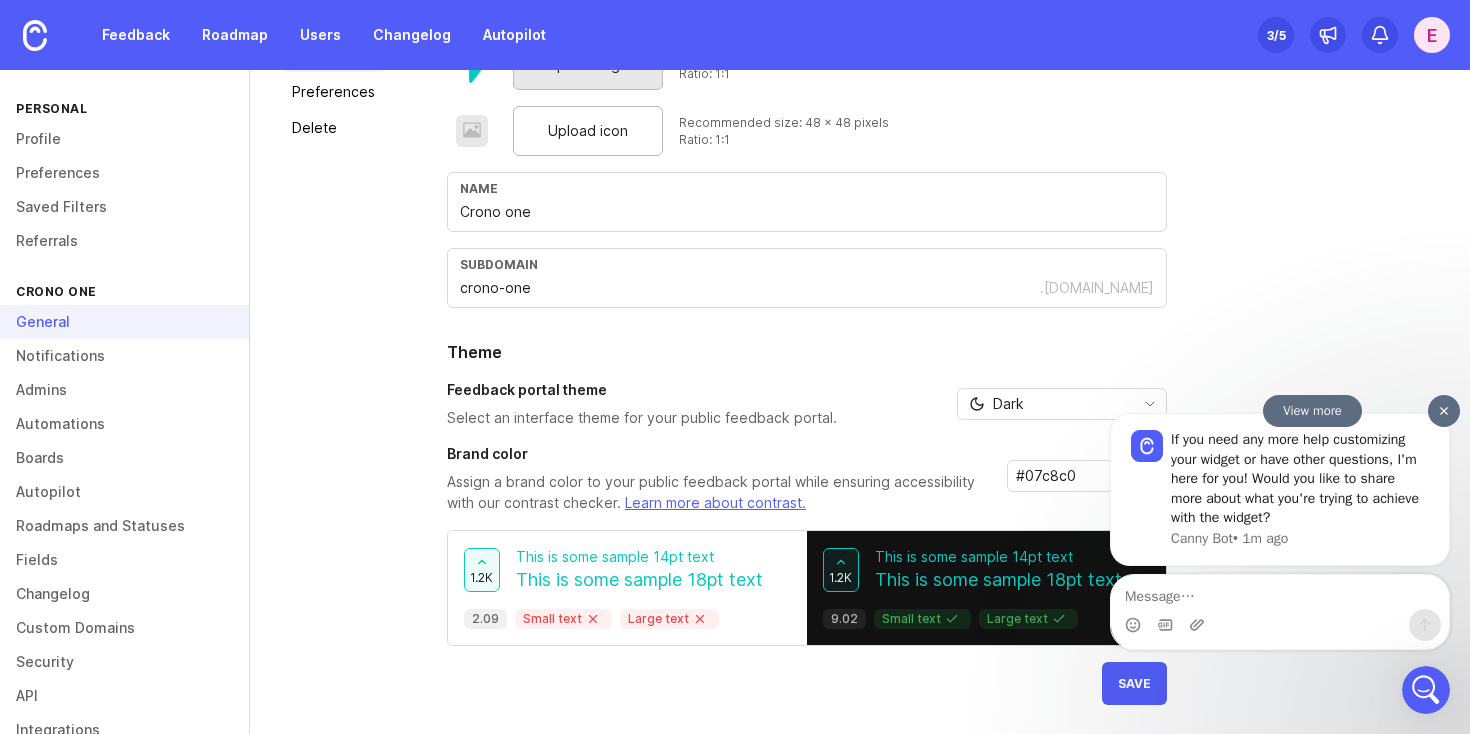 click at bounding box center [1444, 411] 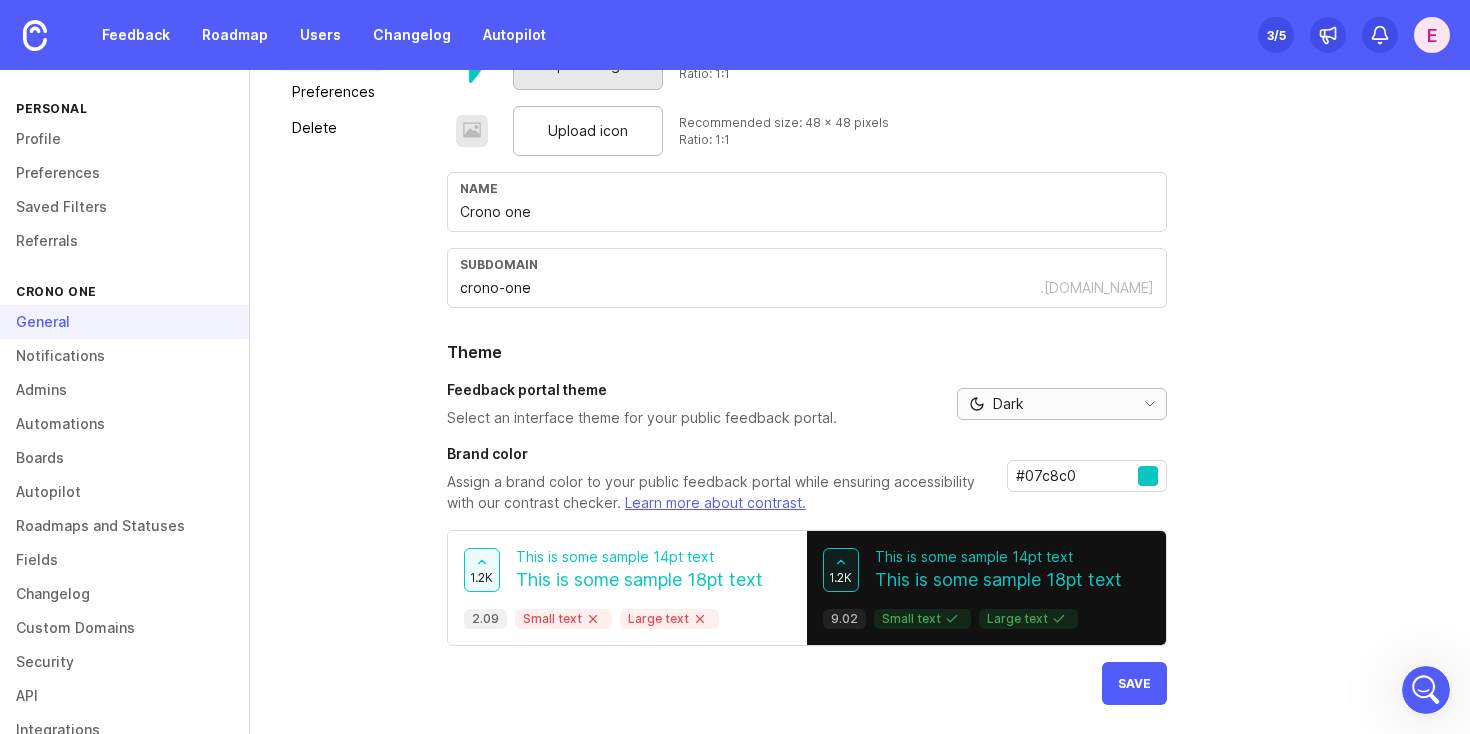 click on "Dark" at bounding box center (1042, 404) 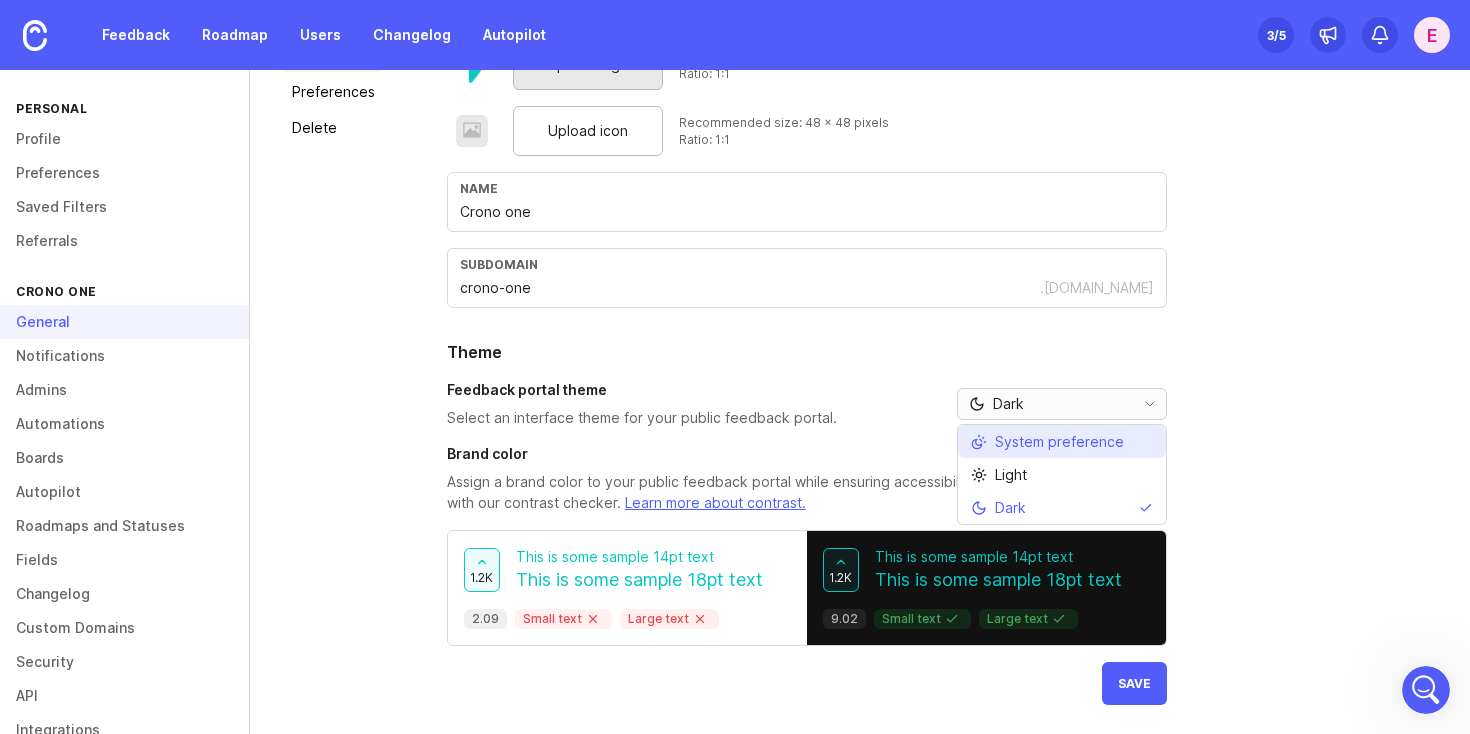 click on "System preference" at bounding box center [1059, 442] 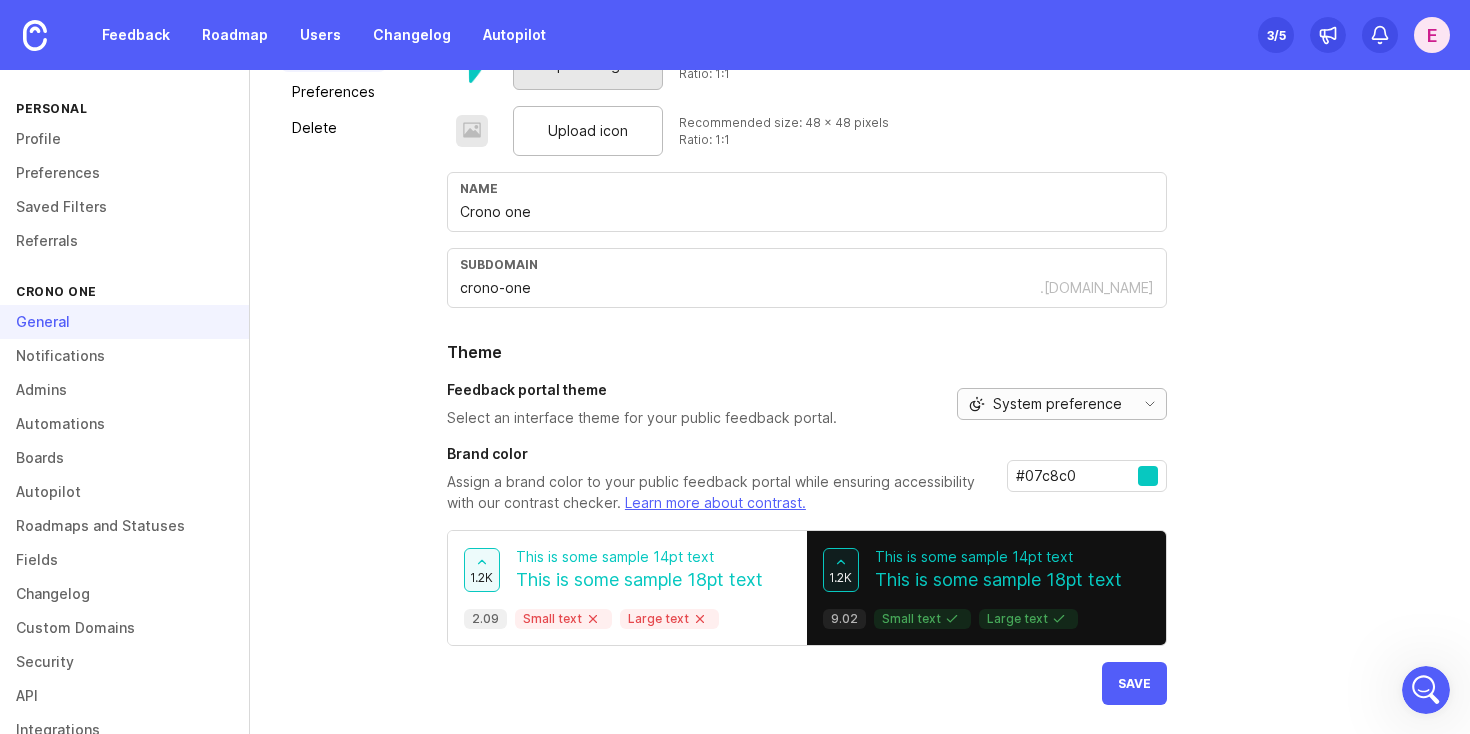 click on "System preference" at bounding box center (1057, 404) 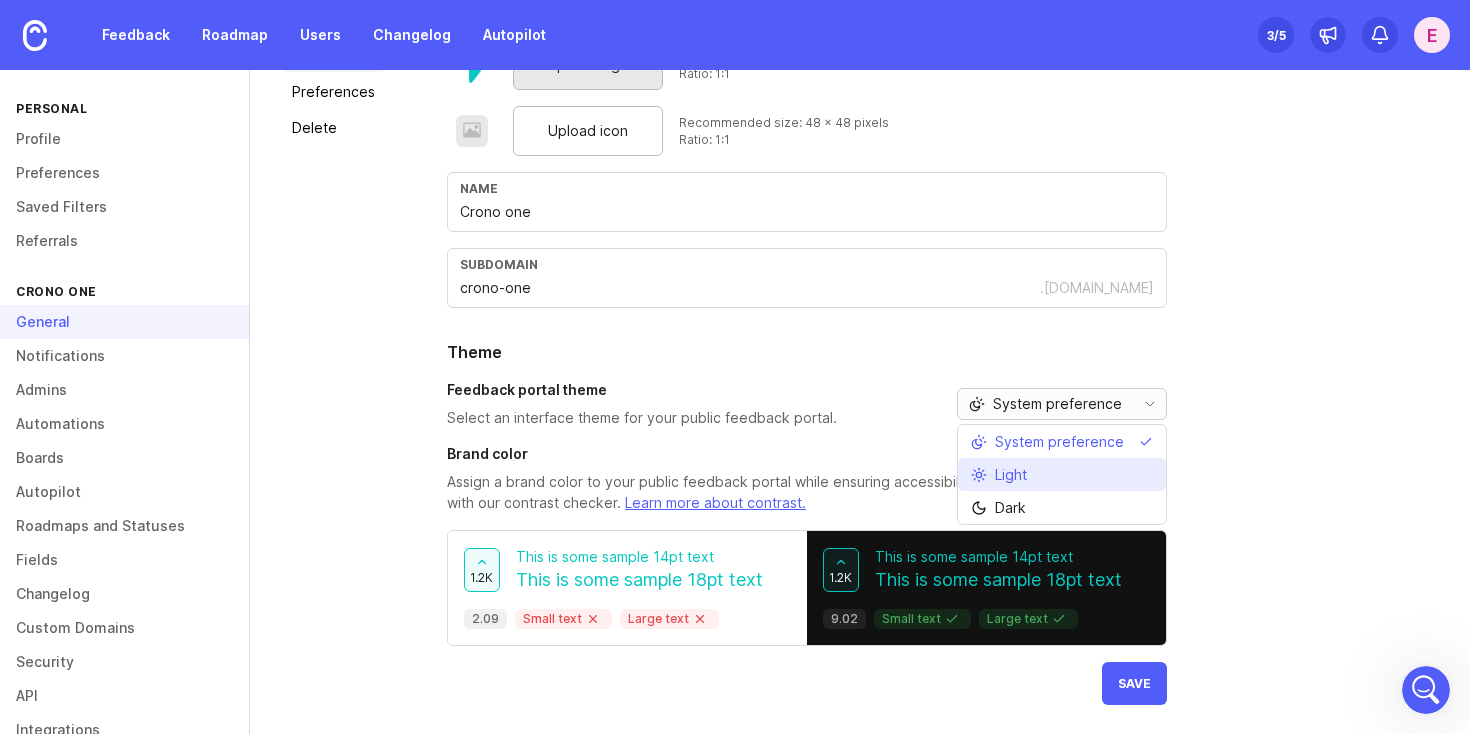 click on "Light" at bounding box center [1011, 475] 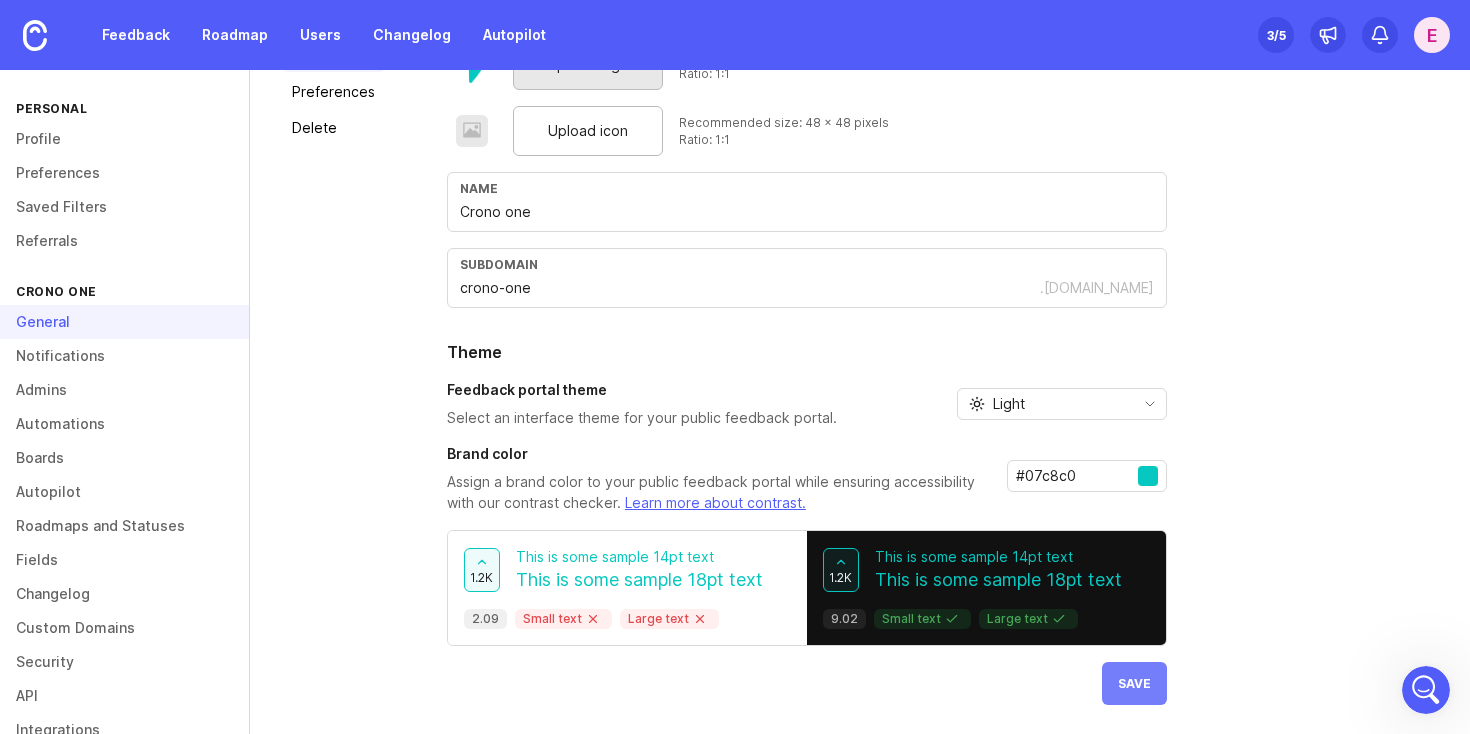 click on "Save" at bounding box center (1134, 683) 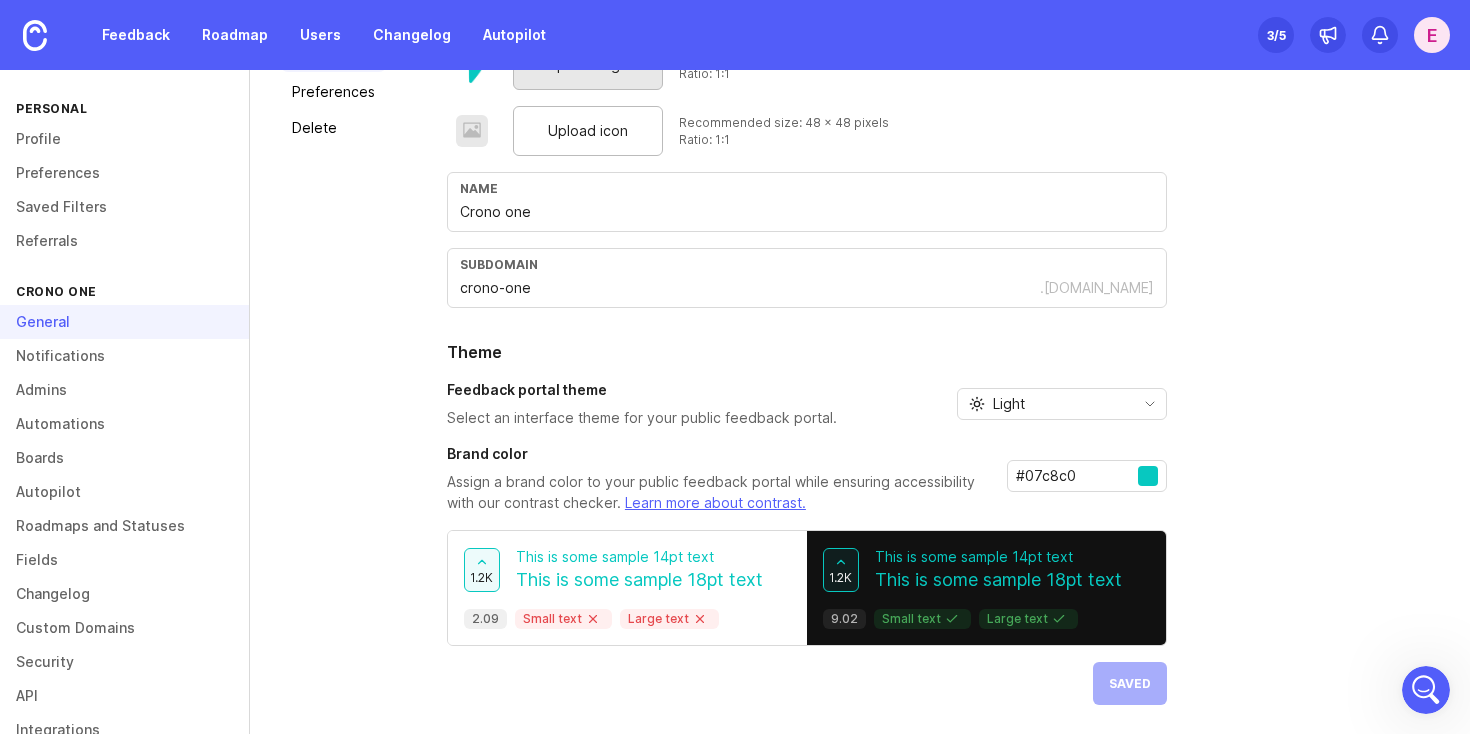scroll, scrollTop: 0, scrollLeft: 0, axis: both 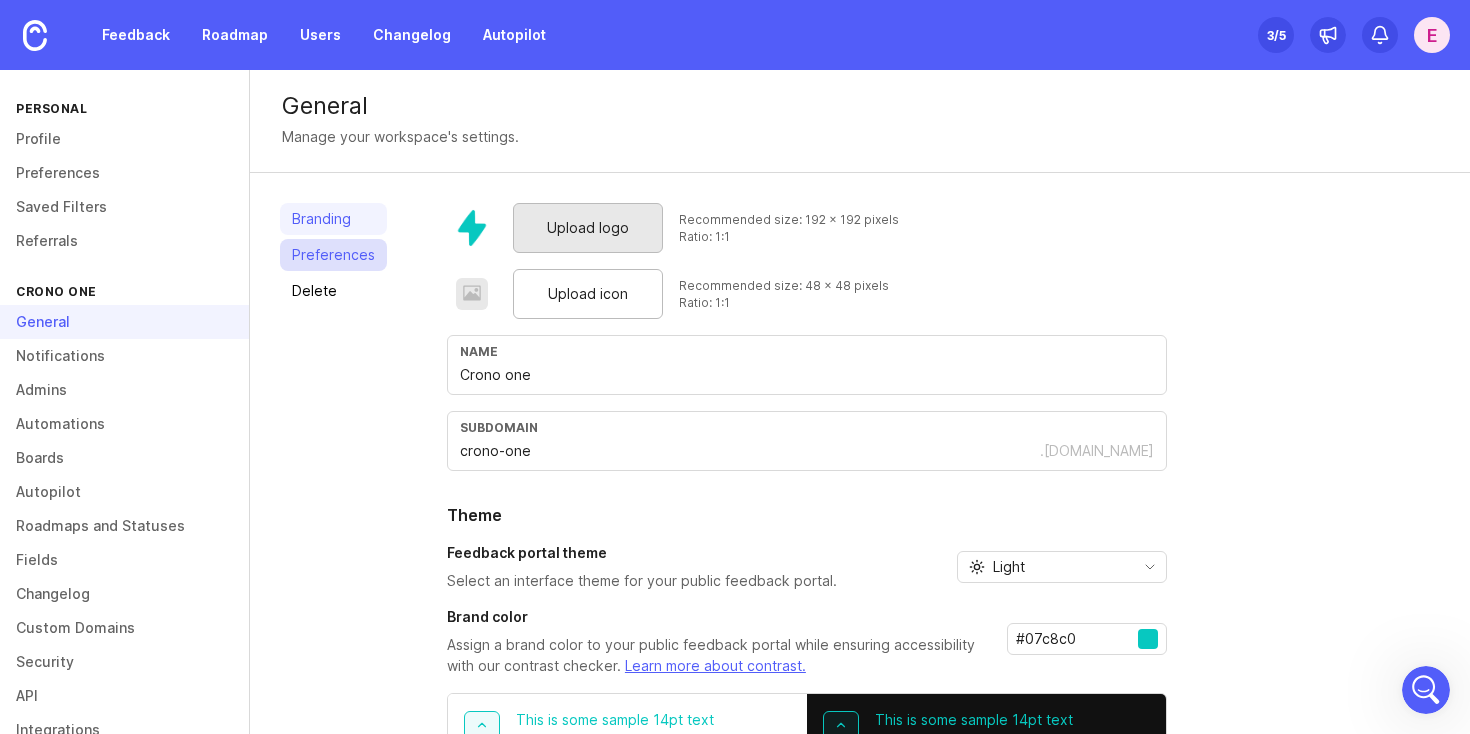 click on "Preferences" at bounding box center (333, 255) 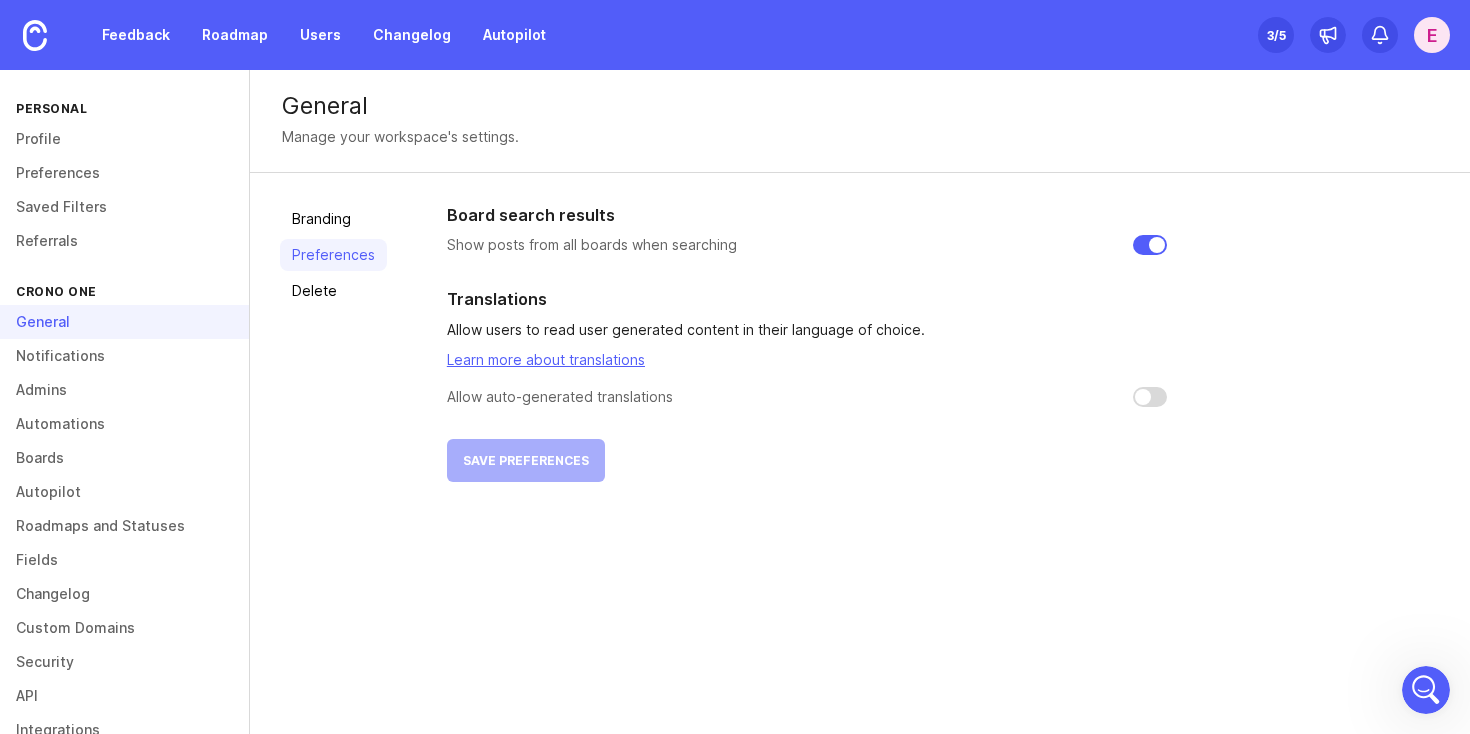 click 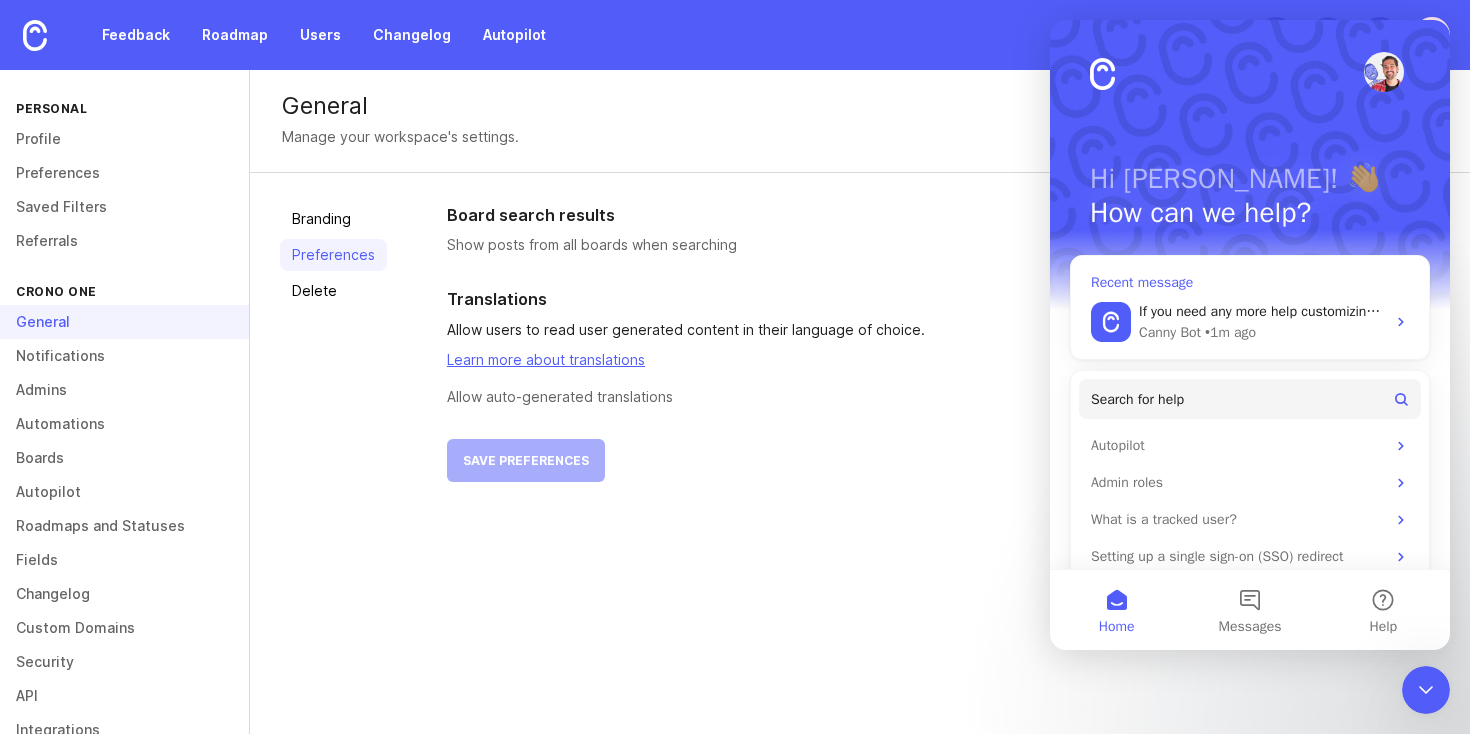click on "Canny Bot •  1m ago" at bounding box center (1262, 332) 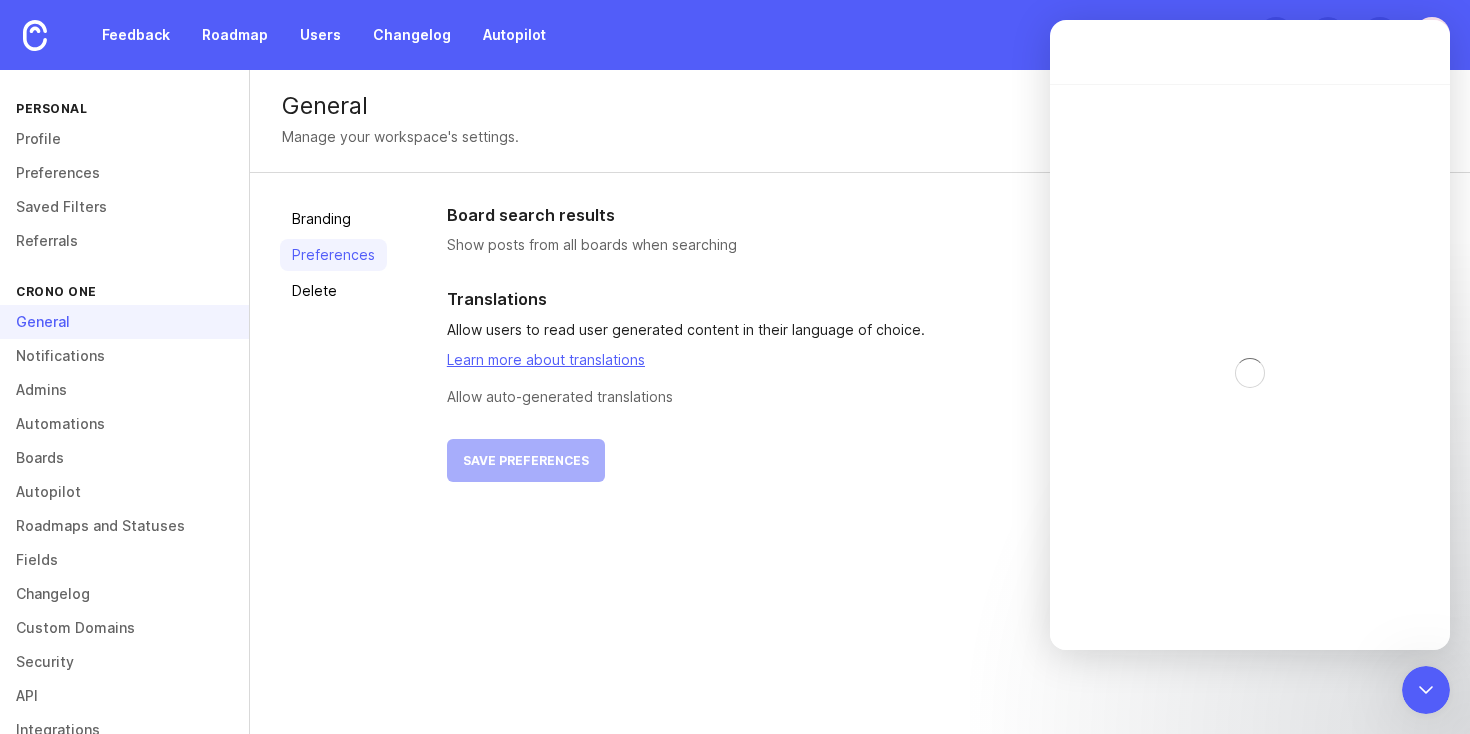 scroll, scrollTop: 3, scrollLeft: 0, axis: vertical 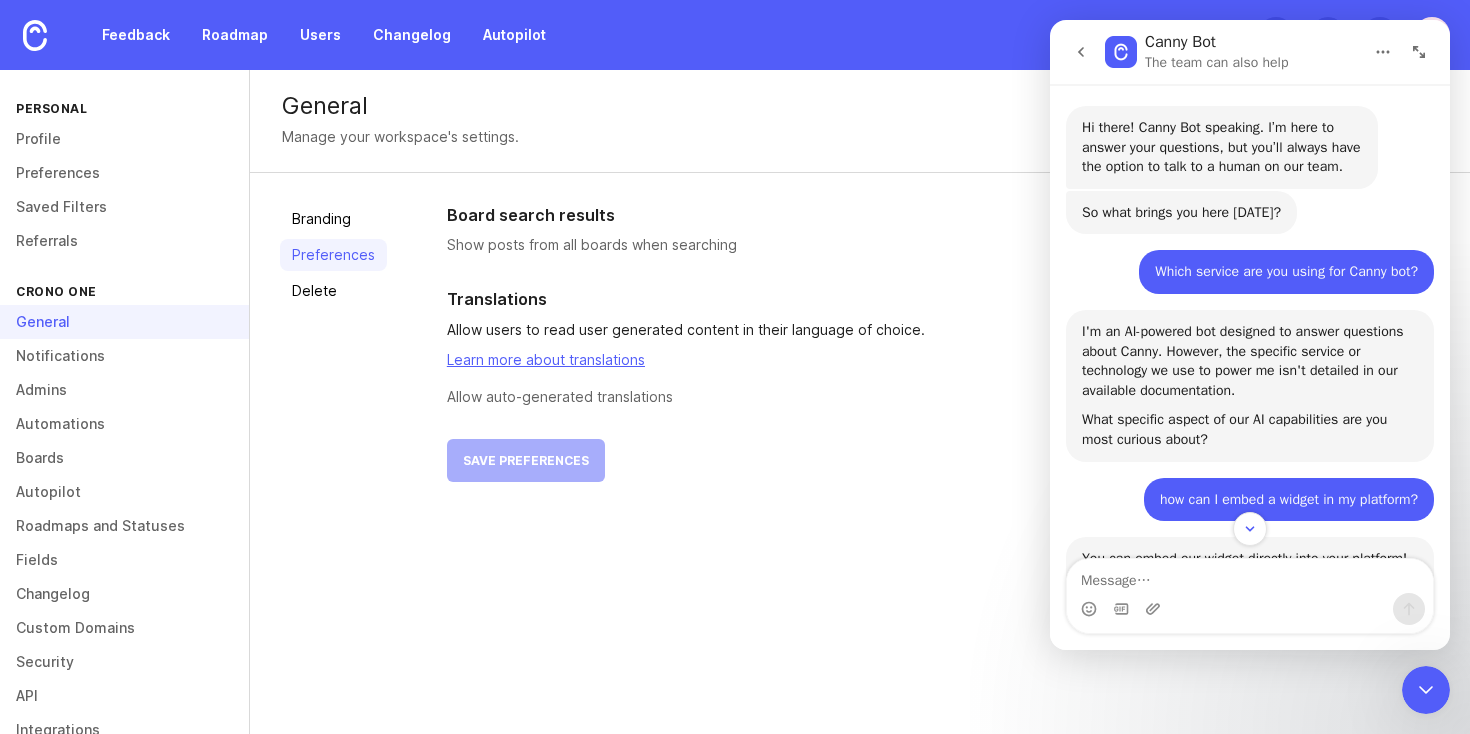 click 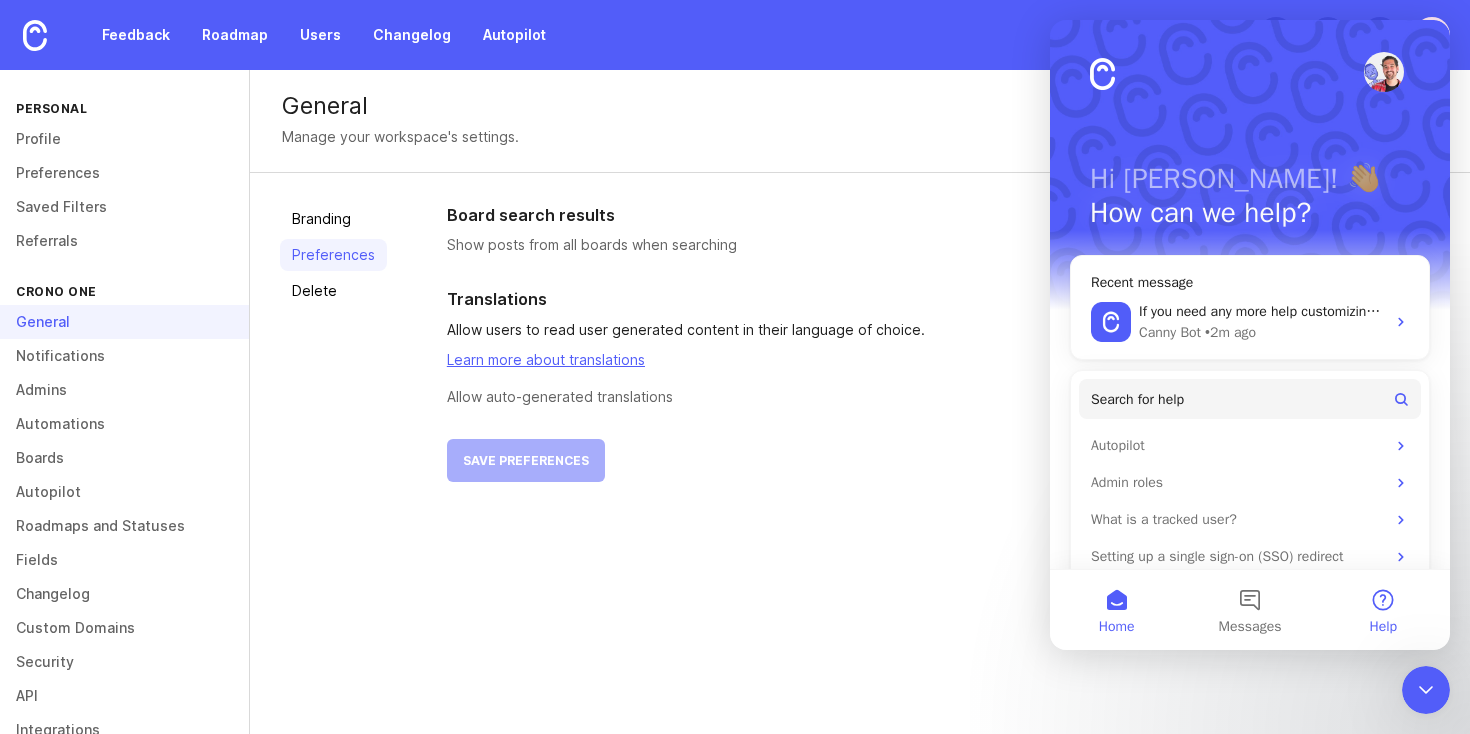 click on "Help" at bounding box center (1383, 610) 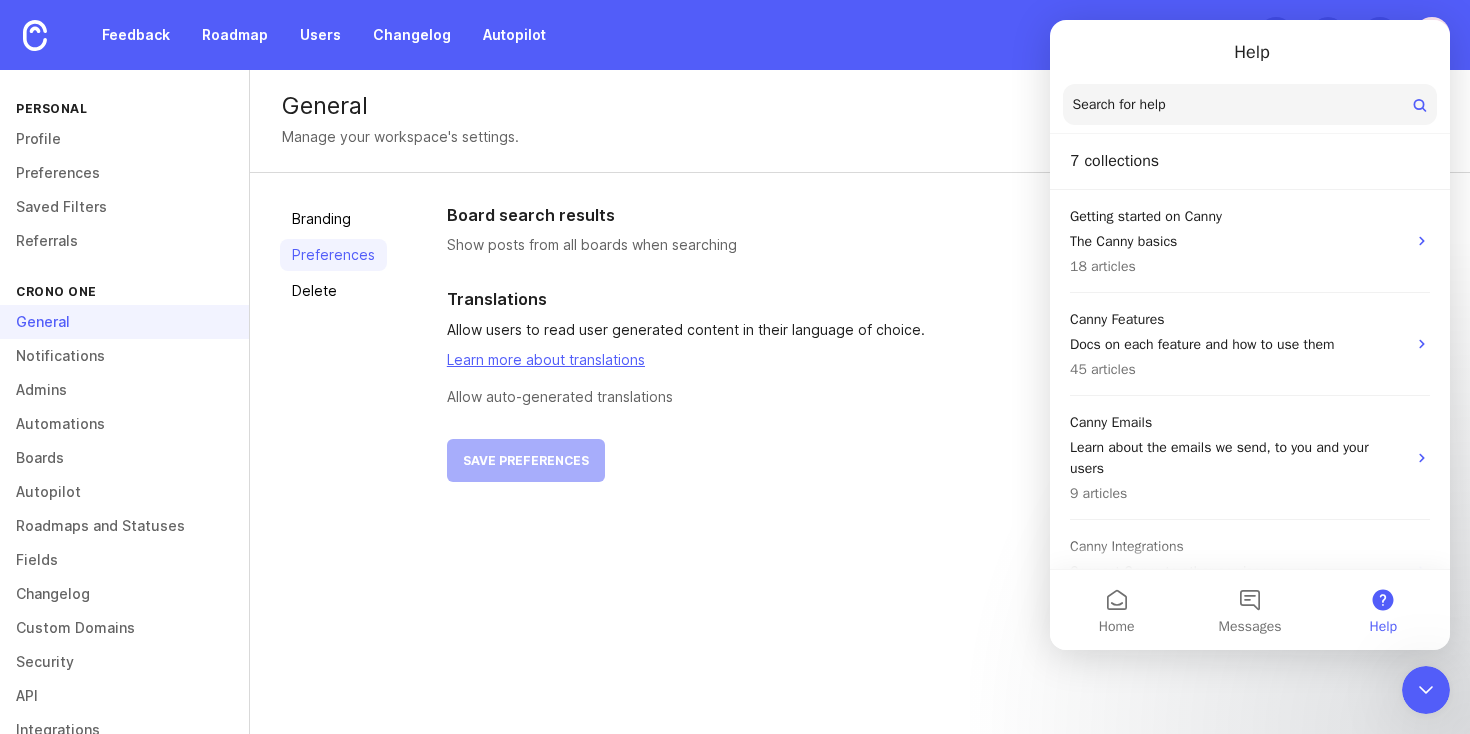 click on "Search for help" at bounding box center [1119, 105] 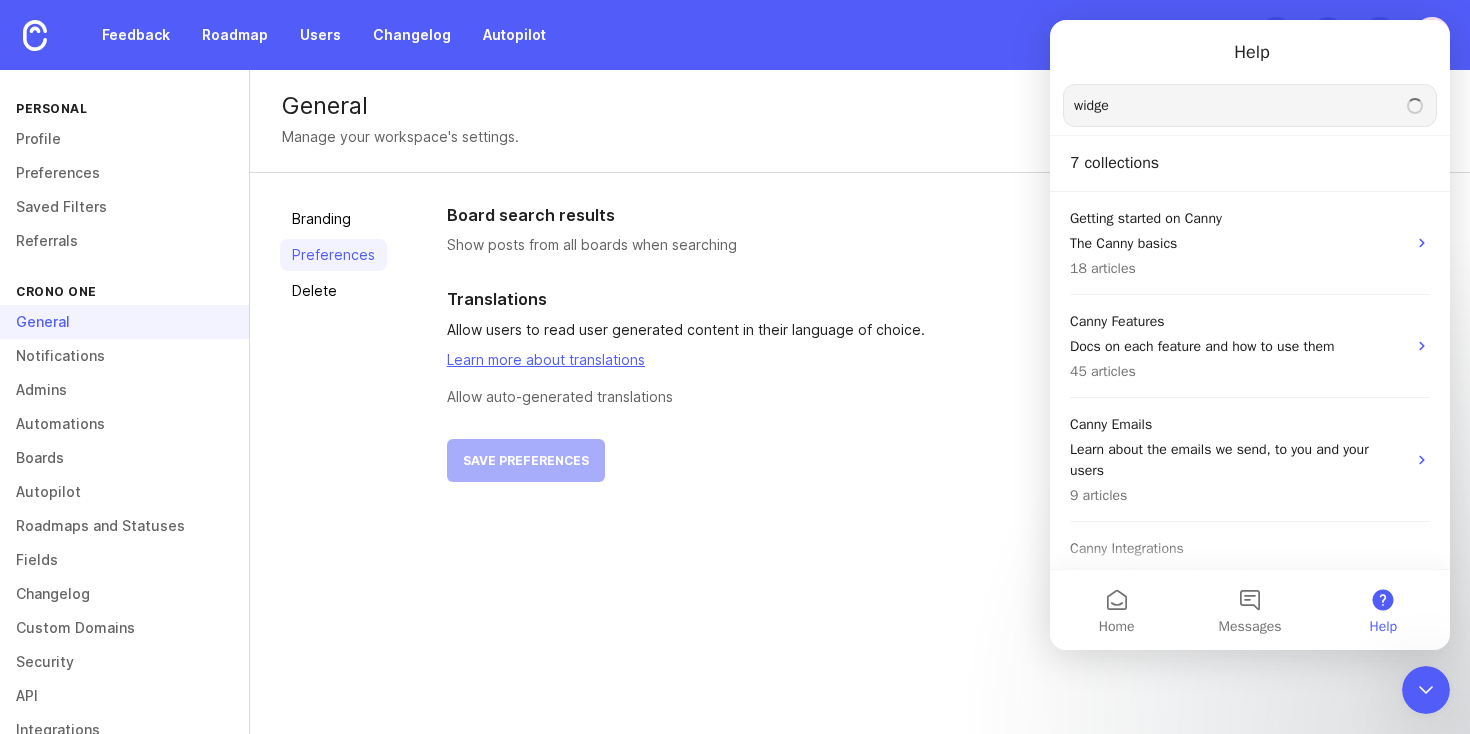 type on "widget" 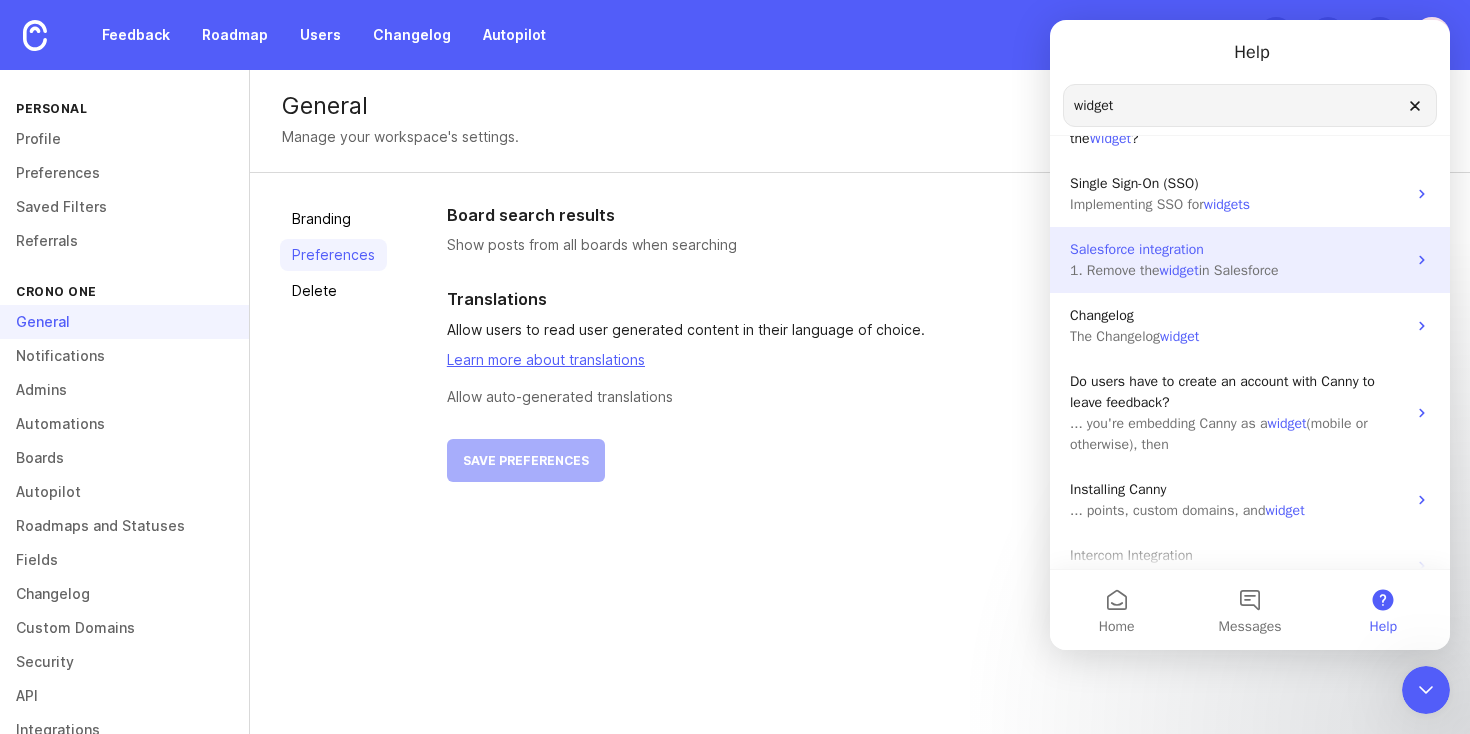 scroll, scrollTop: 99, scrollLeft: 0, axis: vertical 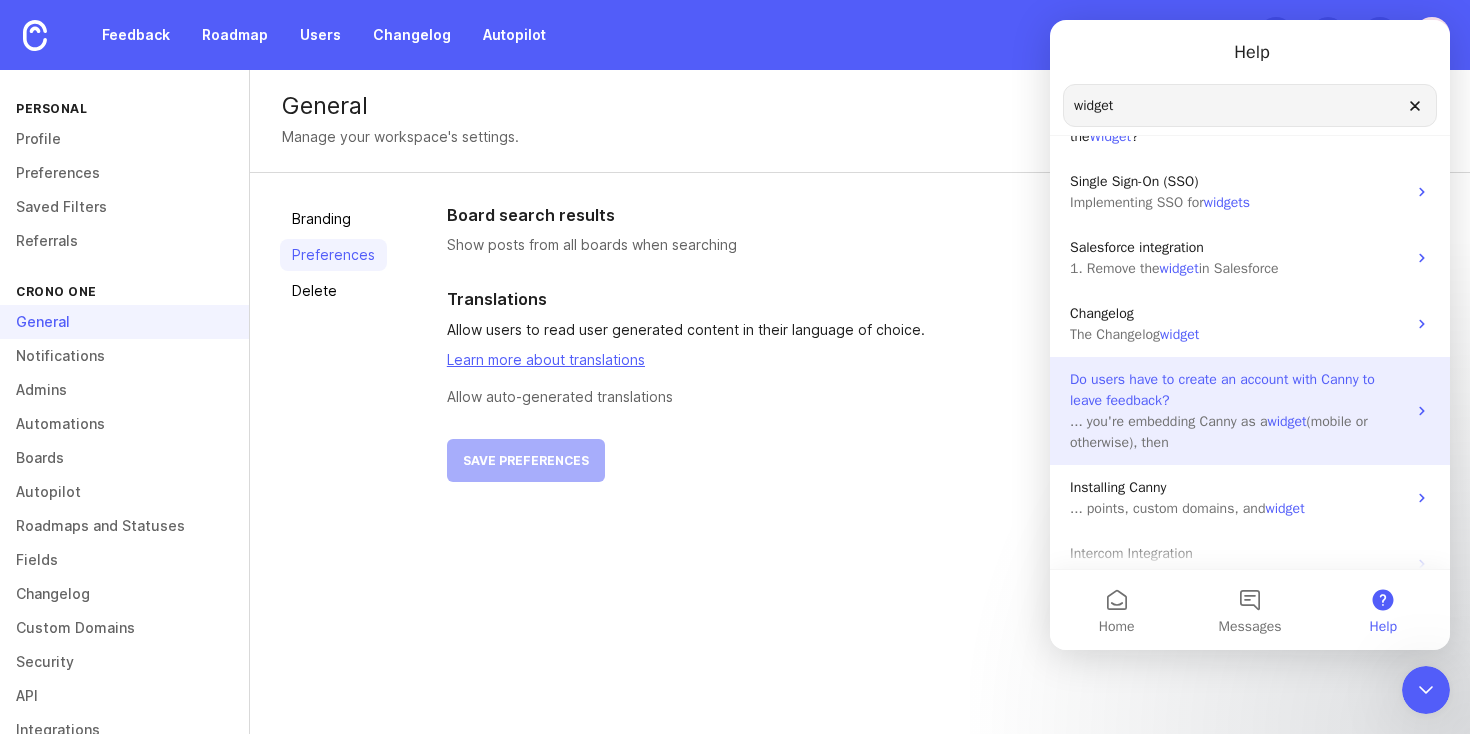 click on "Do users have to create an account with Canny to leave feedback?" at bounding box center [1222, 390] 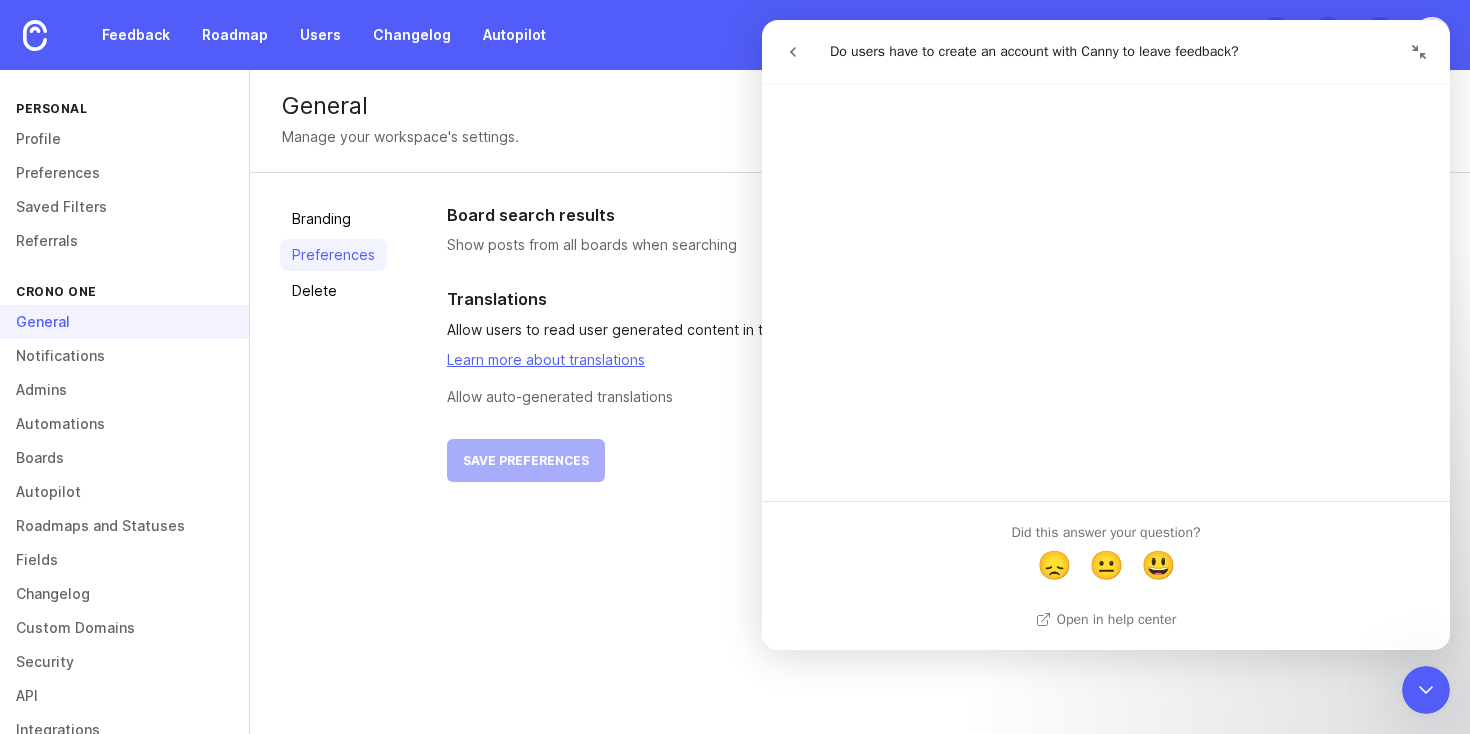 scroll, scrollTop: 0, scrollLeft: 0, axis: both 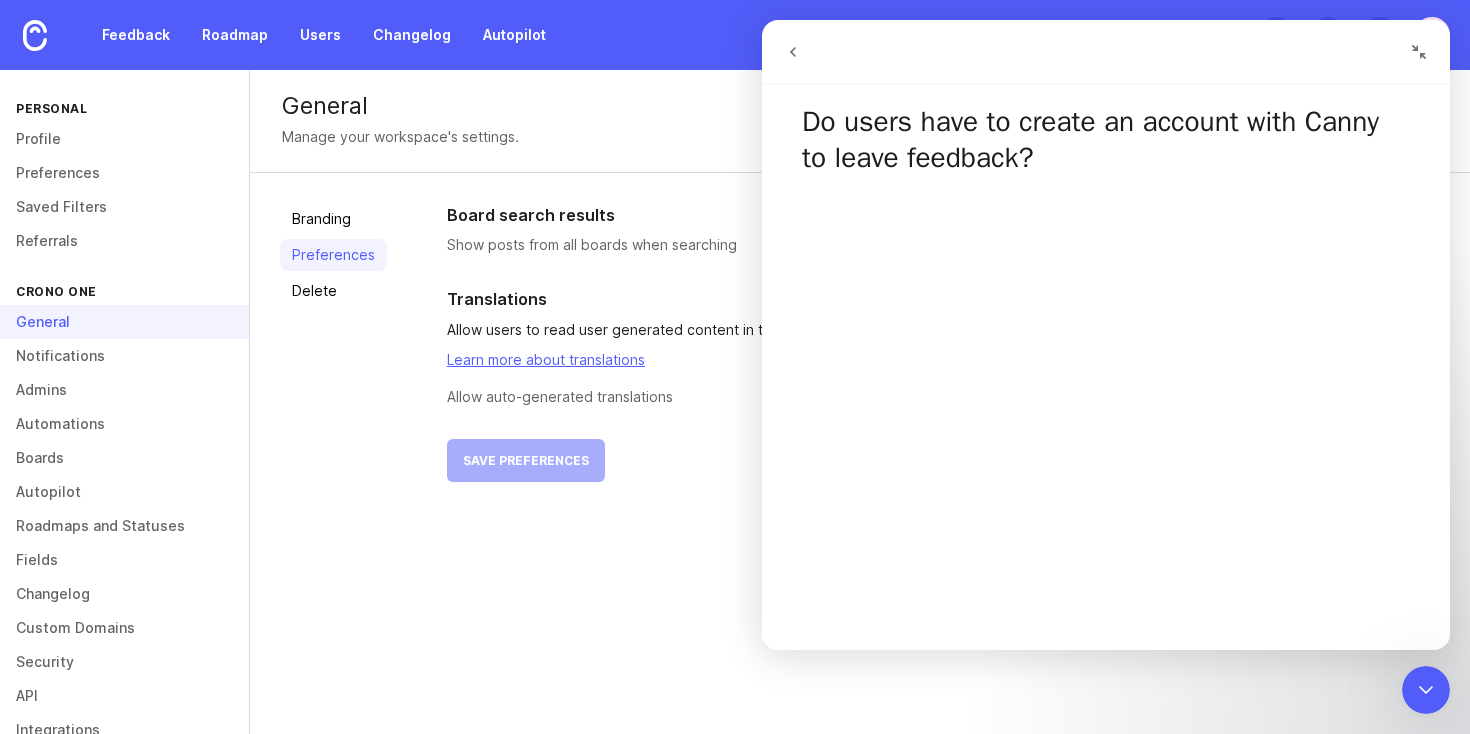 click 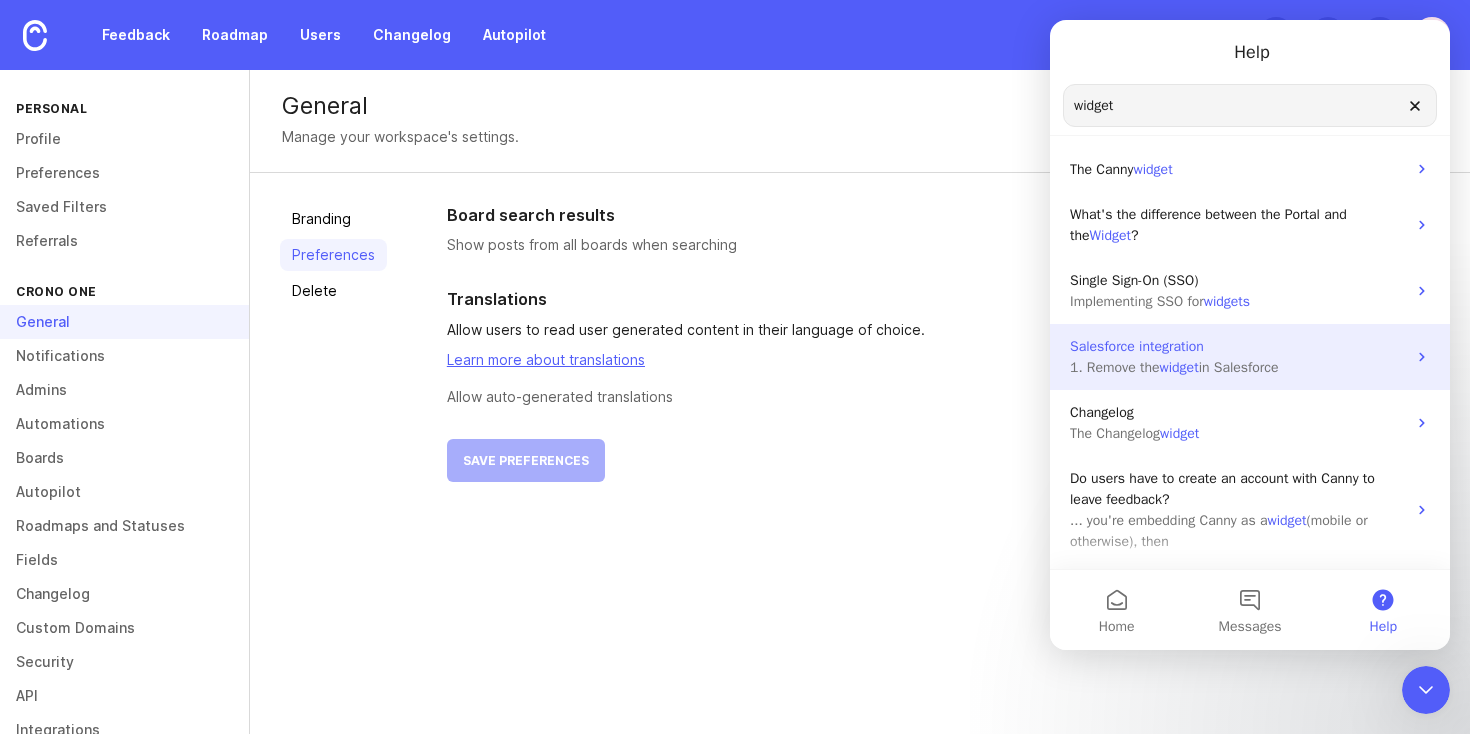 scroll, scrollTop: 258, scrollLeft: 0, axis: vertical 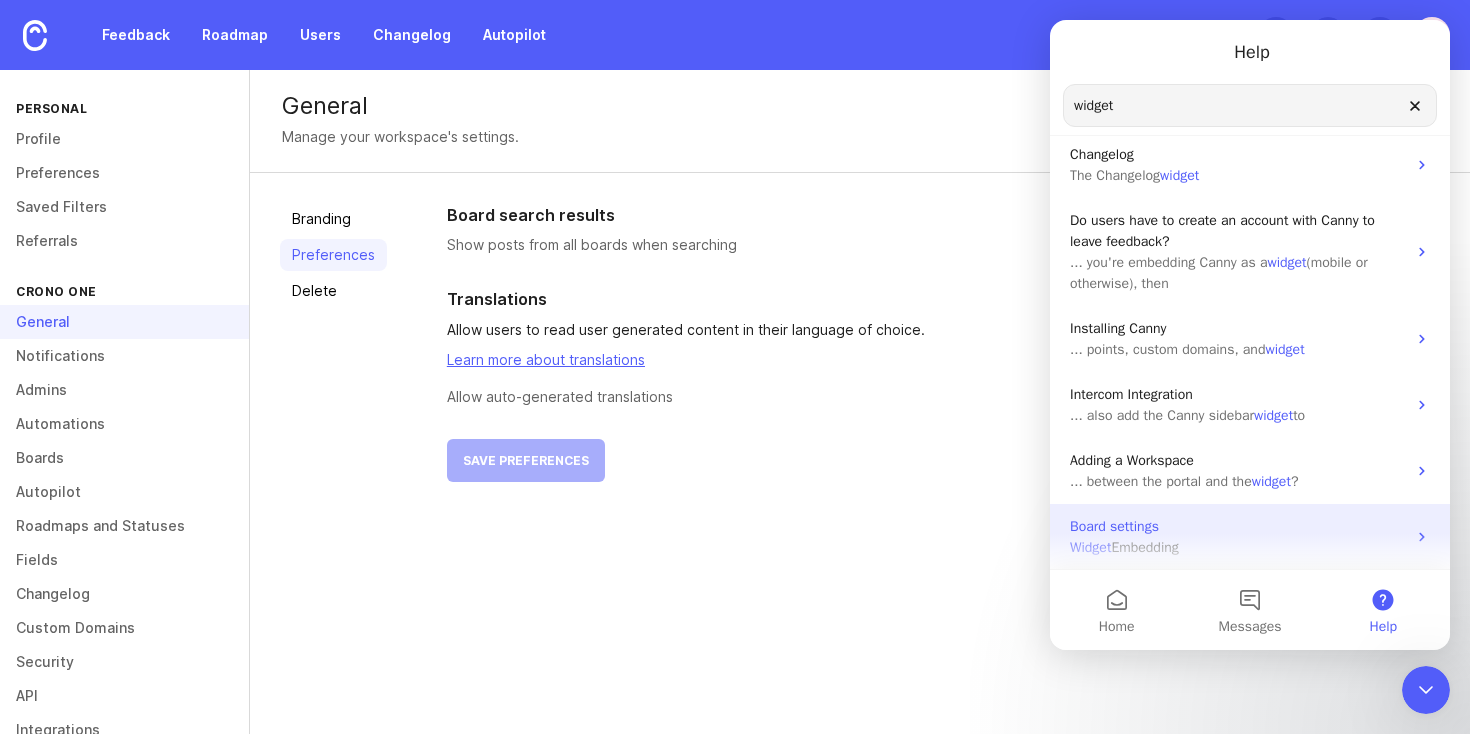 click on "Board settings" at bounding box center [1238, 526] 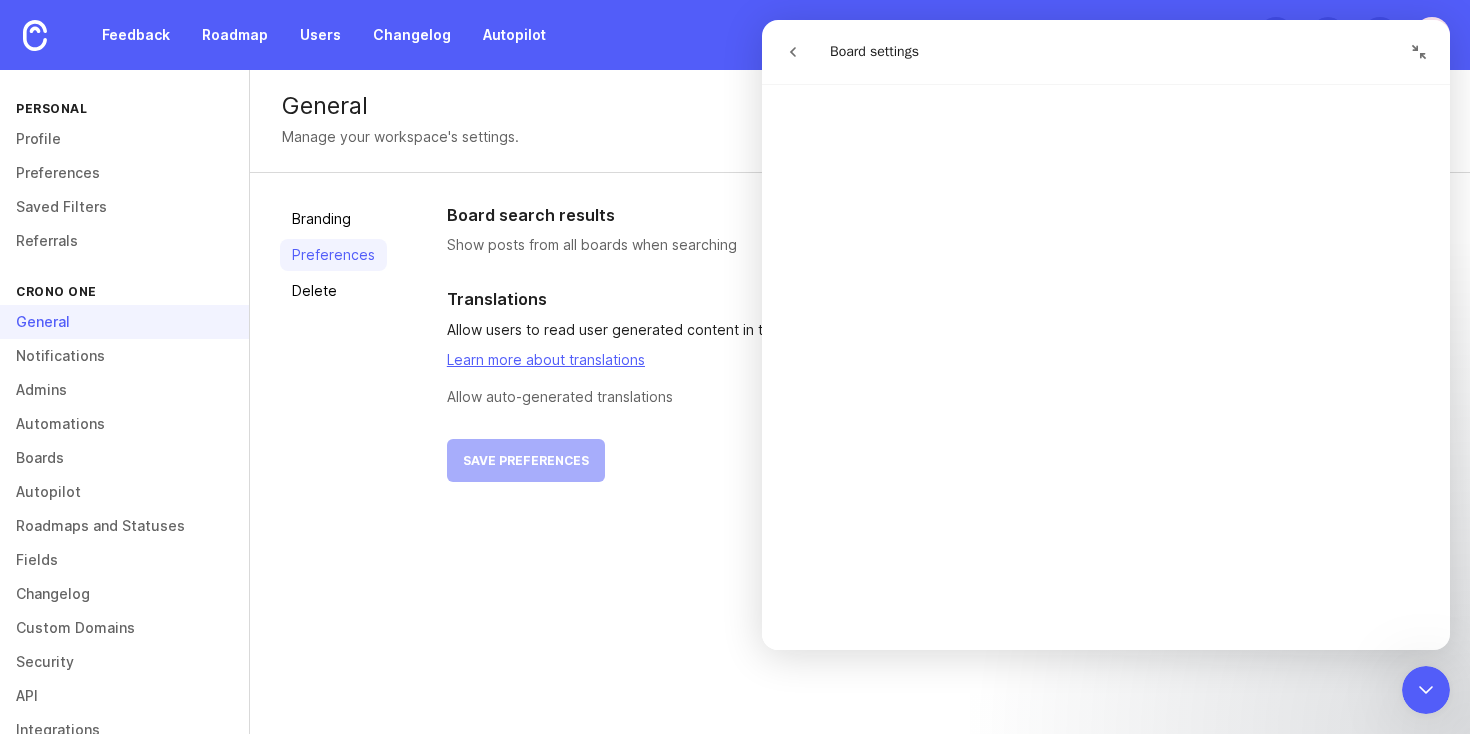 scroll, scrollTop: 2146, scrollLeft: 0, axis: vertical 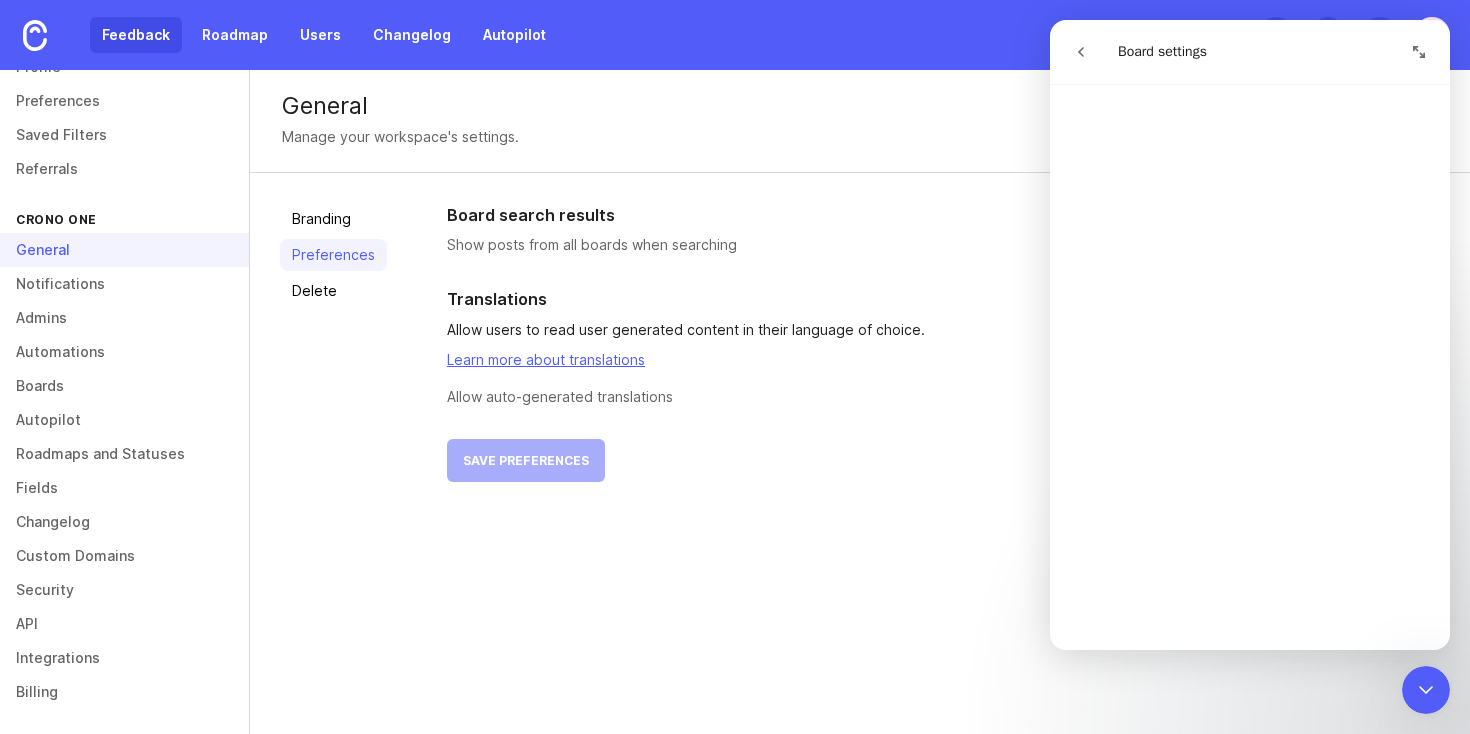 click on "Feedback" at bounding box center [136, 35] 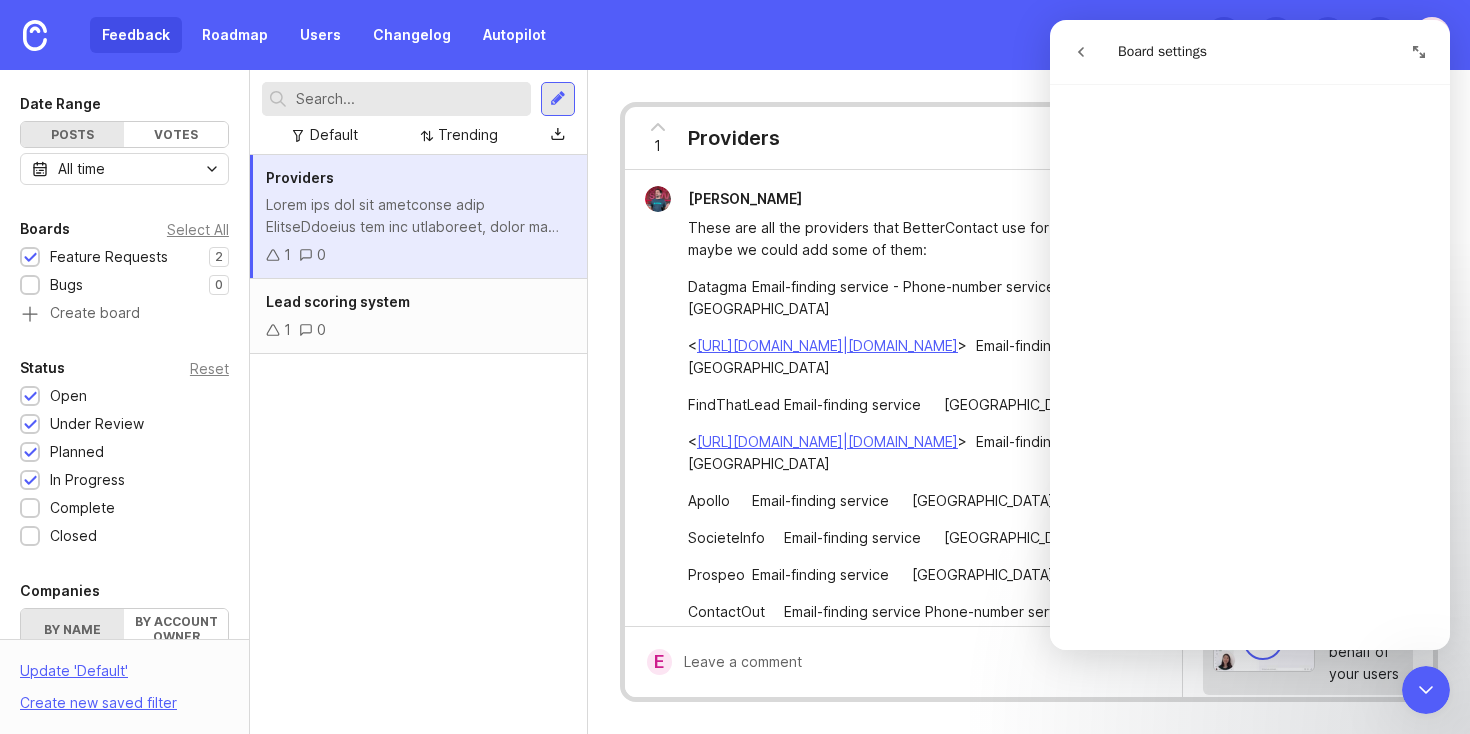 scroll, scrollTop: 0, scrollLeft: 0, axis: both 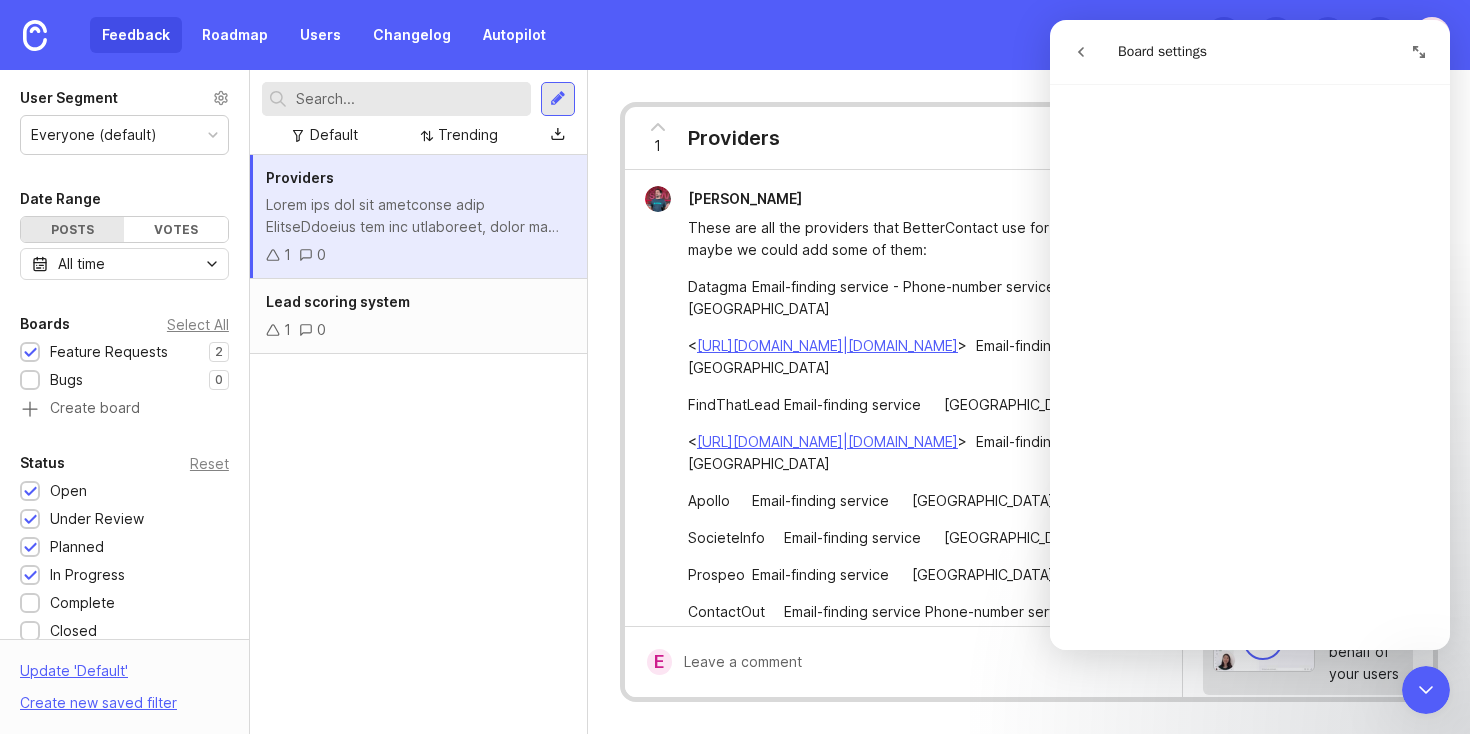 click 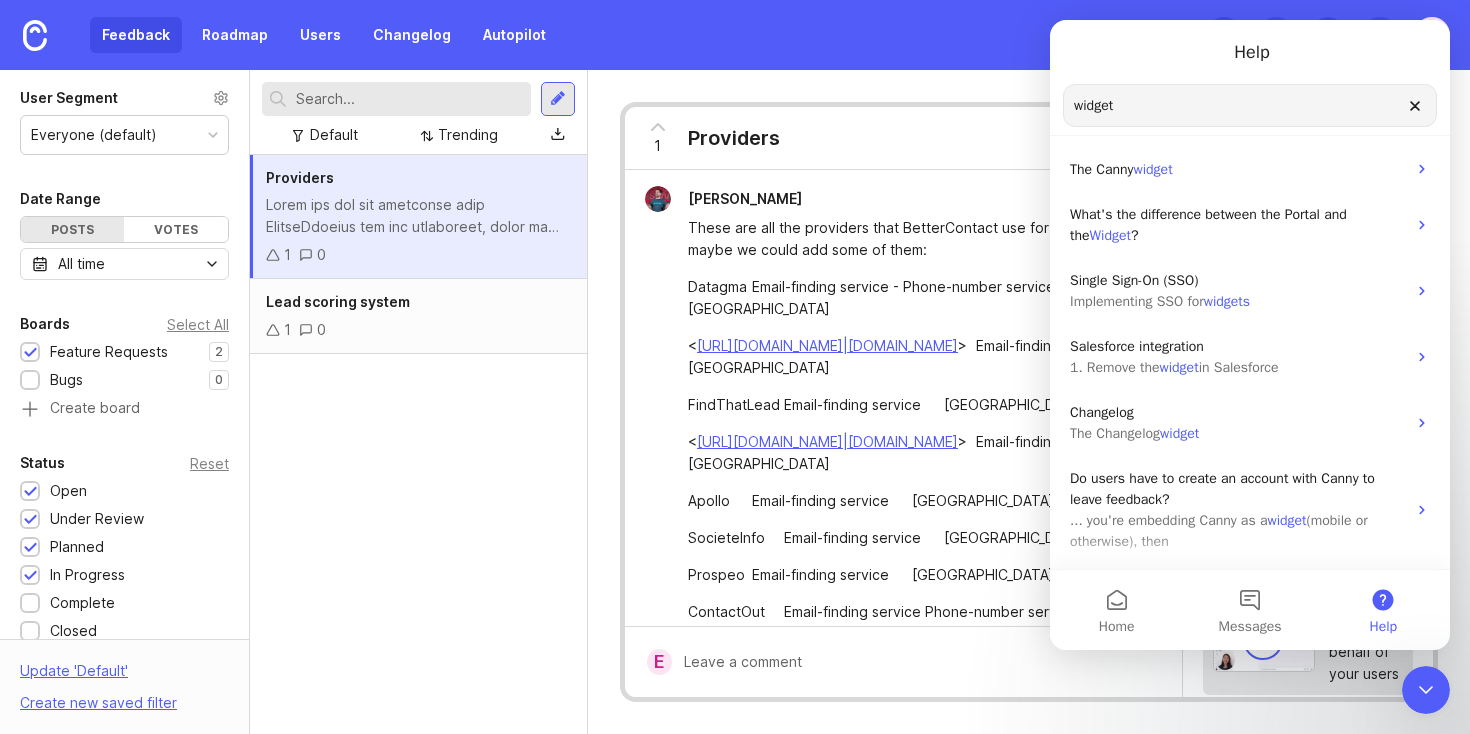 click 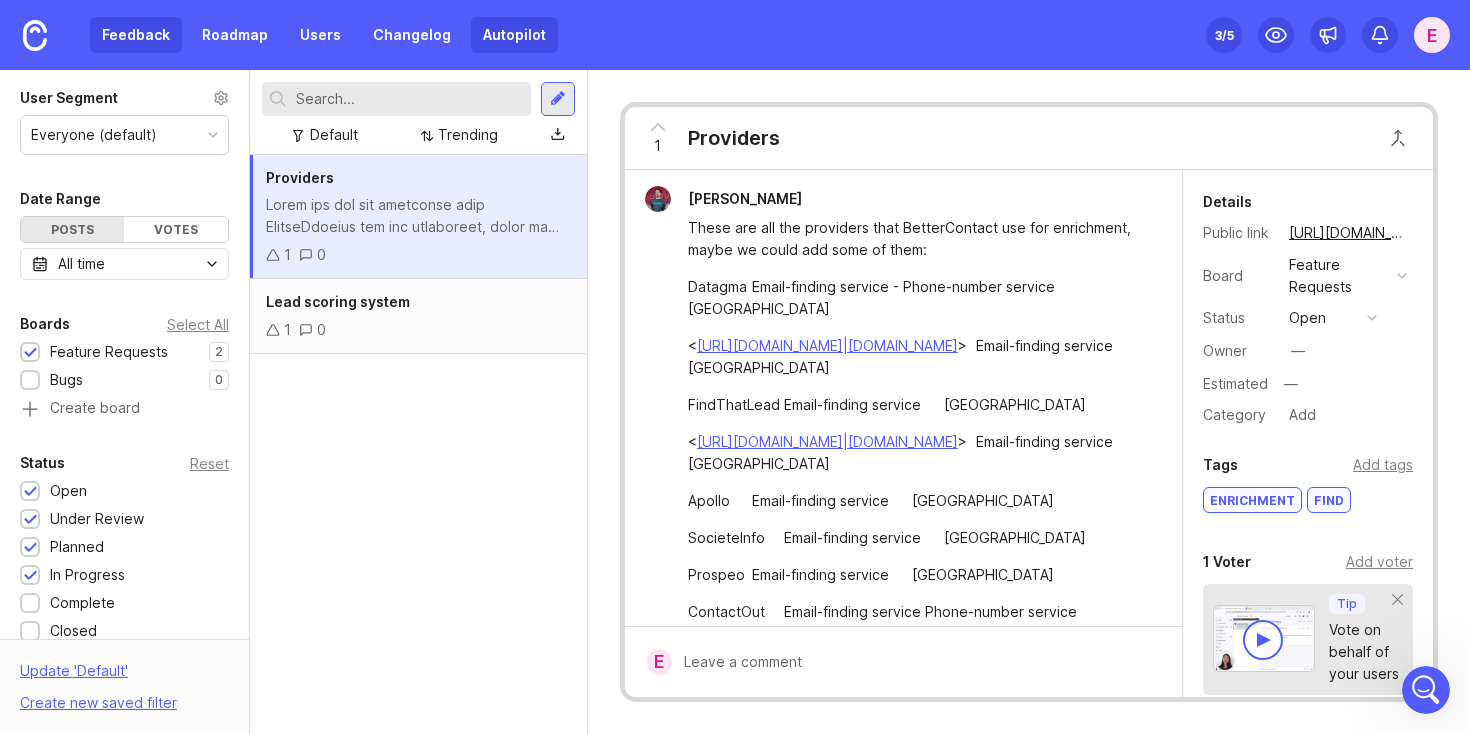 click on "Autopilot" at bounding box center [514, 35] 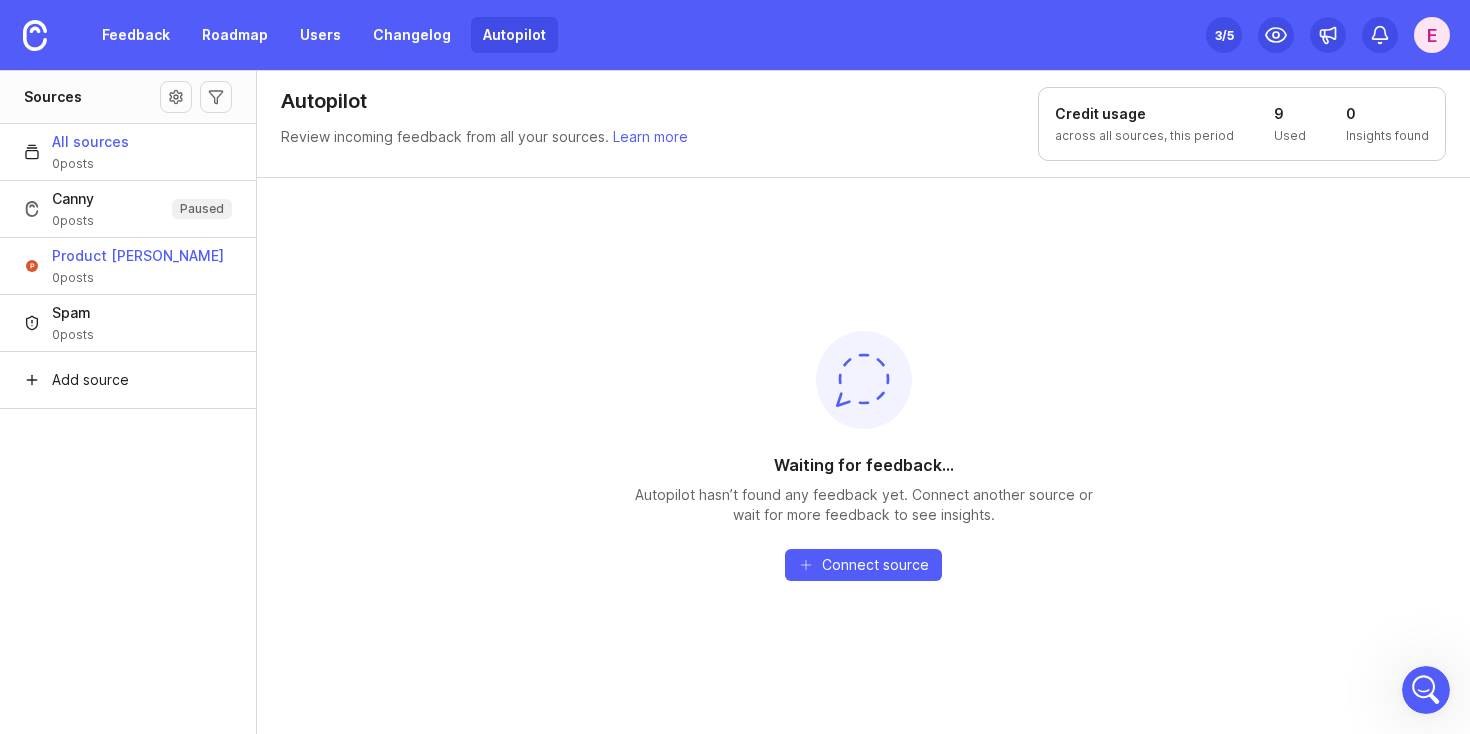 click on "Product Hunt" at bounding box center (138, 256) 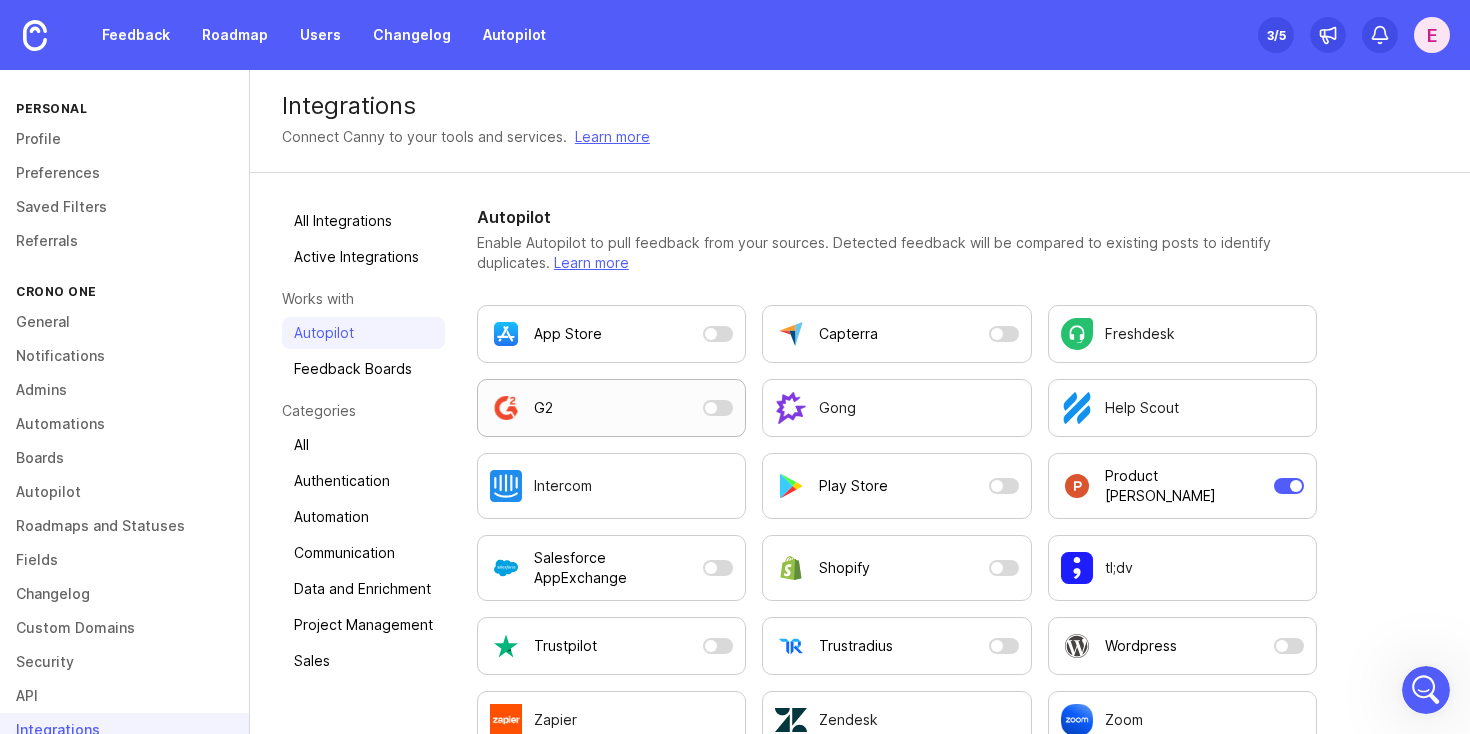 click on "G2" at bounding box center (611, 408) 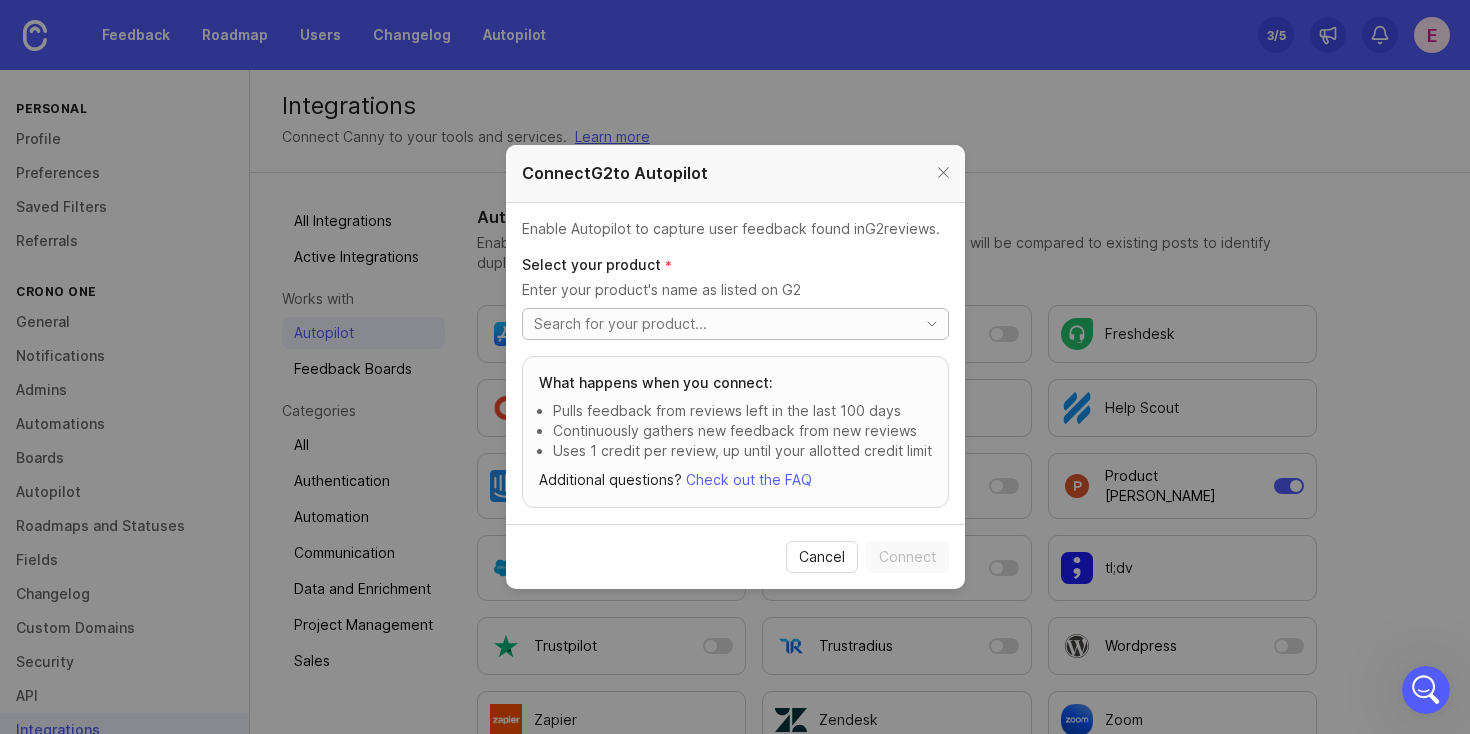 click 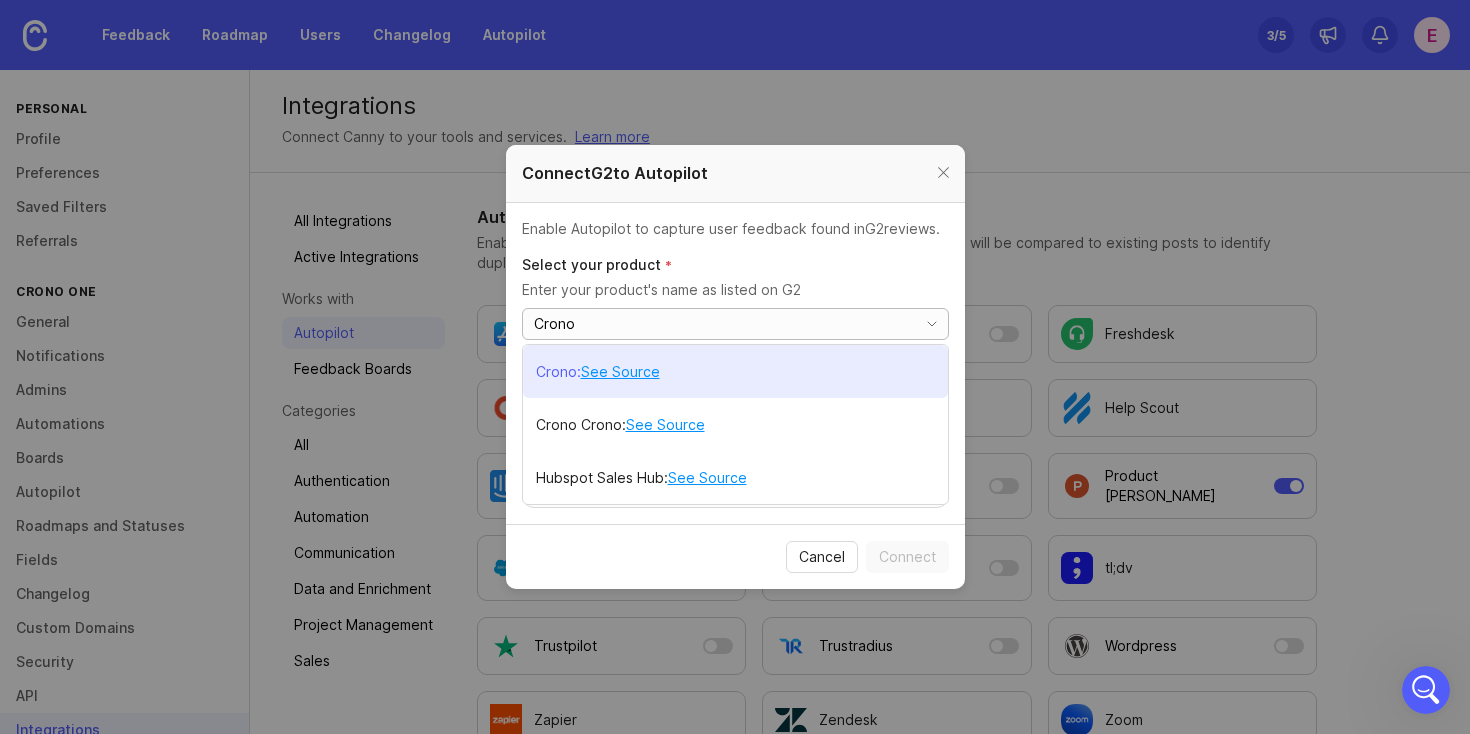 click on "Crono :  See Source" at bounding box center [735, 371] 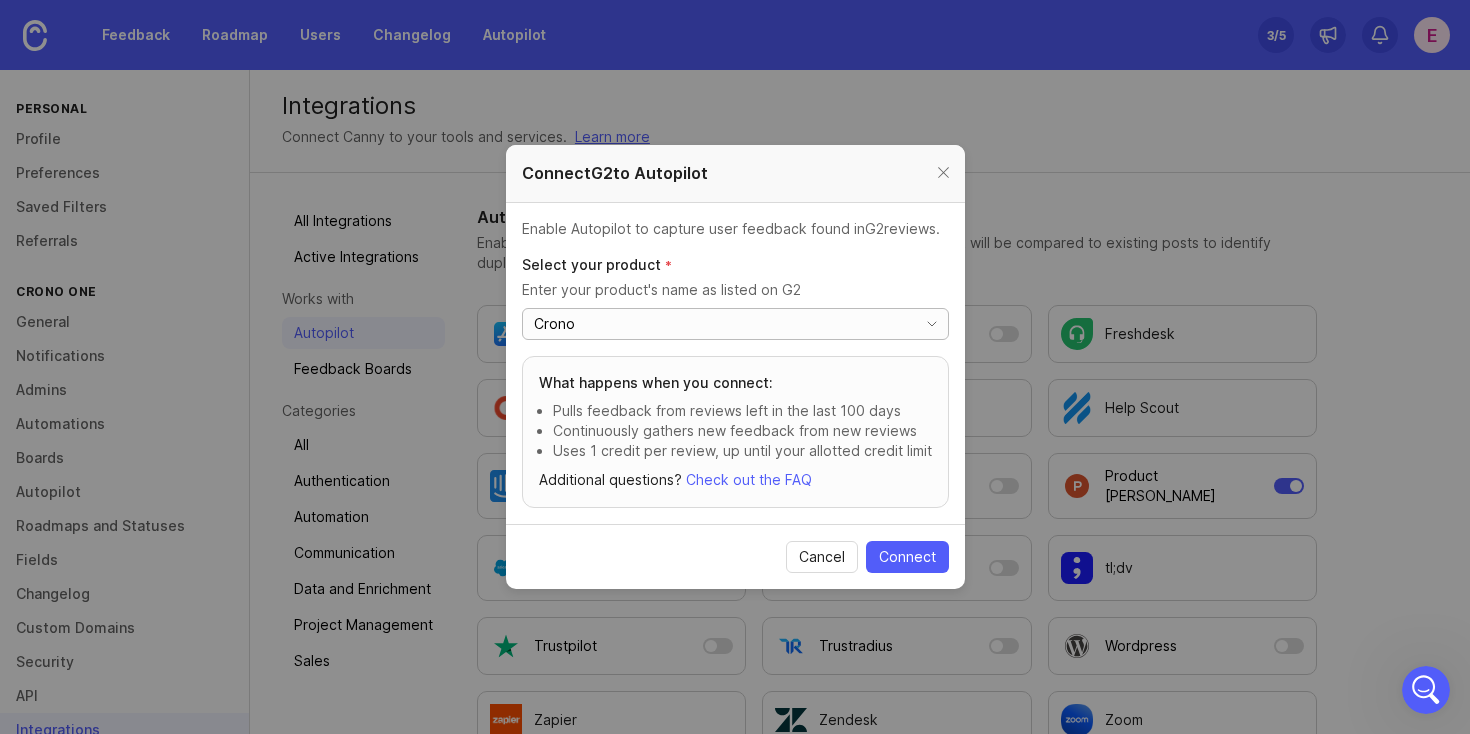 click on "Crono" at bounding box center (720, 324) 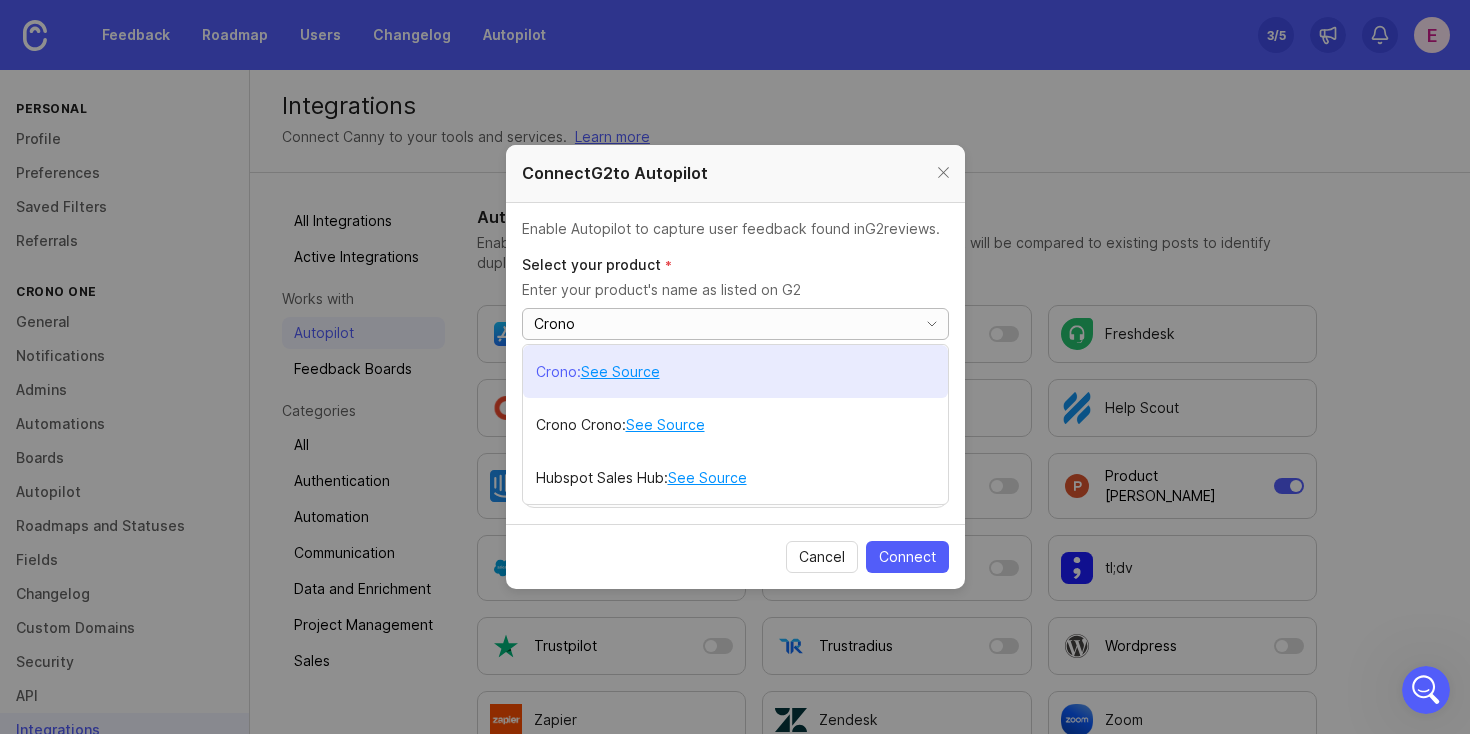 click on "See Source" at bounding box center [620, 372] 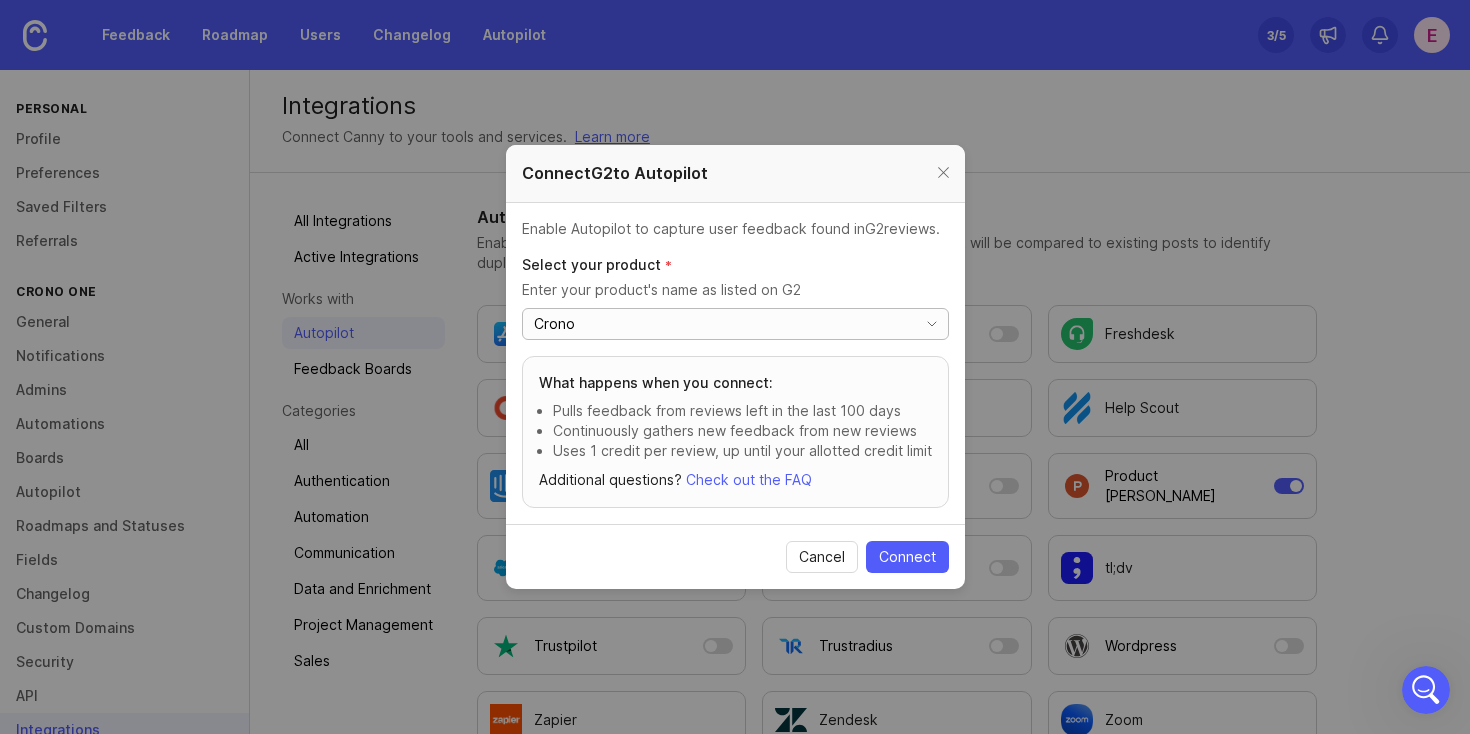 click on "Crono" at bounding box center (720, 324) 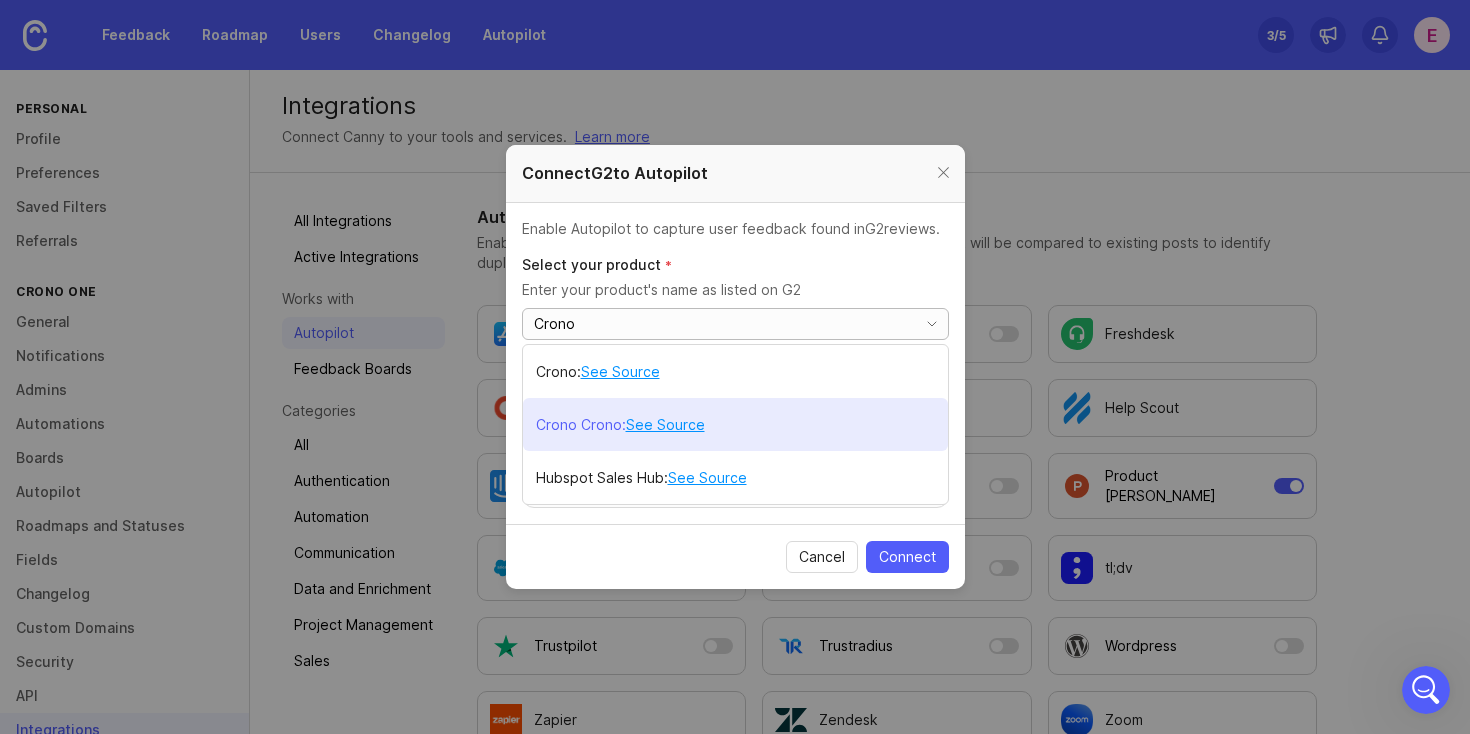 click on "See Source" at bounding box center [665, 425] 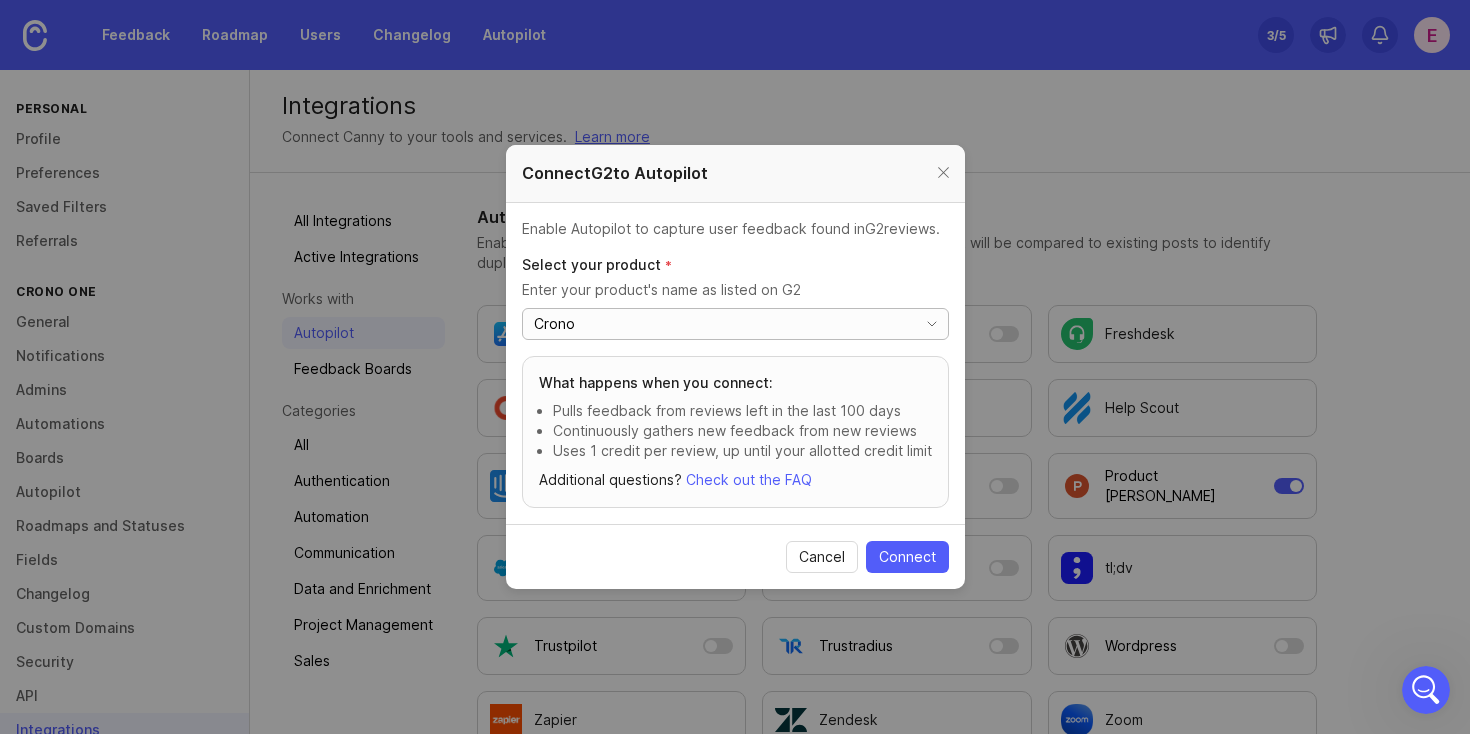 click on "Crono" at bounding box center [720, 324] 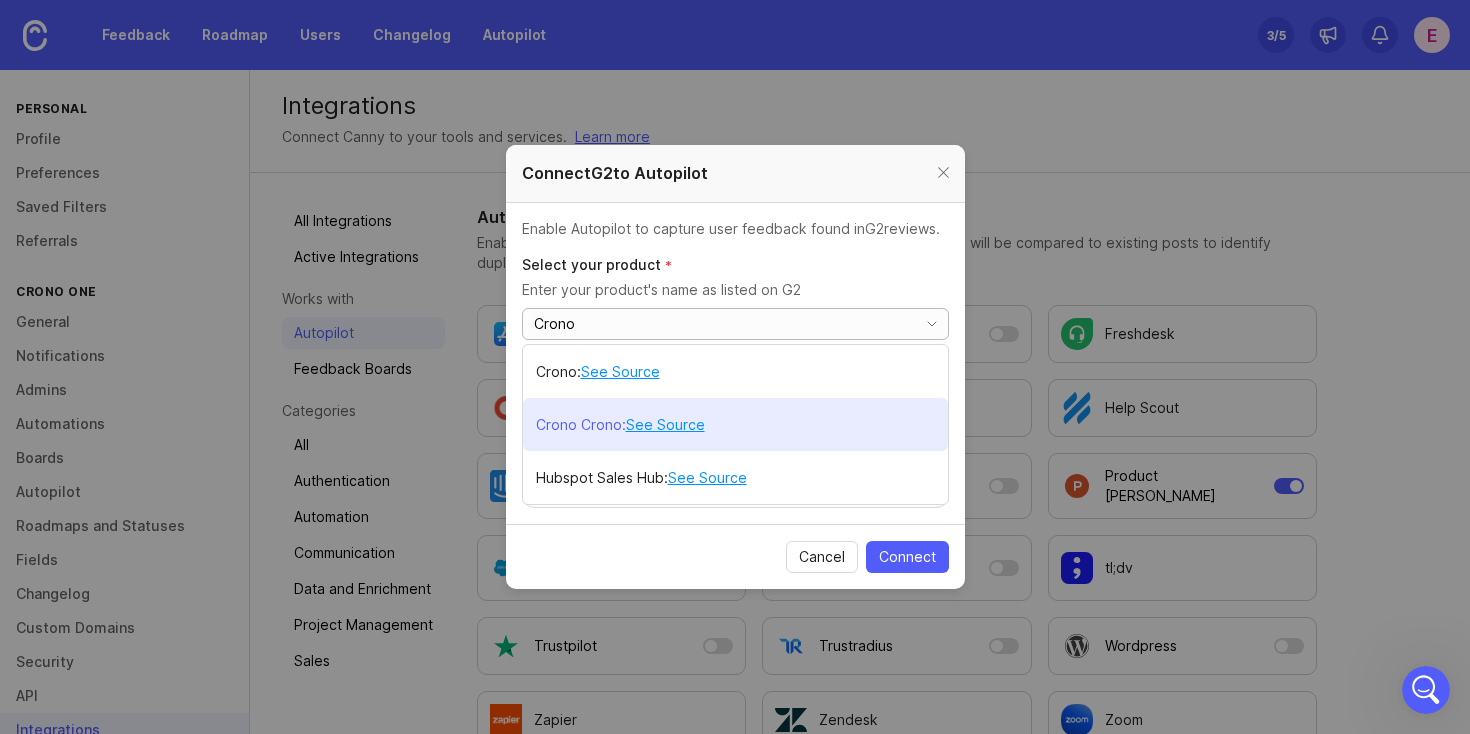 click on "Crono Crono :  See Source" at bounding box center [735, 424] 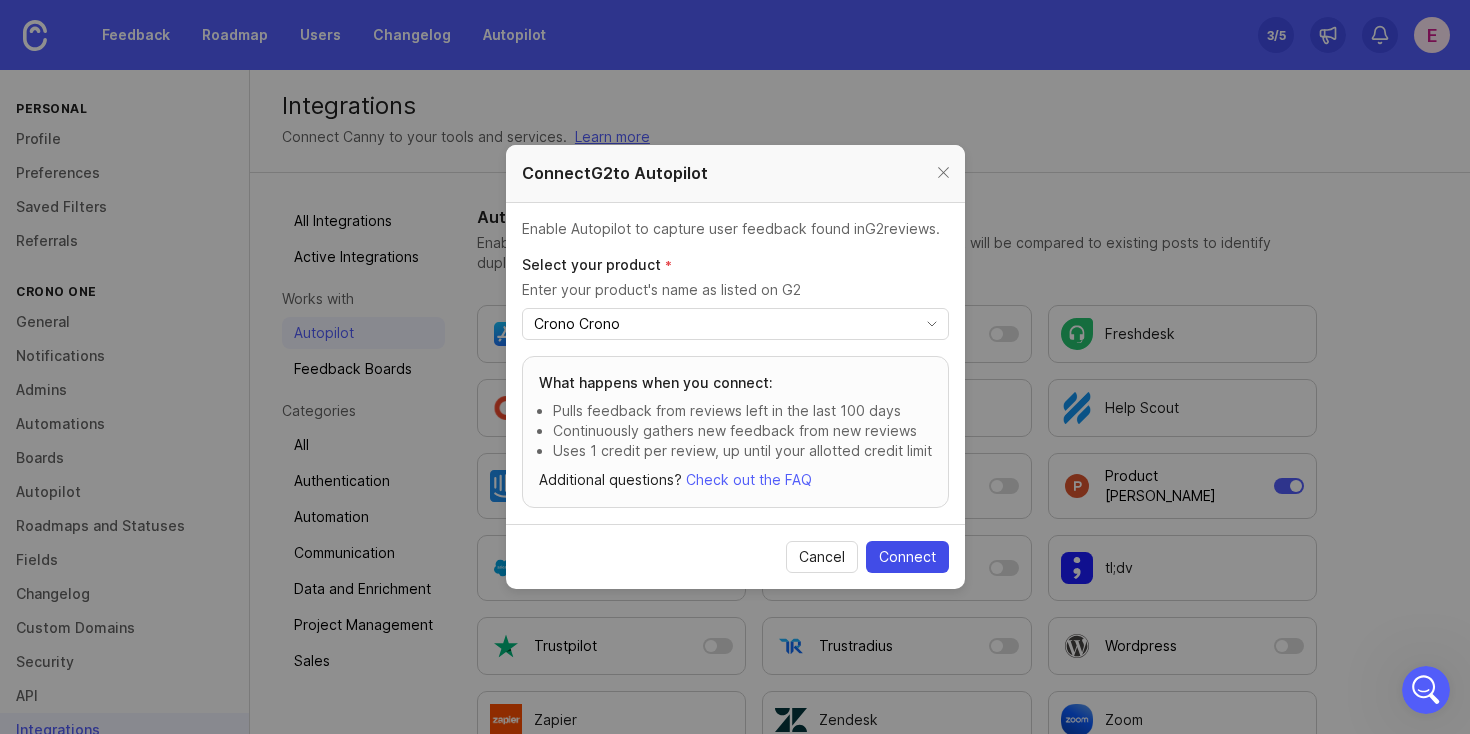 click on "Connect" at bounding box center (907, 557) 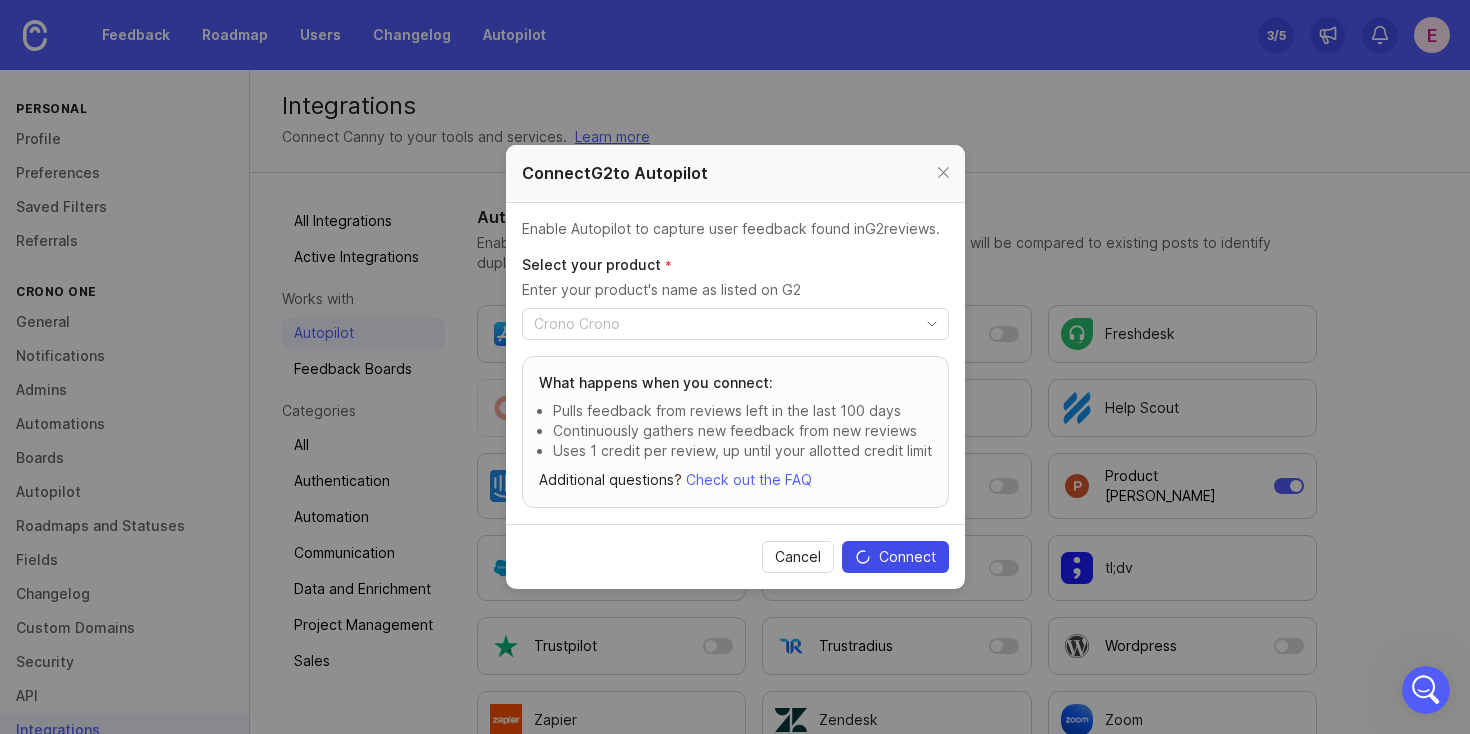 checkbox on "true" 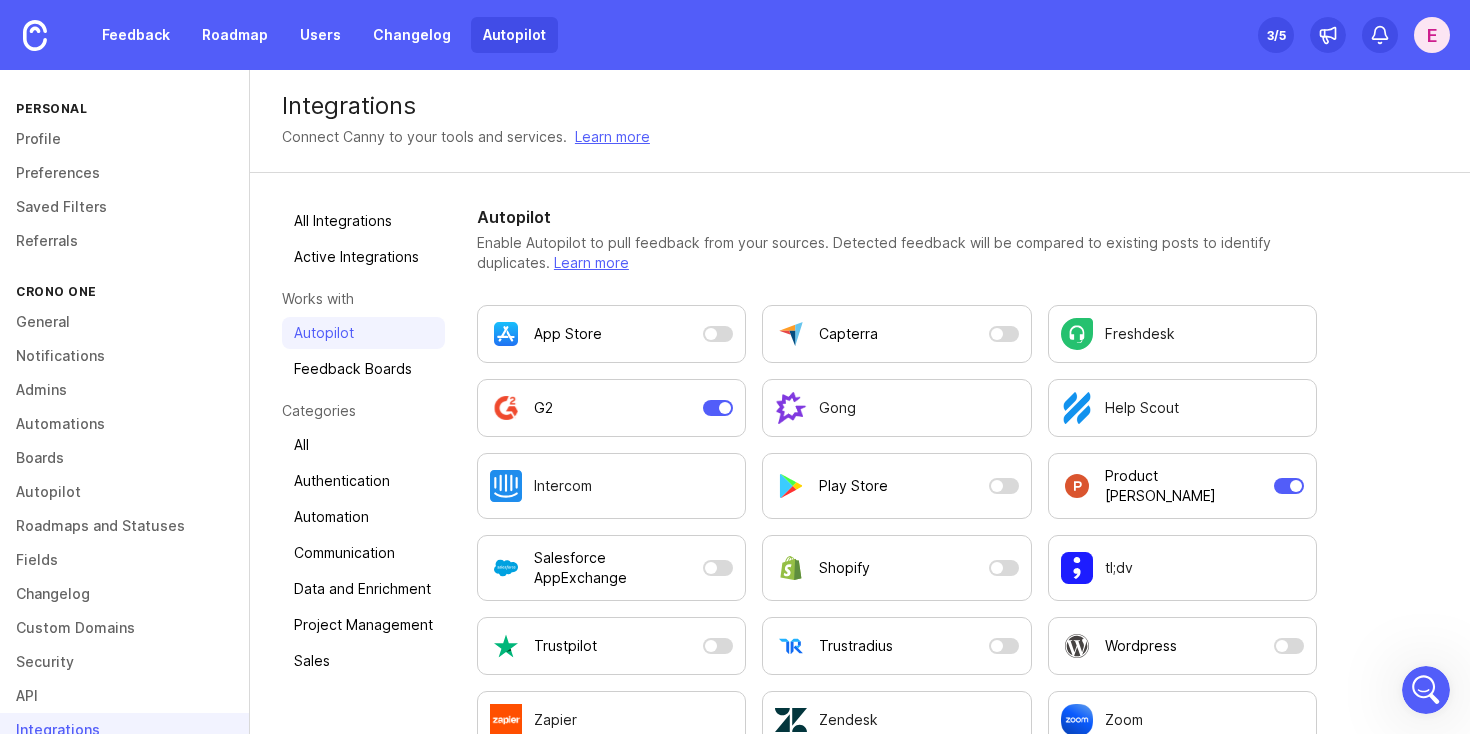 click on "Autopilot" at bounding box center (514, 35) 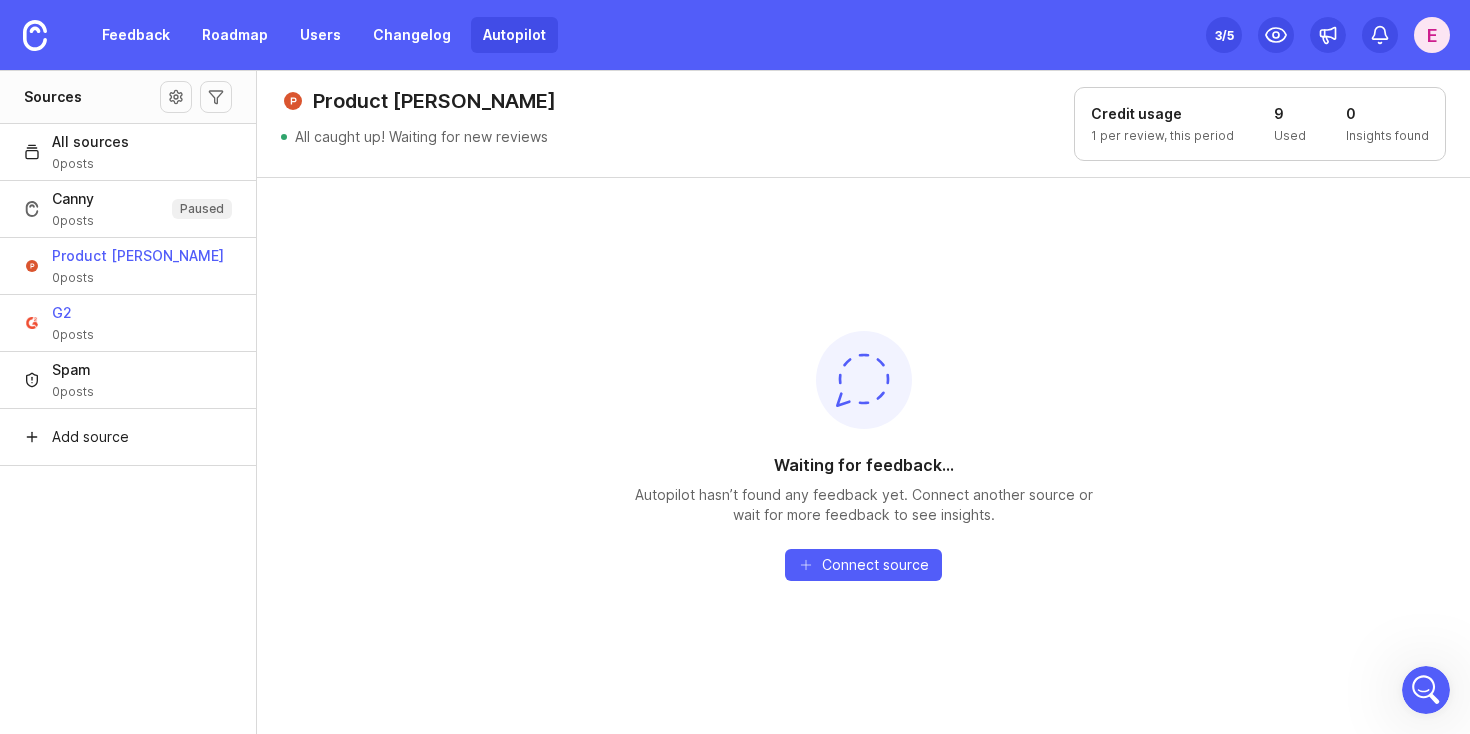 click on "G2 0  posts" at bounding box center (128, 322) 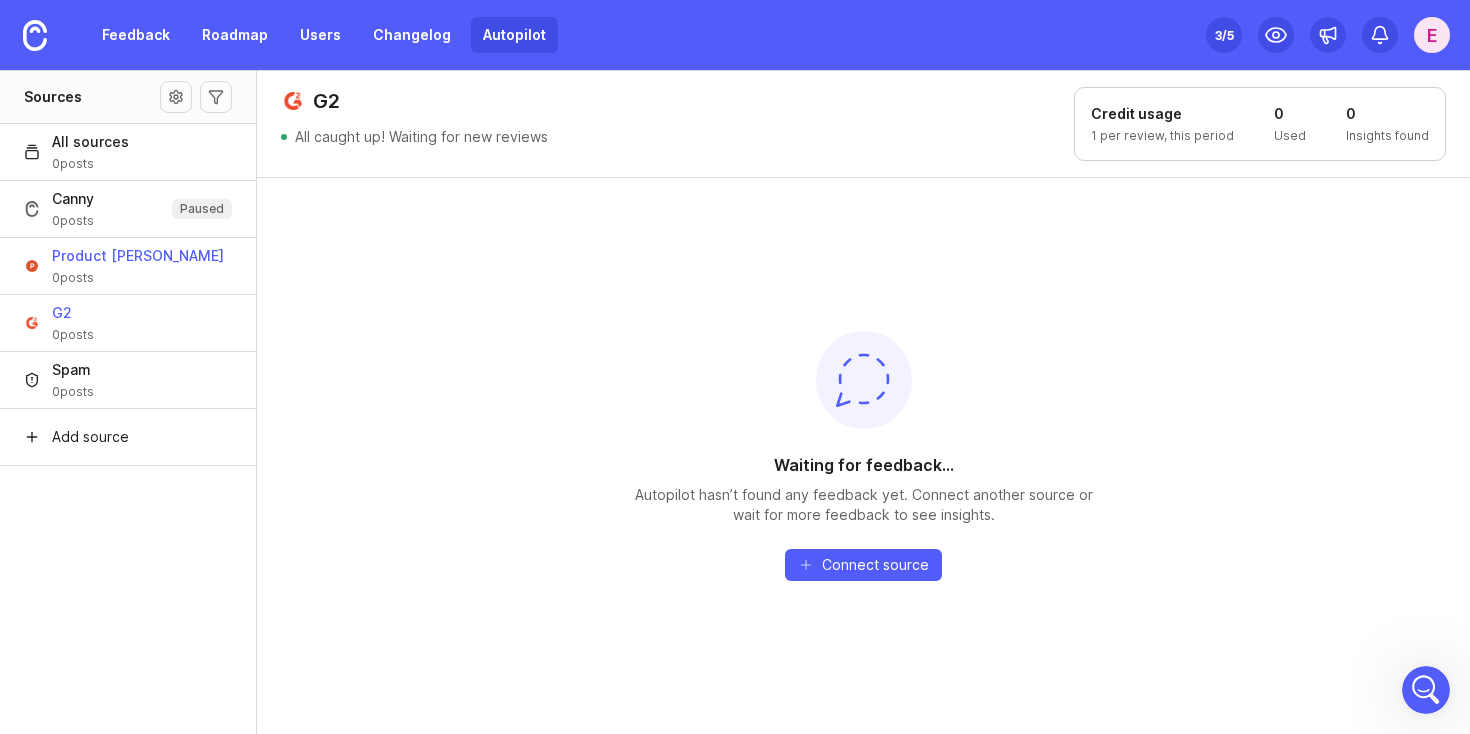 click on "0  posts" at bounding box center [138, 278] 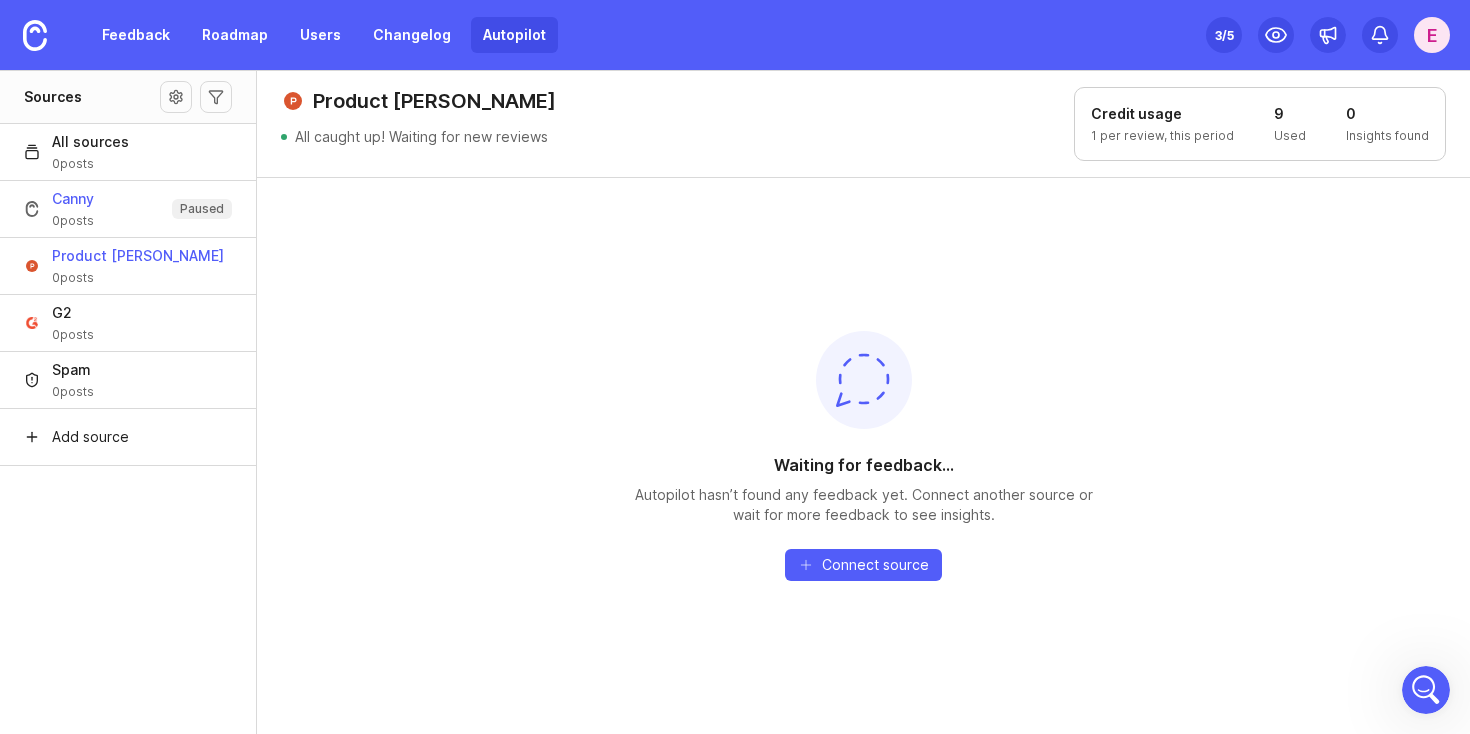 click on "Canny 0  posts Paused" at bounding box center (128, 208) 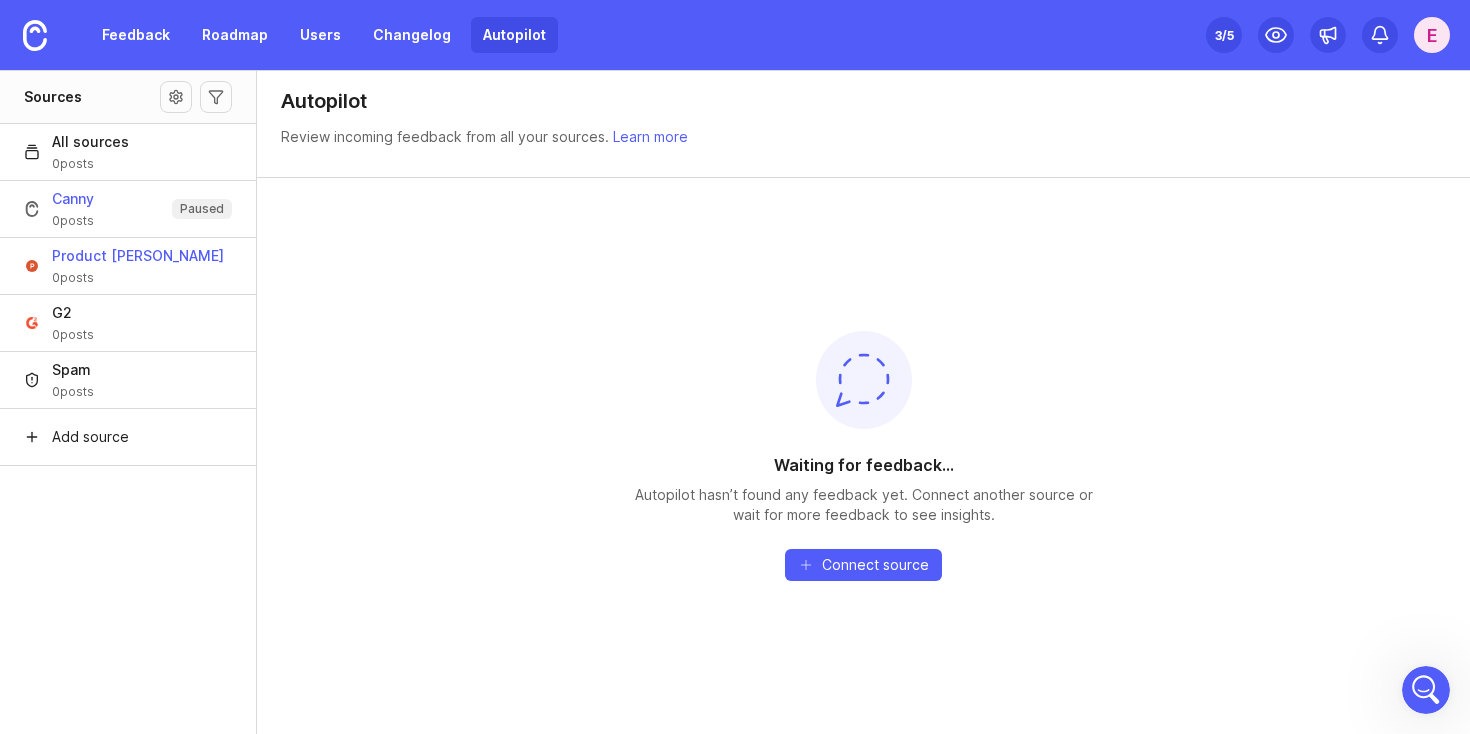 click on "Product Hunt 0  posts" at bounding box center (128, 265) 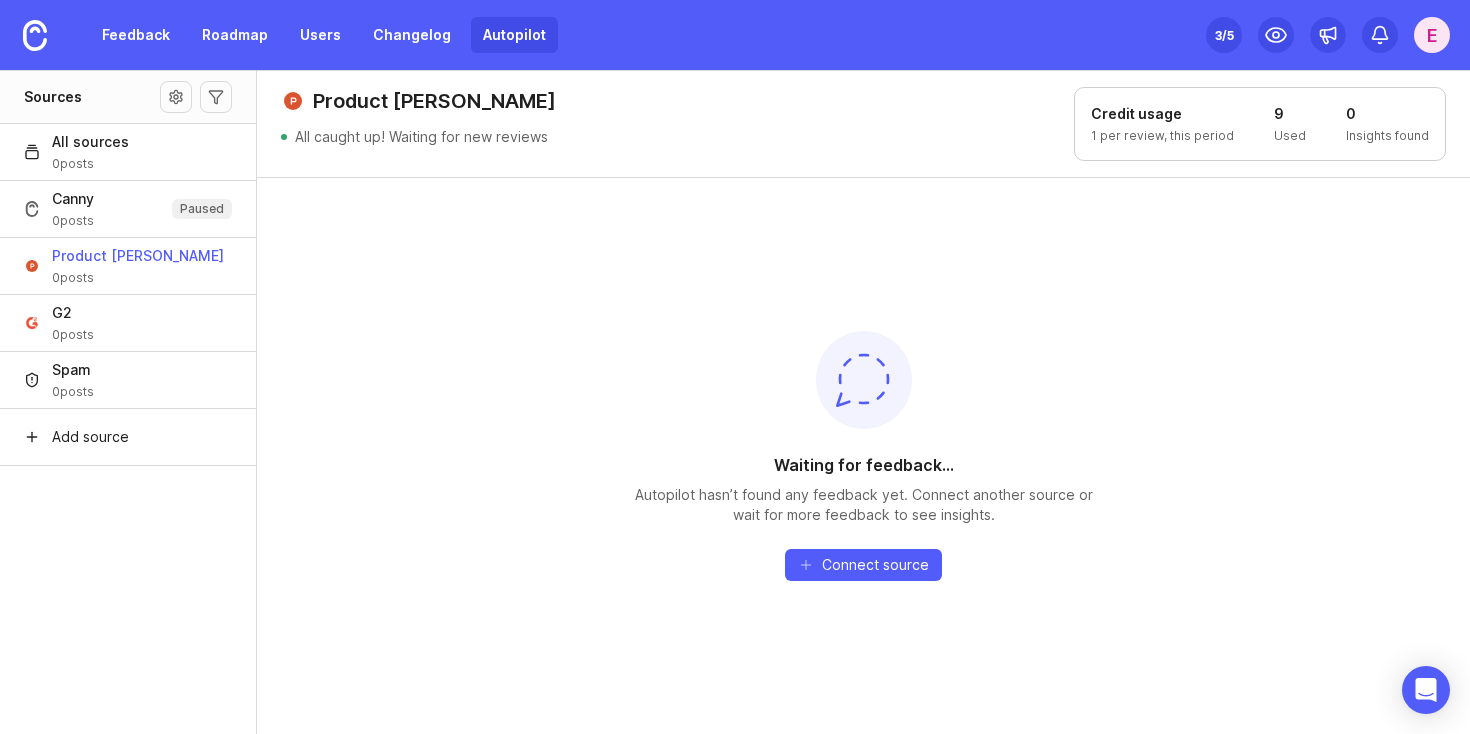 scroll, scrollTop: 0, scrollLeft: 0, axis: both 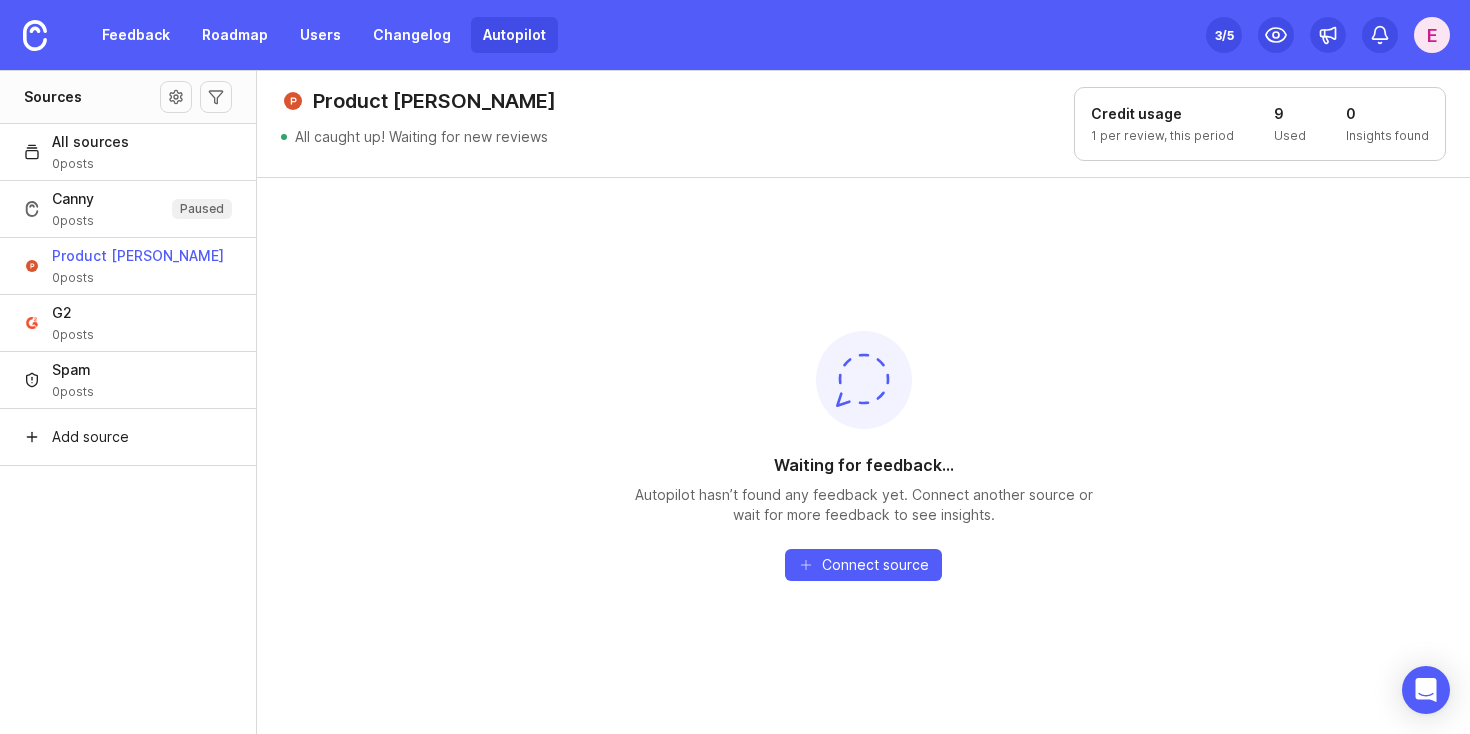 click on "3 /5" at bounding box center [1224, 35] 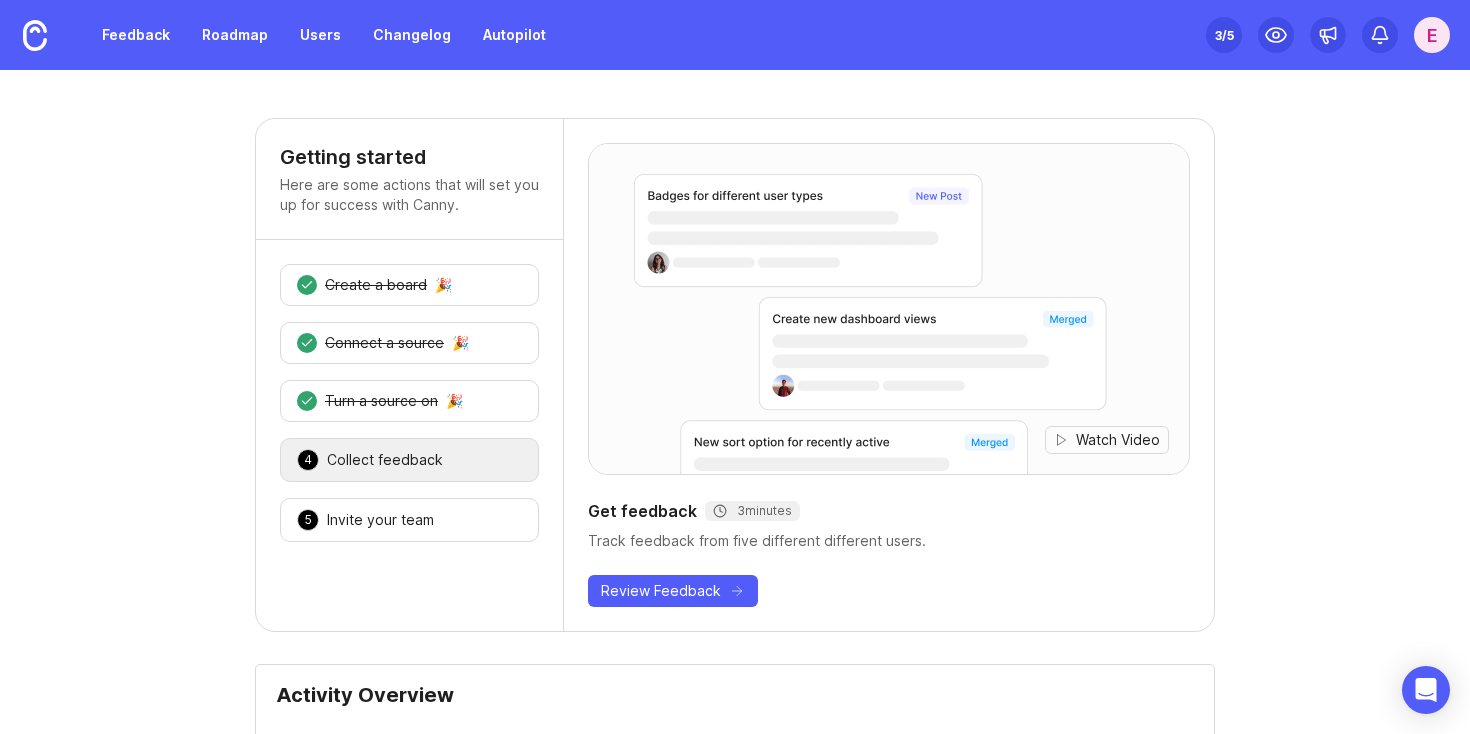 click on "Collect feedback" at bounding box center [385, 460] 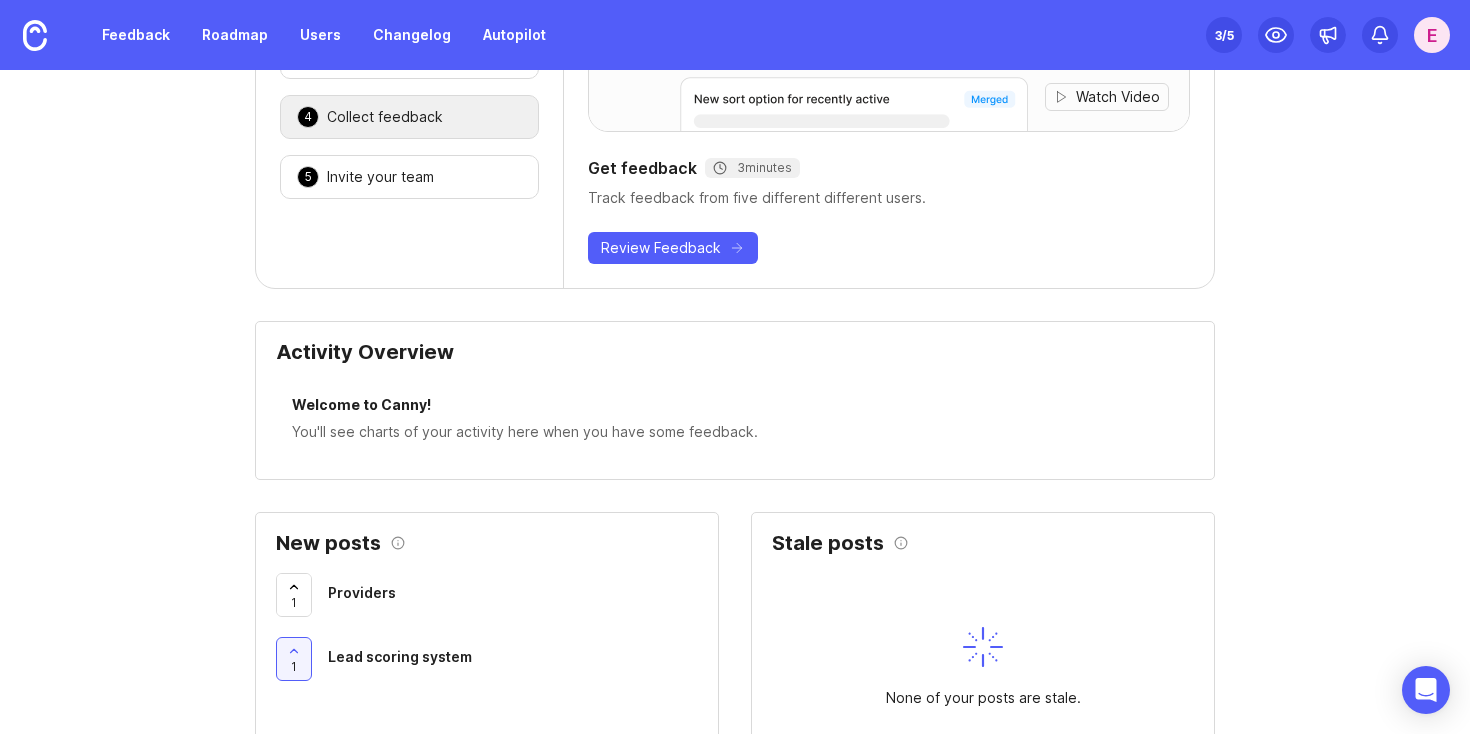scroll, scrollTop: 319, scrollLeft: 0, axis: vertical 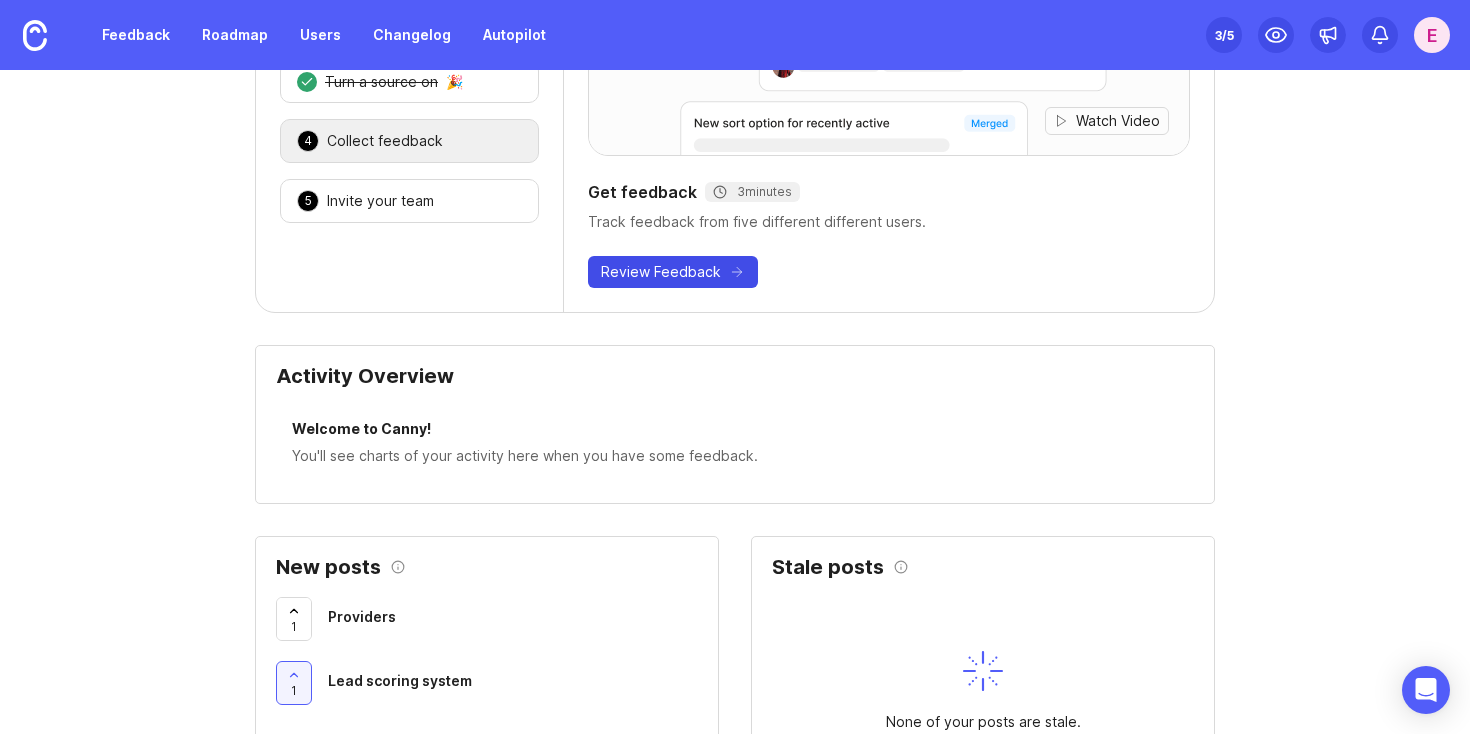 click on "Review Feedback" at bounding box center [661, 272] 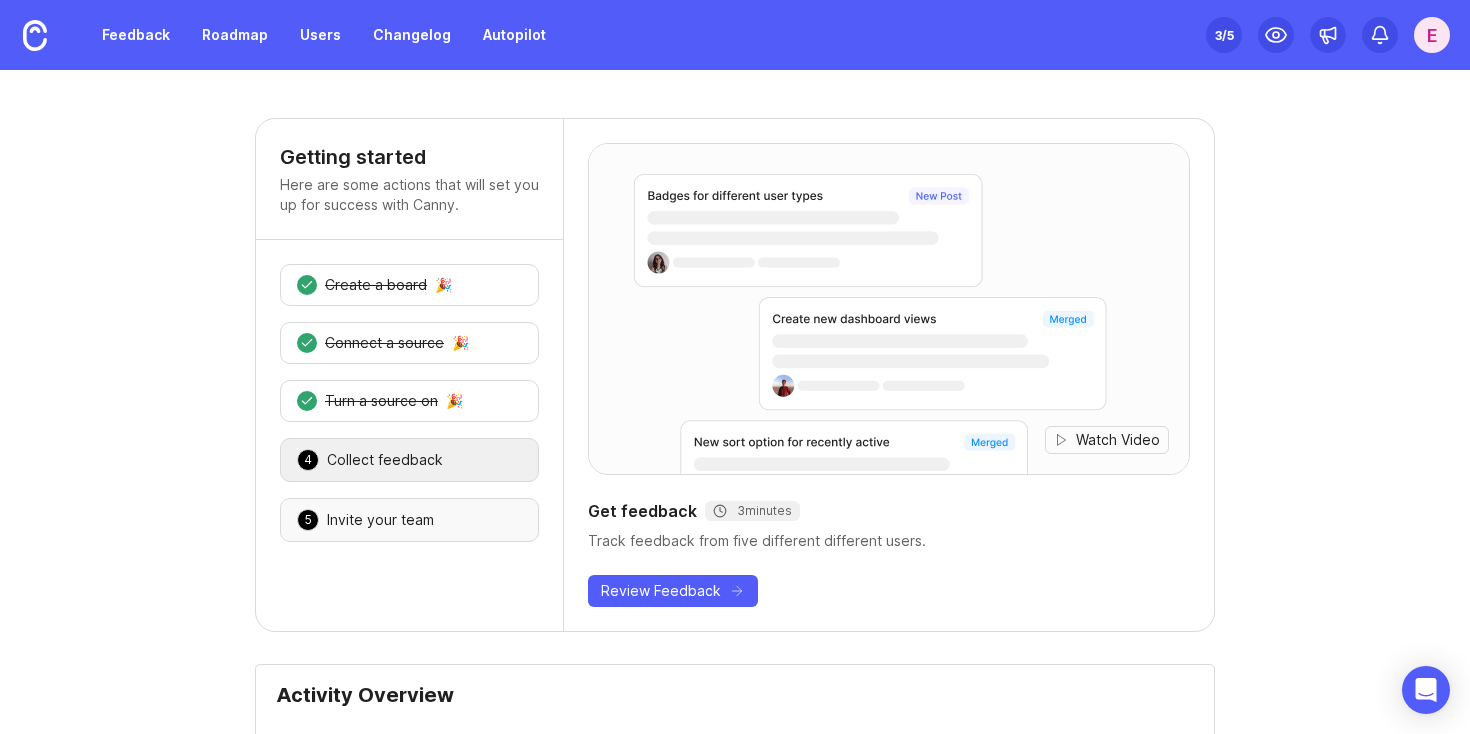 click on "Invite your team" at bounding box center (380, 520) 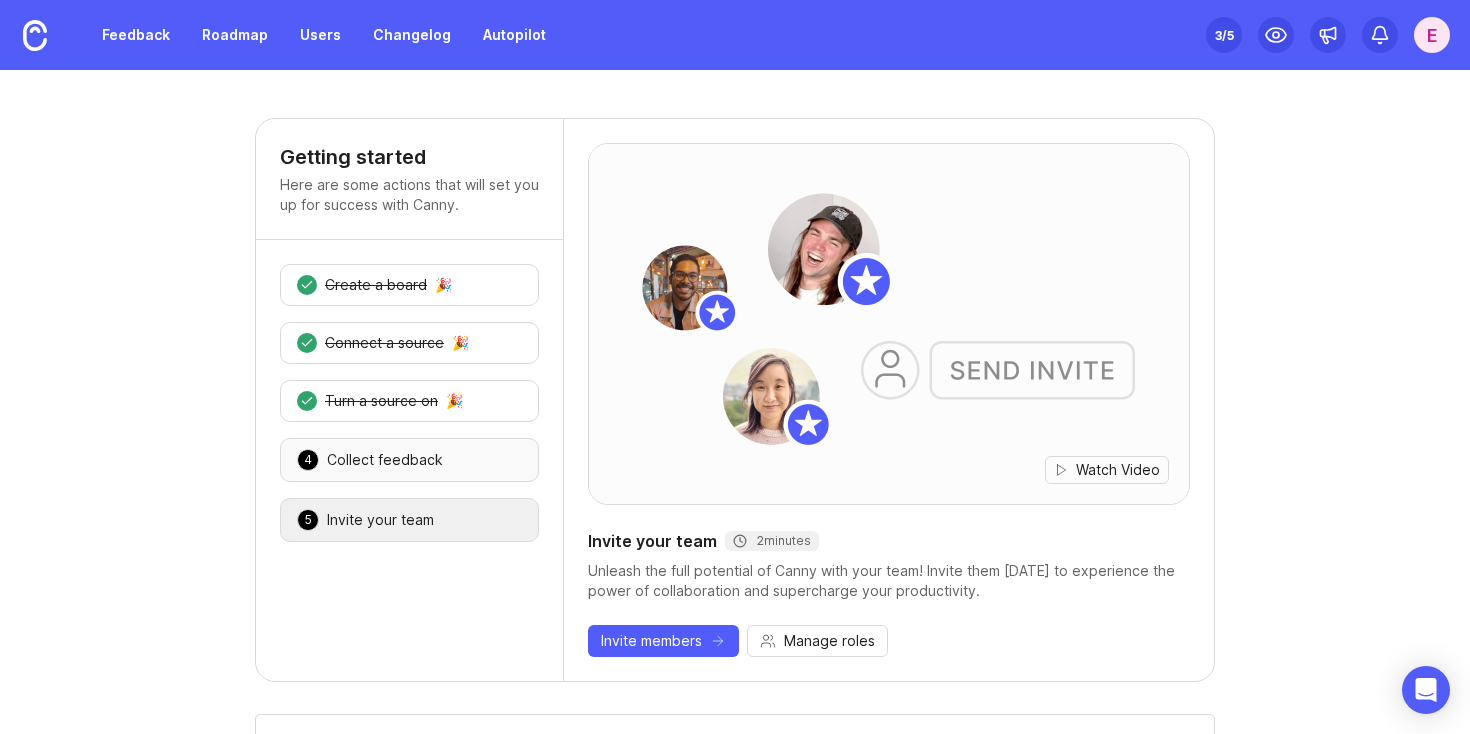 click on "4 Collect feedback 🎉" at bounding box center (409, 460) 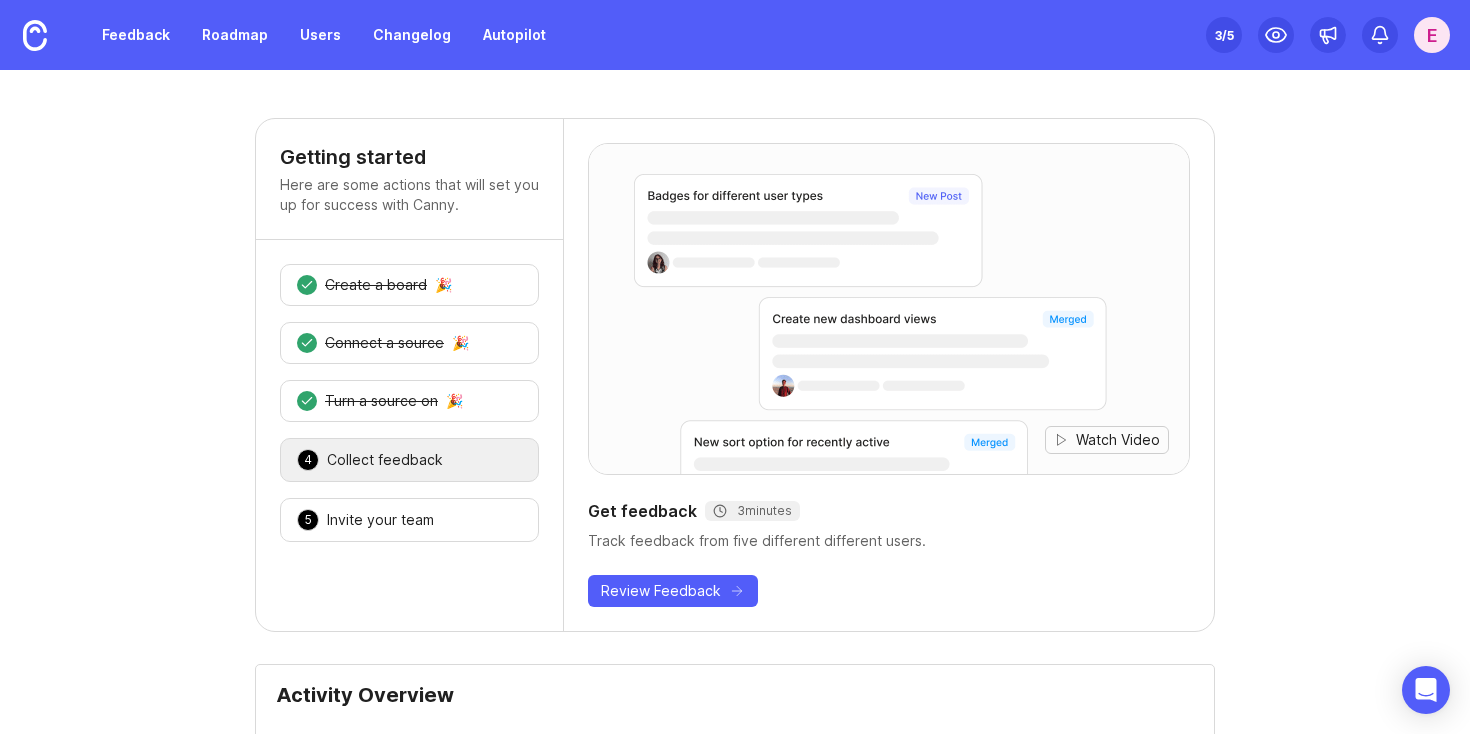 click on "Watch Video" at bounding box center [1118, 440] 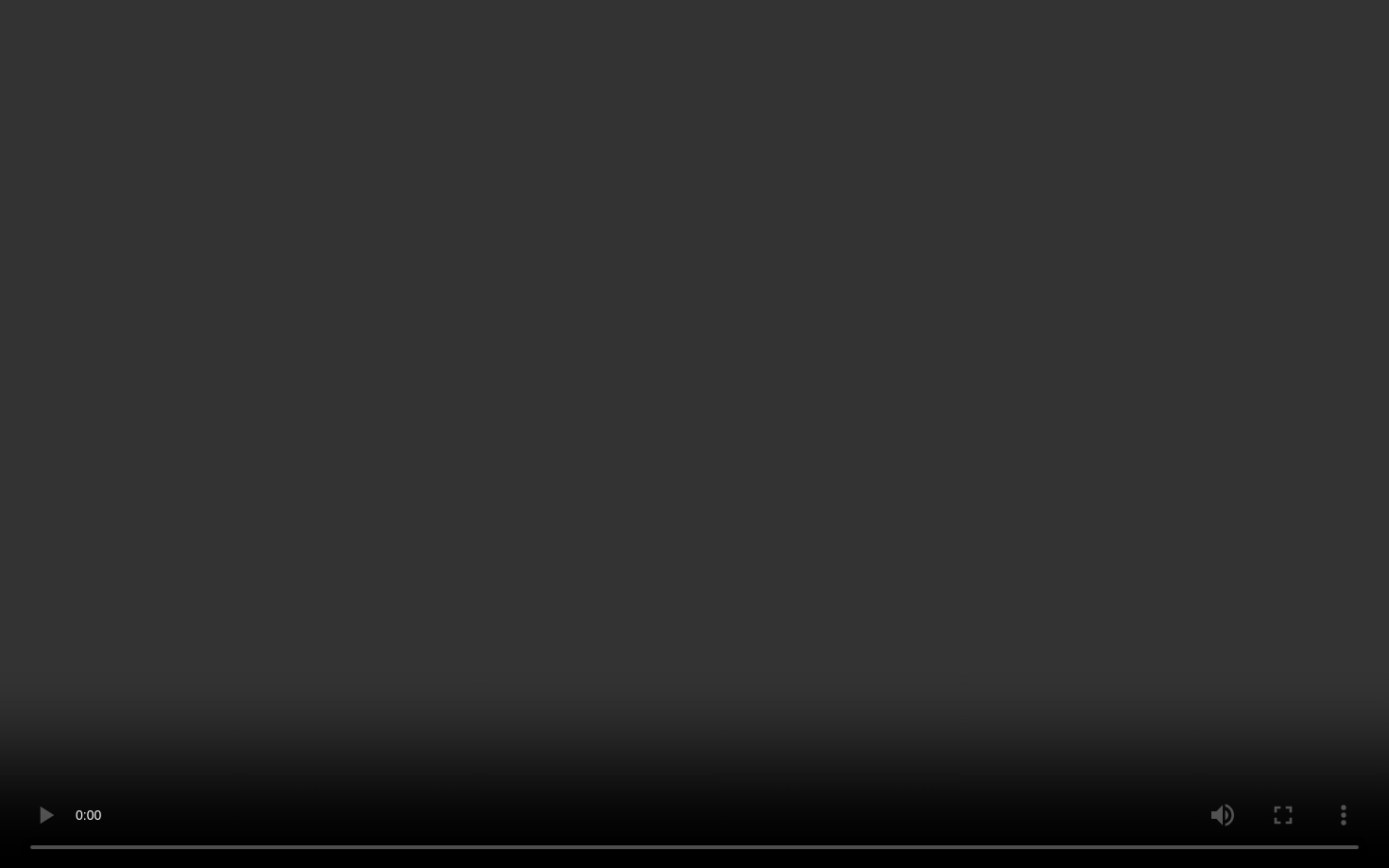 type 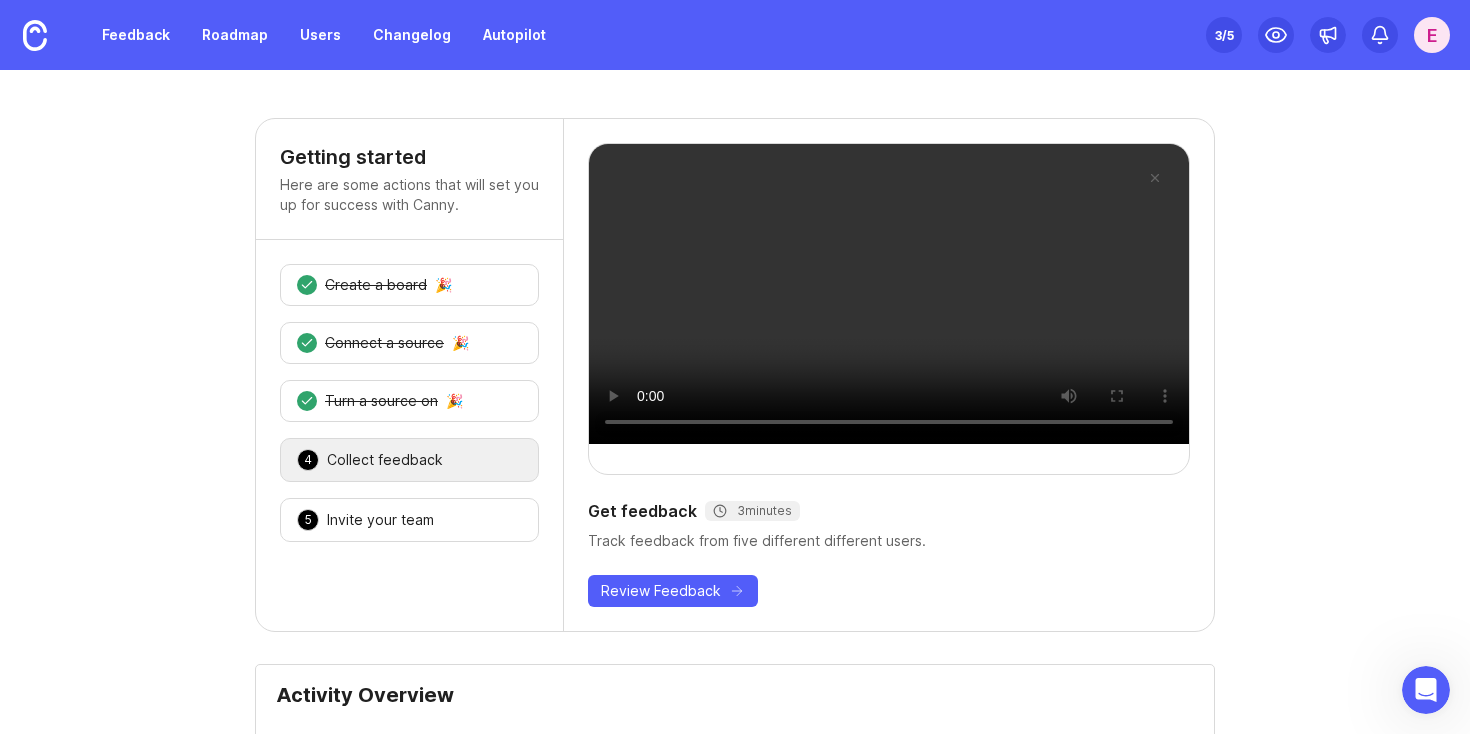 scroll, scrollTop: 0, scrollLeft: 0, axis: both 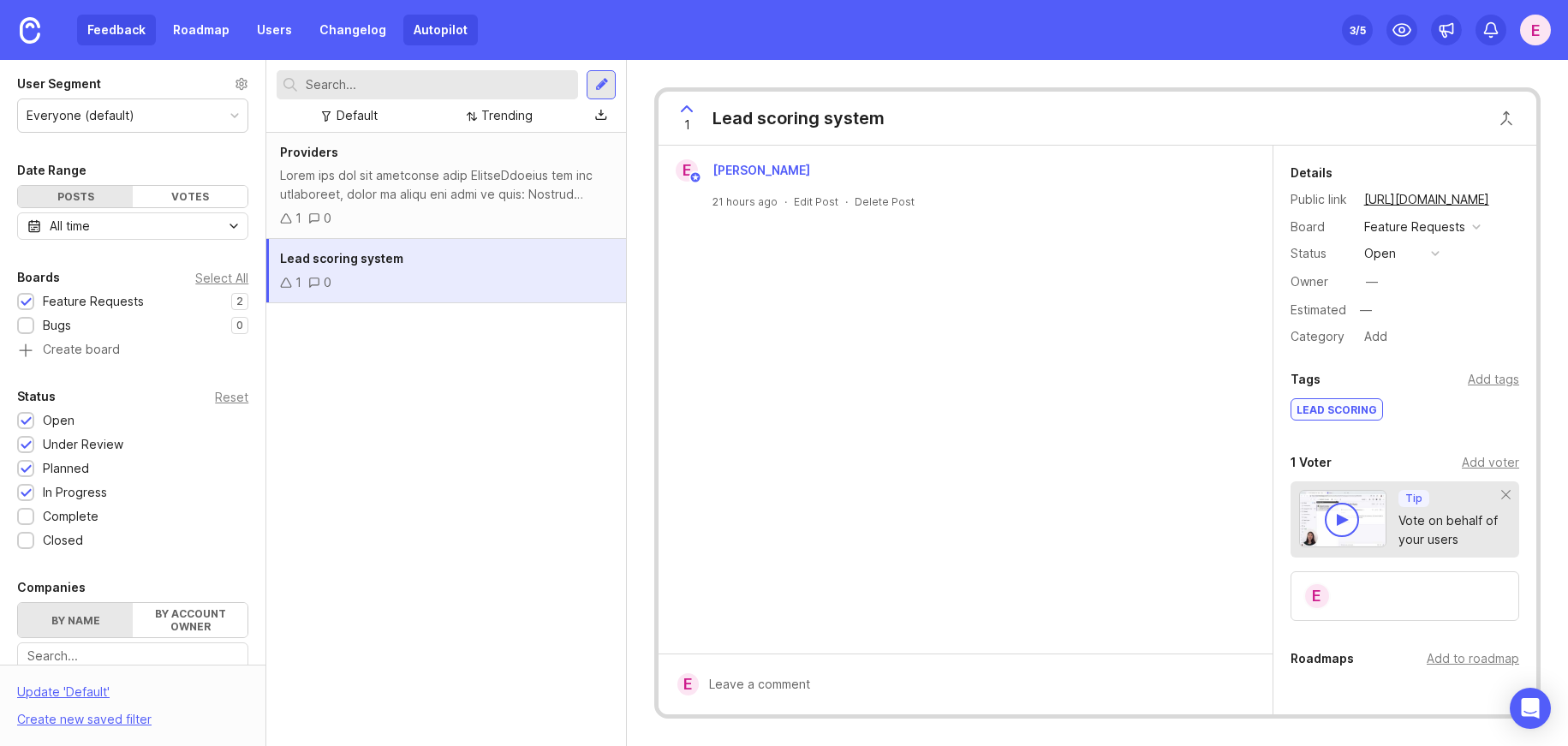 click on "Autopilot" at bounding box center [440, 30] 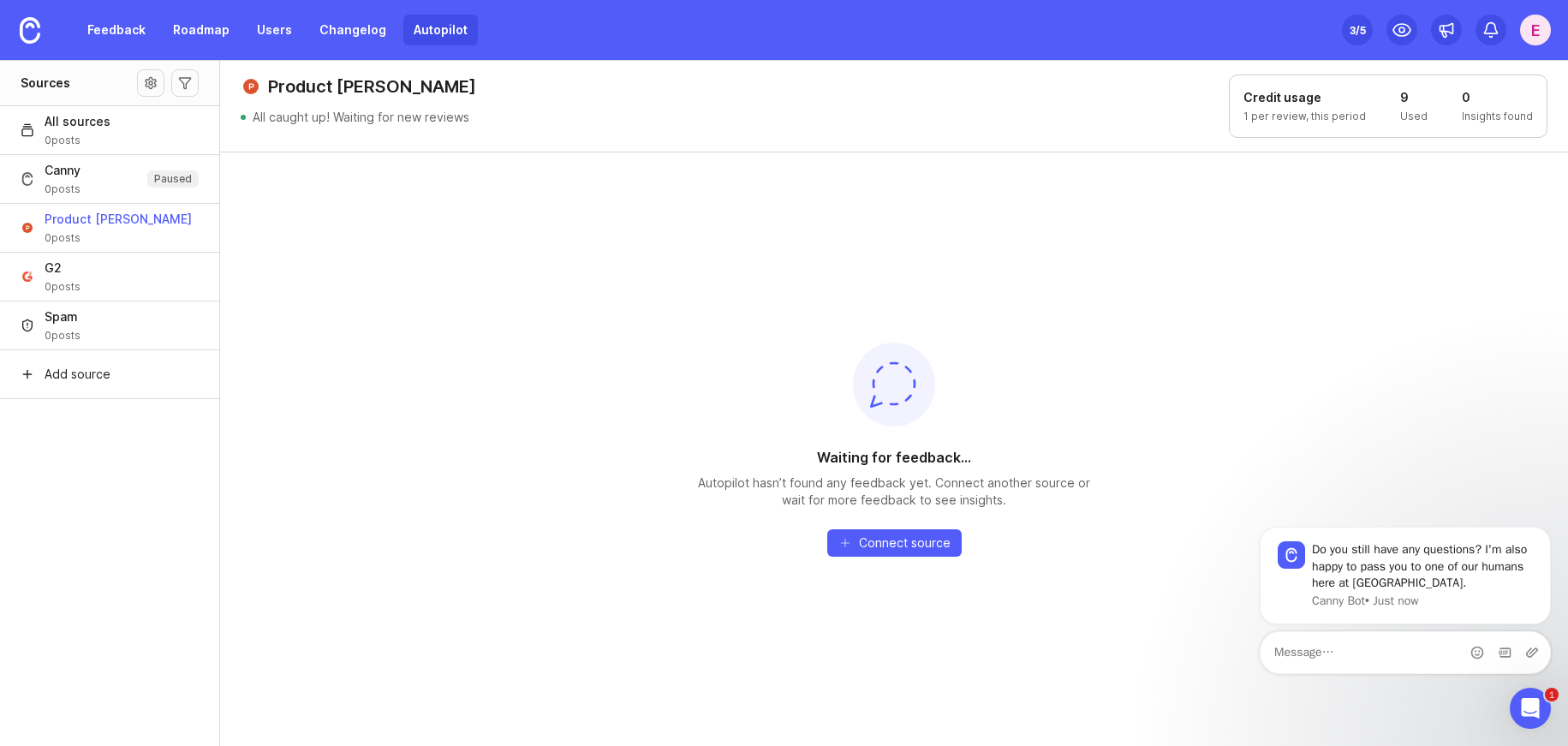 scroll, scrollTop: 0, scrollLeft: 0, axis: both 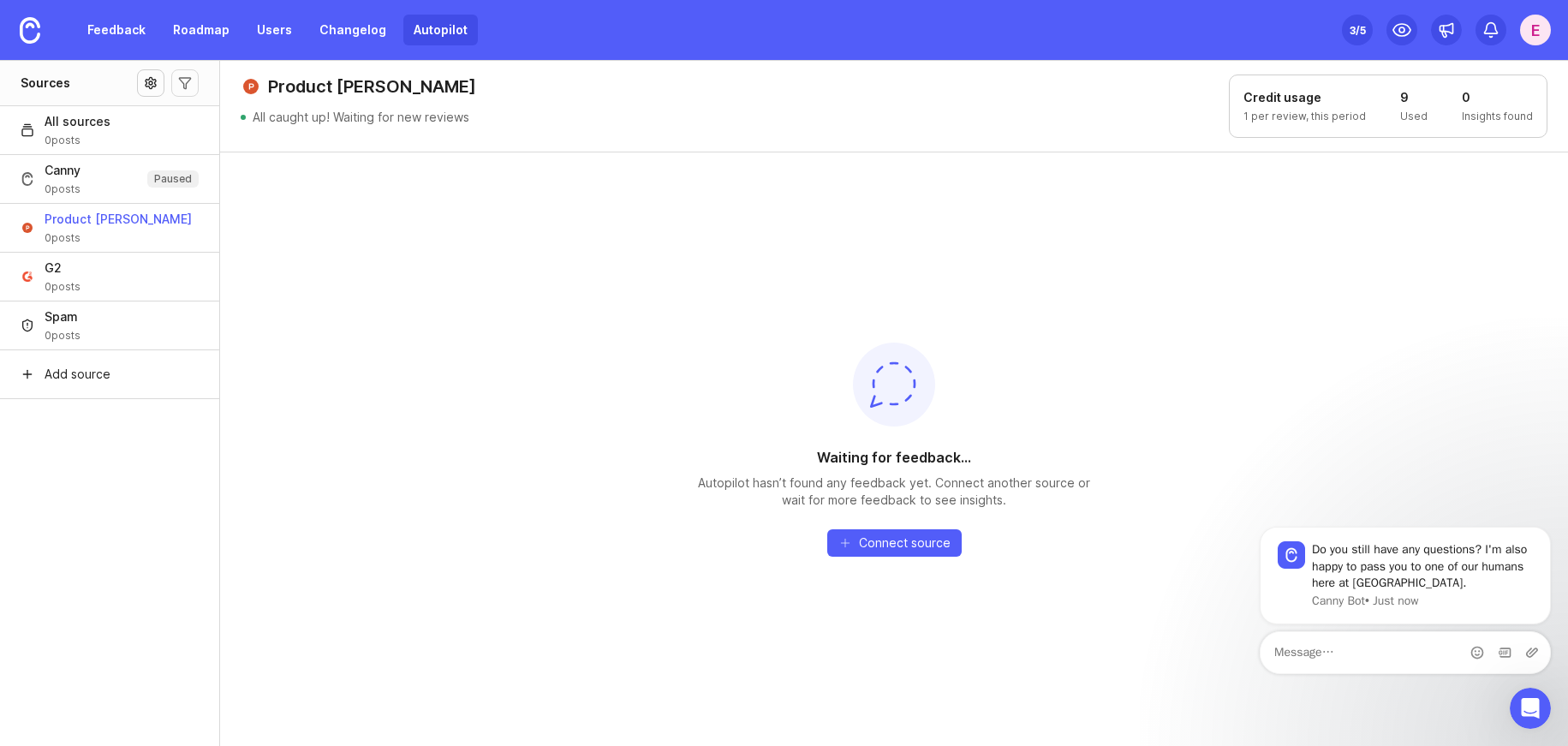 click at bounding box center (151, 83) 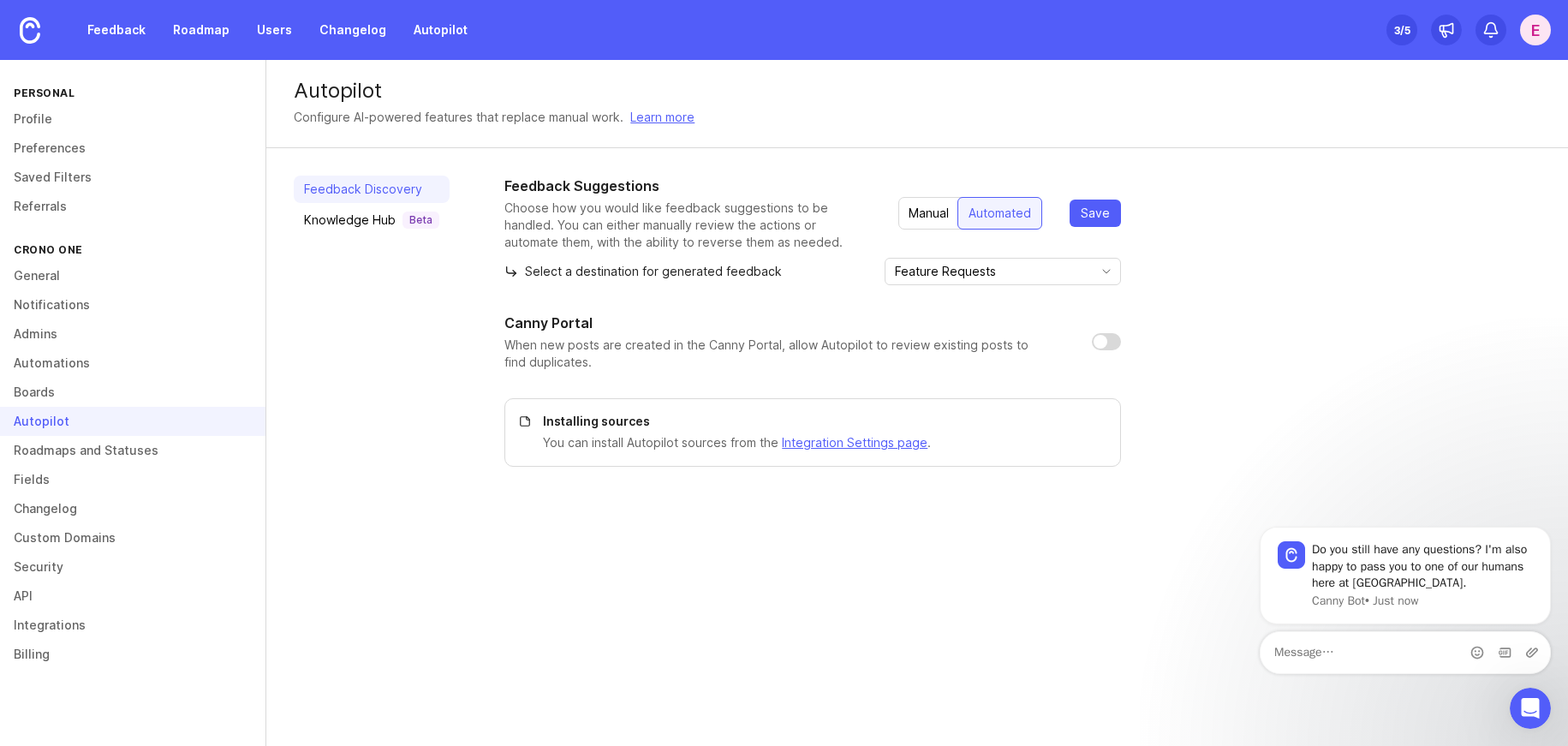 click on "Manual" at bounding box center (928, 213) 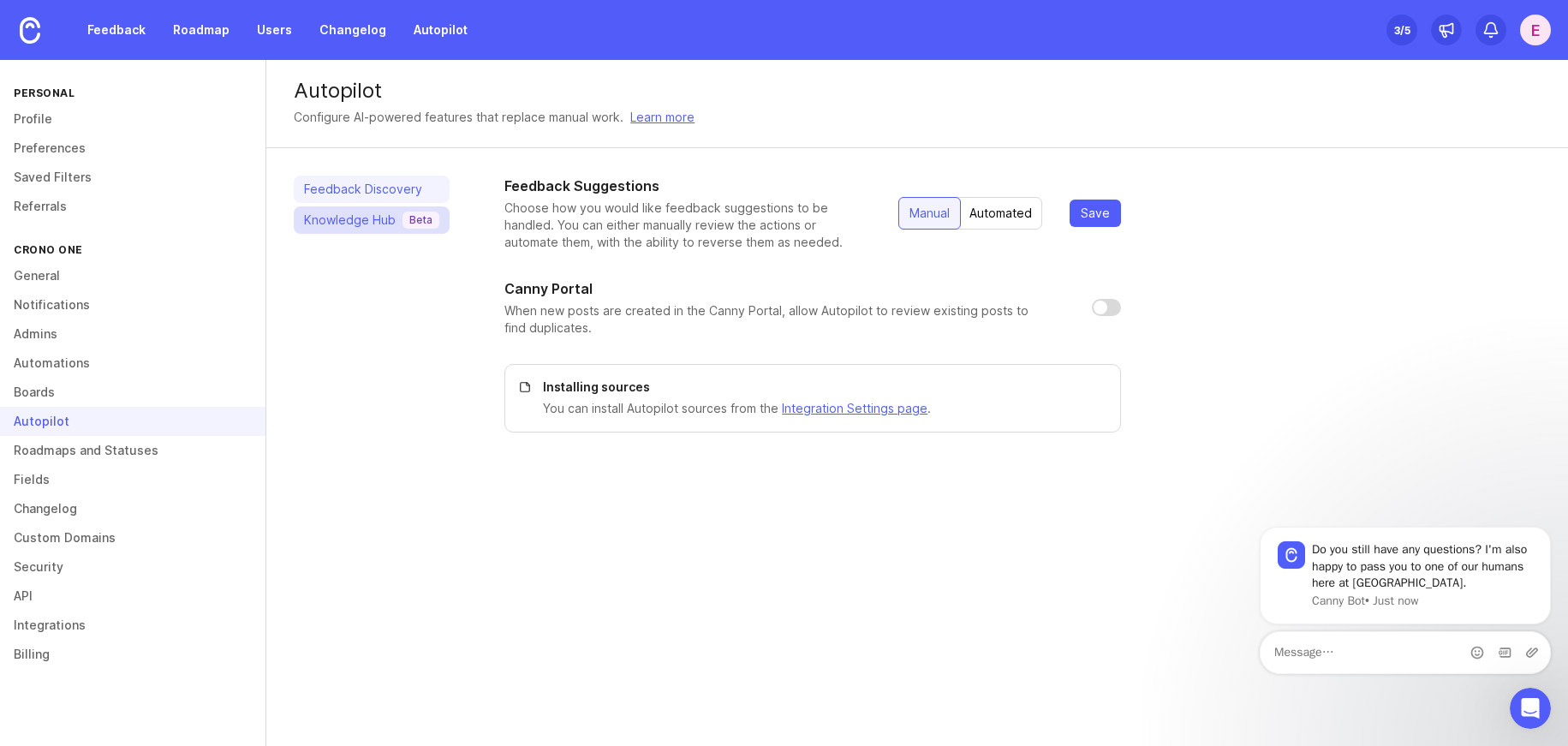 click on "Knowledge Hub Beta" at bounding box center [372, 220] 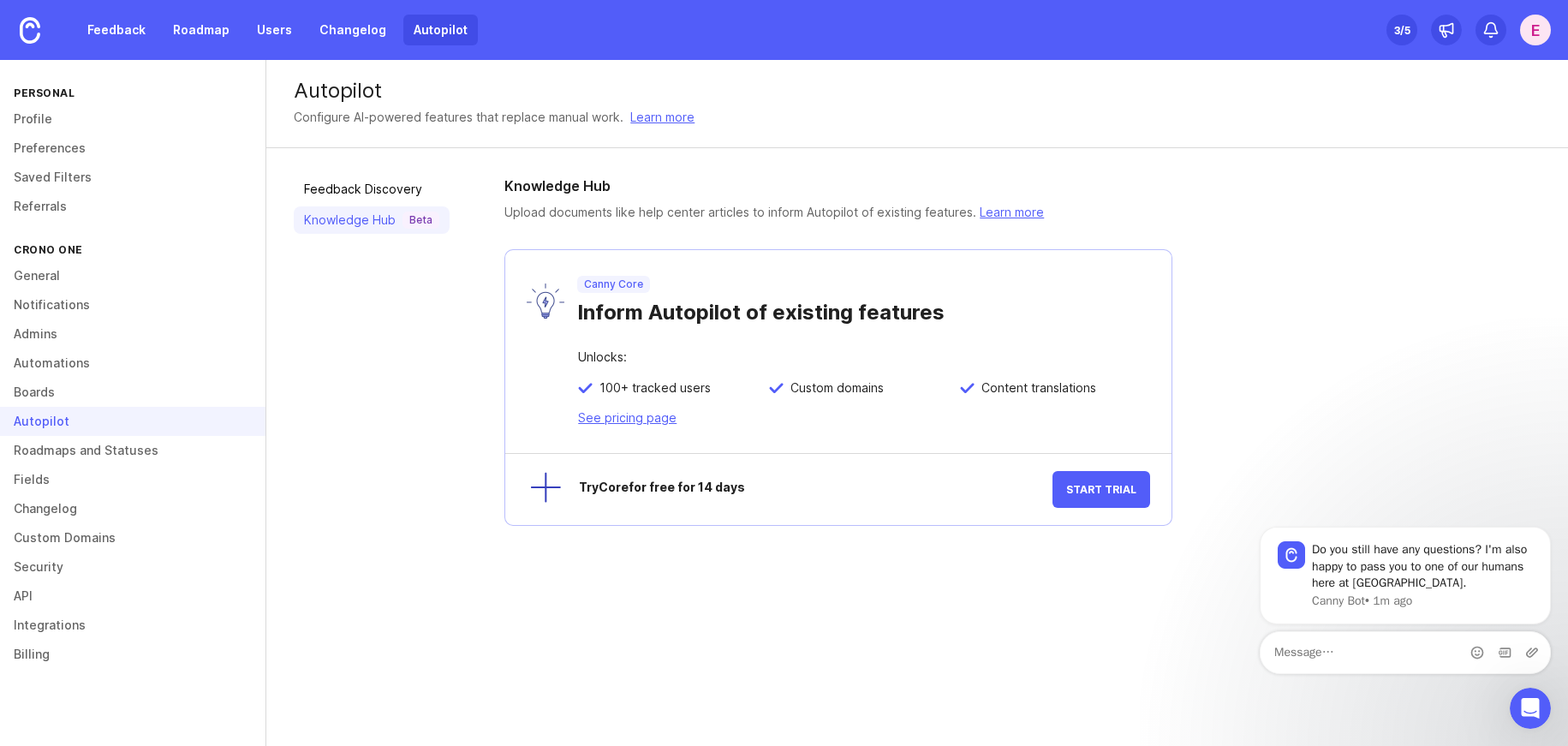 click on "Autopilot" at bounding box center [440, 30] 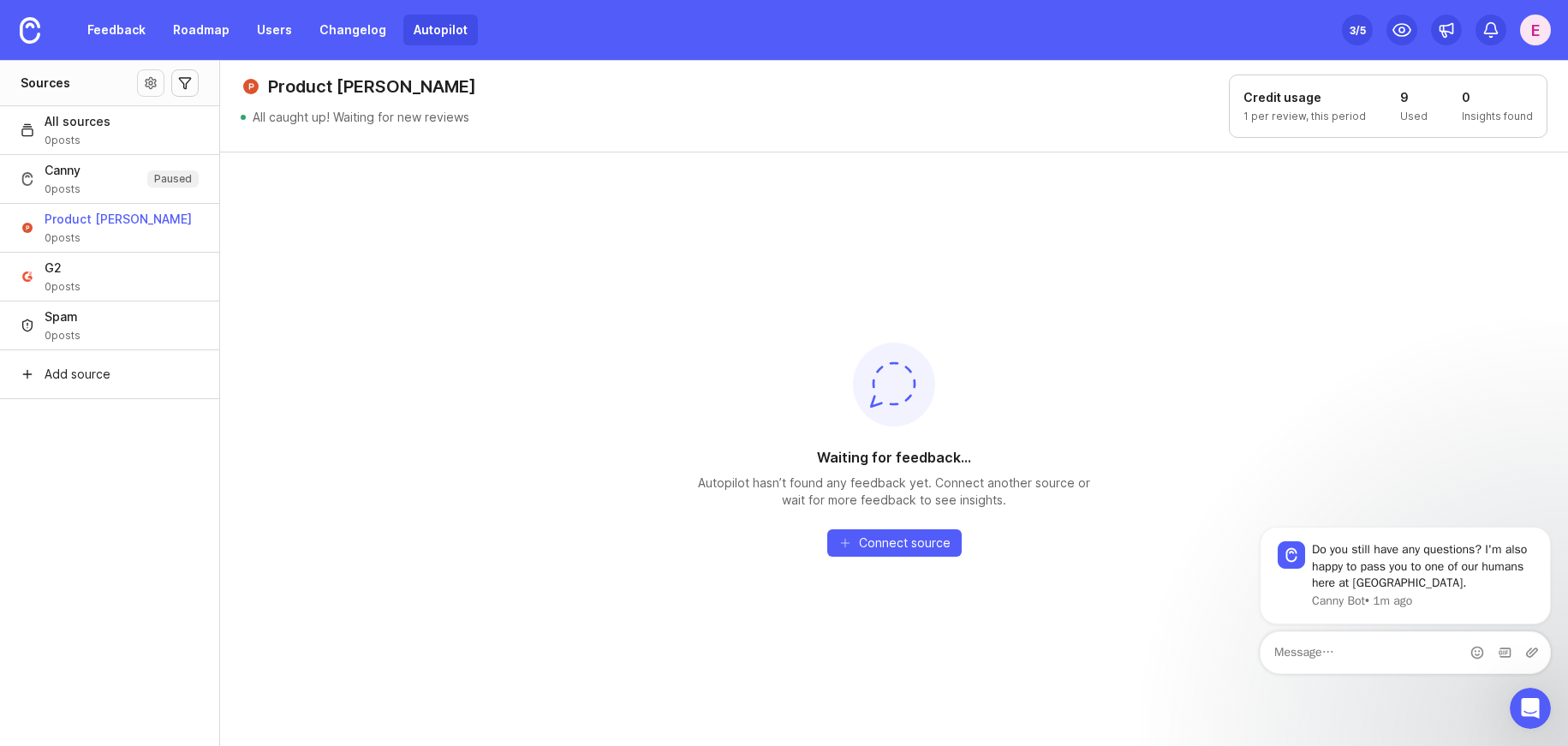 click at bounding box center [185, 83] 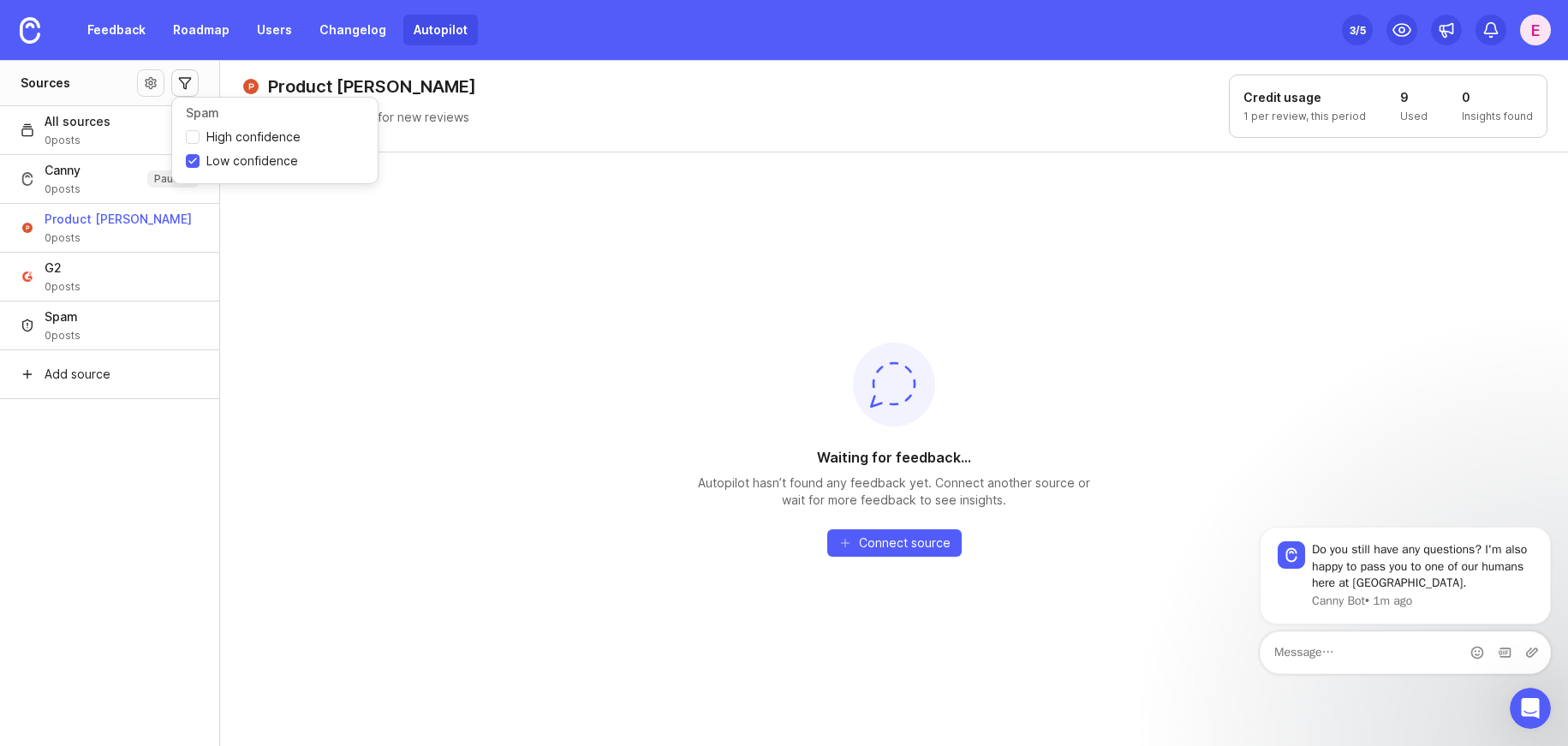 click at bounding box center (185, 83) 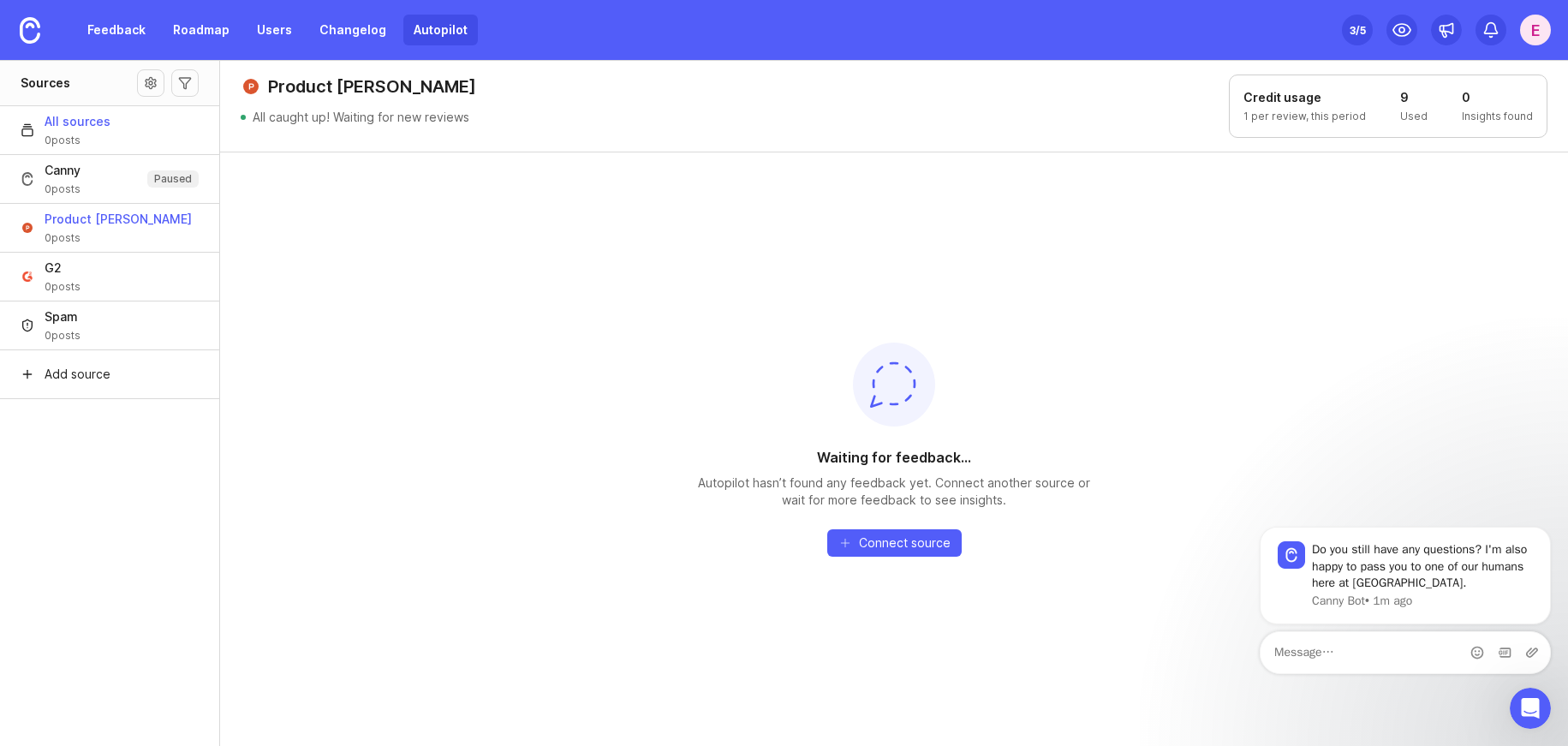 click on "All sources 0  posts" at bounding box center (110, 129) 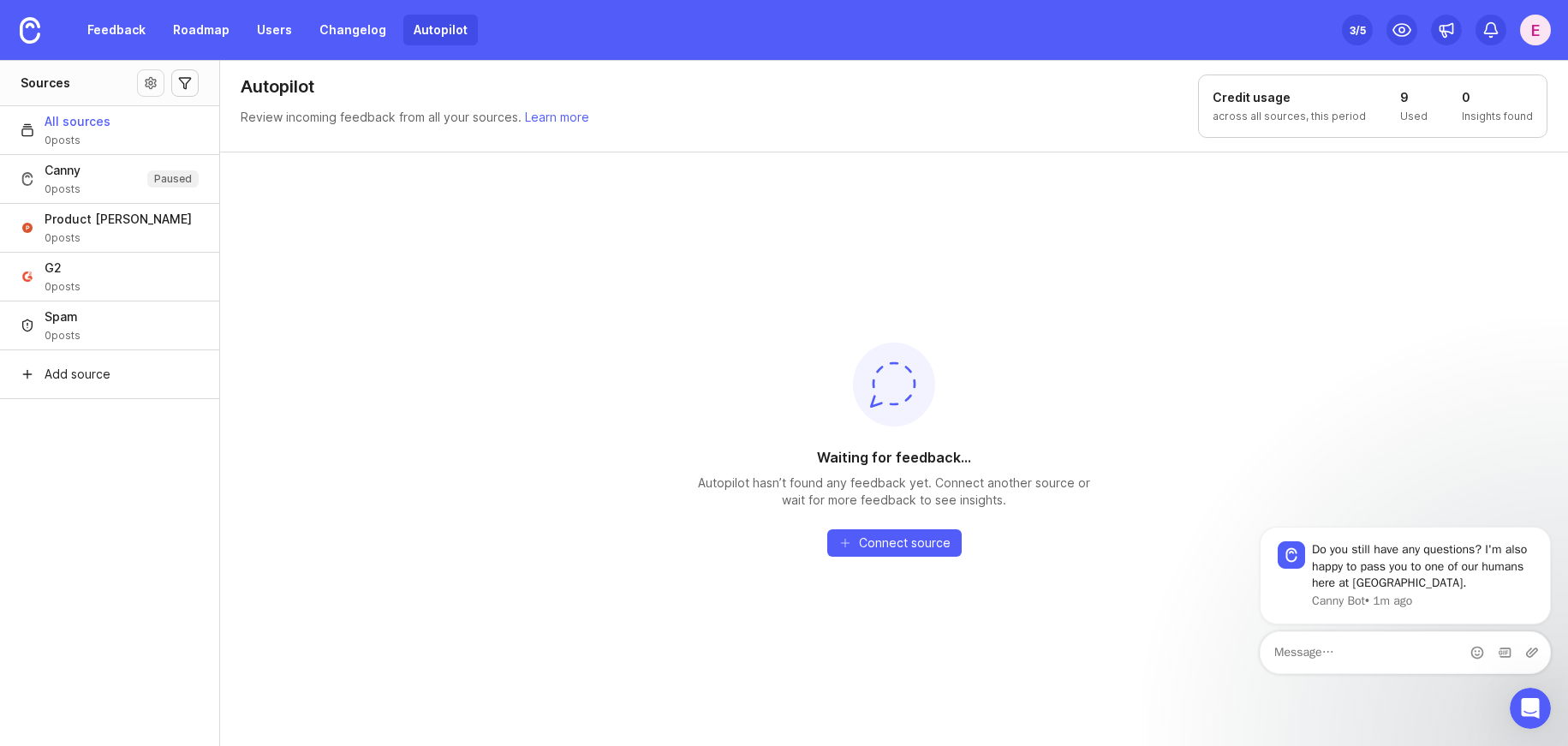 click at bounding box center (185, 83) 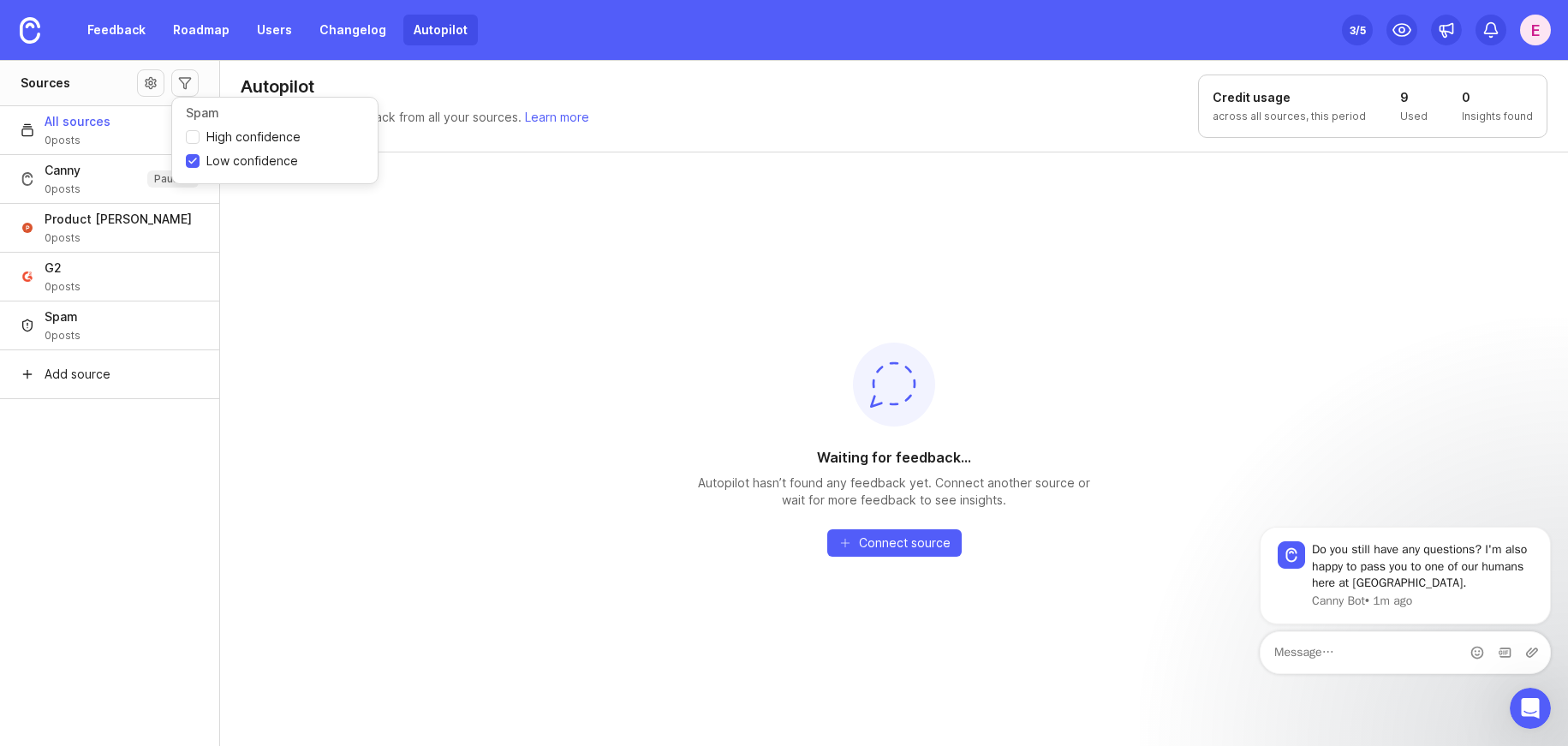click on "Waiting for feedback...  Autopilot hasn’t found any feedback yet. Connect another source or wait for more feedback to see insights. Connect source" at bounding box center (894, 449) 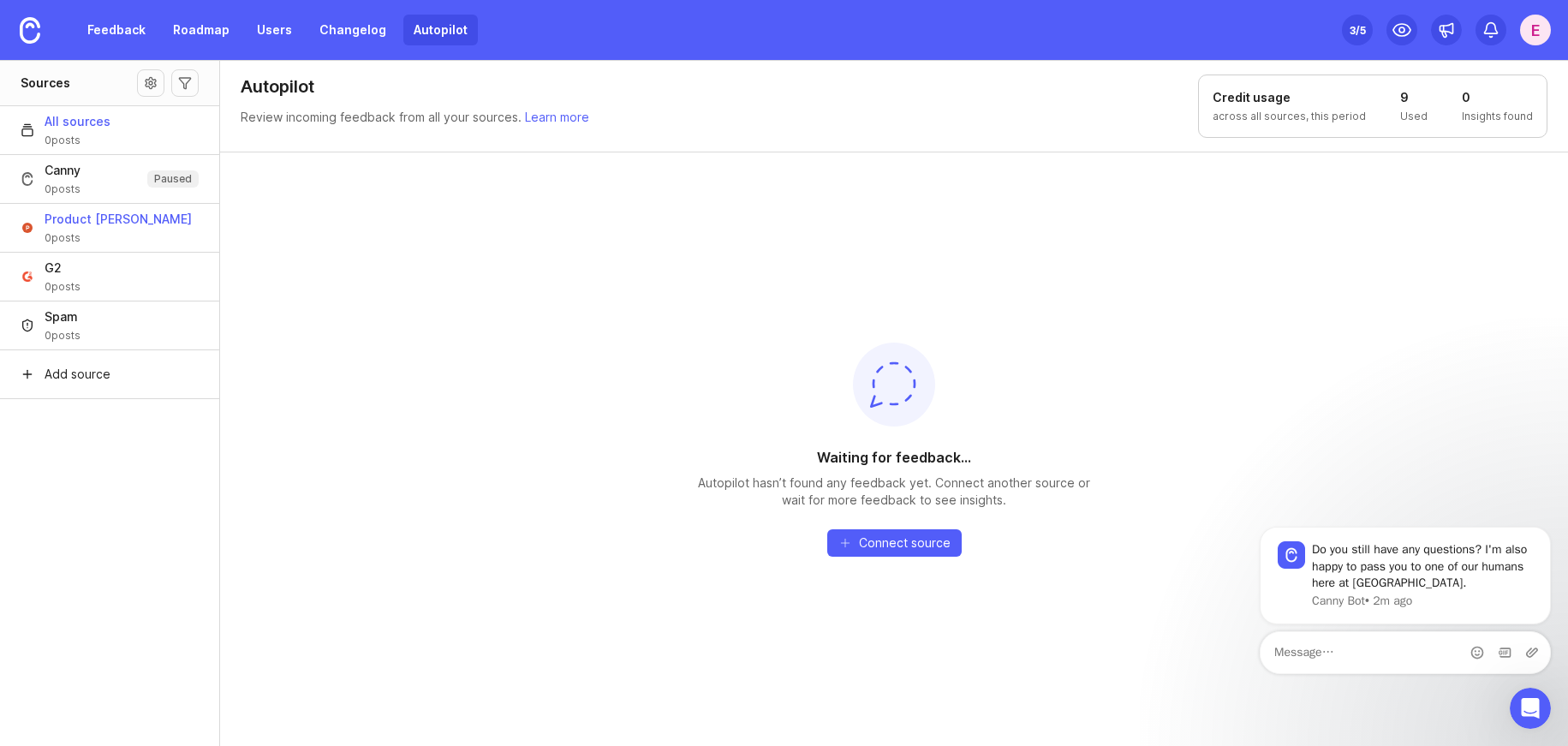 click on "Product [PERSON_NAME]" at bounding box center [118, 219] 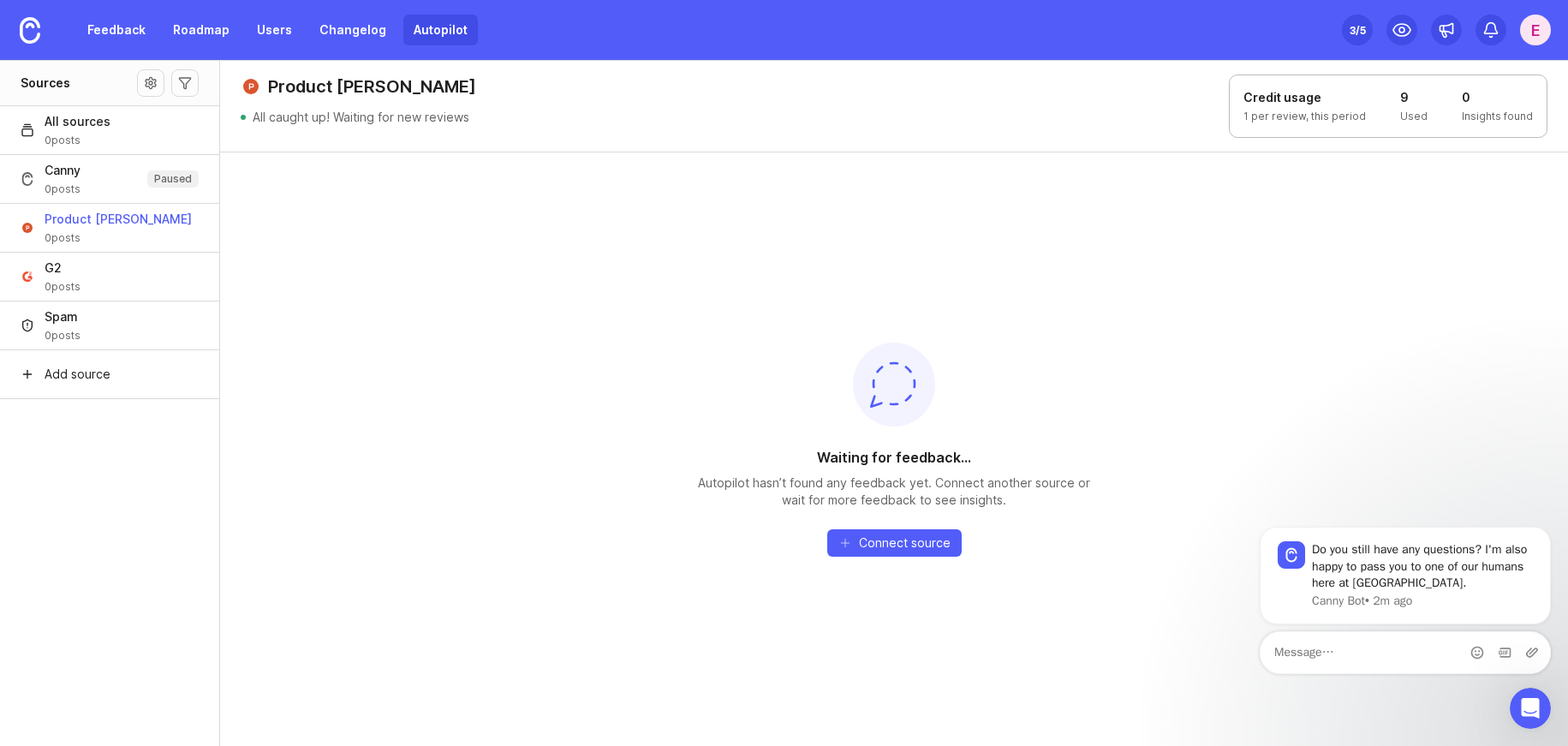 click on "9 Used" at bounding box center (1414, 106) 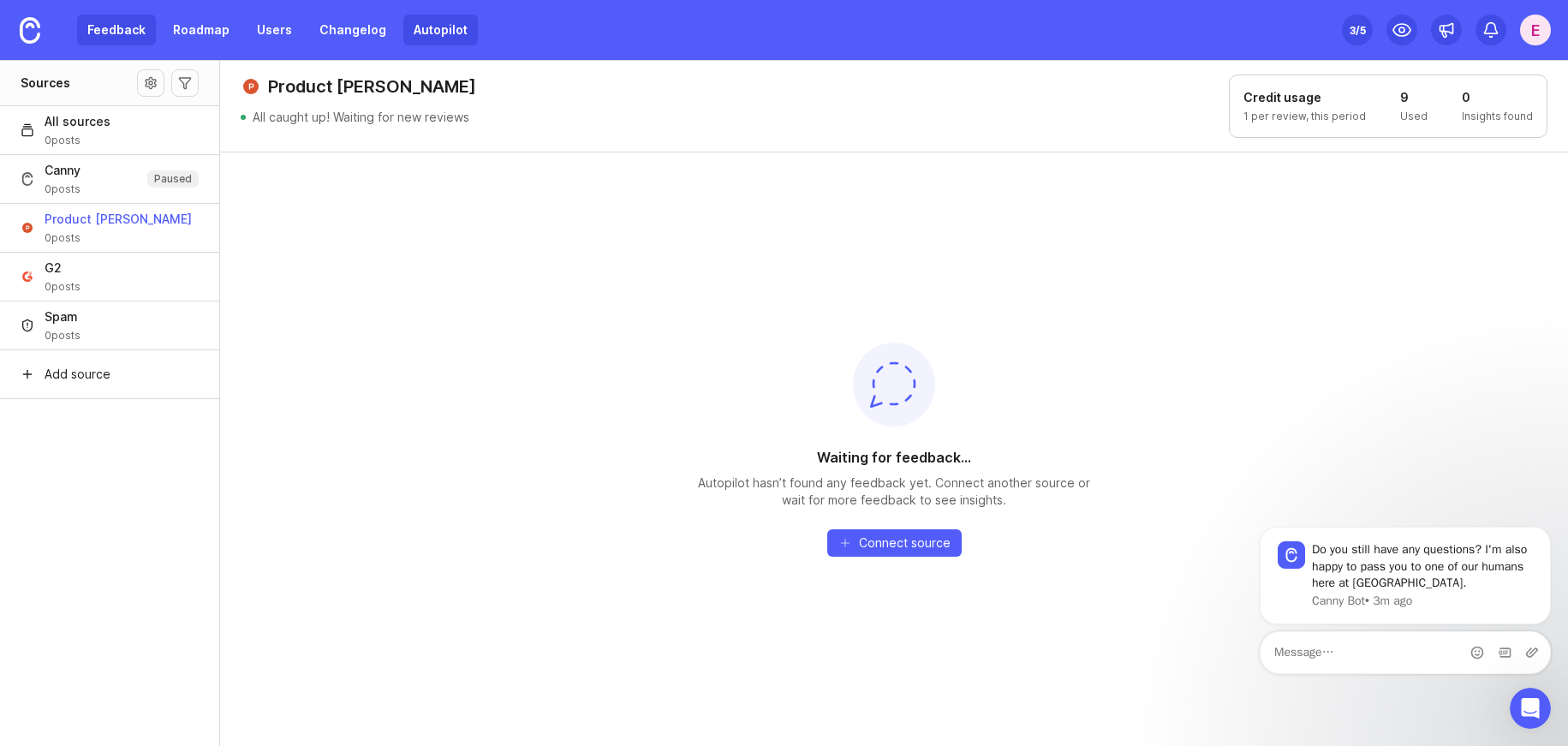 click on "Feedback" at bounding box center (116, 30) 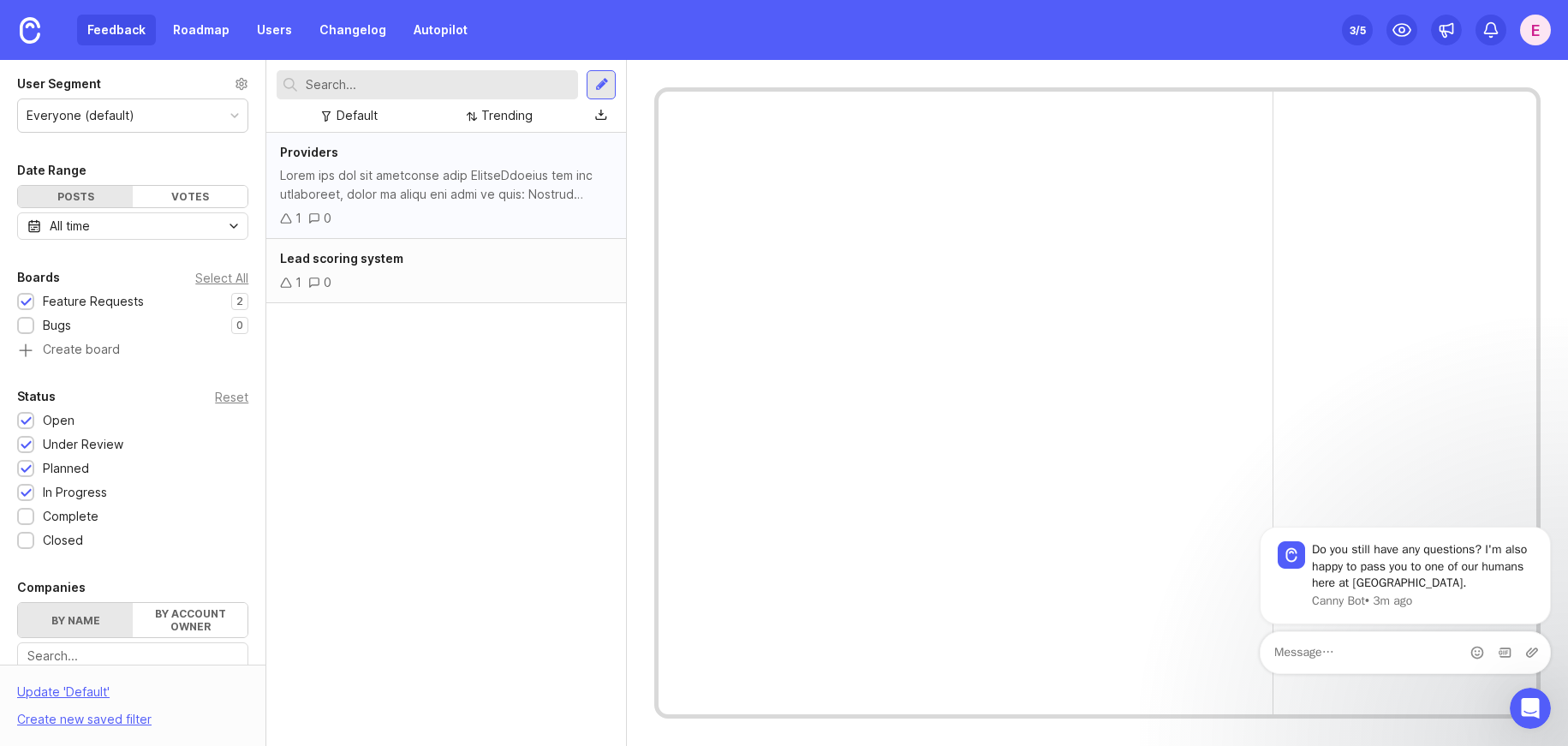 click on "Providers 1 0" at bounding box center (446, 186) 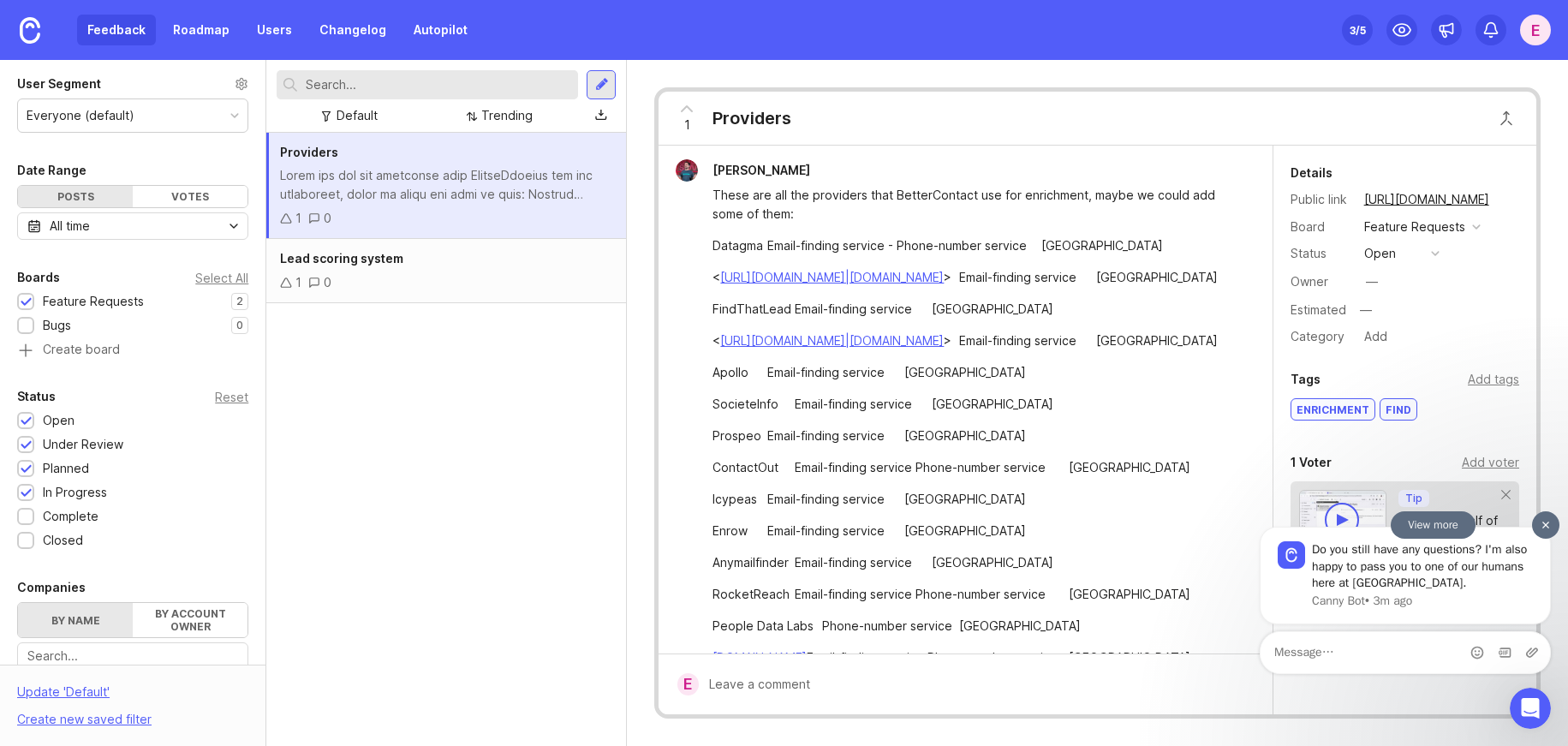 click at bounding box center [1546, 525] 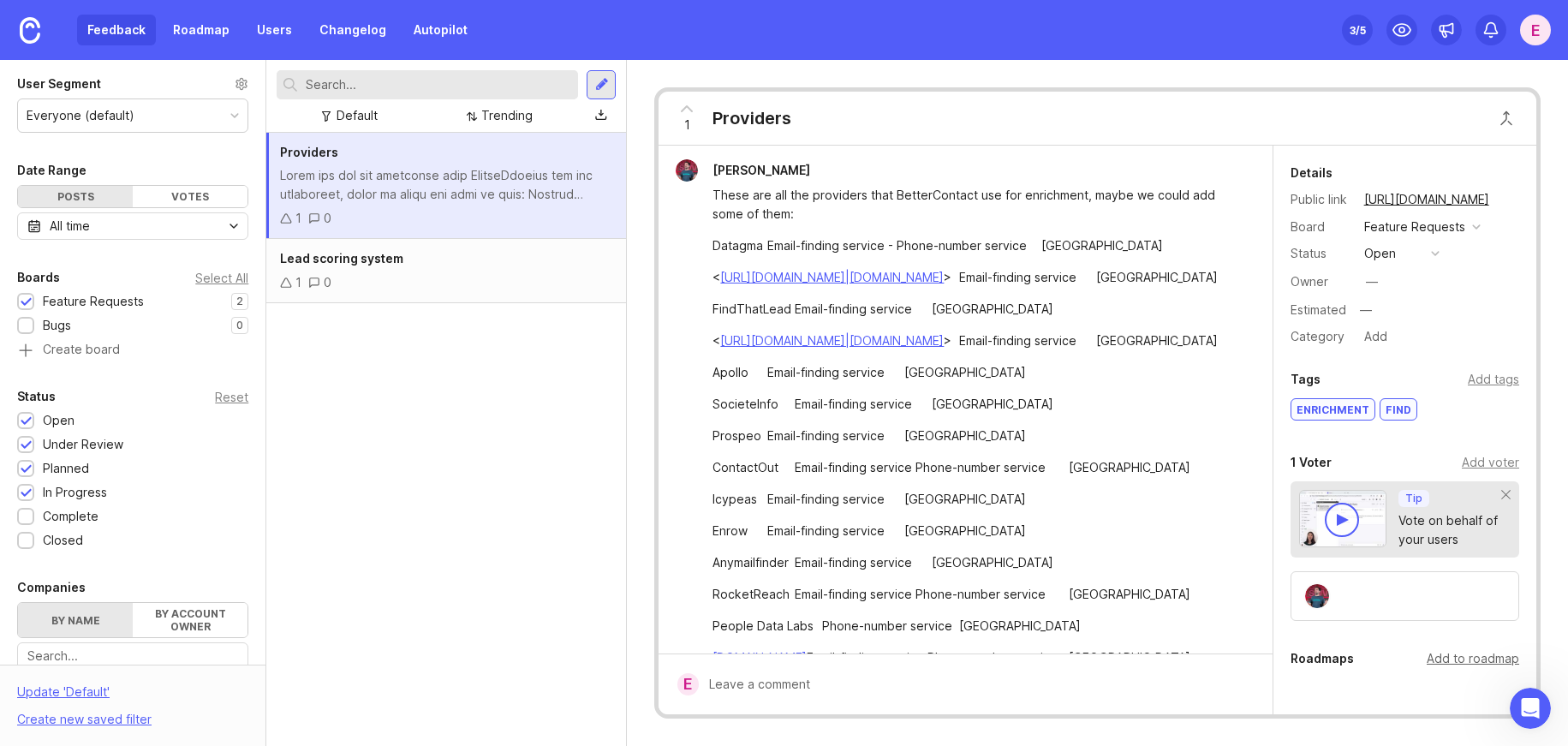 click on "Add to roadmap" at bounding box center [1473, 659] 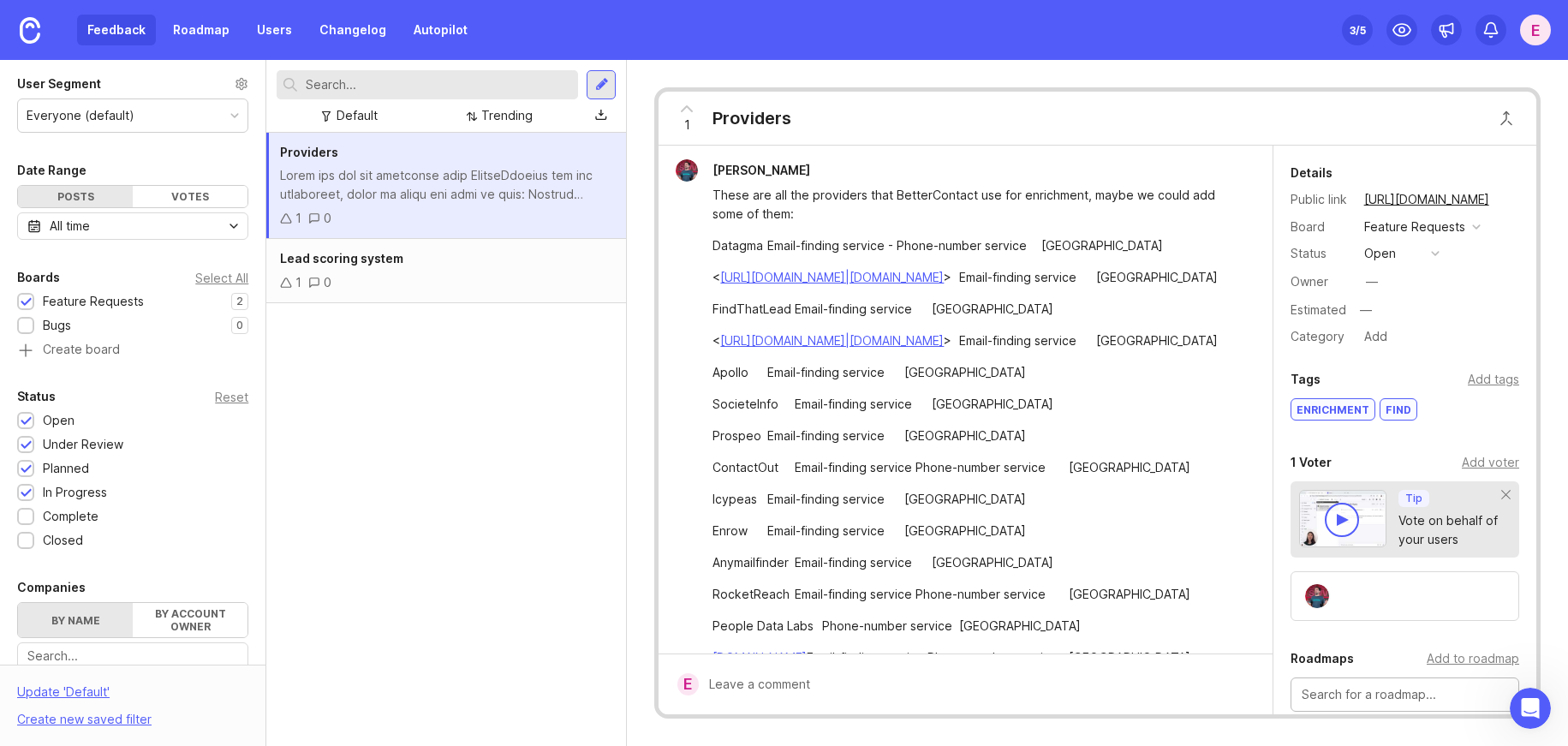 click at bounding box center [1404, 695] 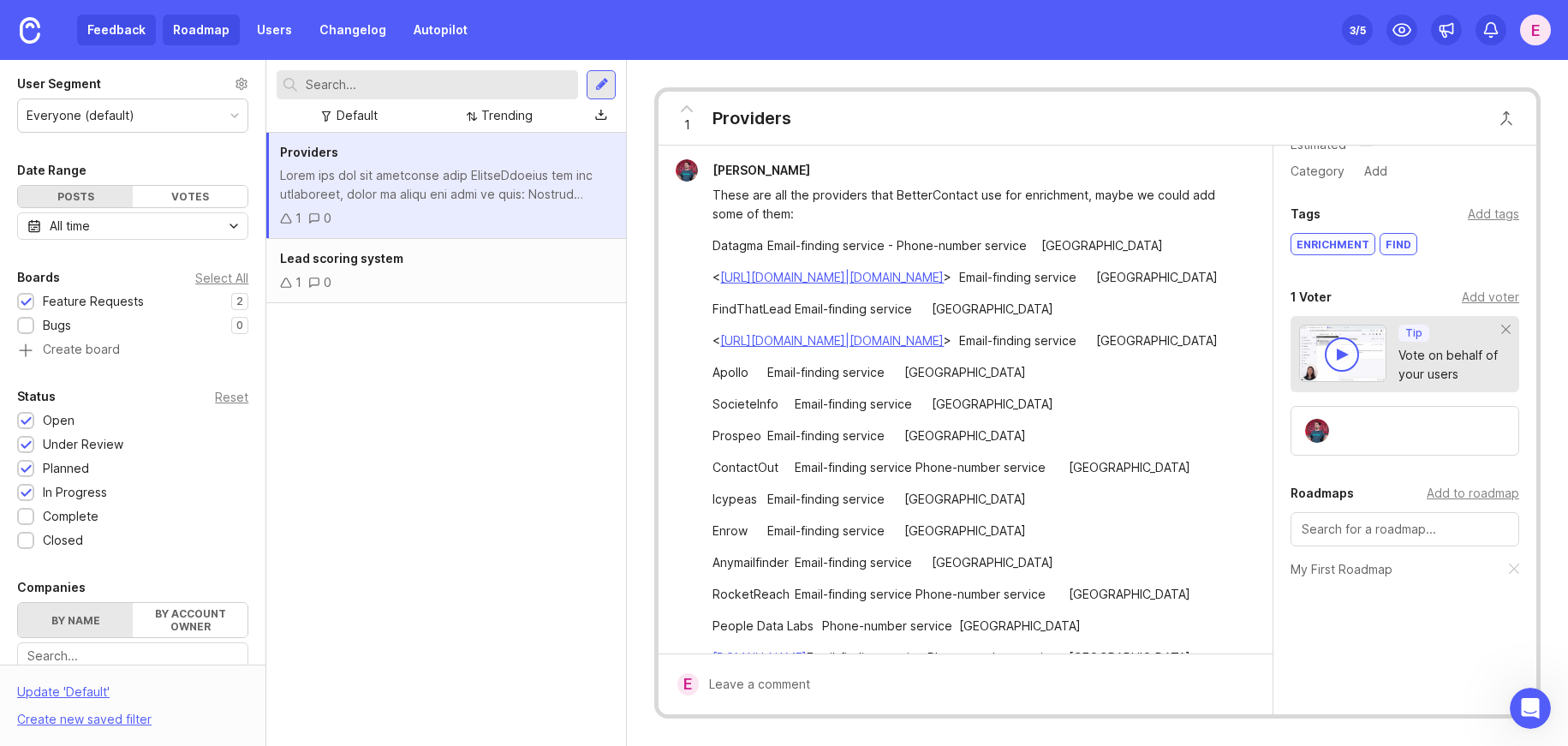 click on "Roadmap" at bounding box center (201, 30) 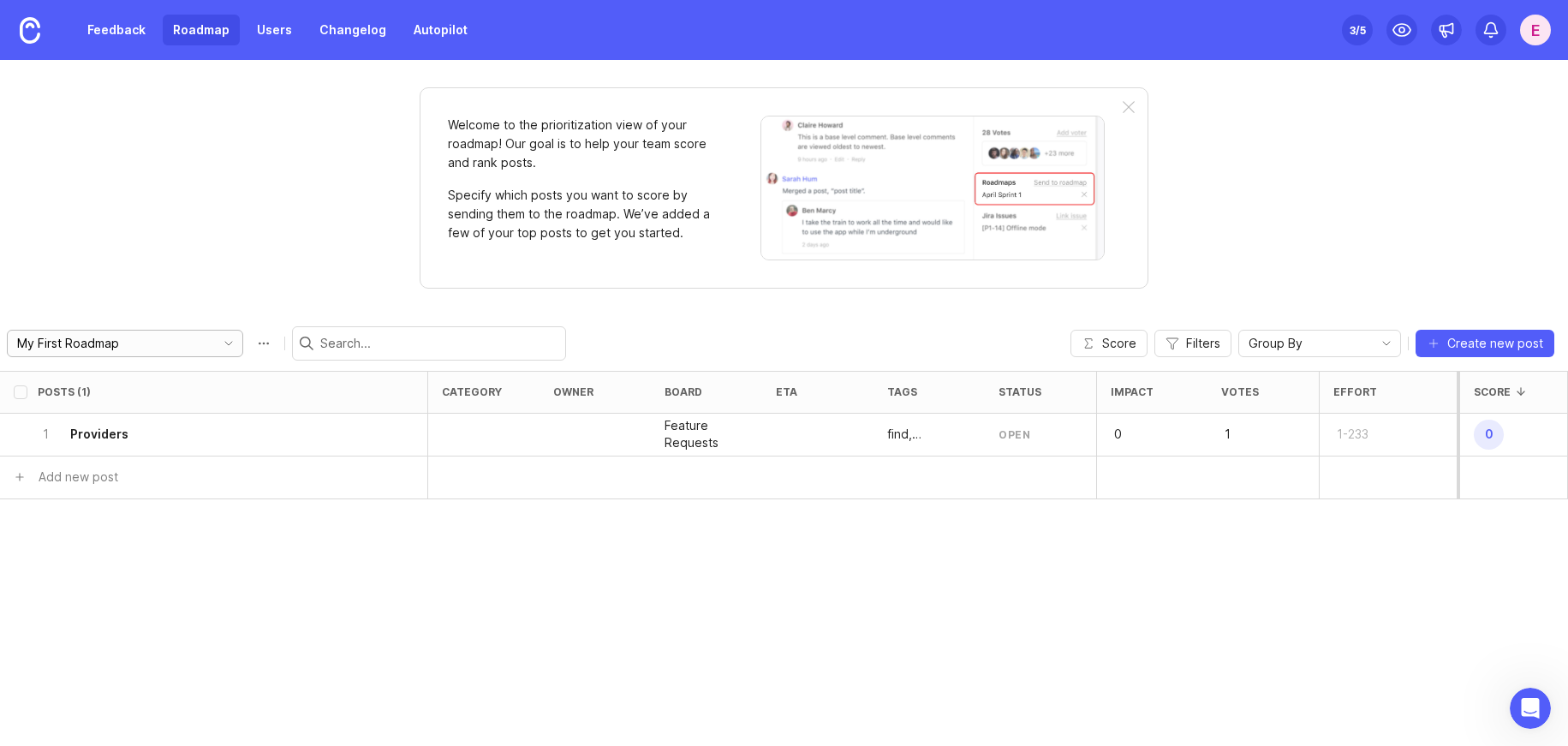 click on "My First Roadmap" at bounding box center (111, 343) 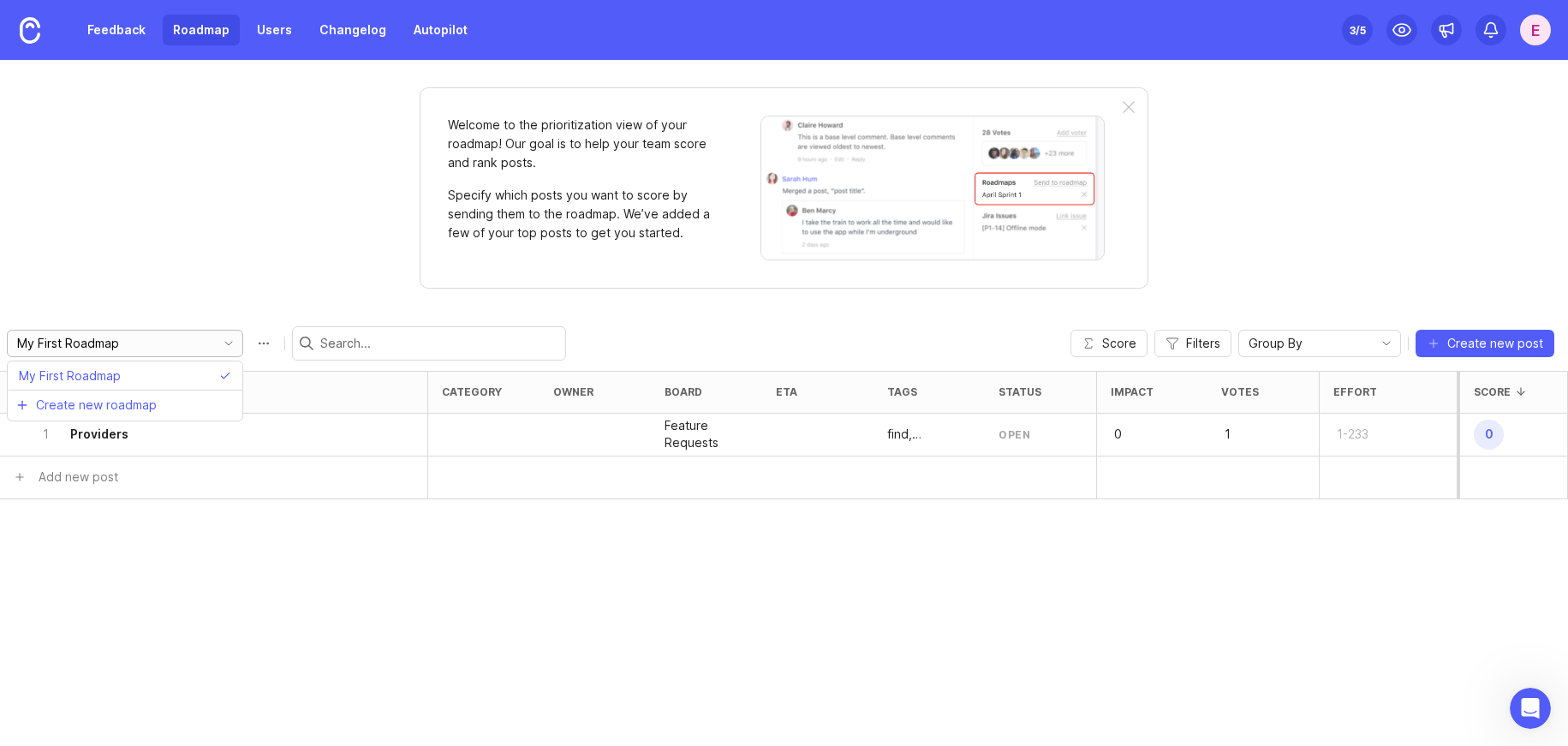 drag, startPoint x: 136, startPoint y: 343, endPoint x: 8, endPoint y: 340, distance: 128.03515 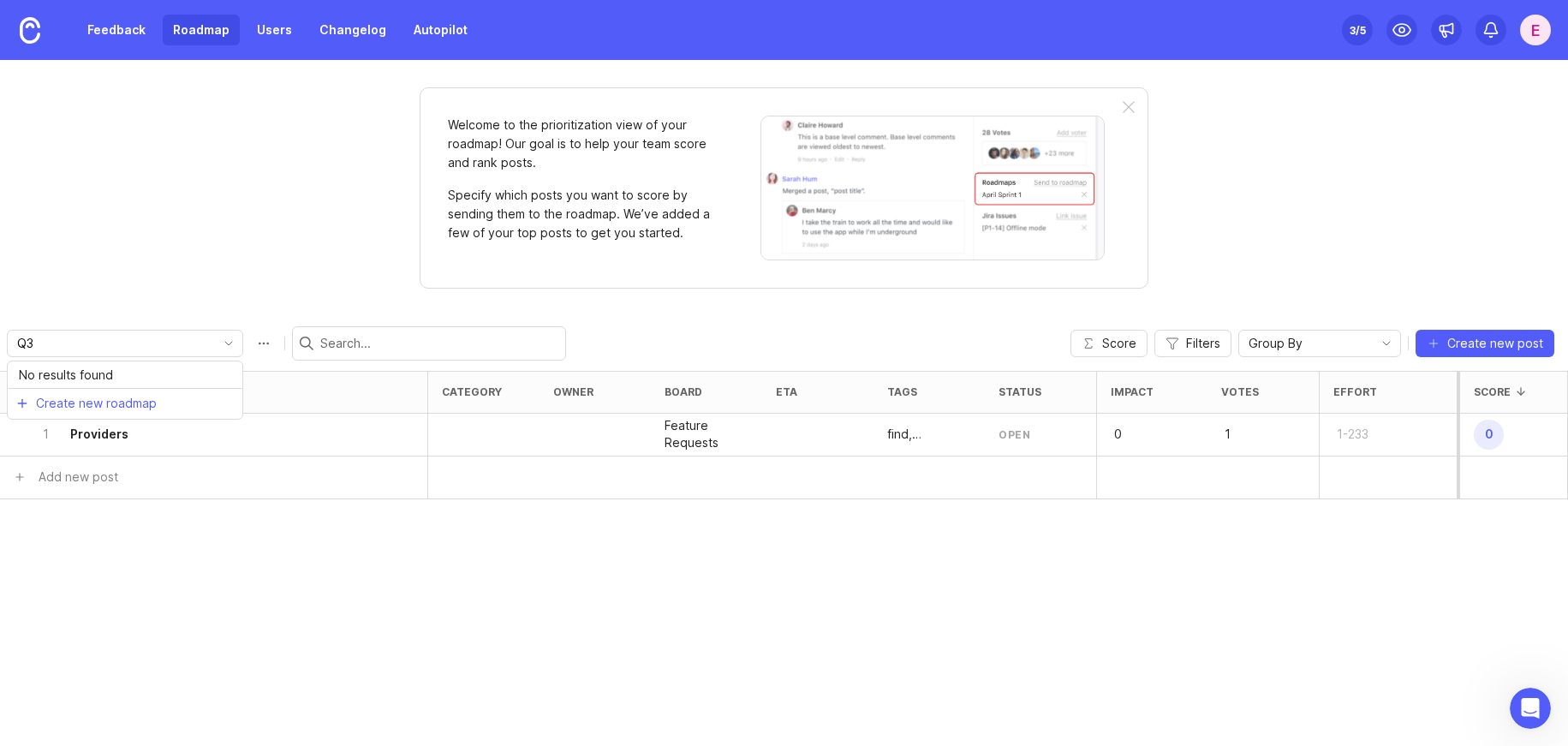 click on "Posts (1) category owner board eta tags status Impact Votes Effort Score 1 Providers Feature Requests find, enrichment  open 0 1 1-233 0 Add new post" at bounding box center (784, 558) 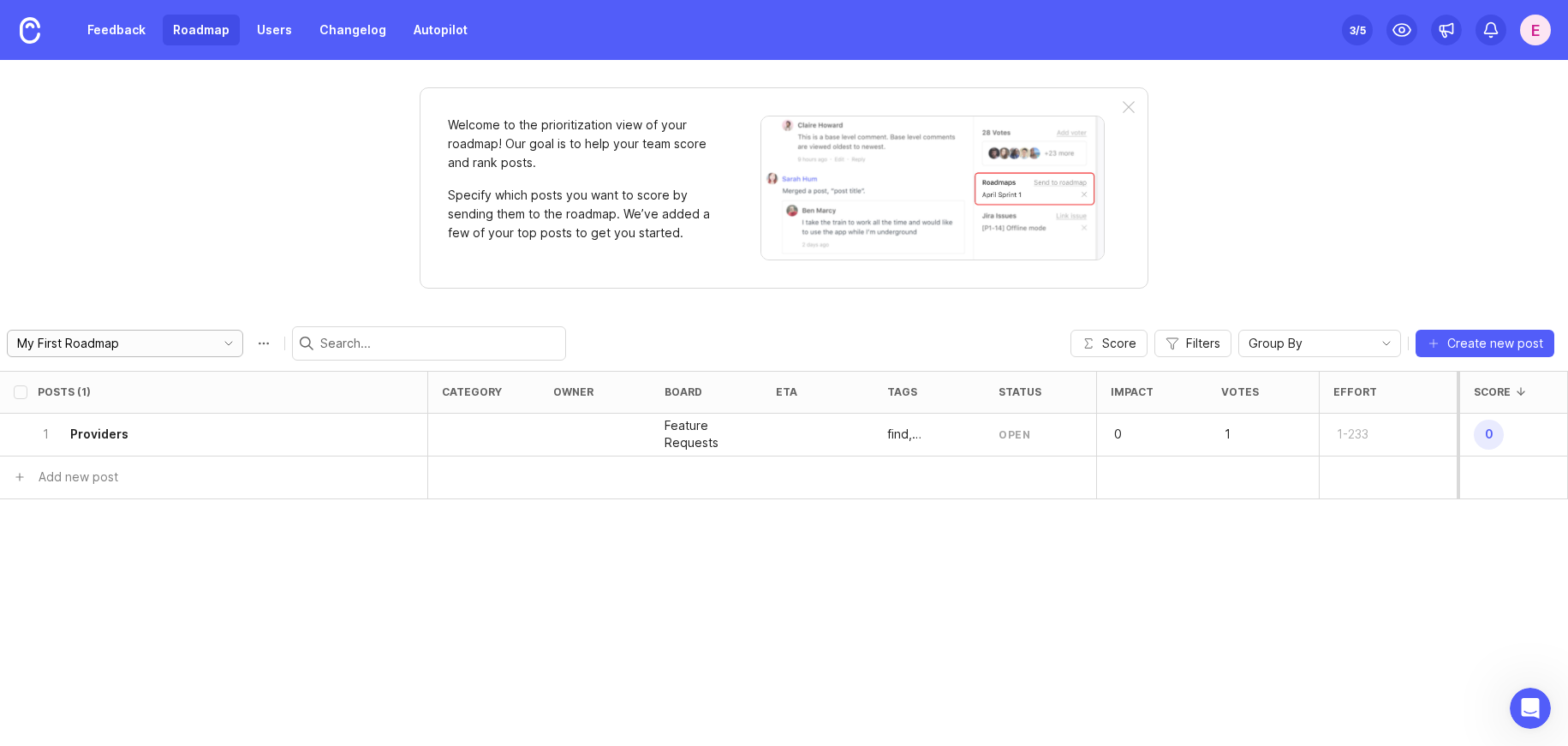 click on "My First Roadmap" at bounding box center [111, 343] 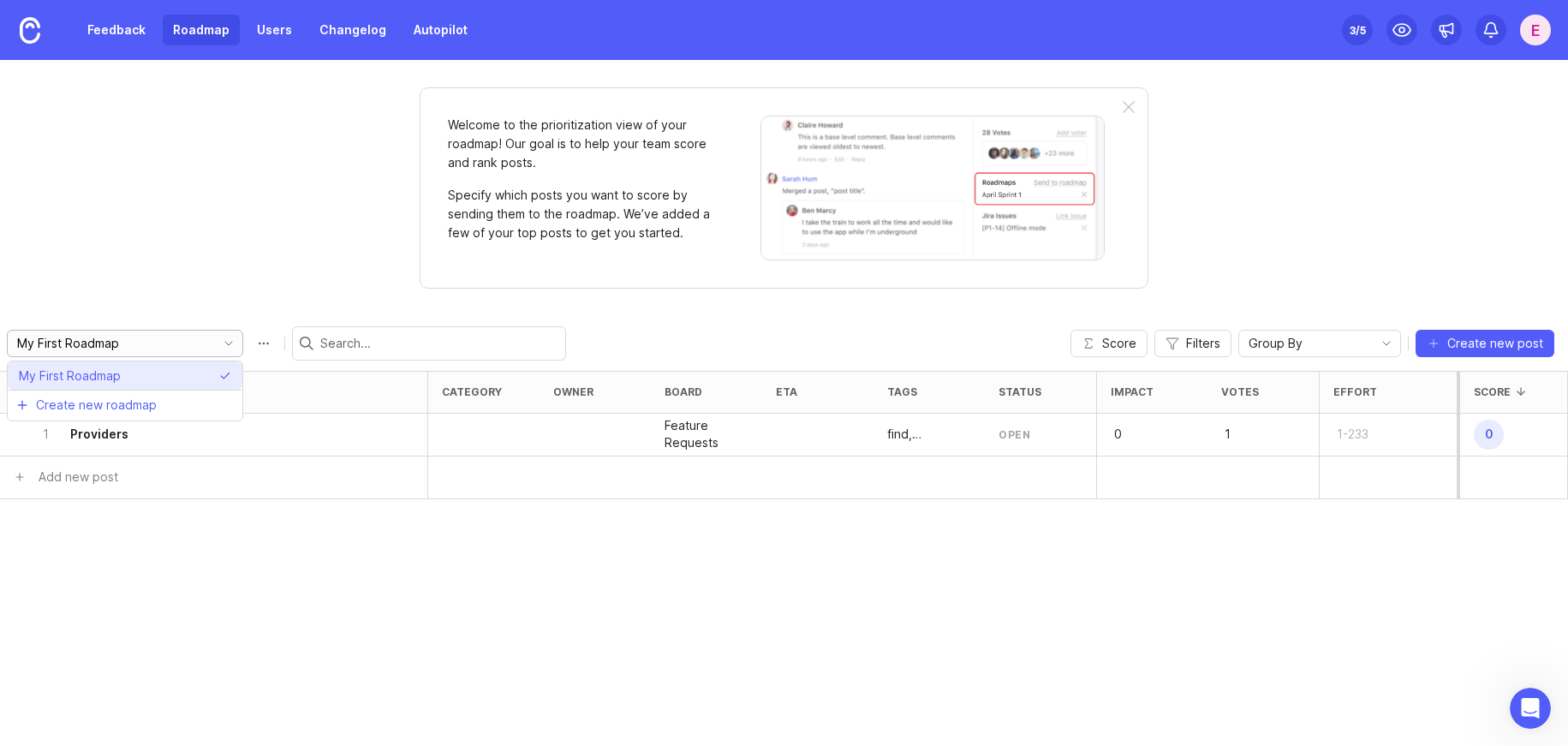 click 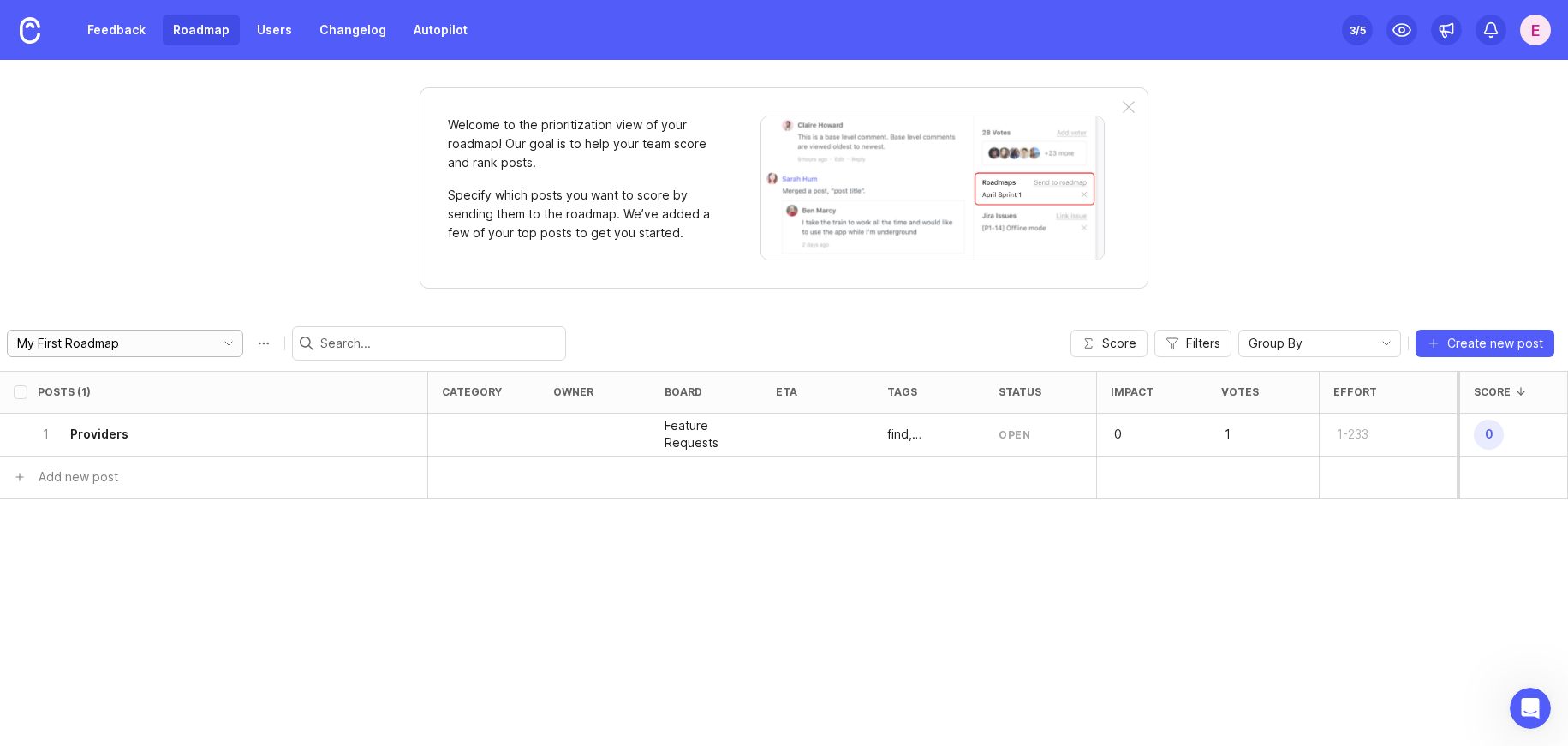 drag, startPoint x: 134, startPoint y: 342, endPoint x: 17, endPoint y: 338, distance: 117.06836 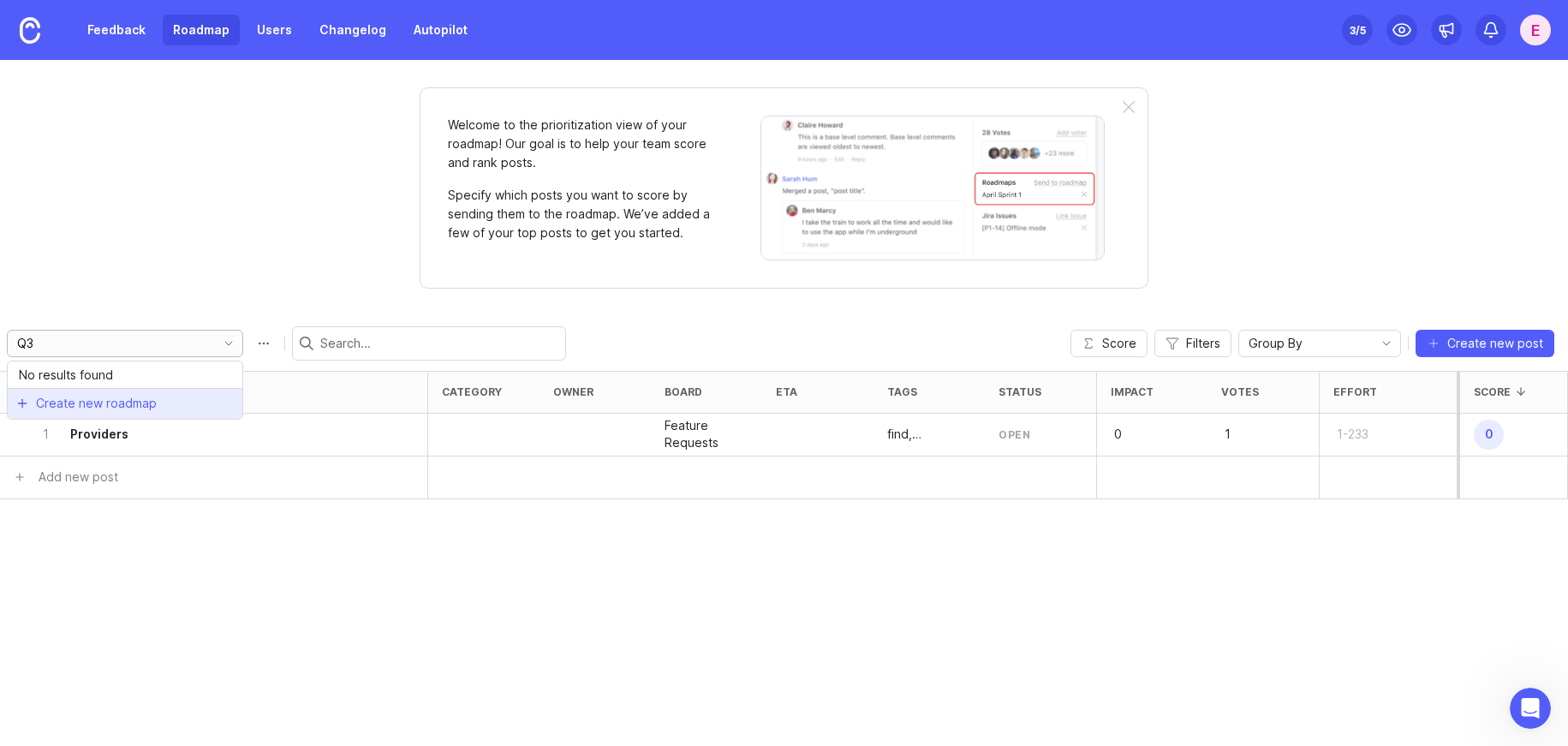 click on "Create new roadmap" at bounding box center [96, 403] 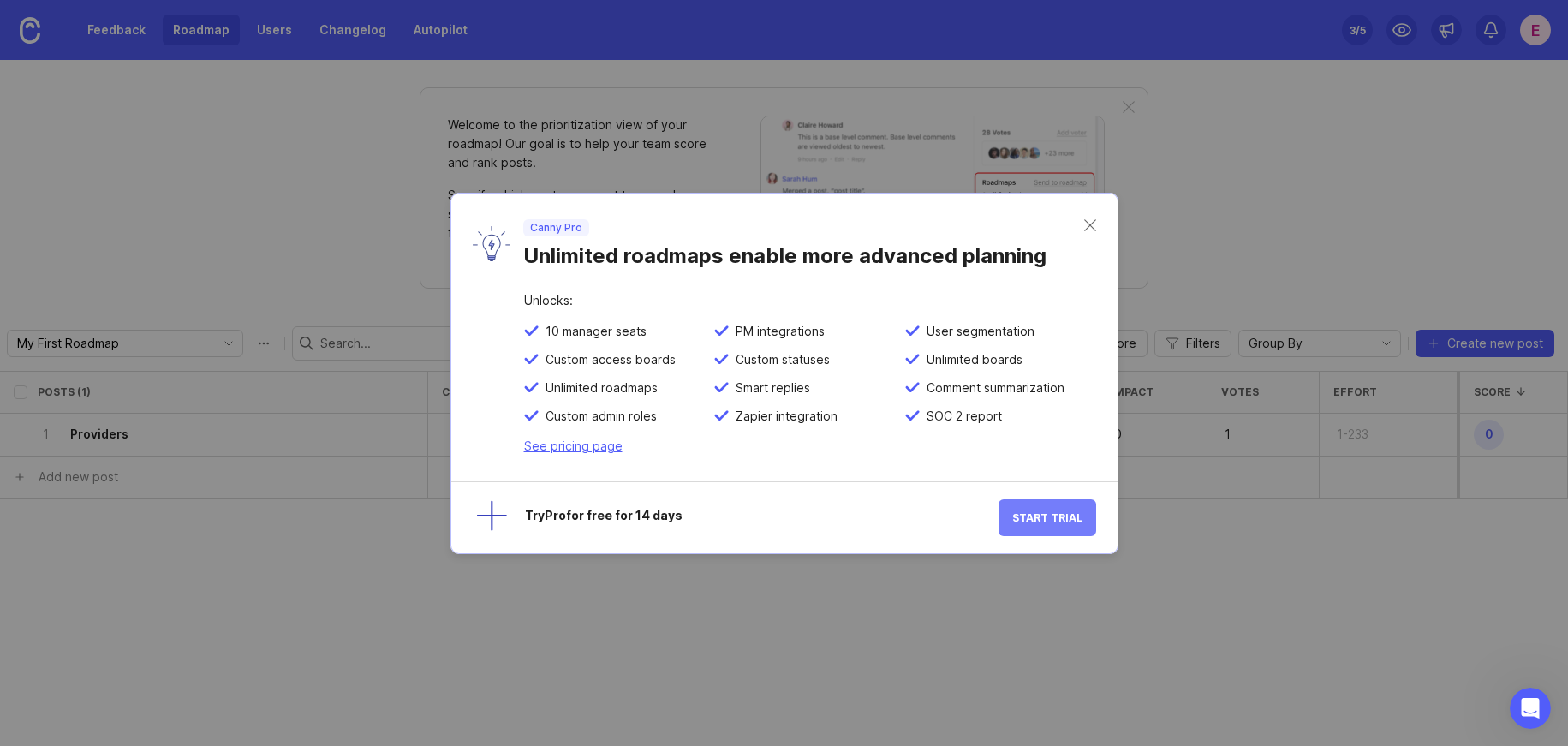 click on "Start Trial" at bounding box center (1047, 517) 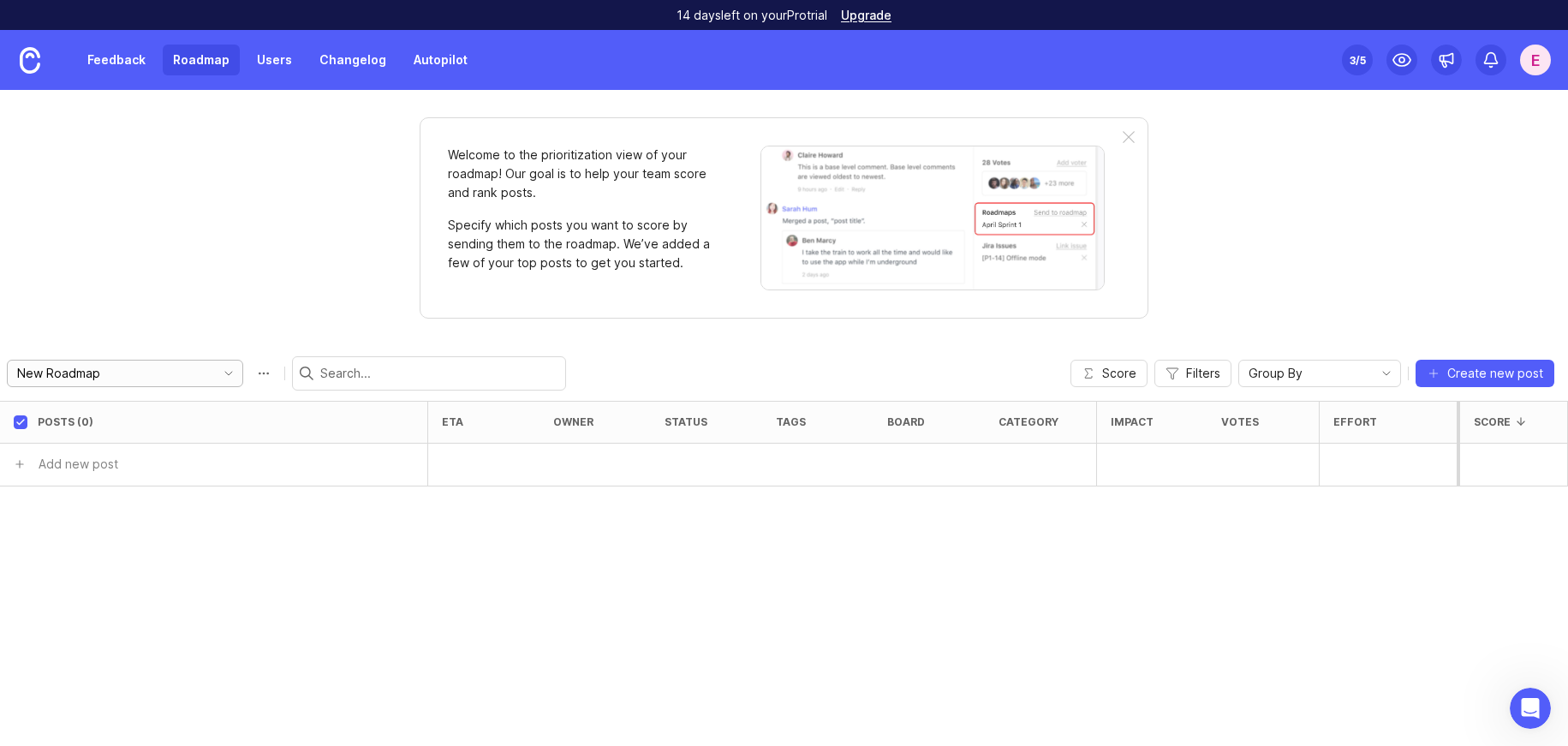 click on "New Roadmap" at bounding box center [111, 373] 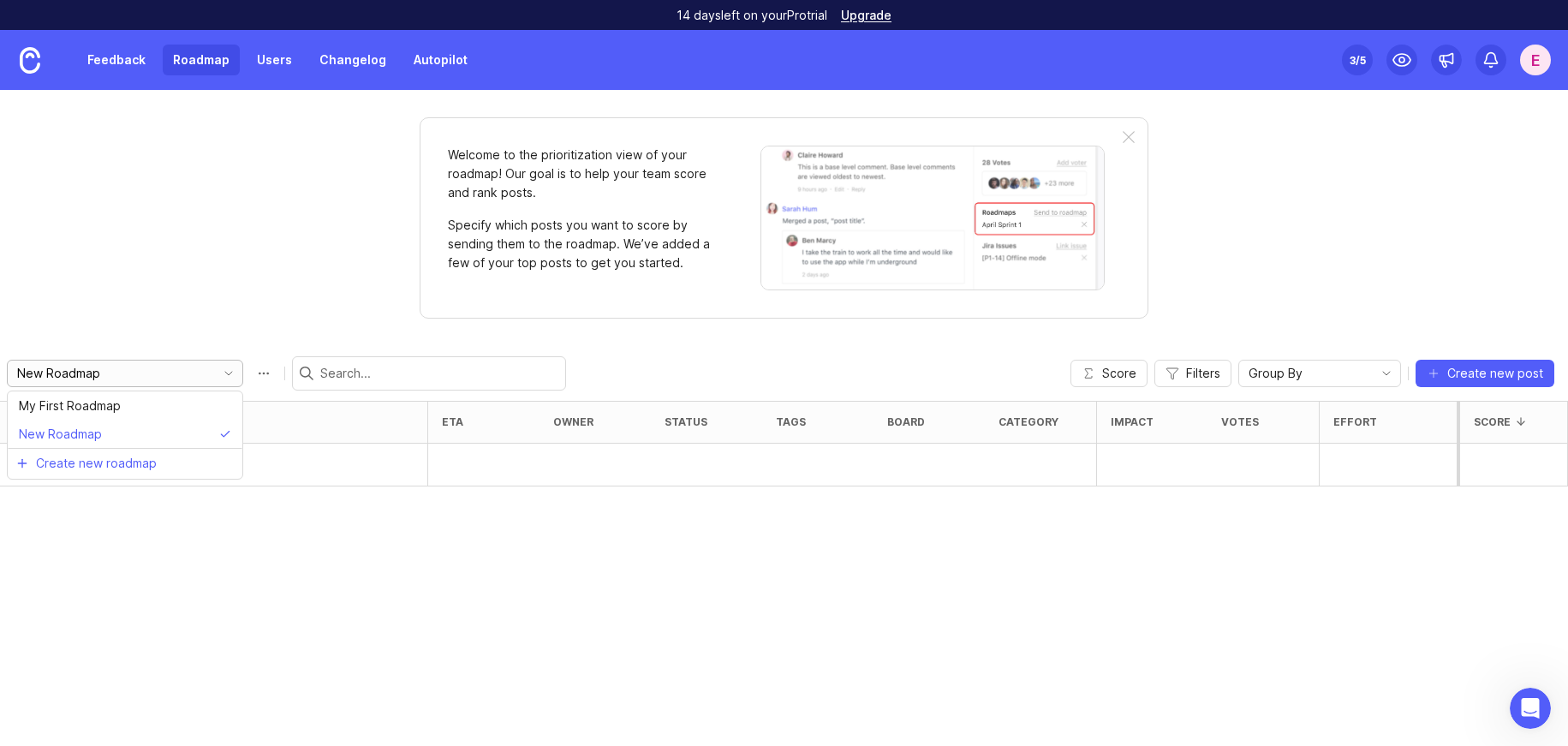 drag, startPoint x: 121, startPoint y: 376, endPoint x: 0, endPoint y: 376, distance: 121 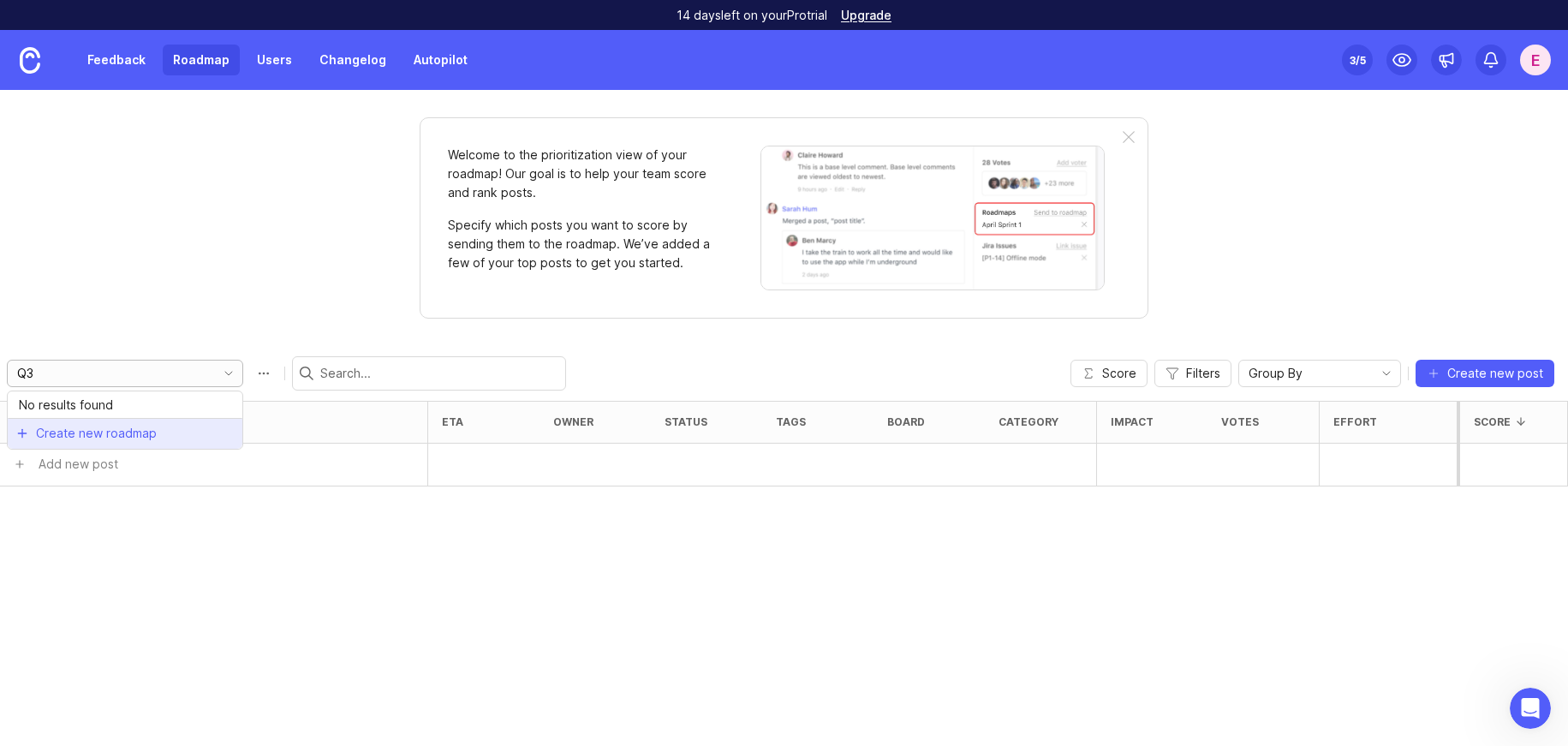 click on "Create new roadmap" at bounding box center [96, 433] 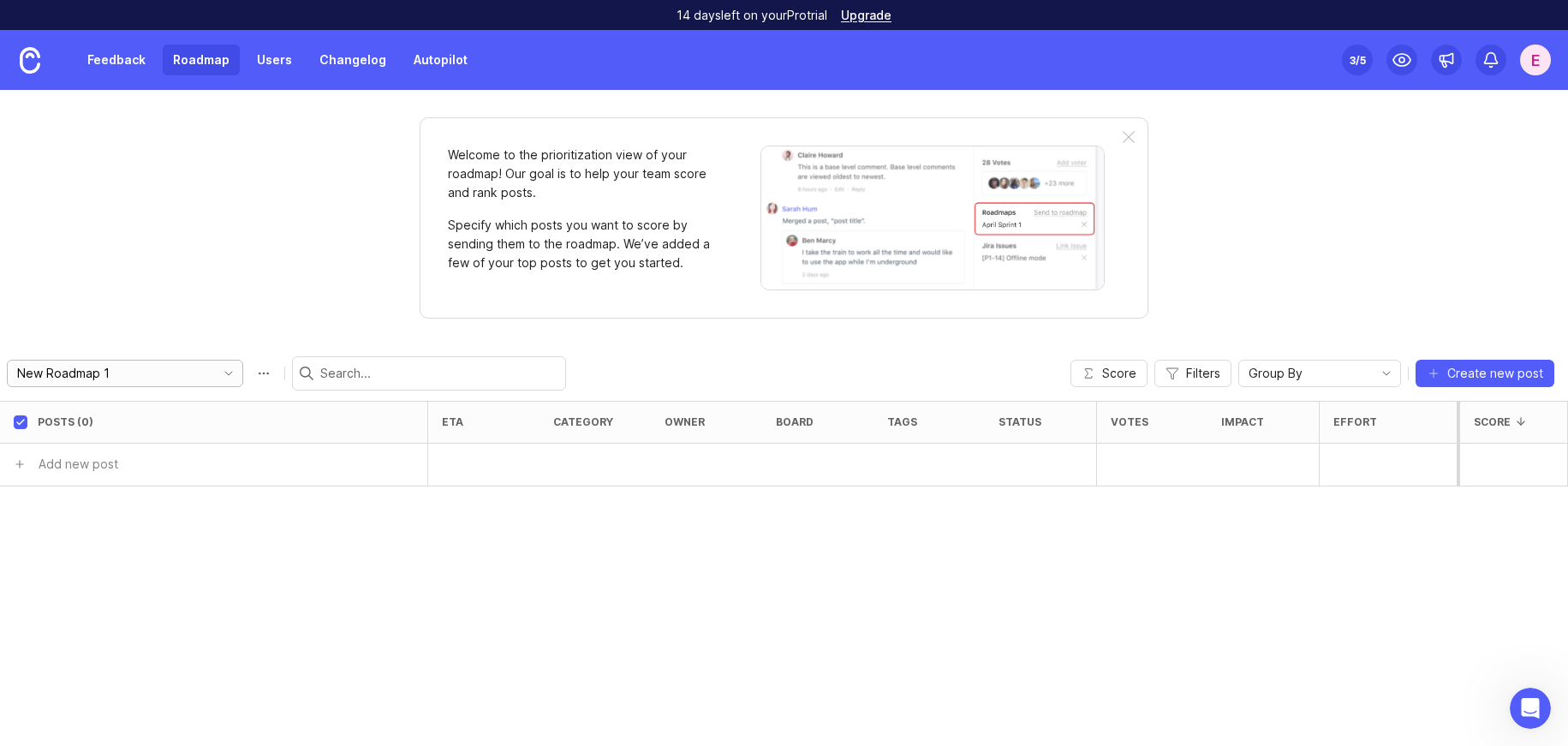 click on "New Roadmap 1" at bounding box center [111, 373] 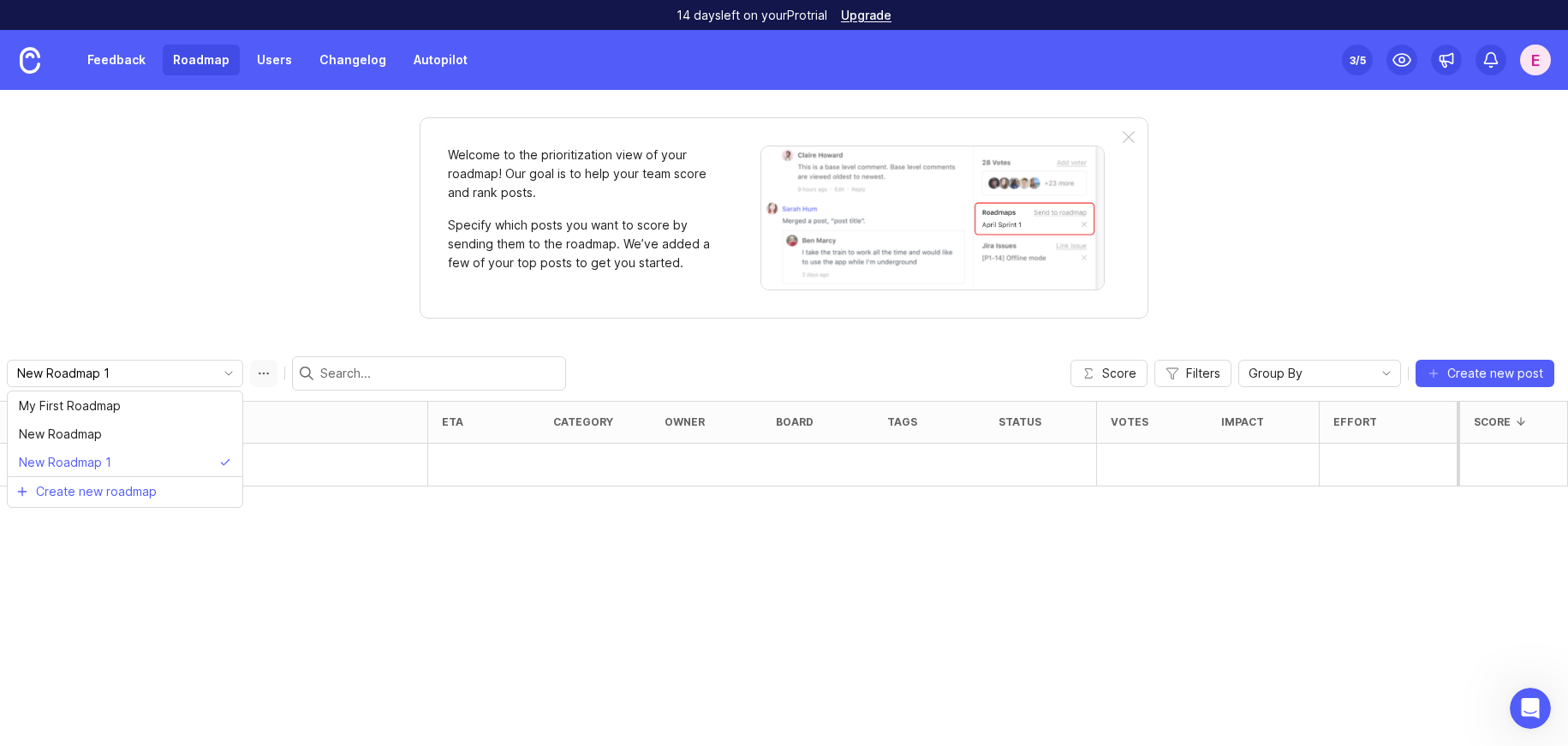 click at bounding box center [264, 373] 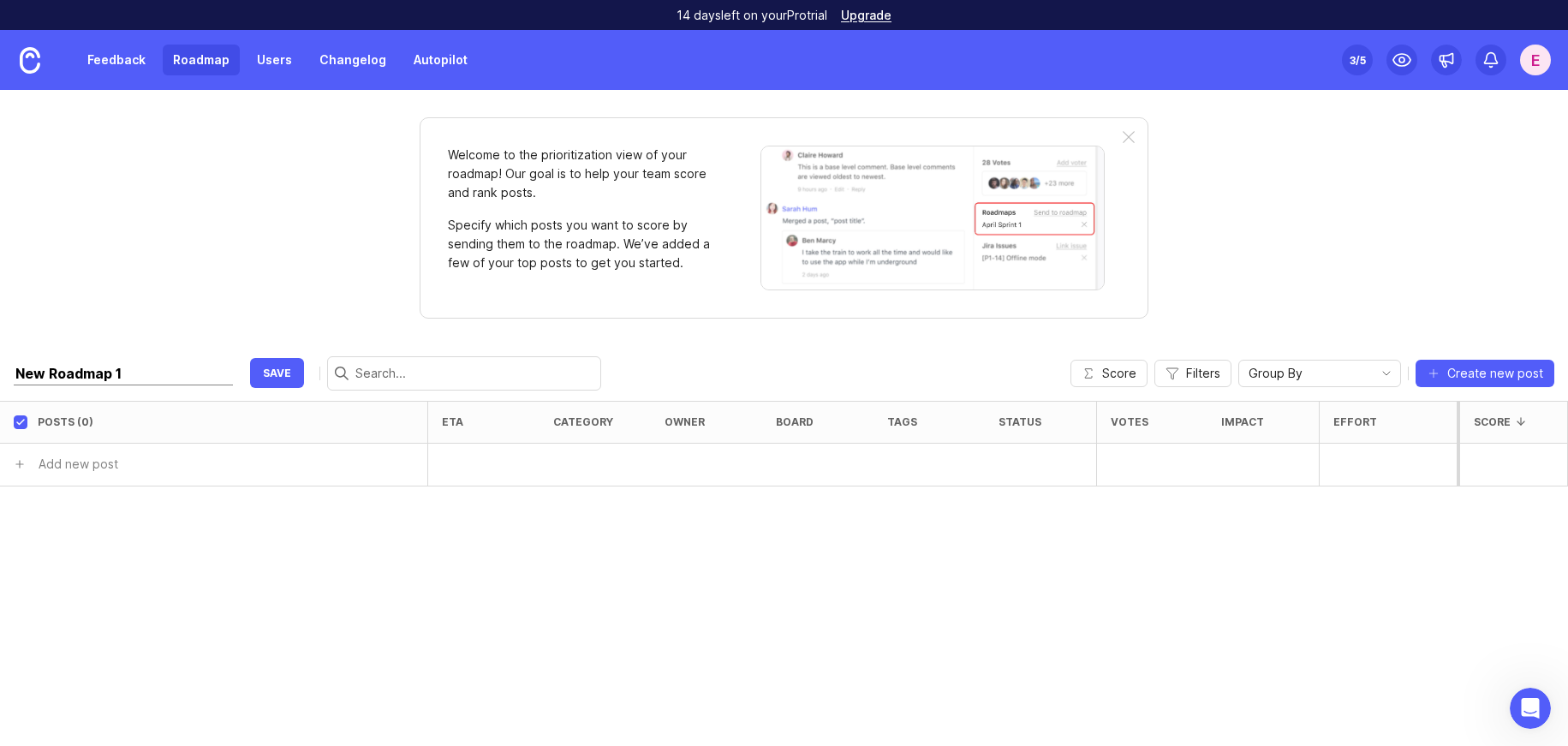 drag, startPoint x: 131, startPoint y: 367, endPoint x: -22, endPoint y: 365, distance: 153.01307 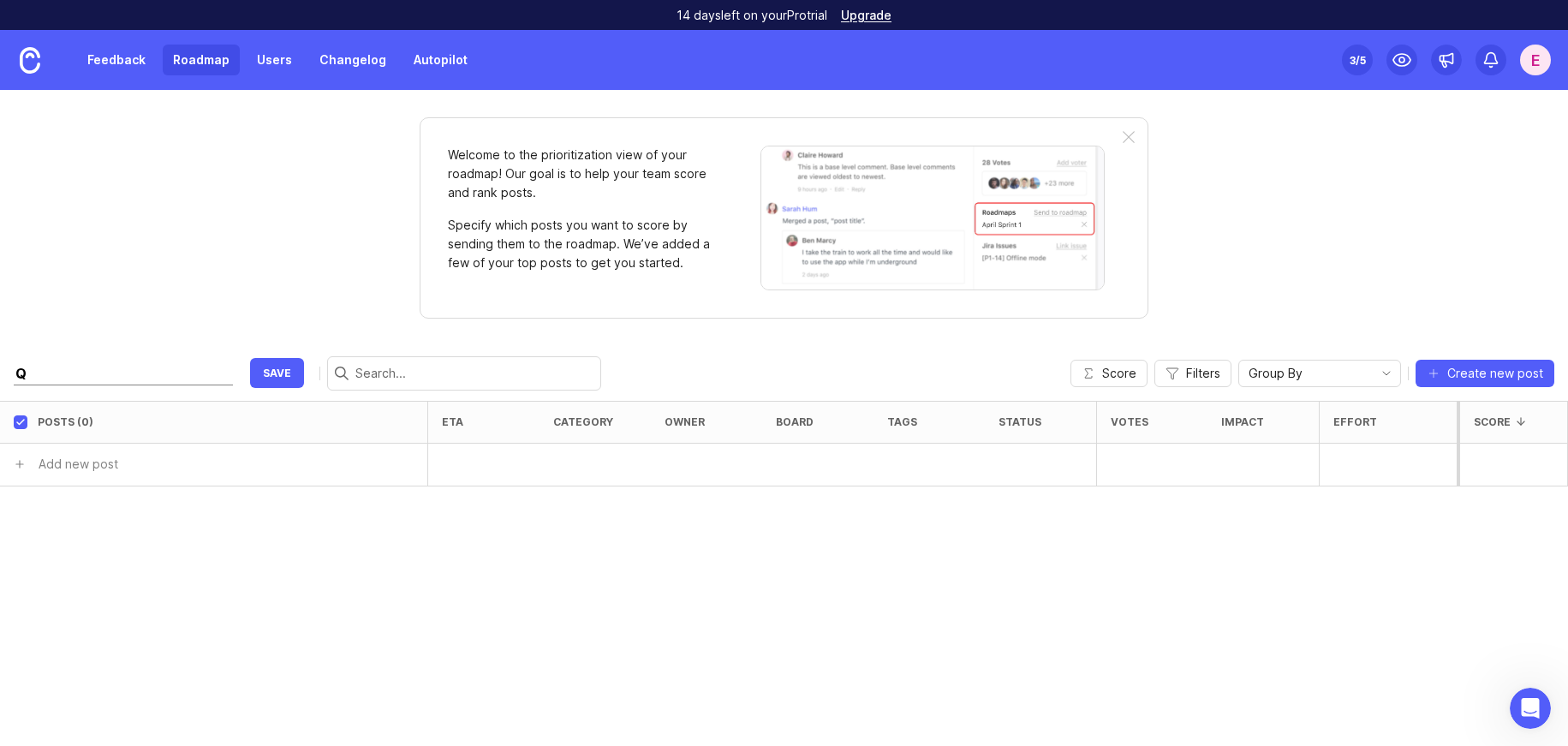 type on "Q3" 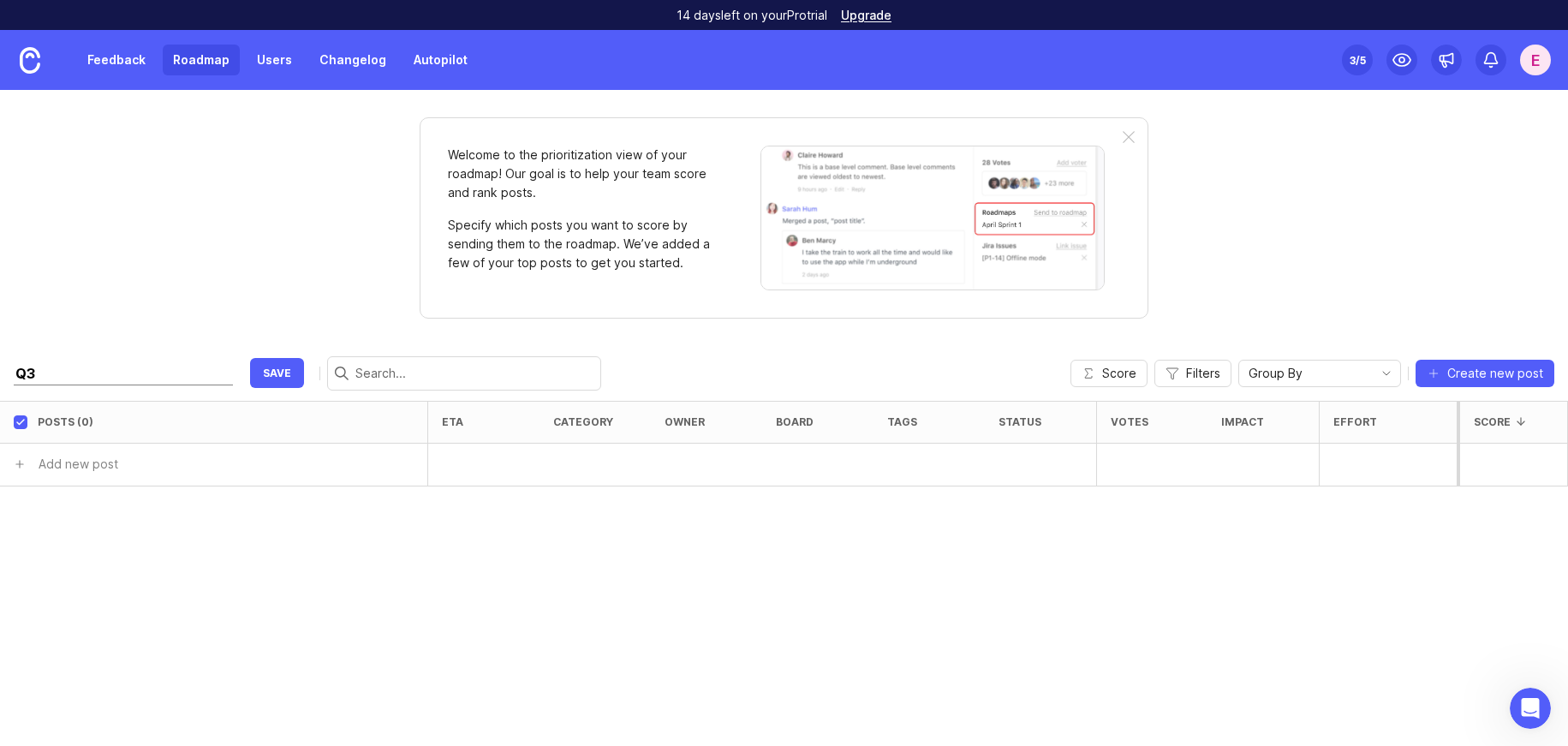 click on "Posts (0) eta category owner board tags status Votes Impact Effort Score Add new post" at bounding box center (784, 573) 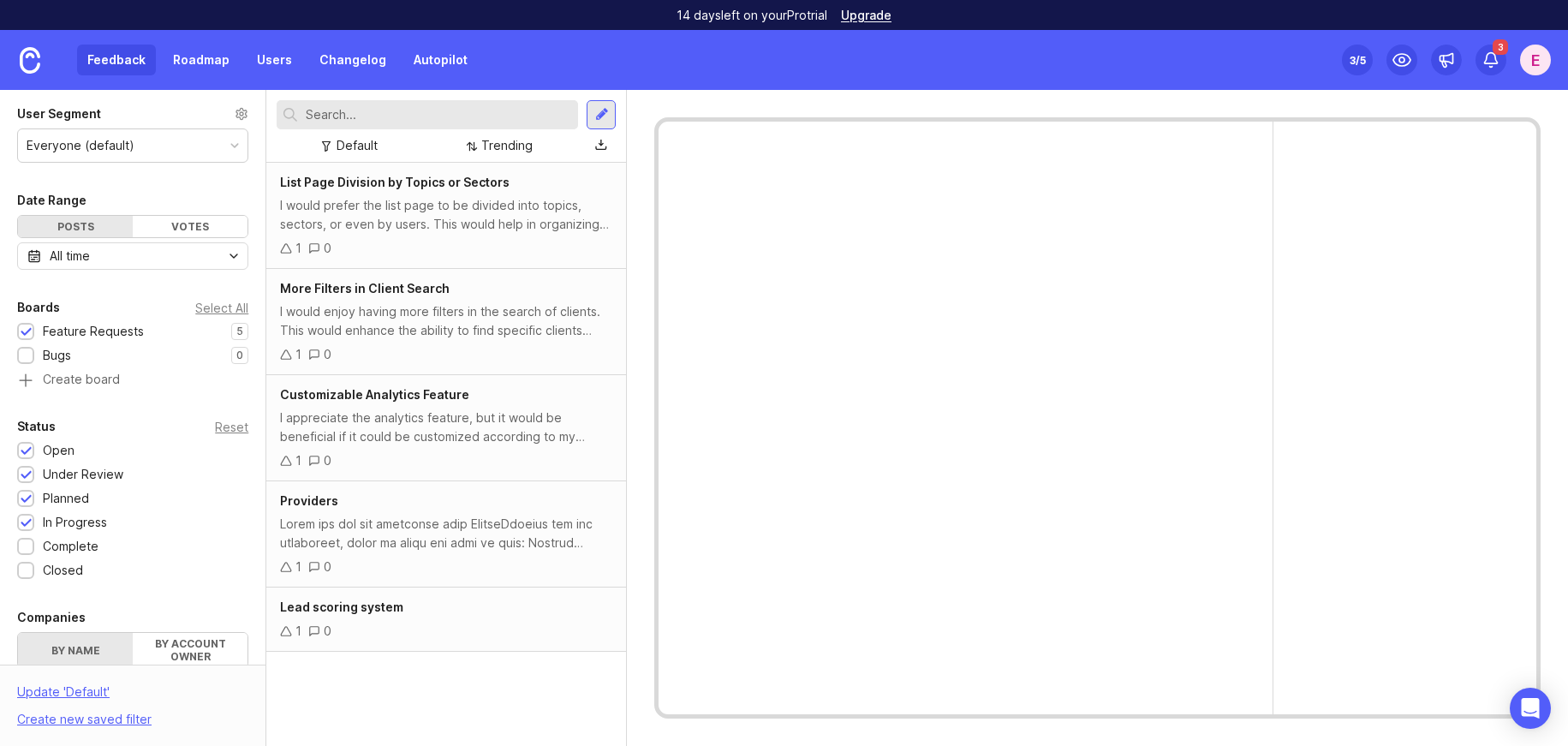 scroll, scrollTop: 0, scrollLeft: 0, axis: both 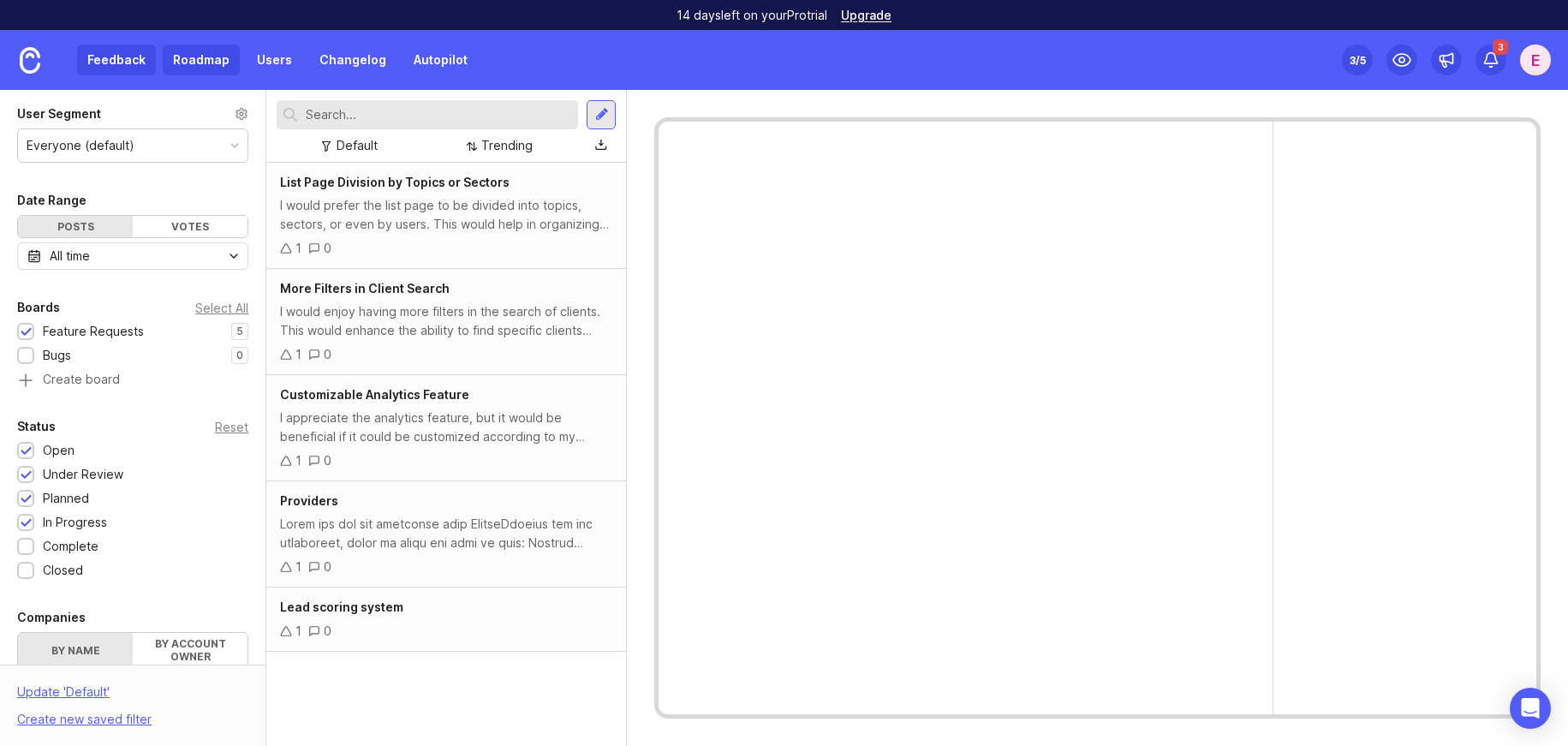 click on "Roadmap" at bounding box center [201, 60] 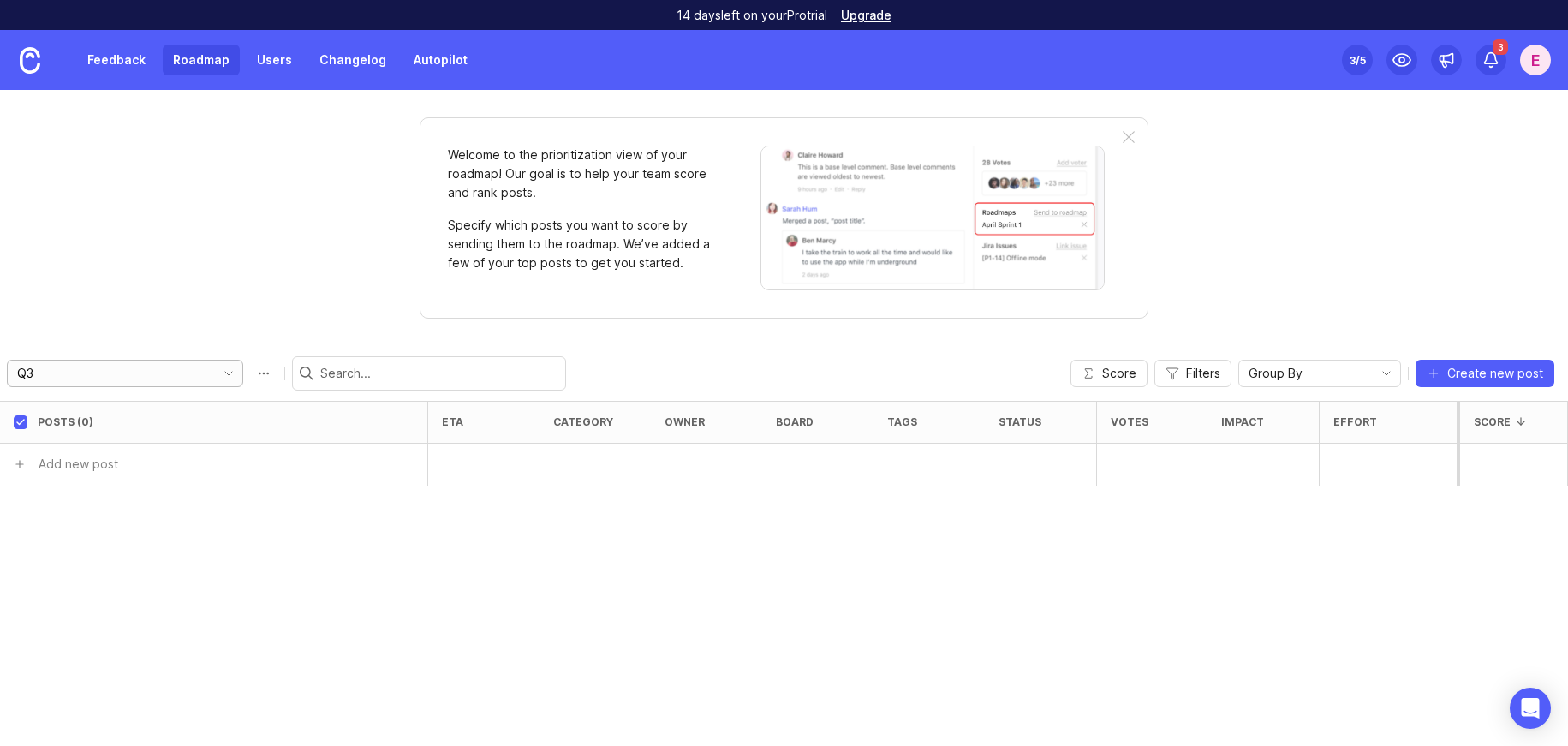 click 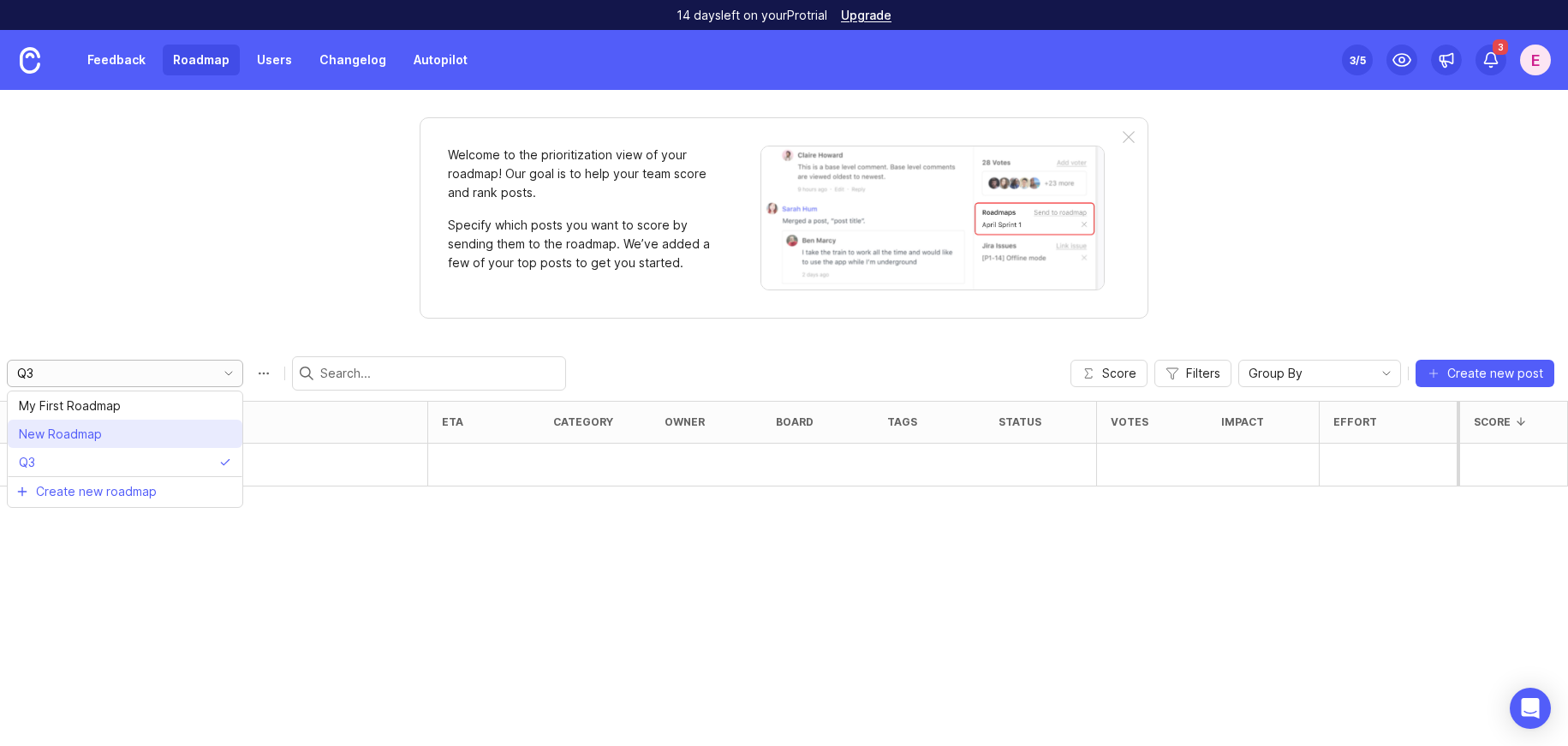 click on "New Roadmap" at bounding box center [60, 434] 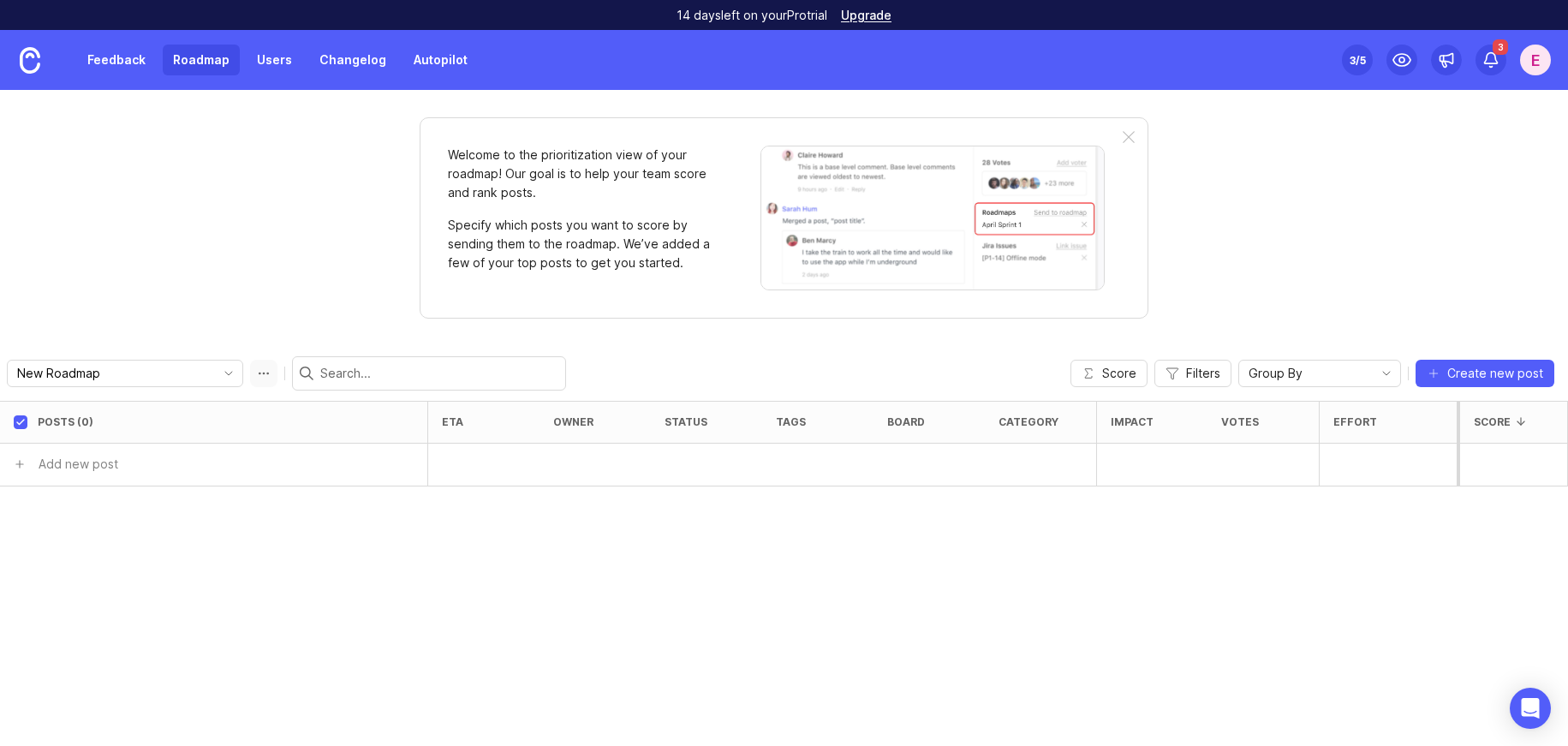 click at bounding box center (264, 373) 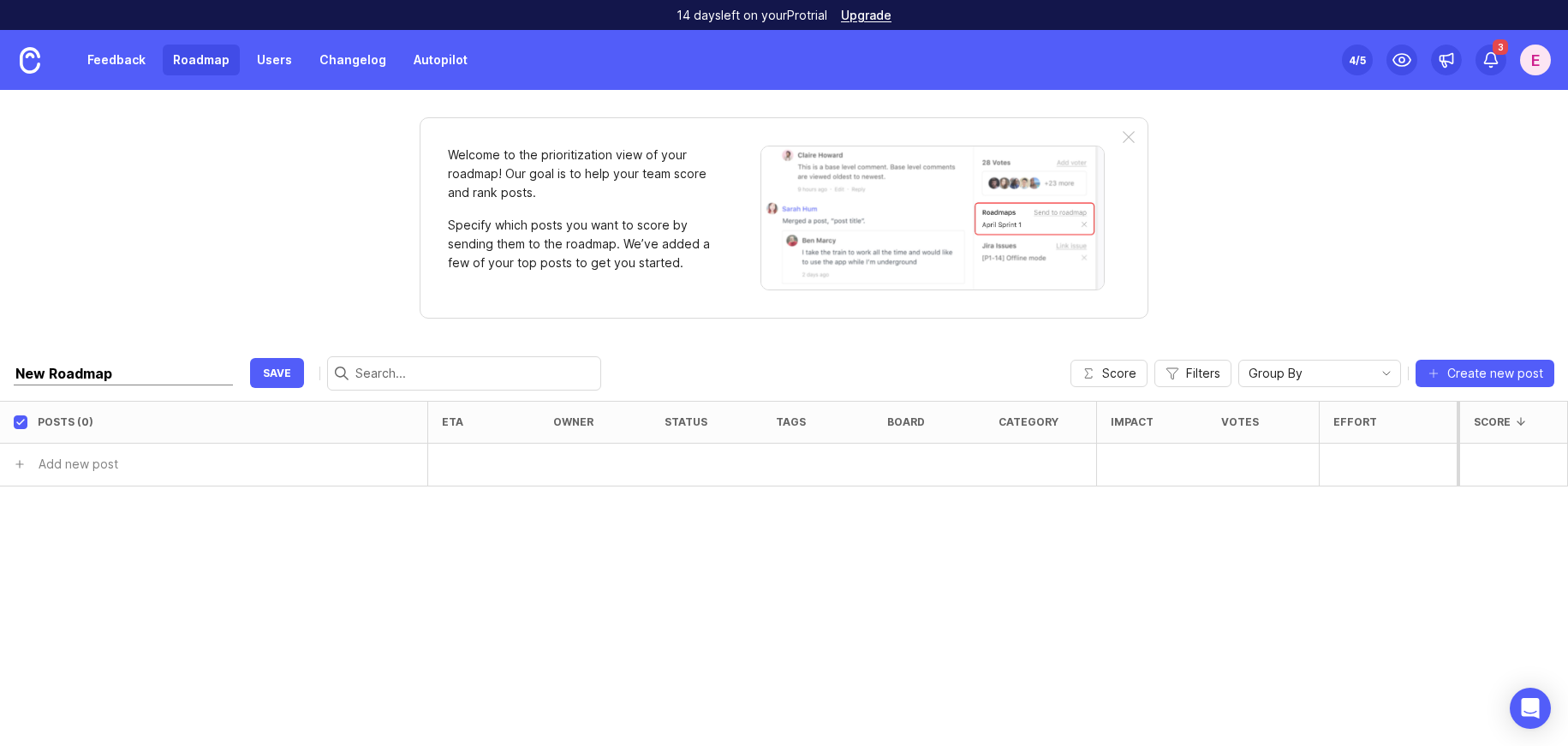 drag, startPoint x: 115, startPoint y: 372, endPoint x: -5, endPoint y: 372, distance: 120 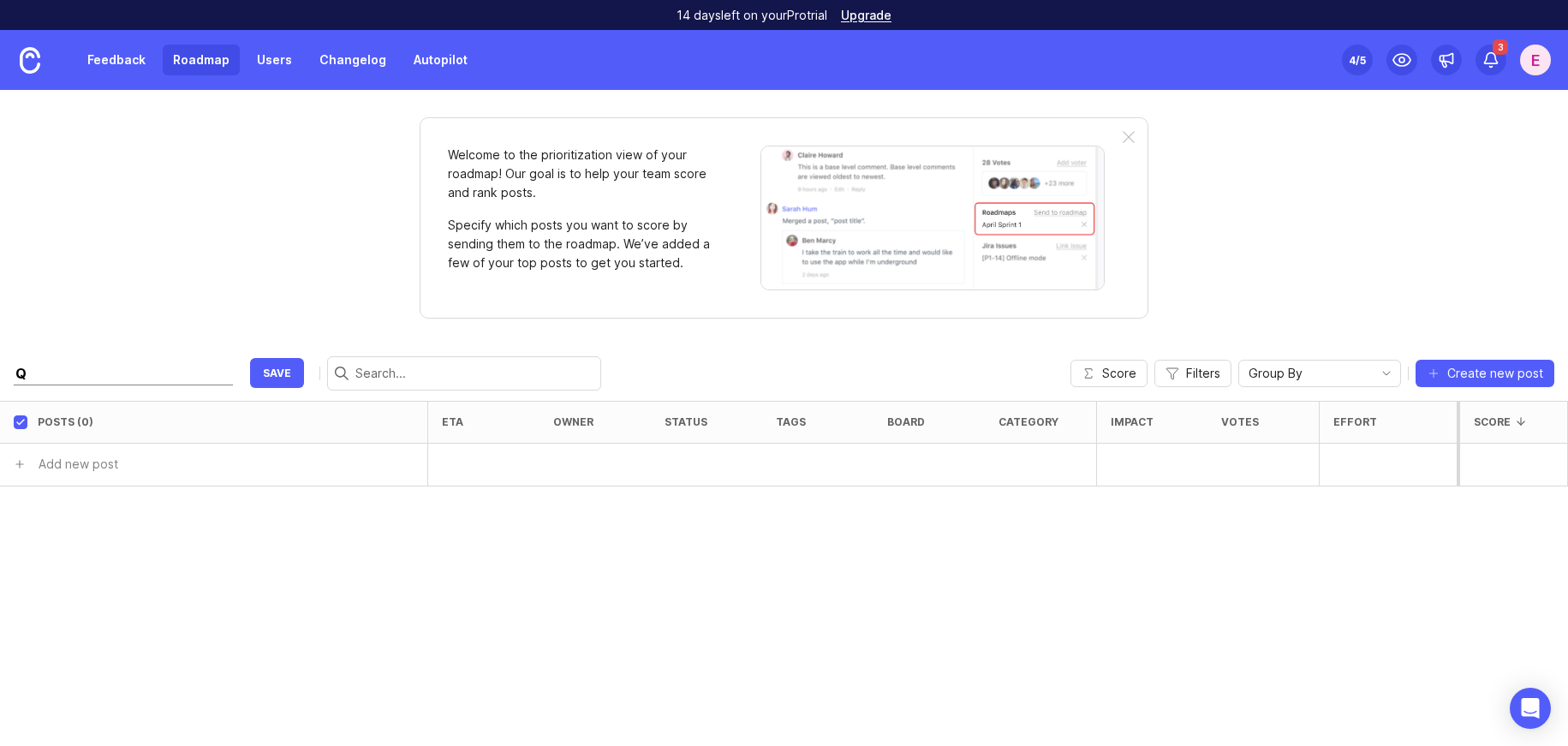 type on "Q2" 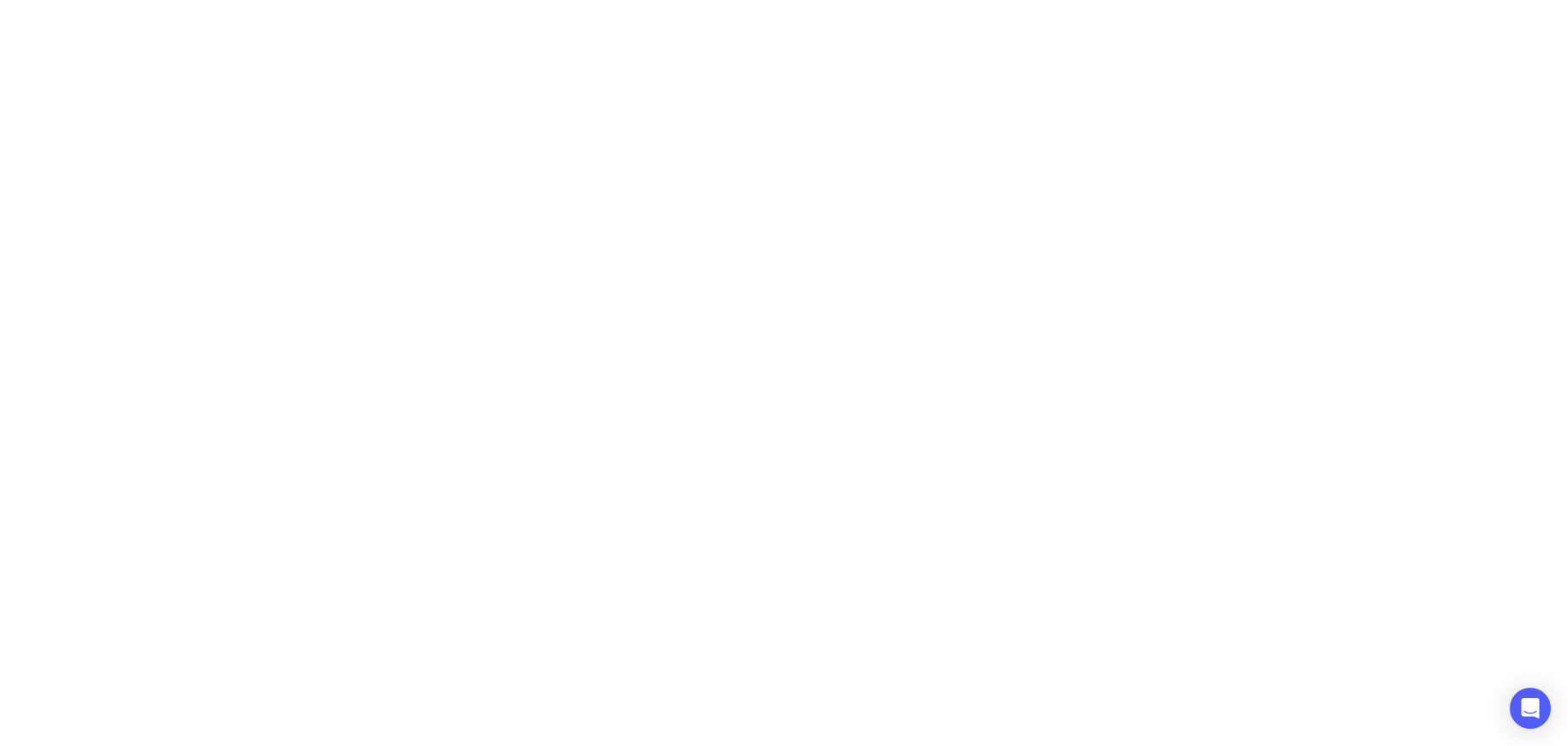 click at bounding box center (784, 373) 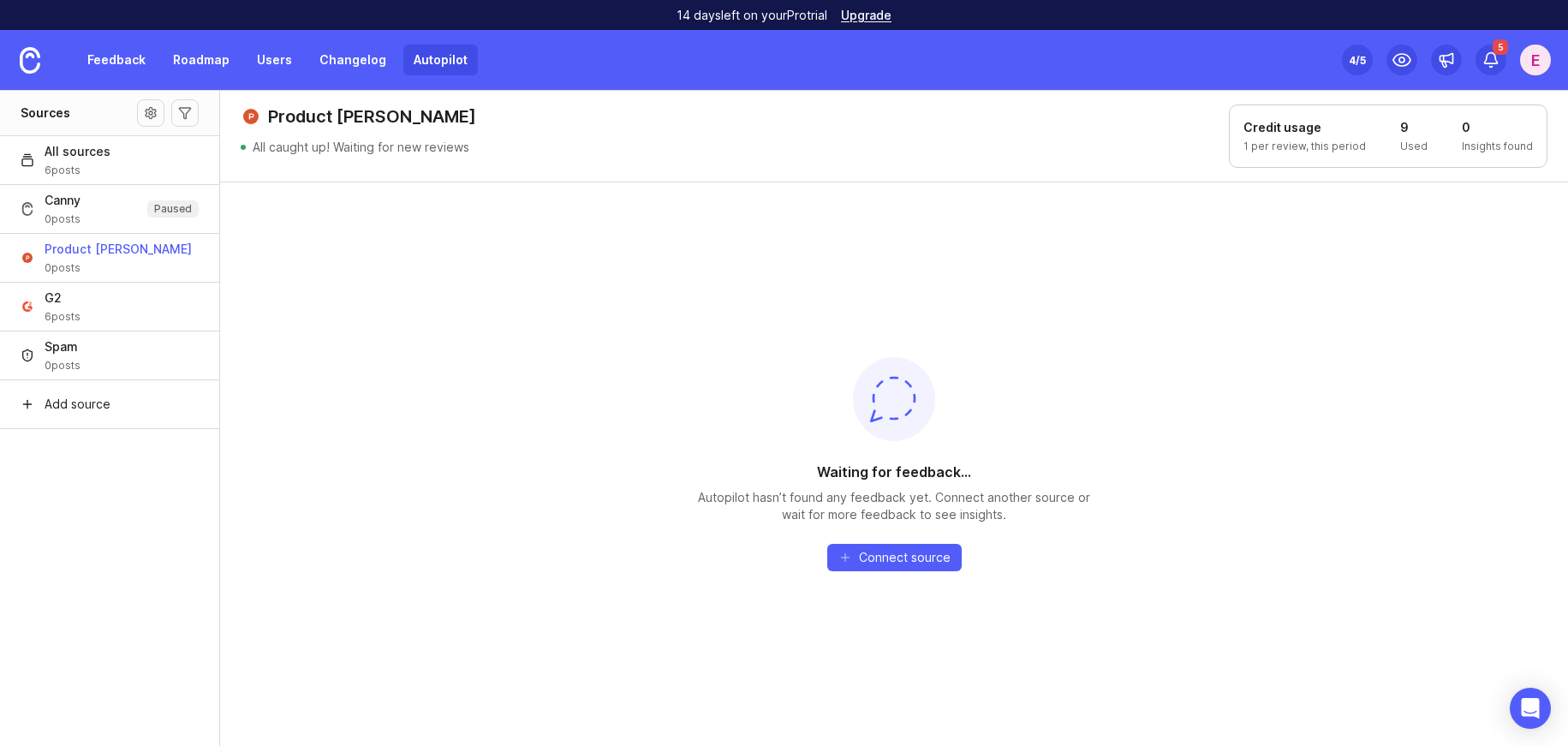 scroll, scrollTop: 0, scrollLeft: 0, axis: both 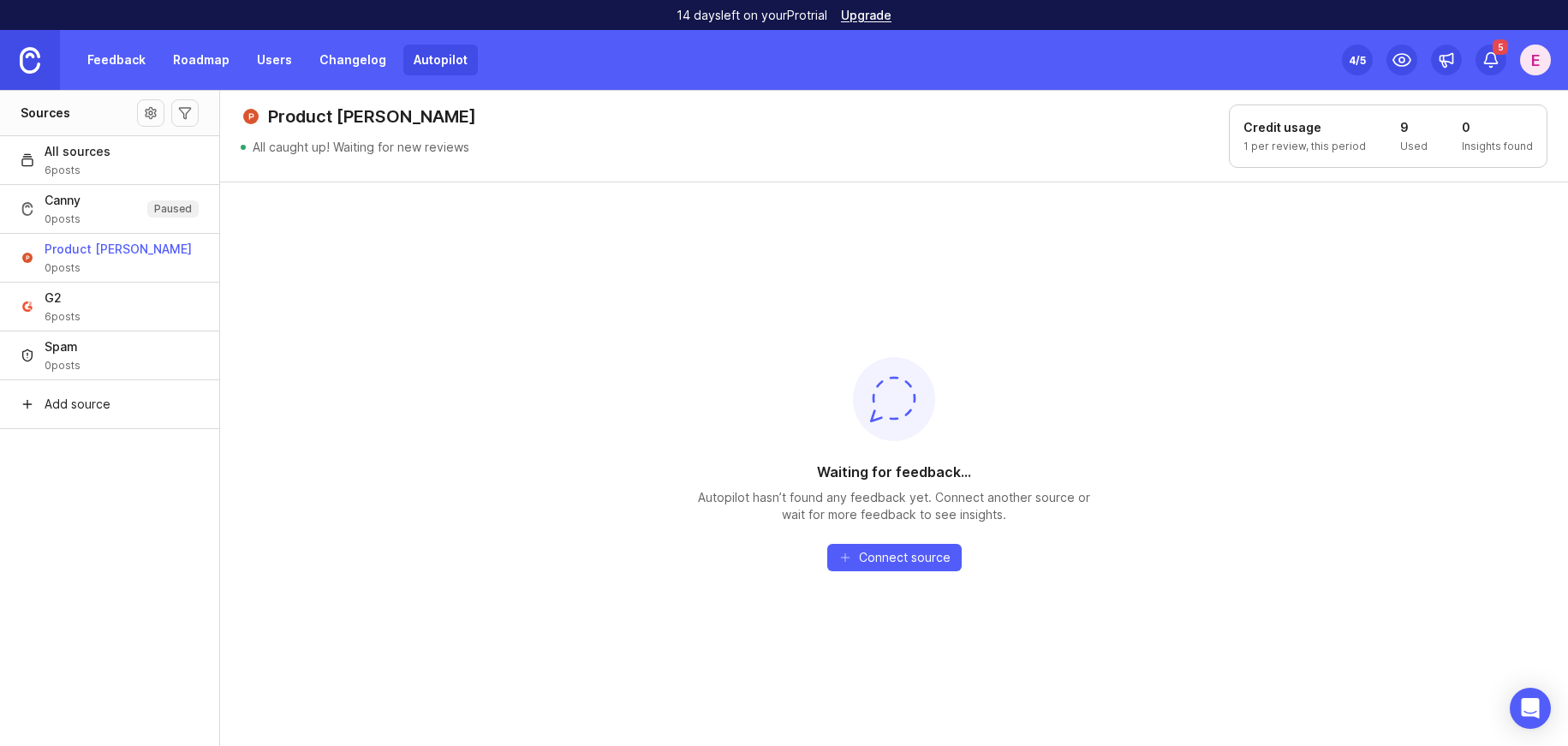 click at bounding box center (30, 60) 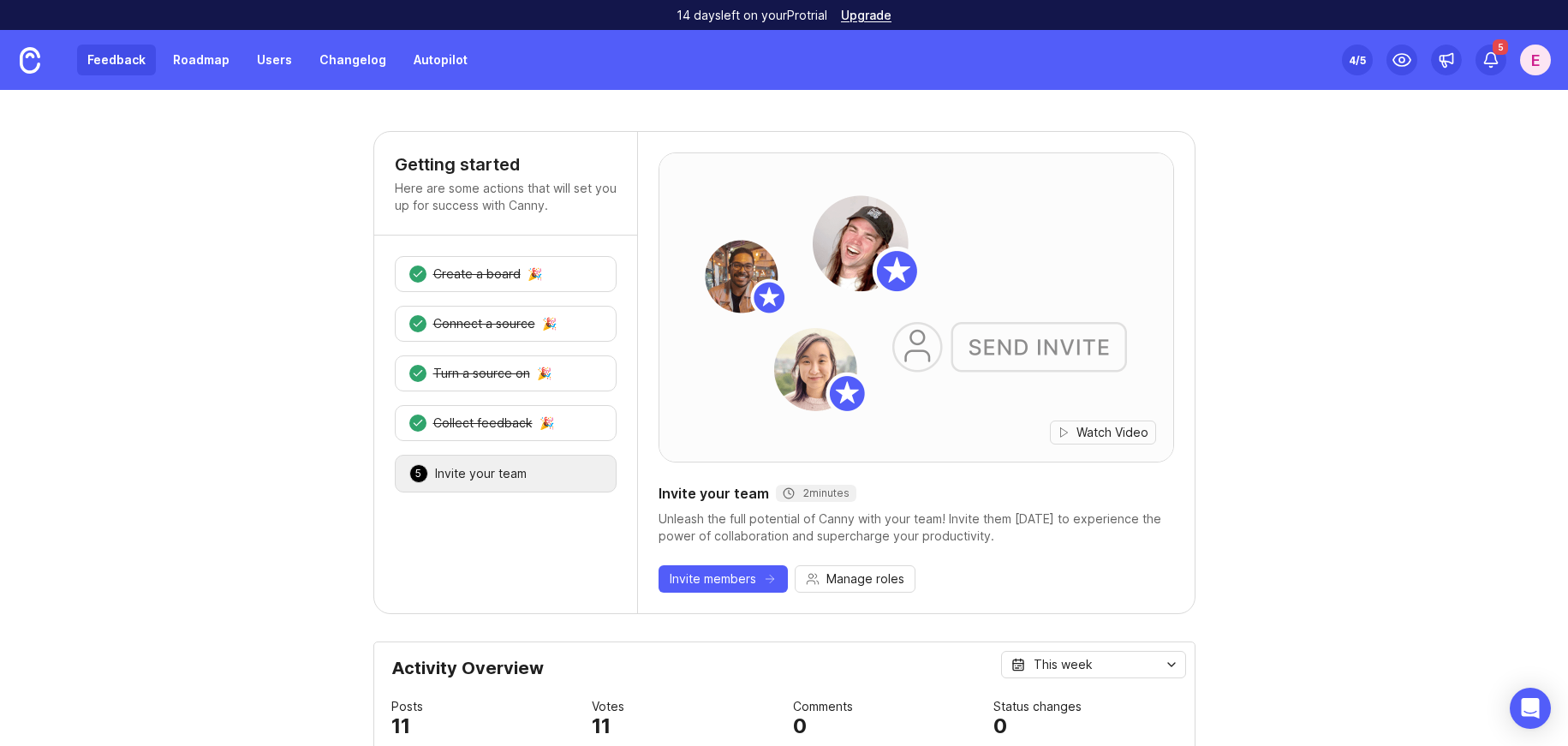 click on "Feedback" at bounding box center (116, 60) 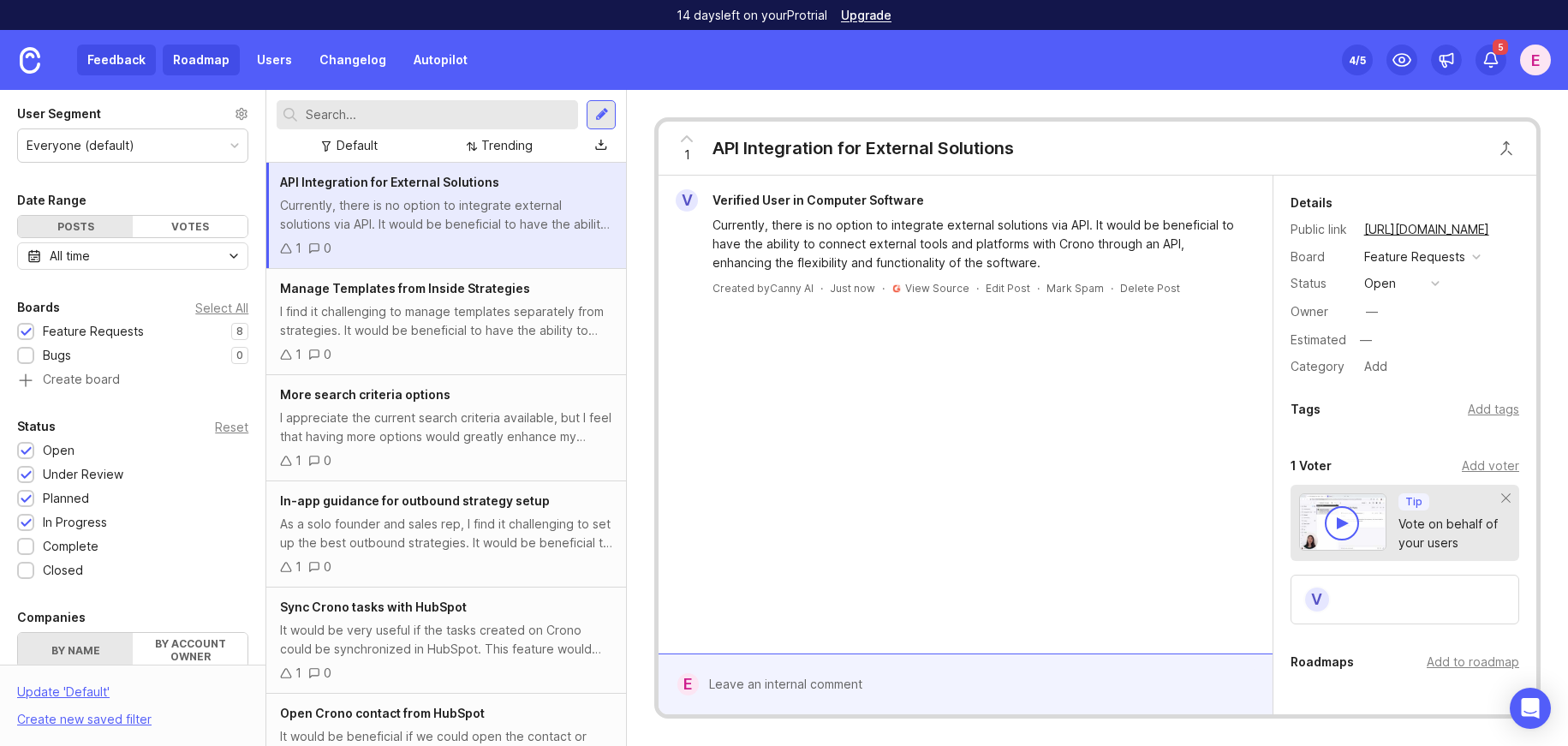 click on "Roadmap" at bounding box center [201, 60] 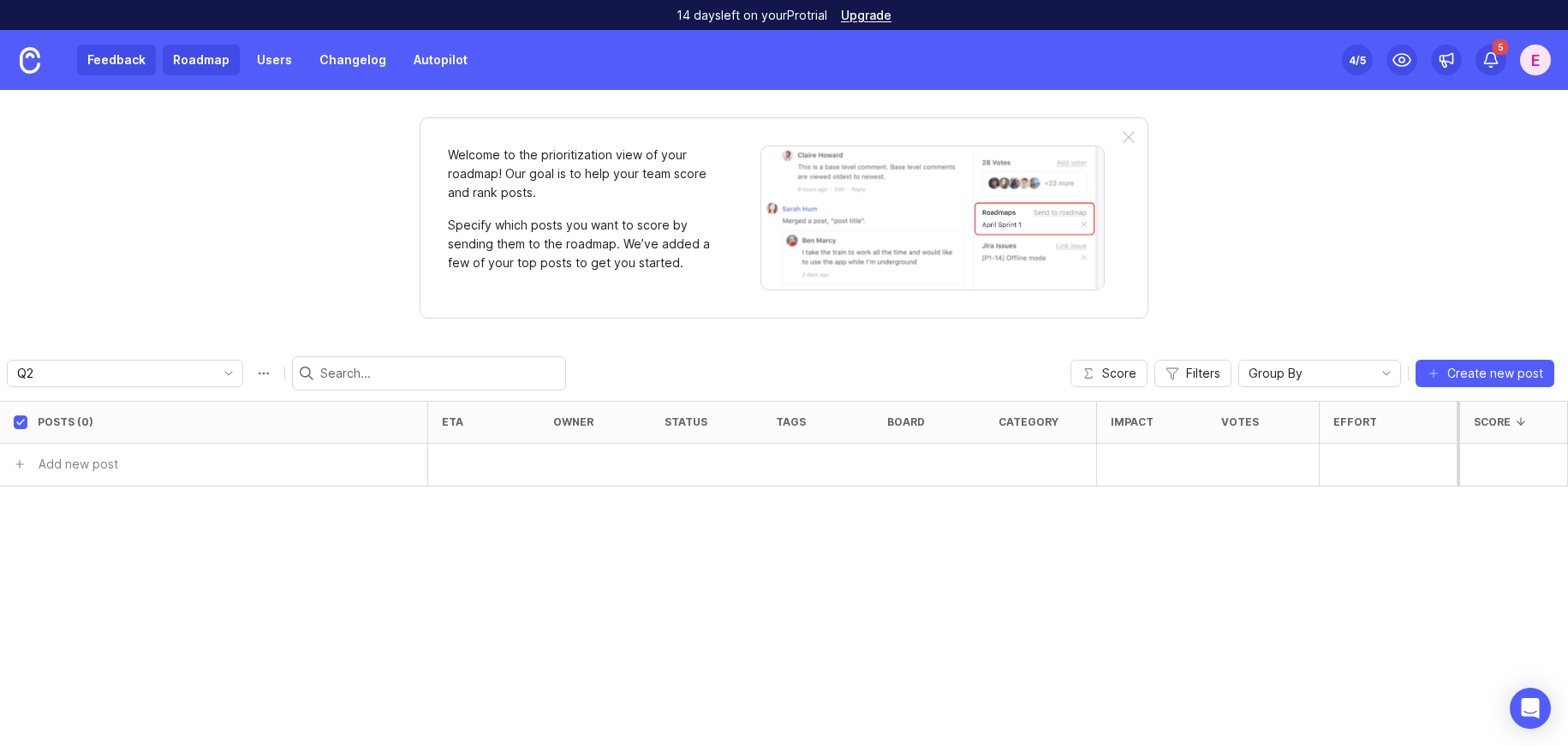 click on "Feedback" at bounding box center (116, 60) 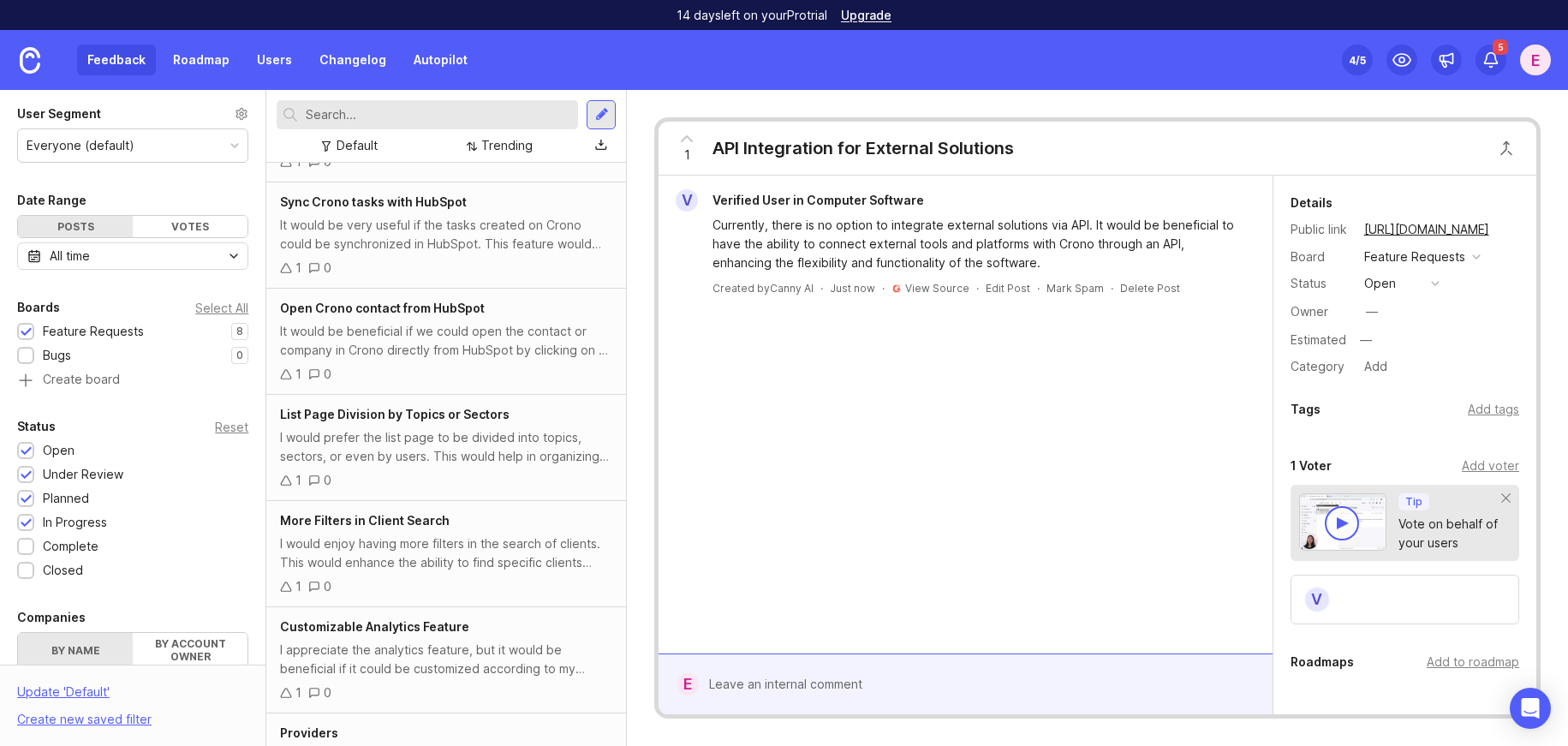 scroll, scrollTop: 523, scrollLeft: 0, axis: vertical 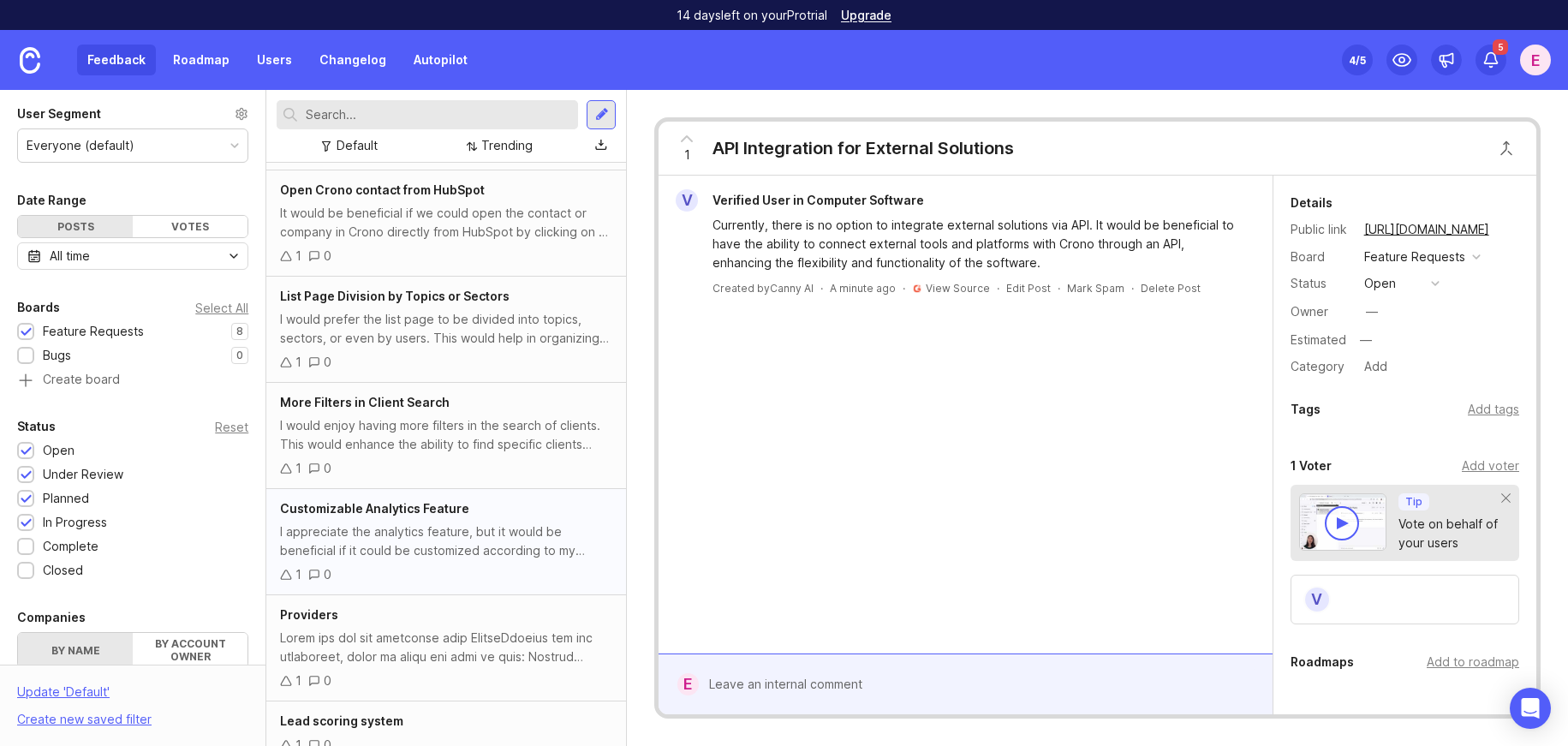 click on "I appreciate the analytics feature, but it would be beneficial if it could be customized according to my specific needs. This would allow for more tailored insights and better decision-making." at bounding box center (446, 541) 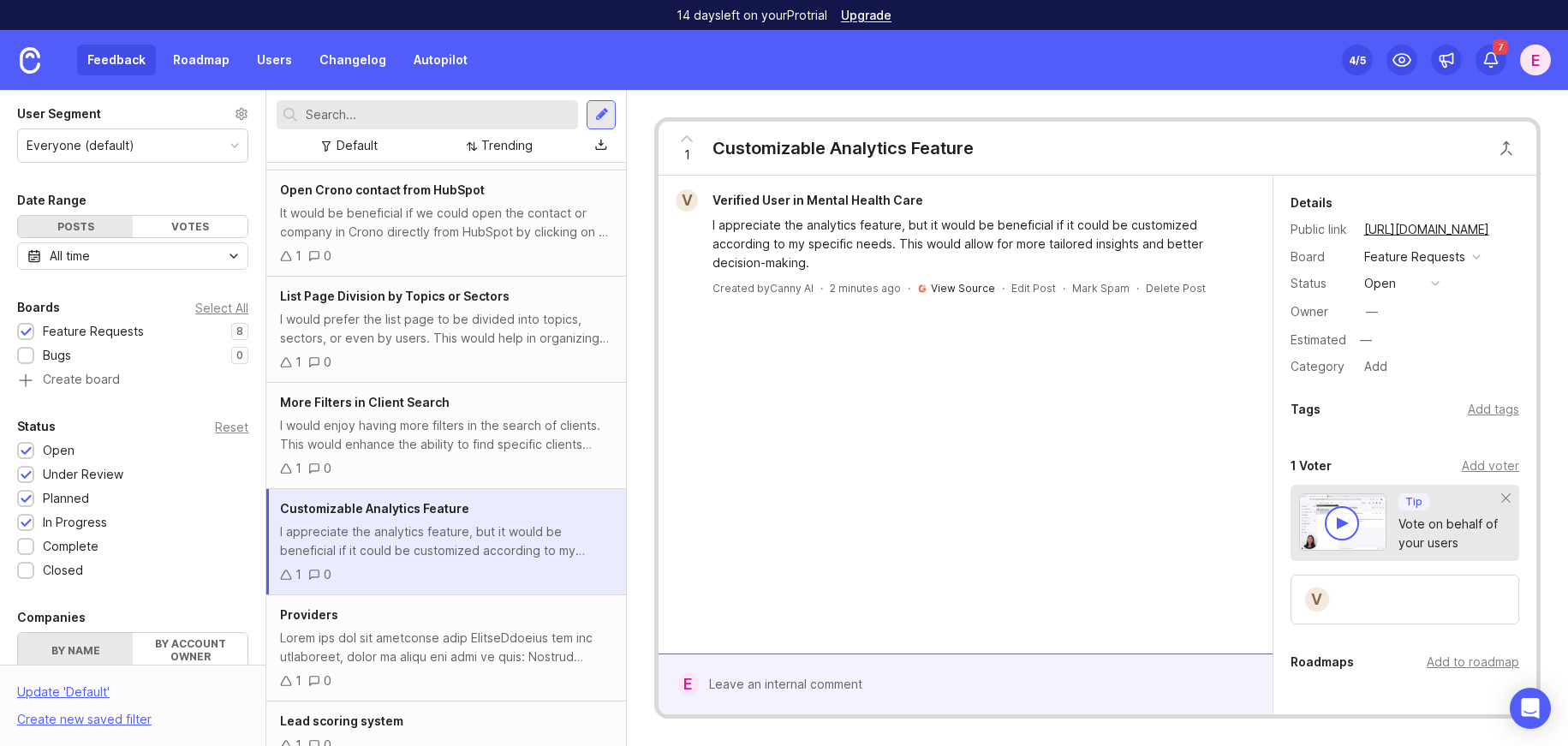 click on "View Source" at bounding box center [963, 288] 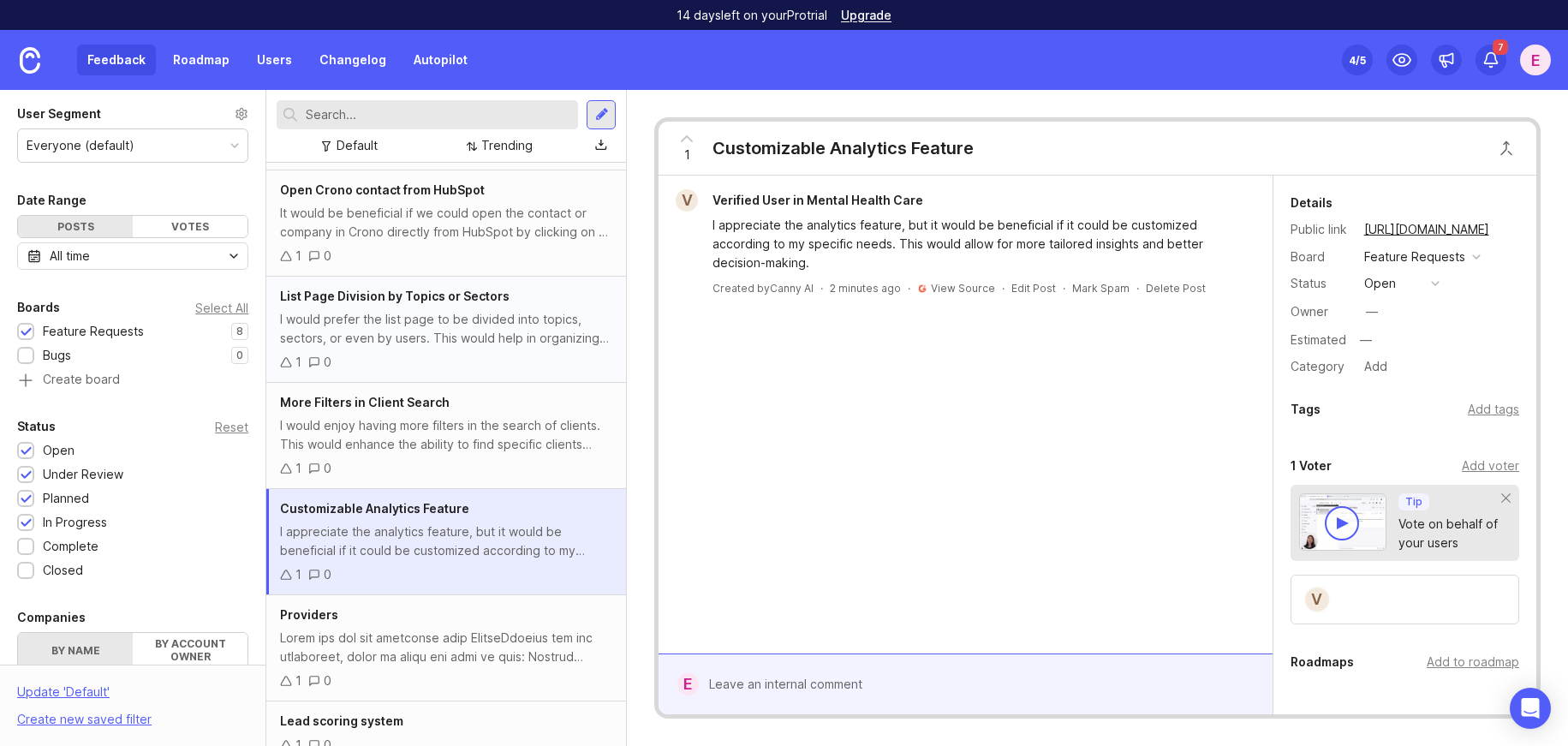 click on "I would prefer the list page to be divided into topics, sectors, or even by users. This would help in organizing and accessing information more efficiently, making the tool even more intuitive and user-friendly." at bounding box center (446, 329) 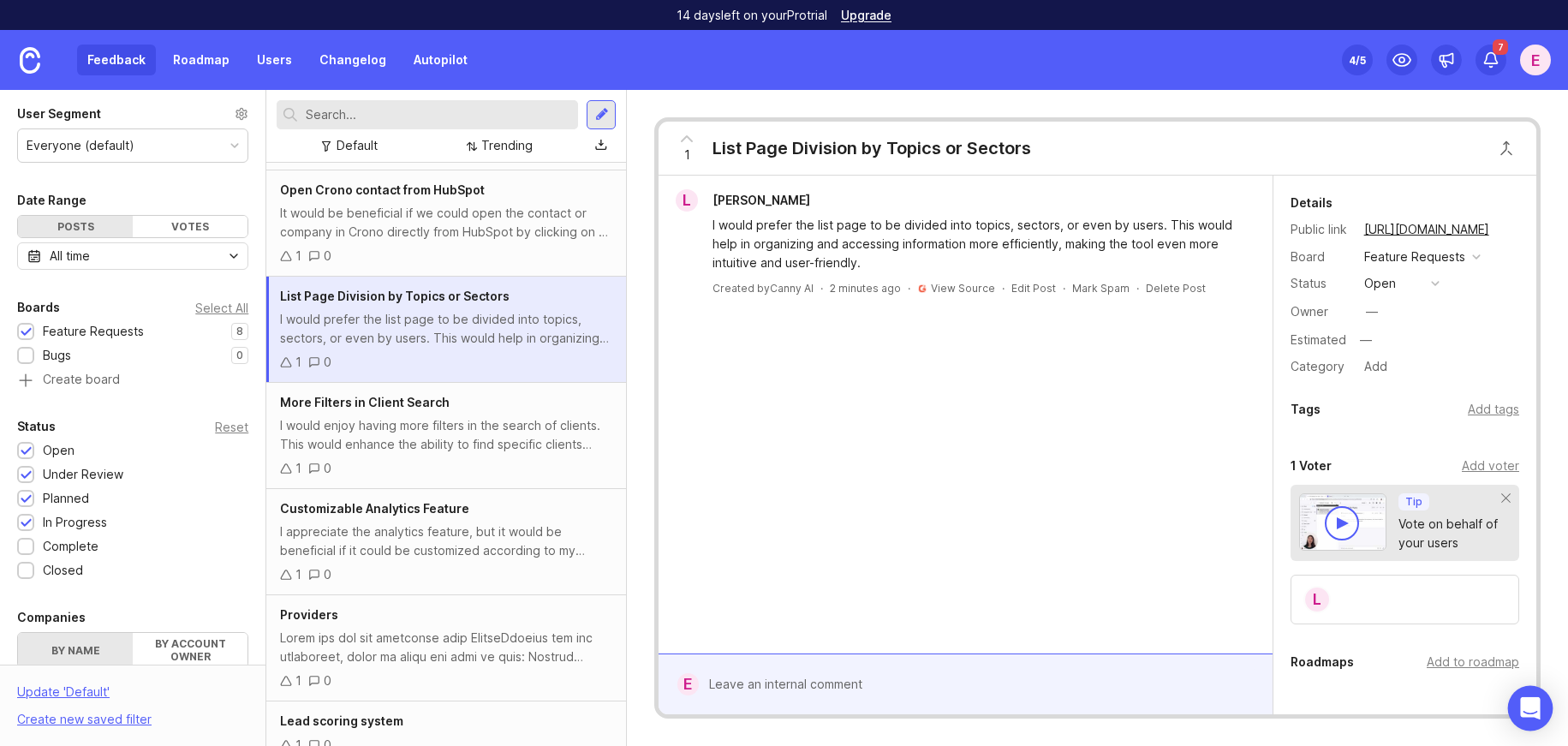 click 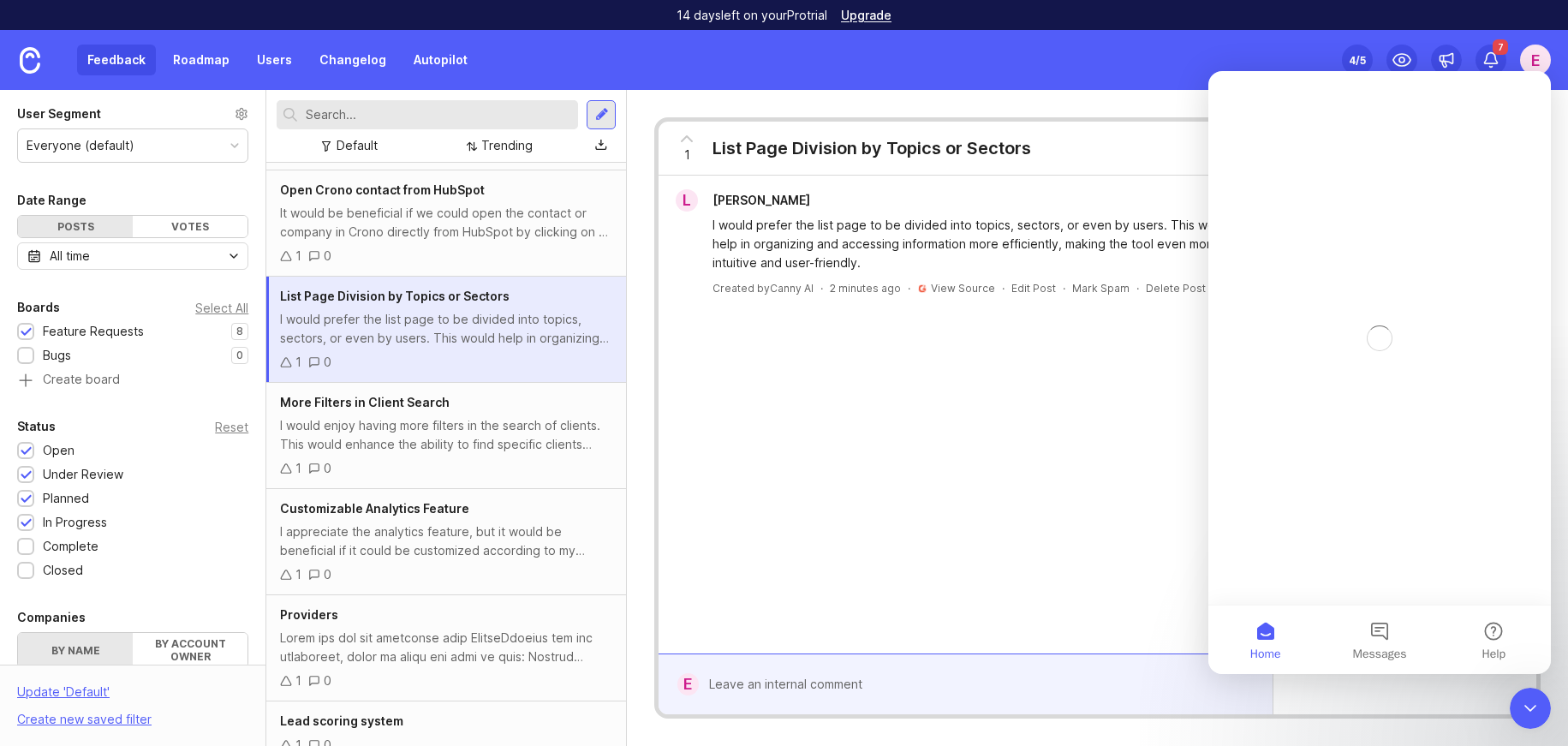 scroll, scrollTop: 0, scrollLeft: 0, axis: both 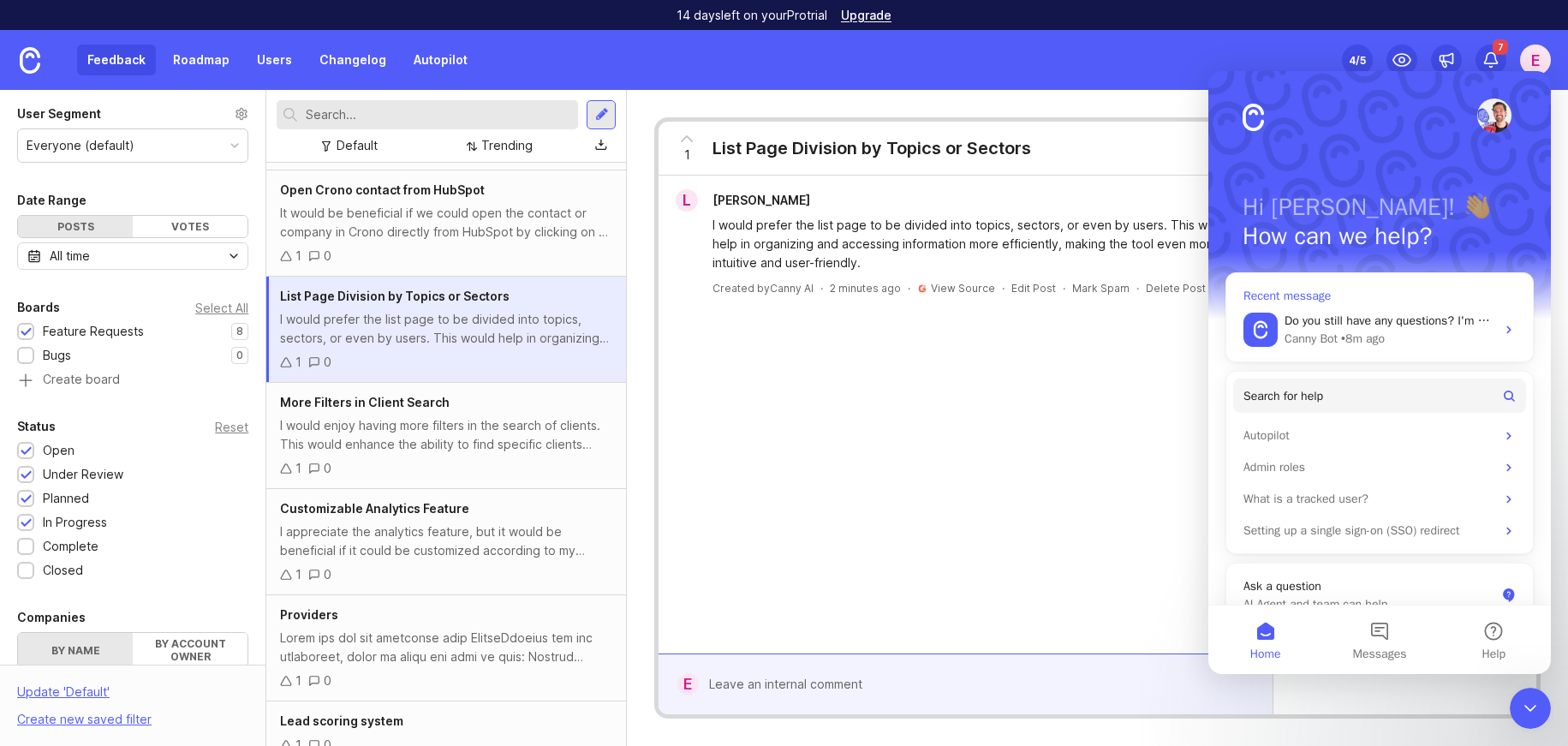 click on "Canny Bot" at bounding box center [1311, 338] 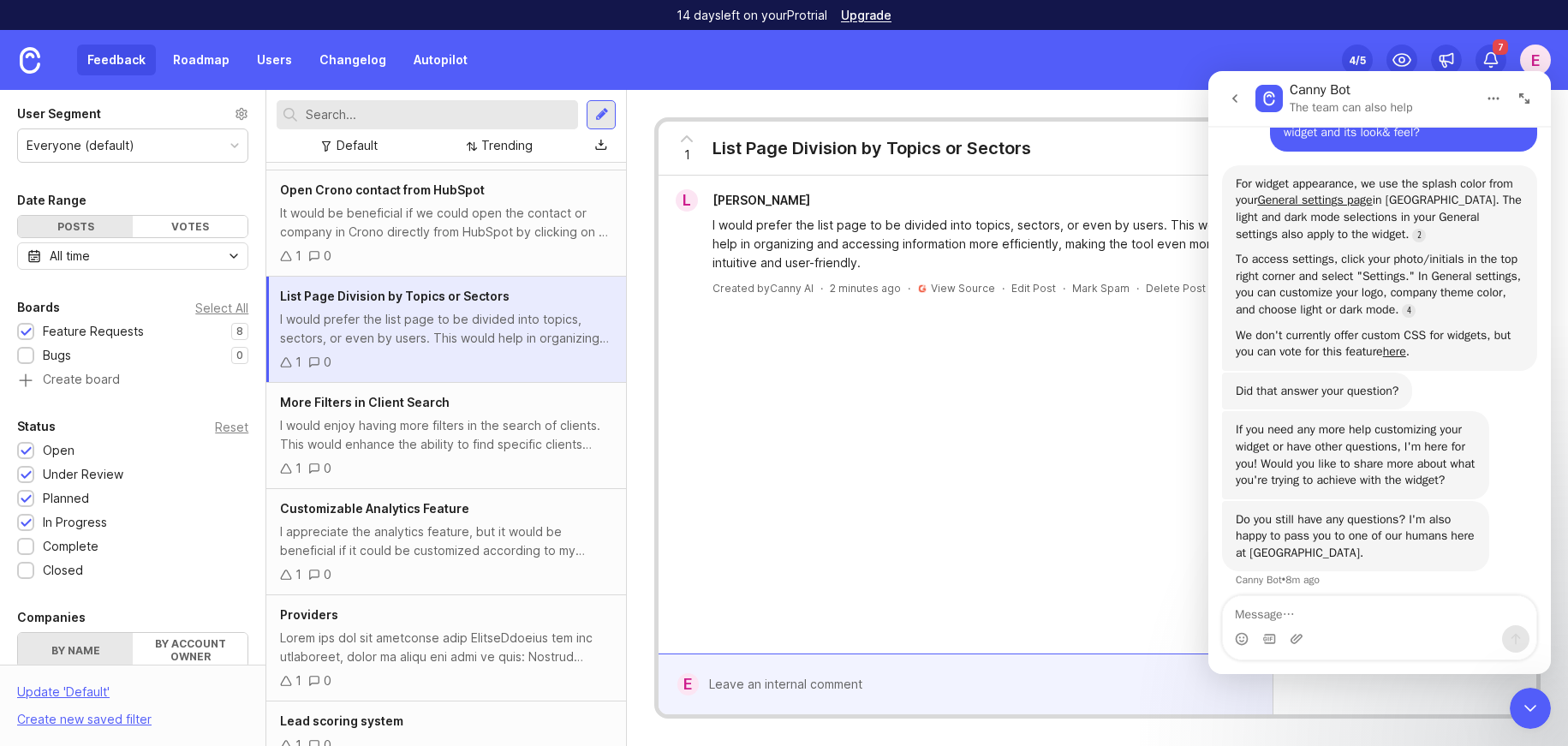 scroll, scrollTop: 982, scrollLeft: 0, axis: vertical 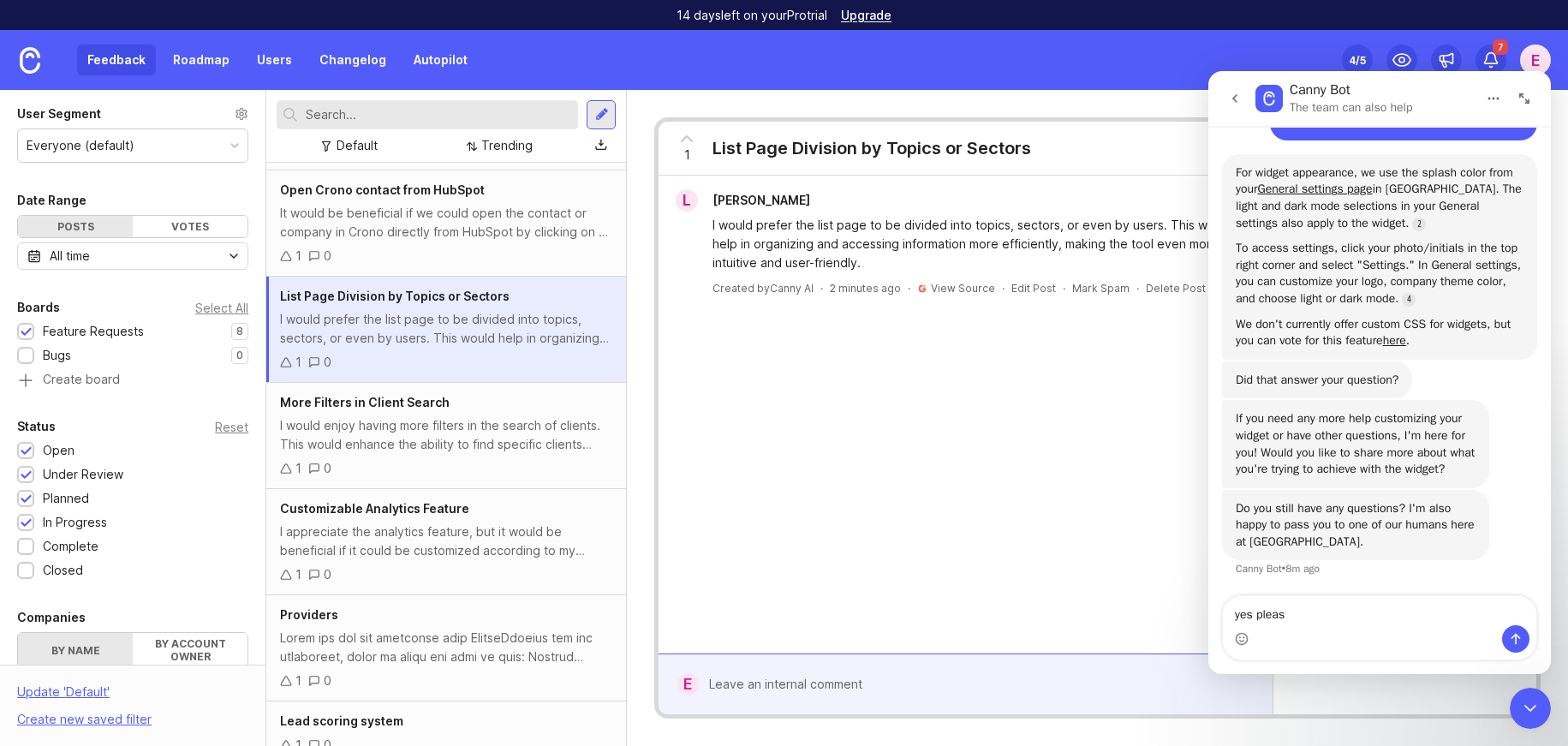 type on "yes please" 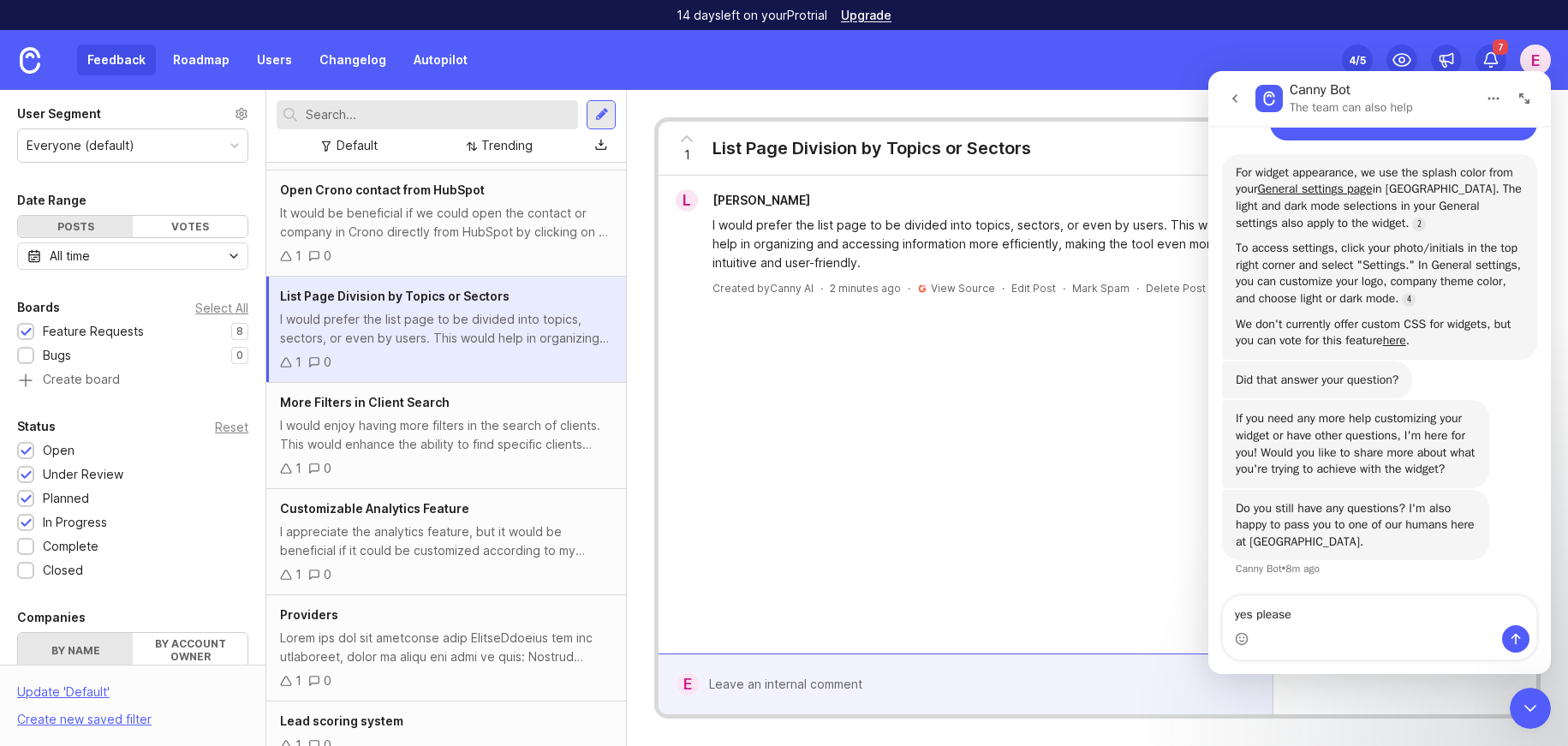 type 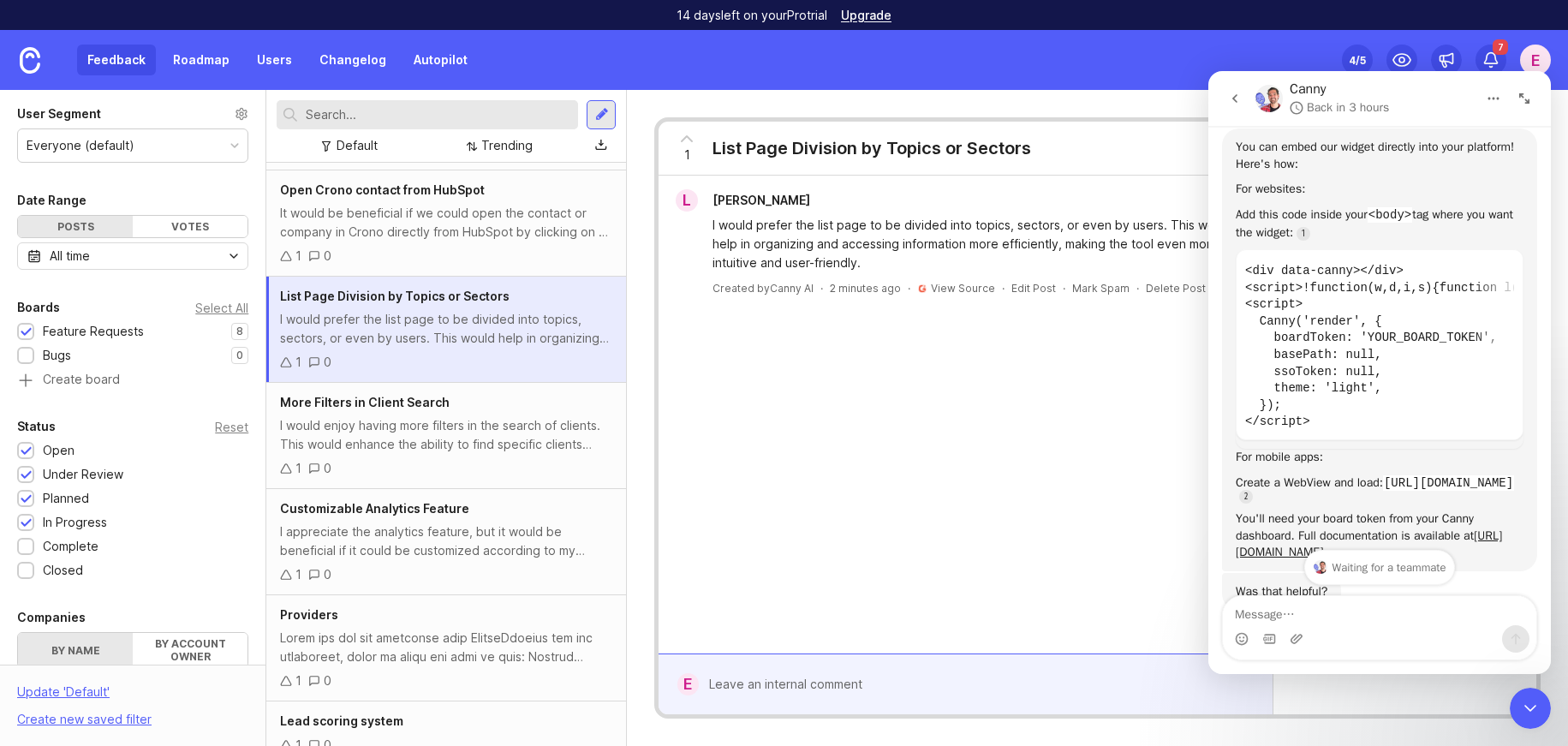 scroll, scrollTop: 340, scrollLeft: 0, axis: vertical 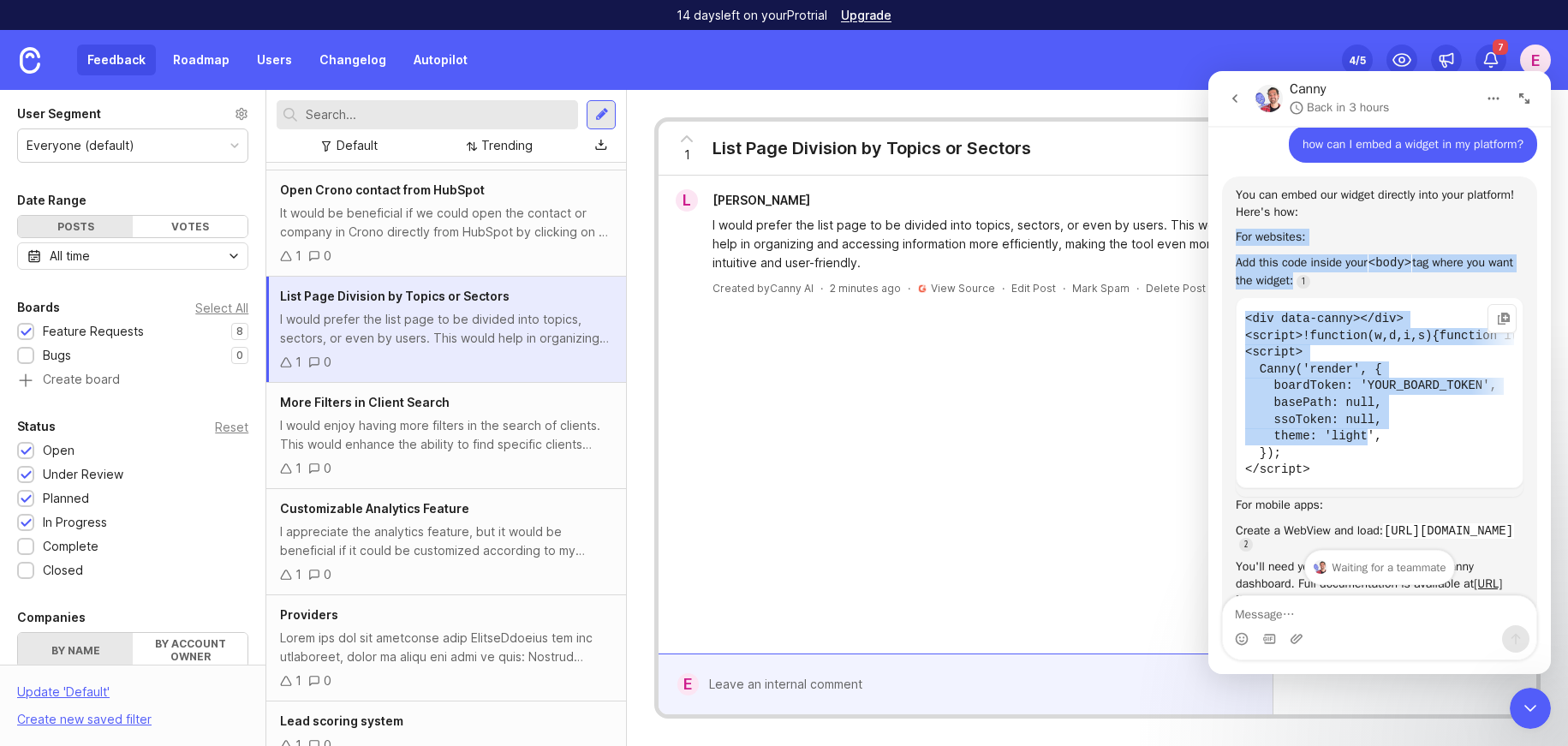 drag, startPoint x: 1237, startPoint y: 253, endPoint x: 1334, endPoint y: 486, distance: 252.3846 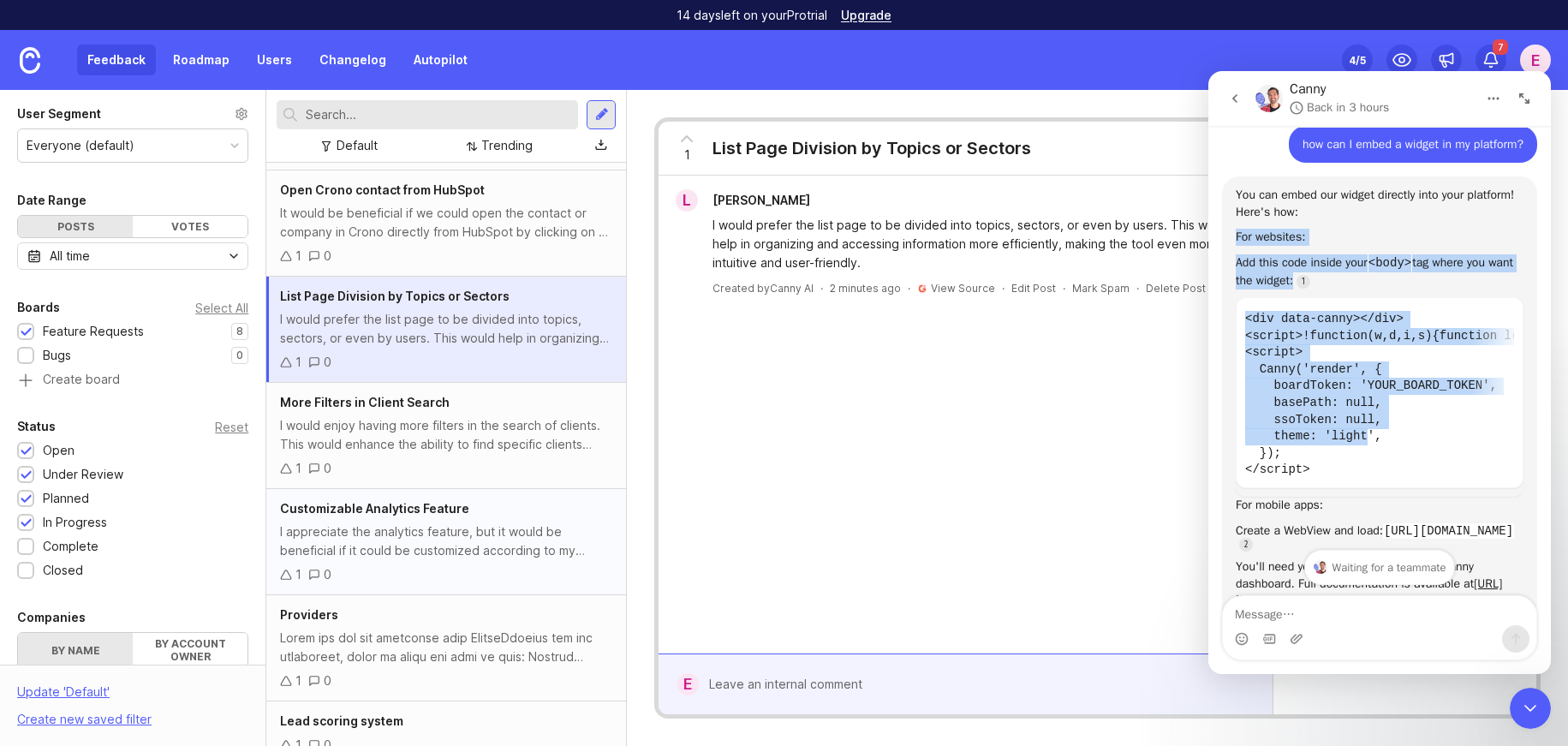 scroll, scrollTop: 543, scrollLeft: 0, axis: vertical 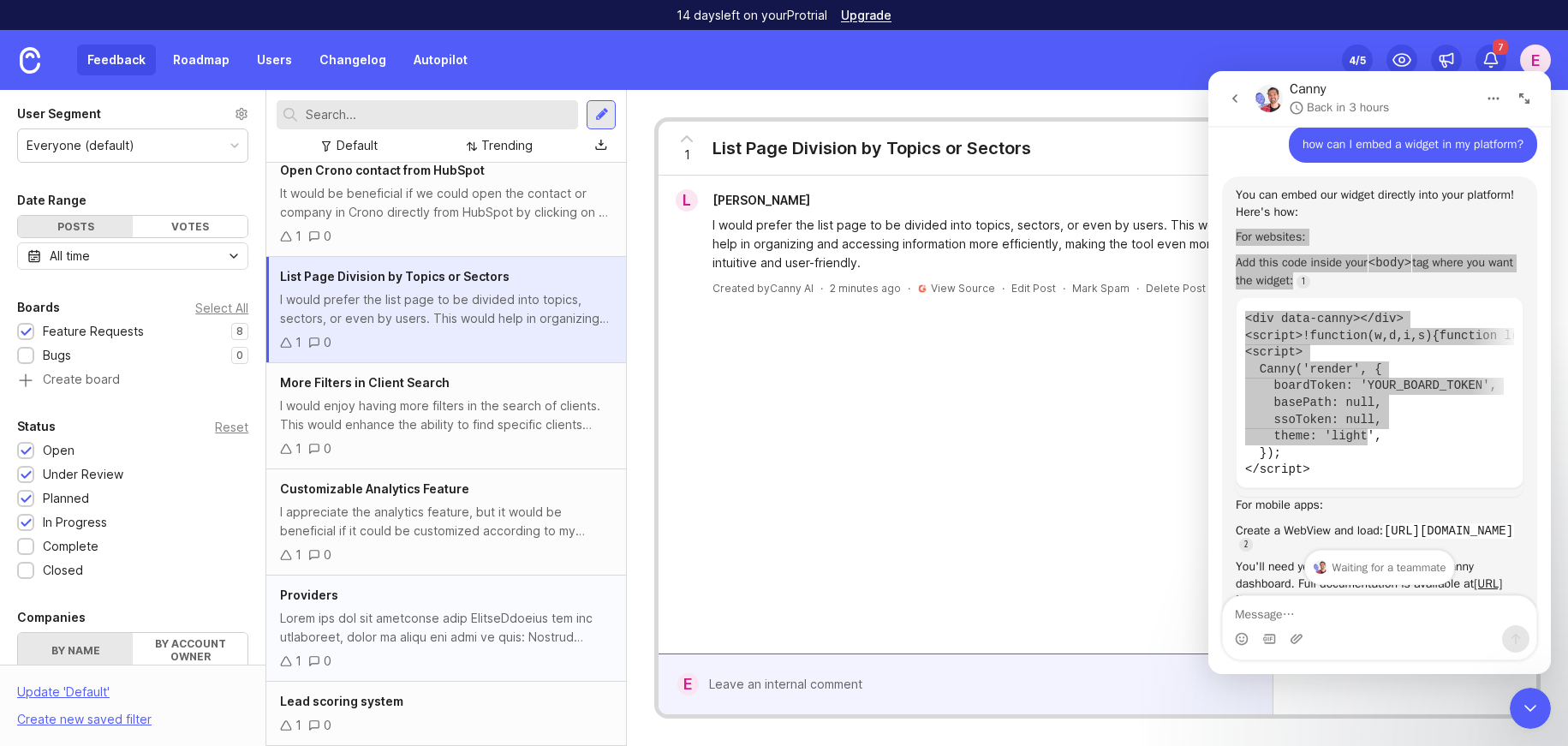 click at bounding box center (446, 628) 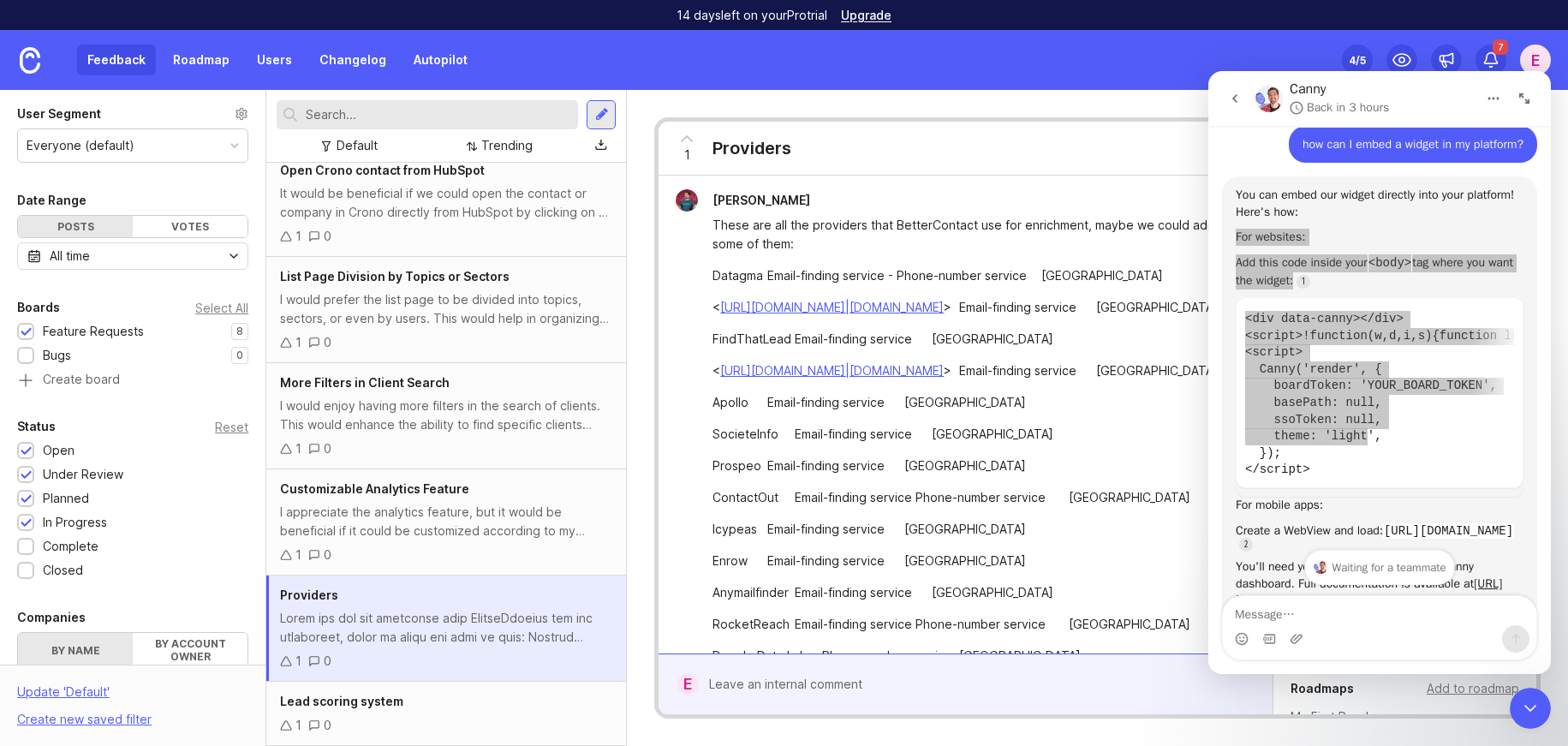 click 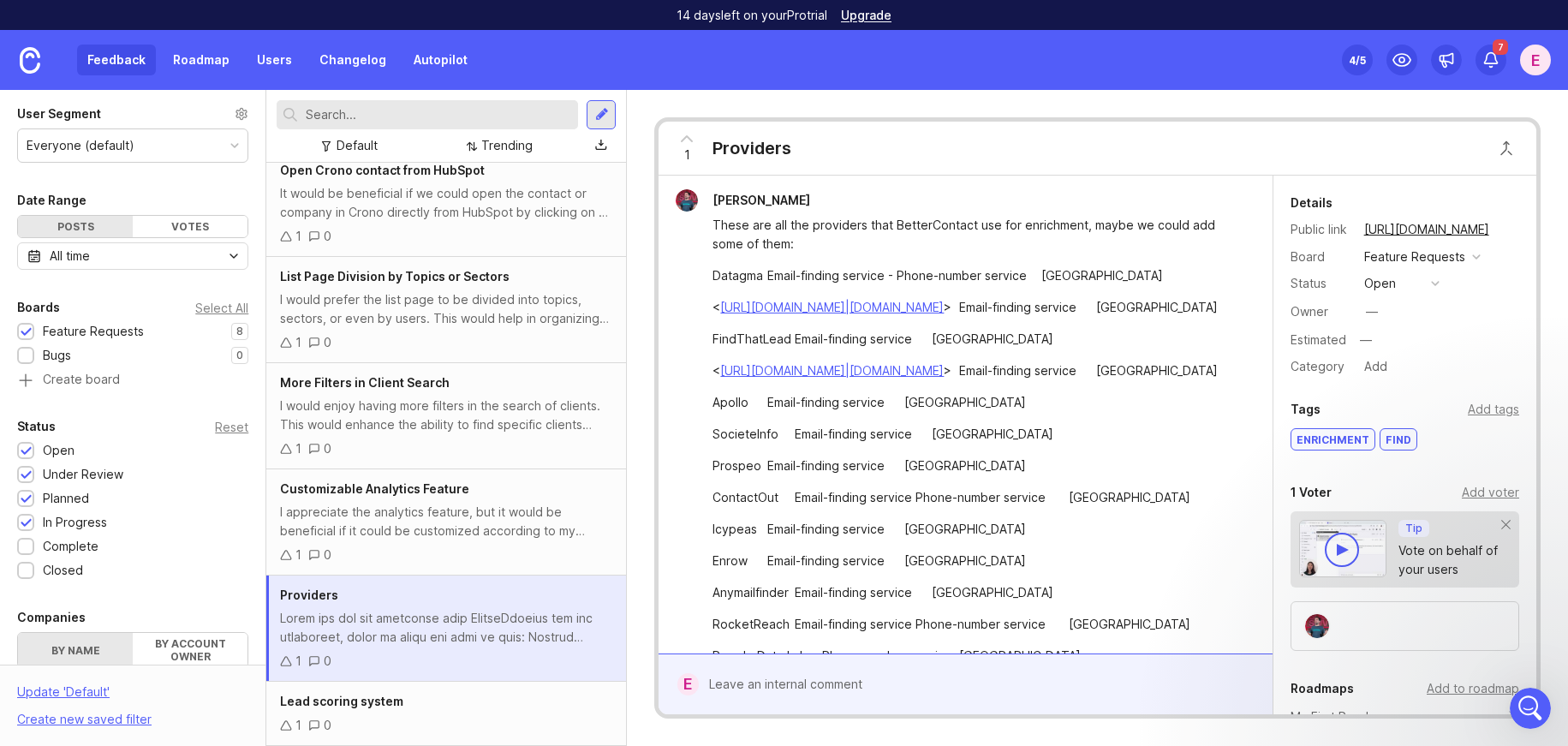 scroll, scrollTop: 0, scrollLeft: 0, axis: both 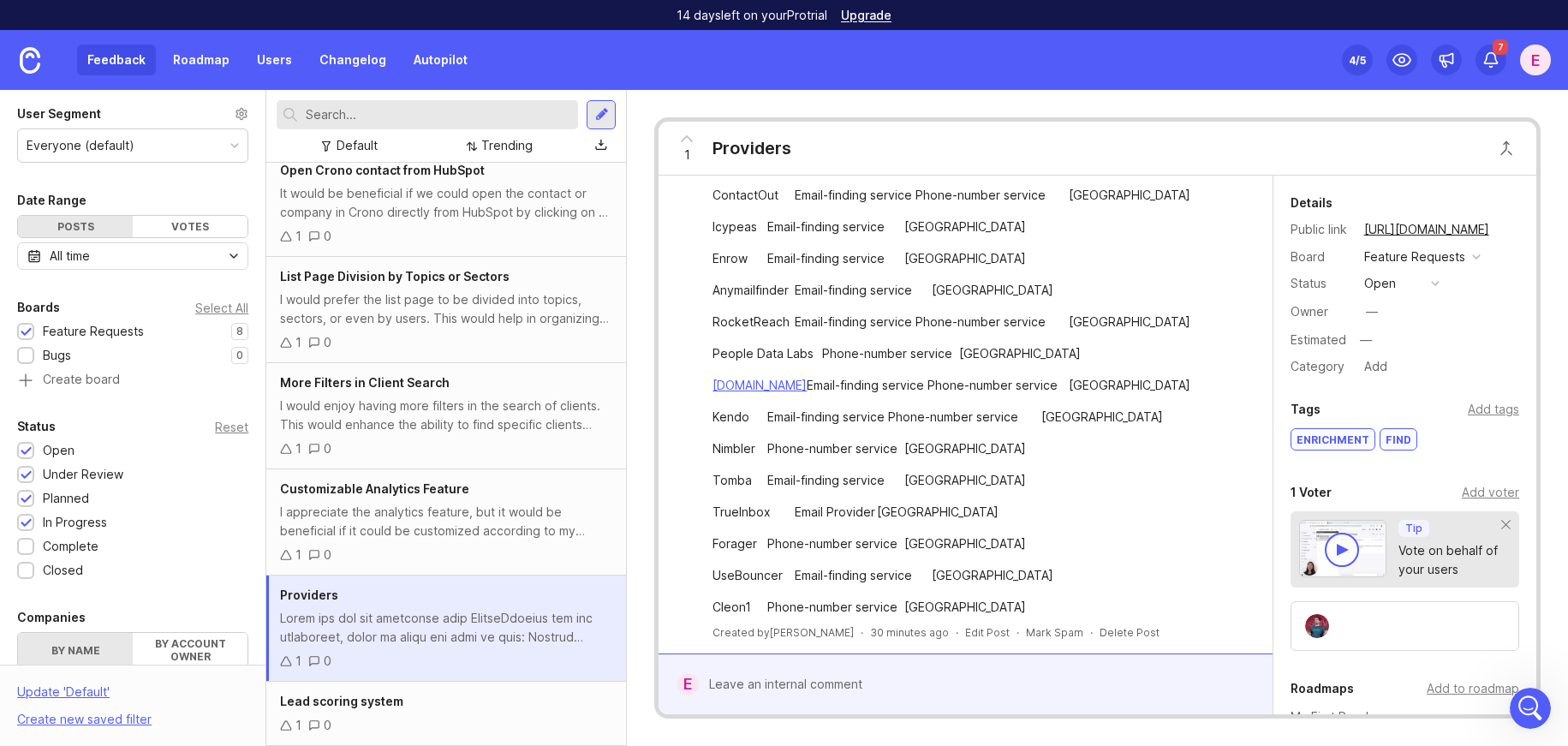 click at bounding box center (977, 684) 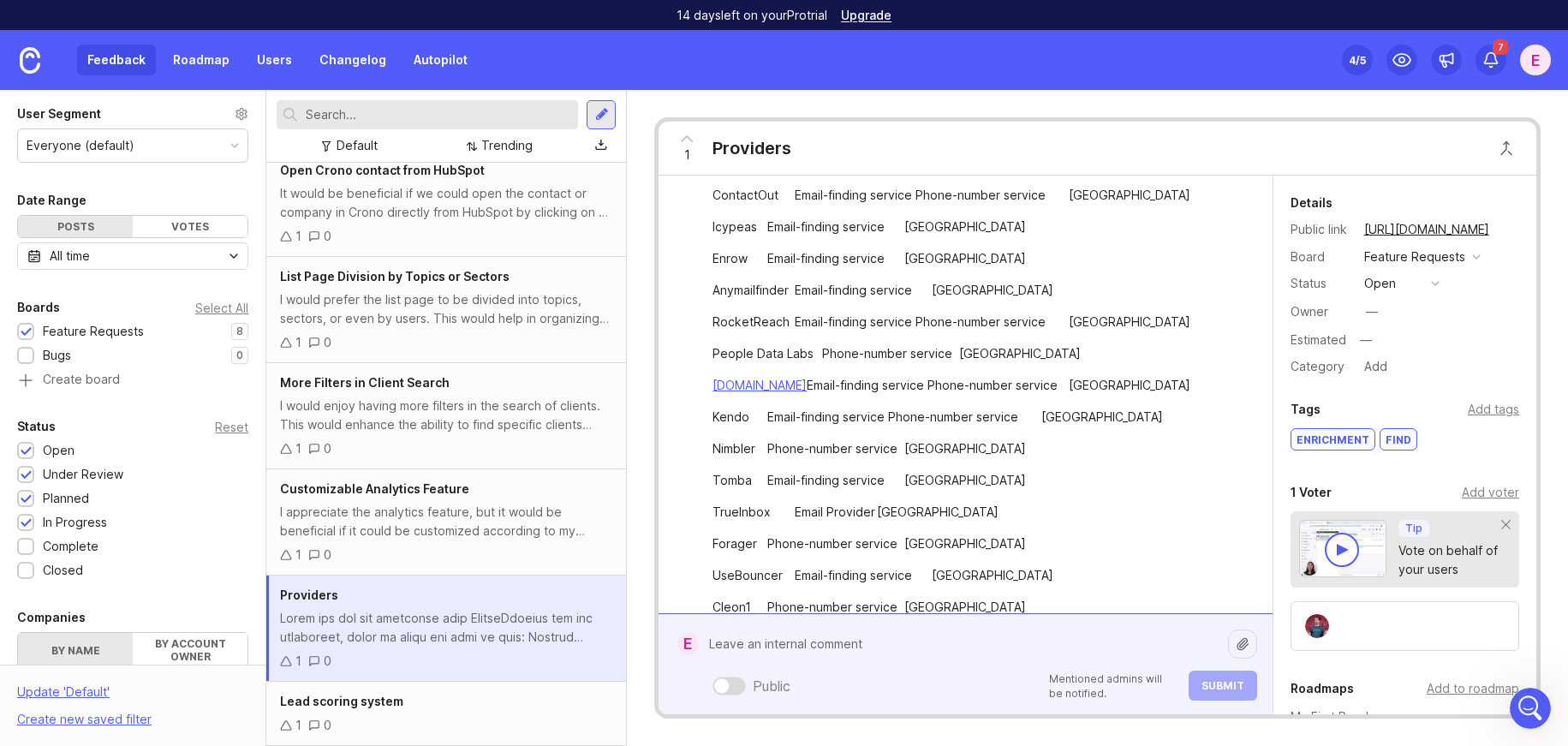 click at bounding box center [730, 685] 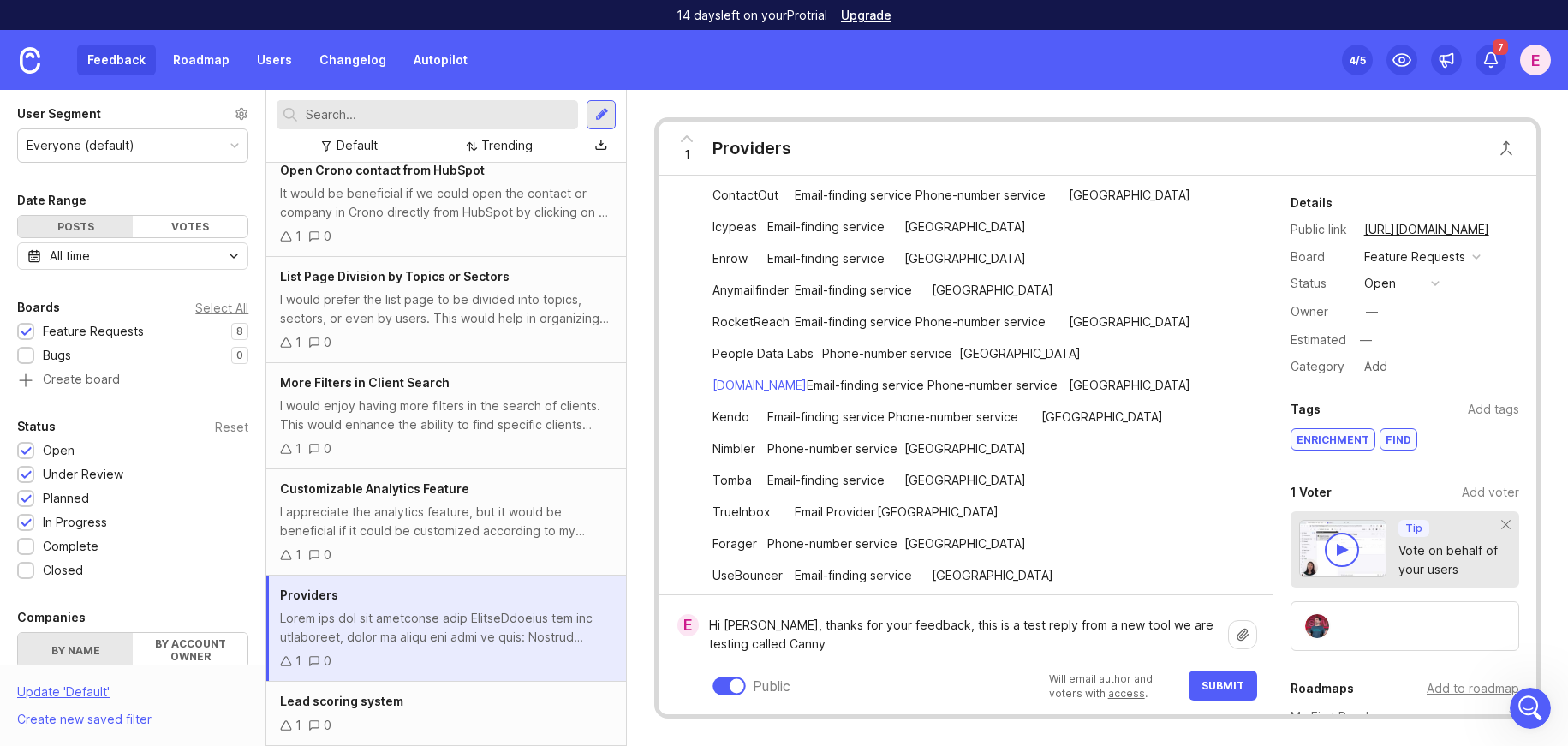 type on "Hi Lorenzo, thanks for your feedback, this is a test reply from a new tool we are testing called Canny" 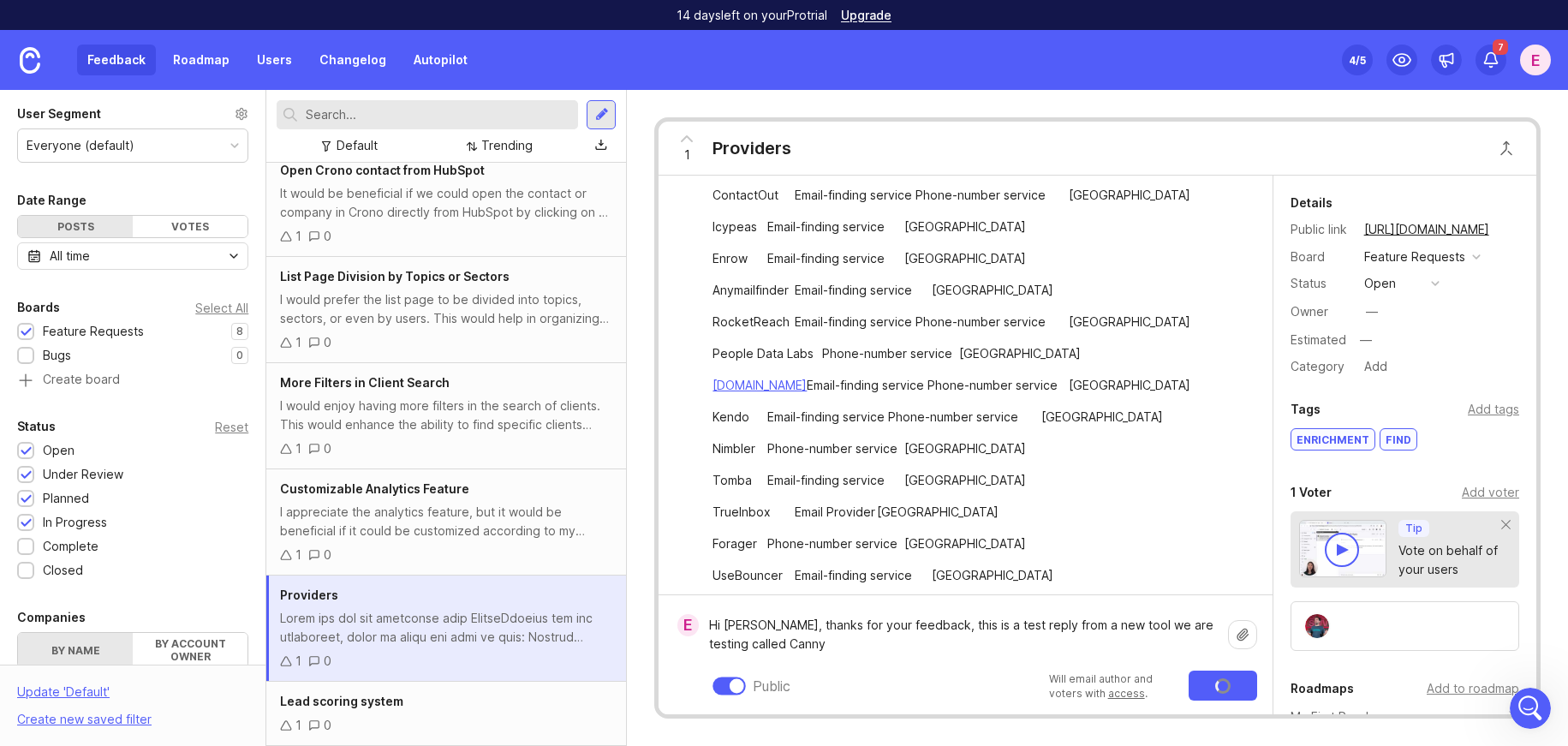 type 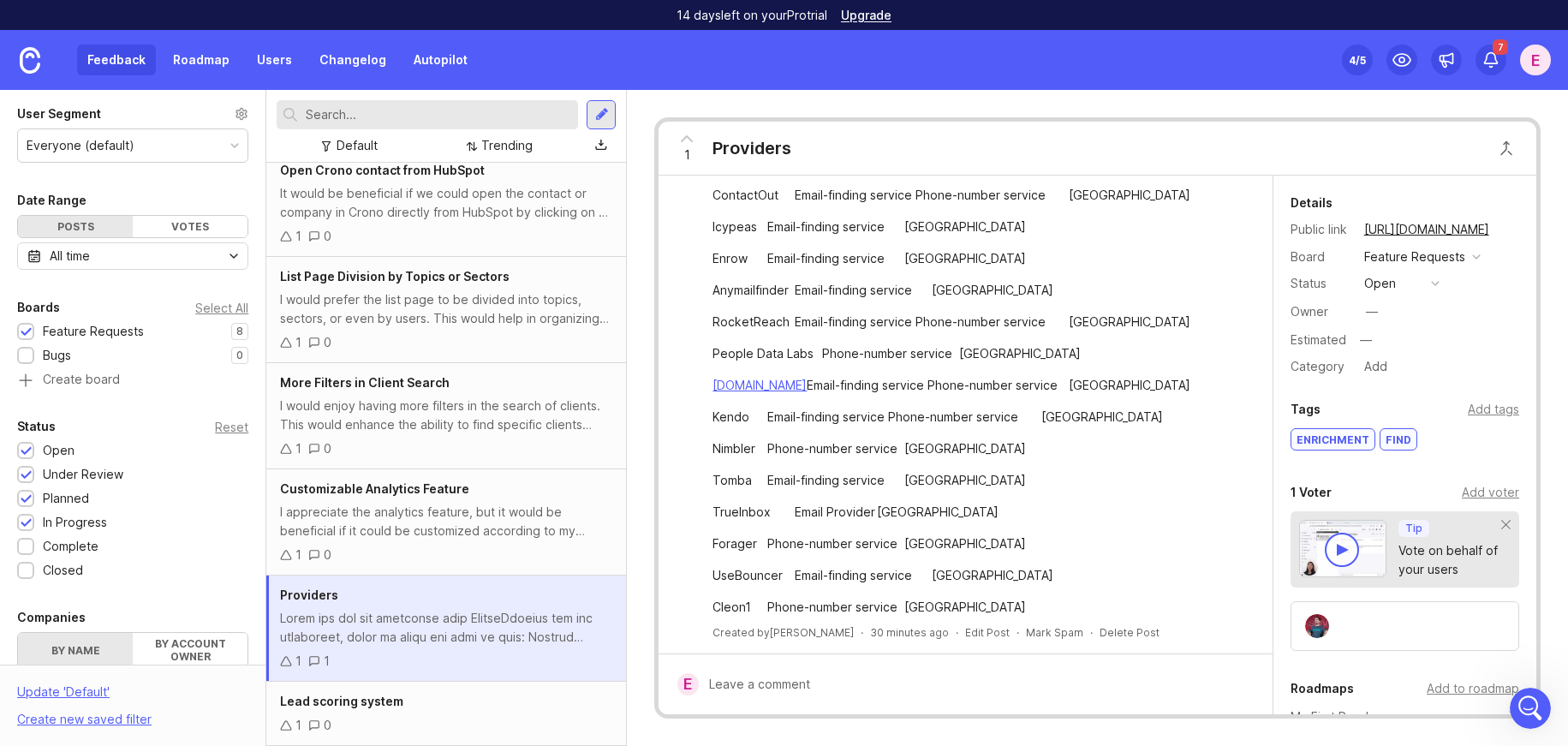 scroll, scrollTop: 476, scrollLeft: 0, axis: vertical 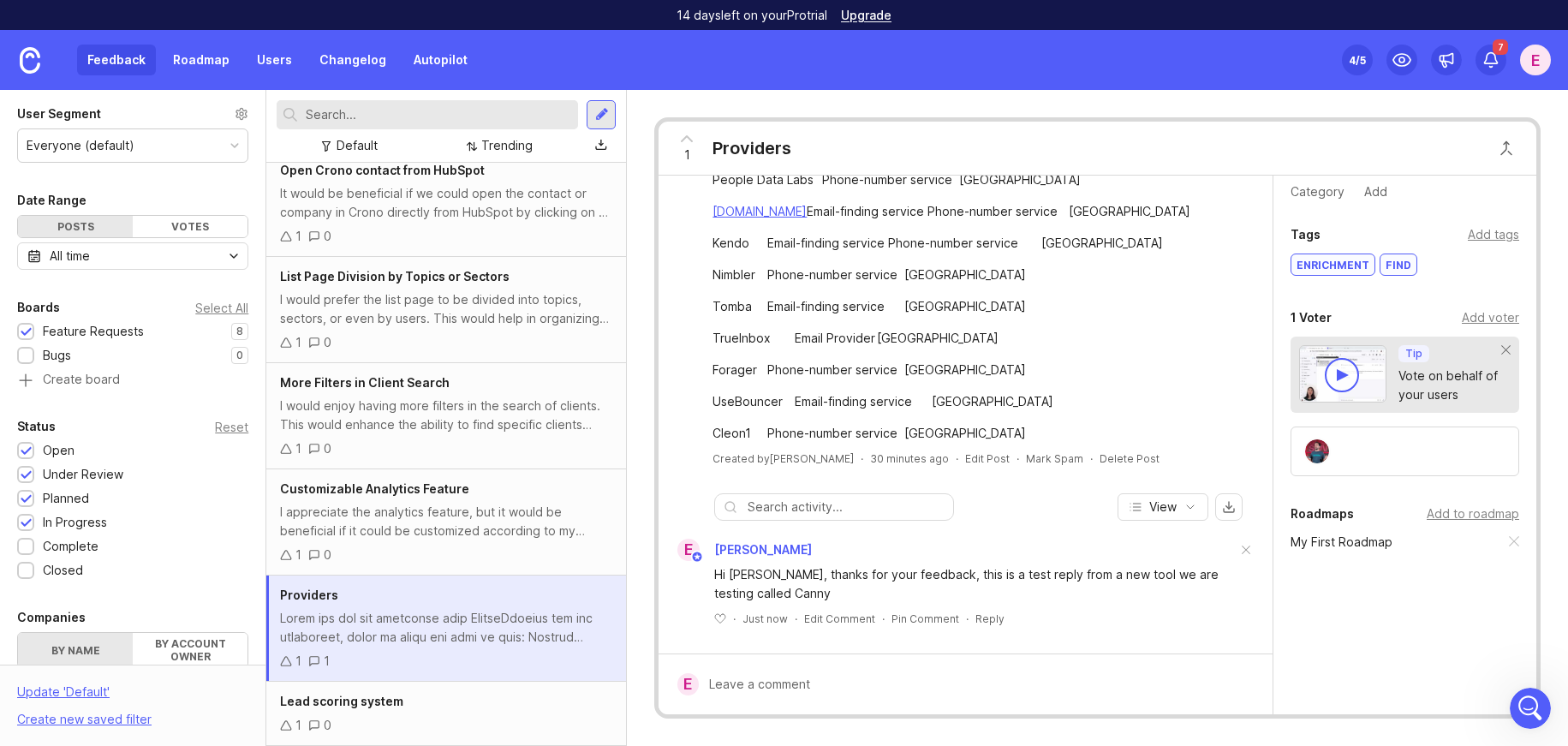 click on "My First Roadmap" at bounding box center [1341, 542] 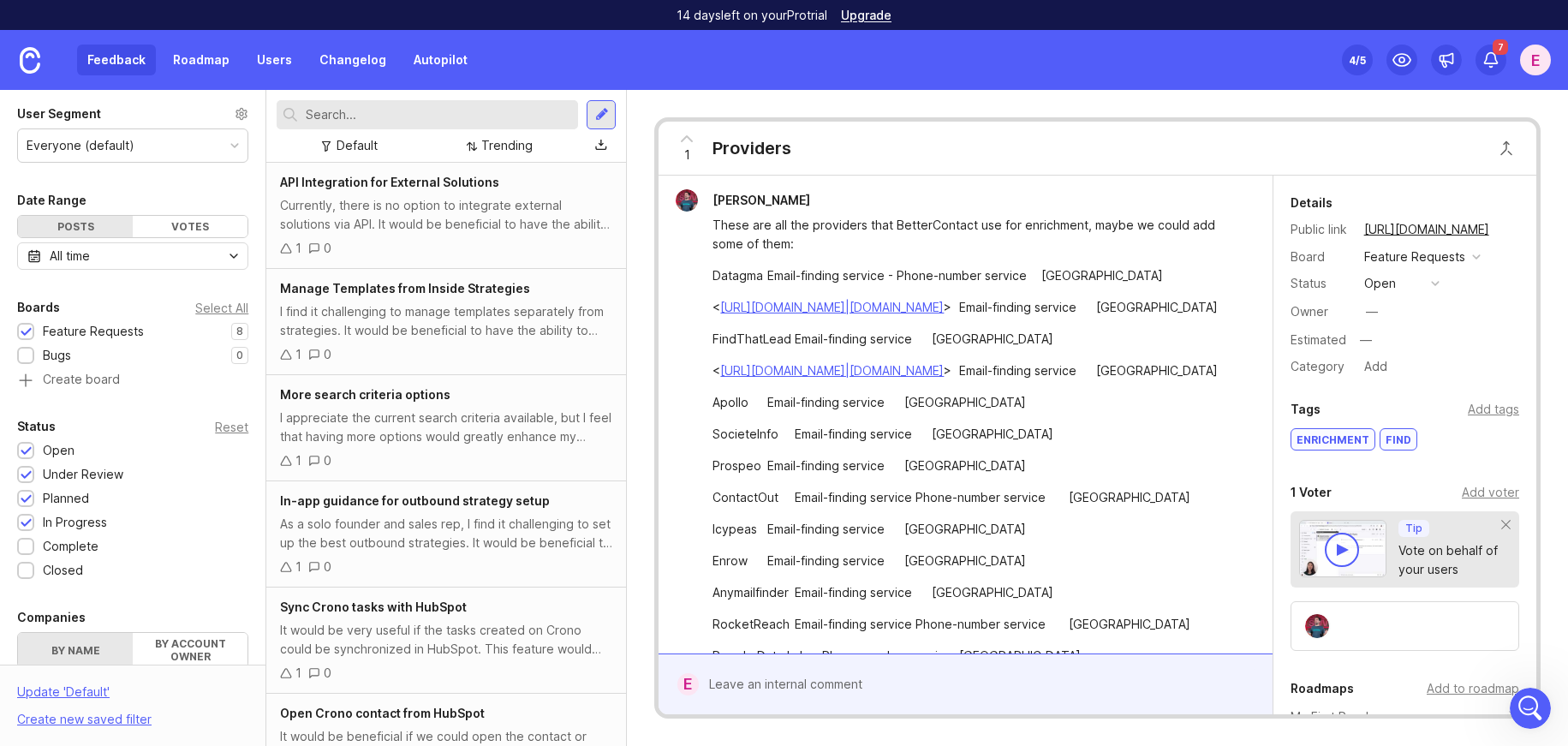 scroll, scrollTop: 479, scrollLeft: 0, axis: vertical 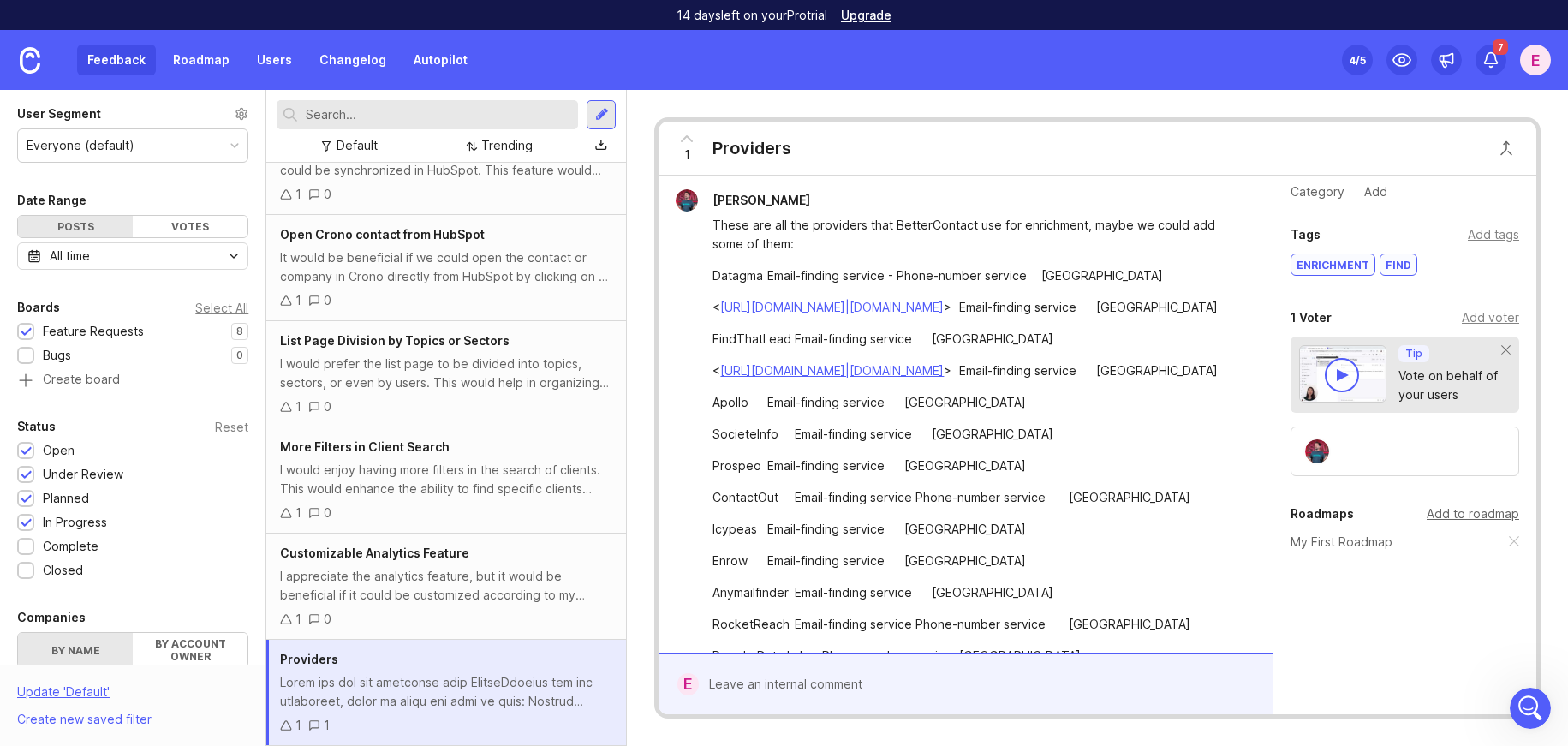 click on "Add to roadmap" at bounding box center (1473, 514) 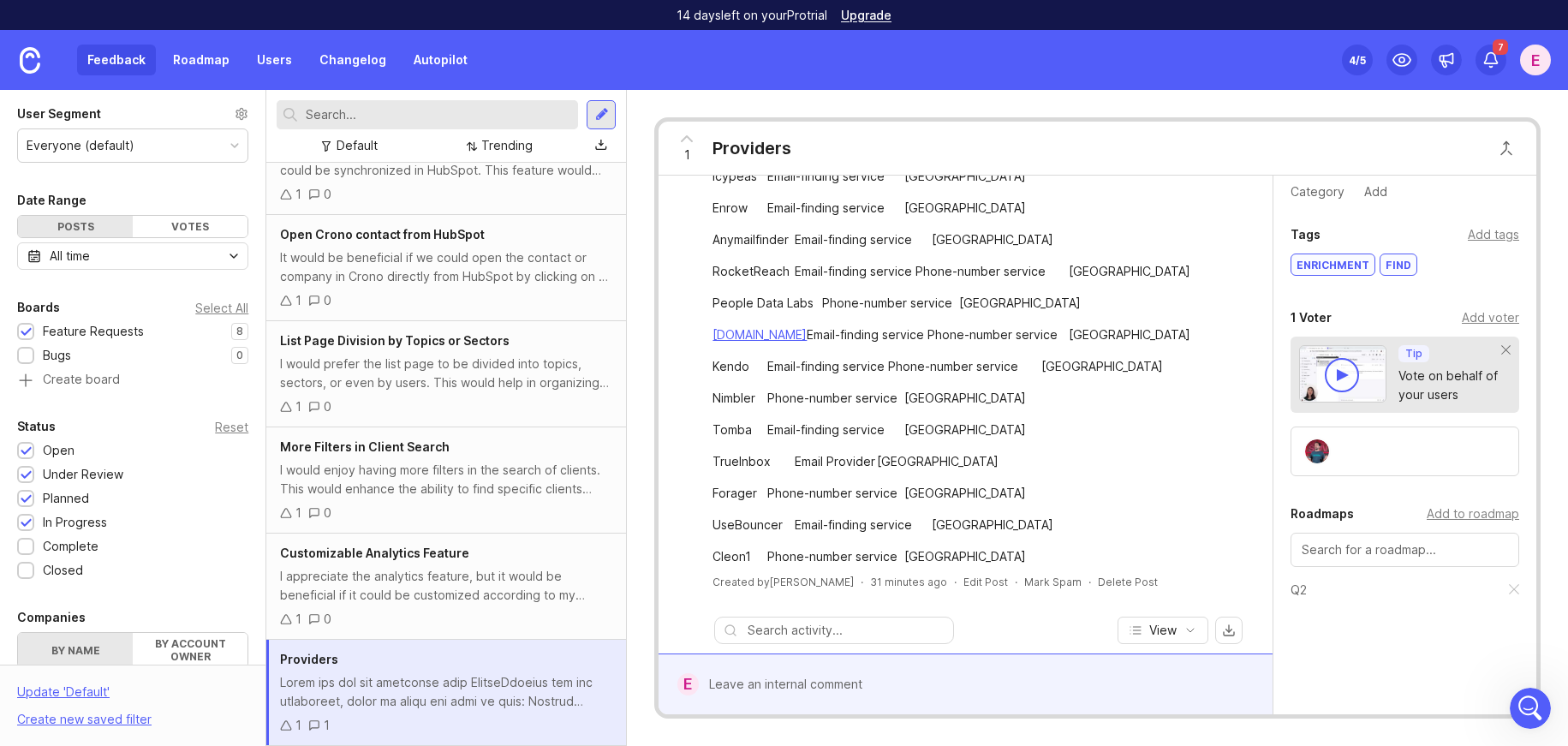 scroll, scrollTop: 476, scrollLeft: 0, axis: vertical 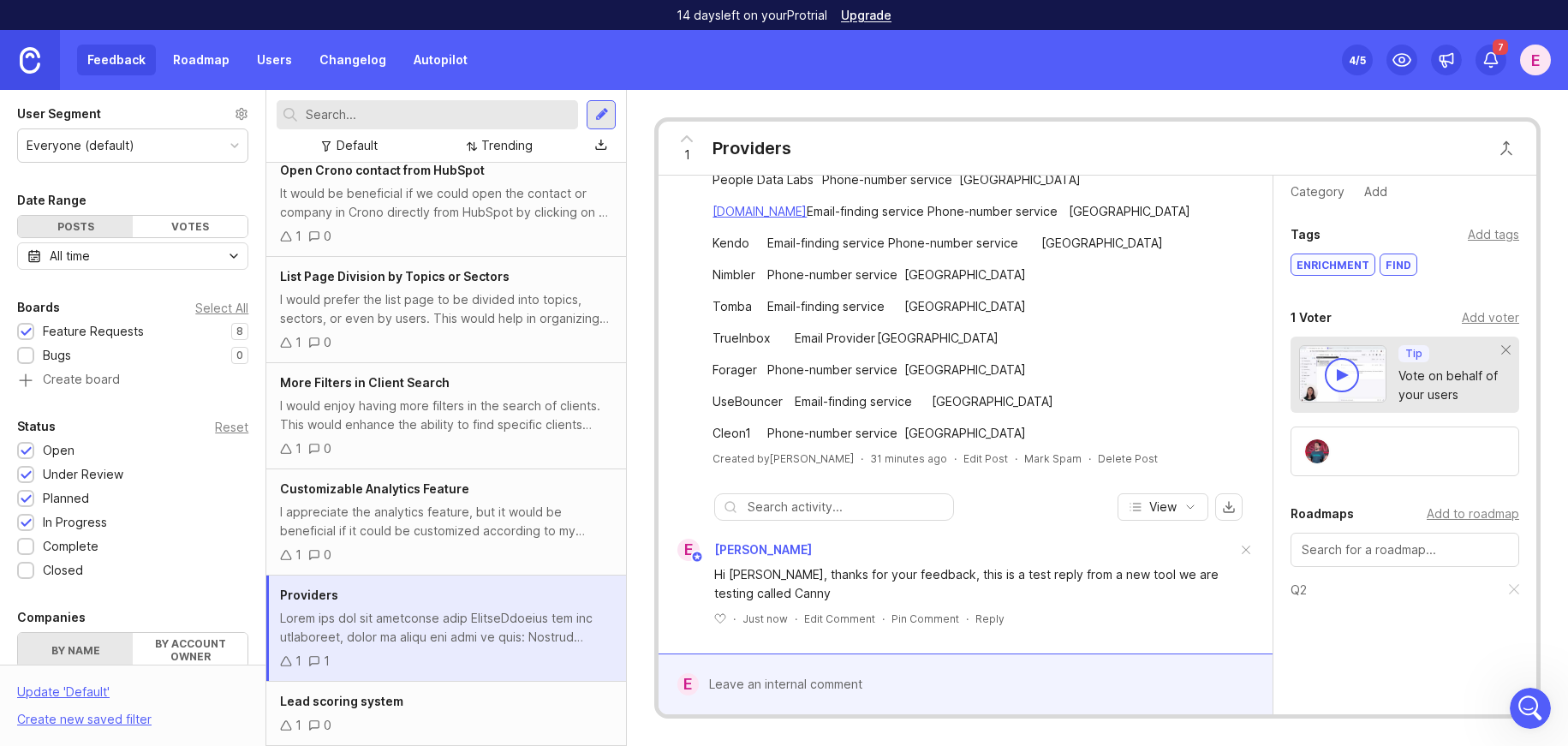click at bounding box center [30, 60] 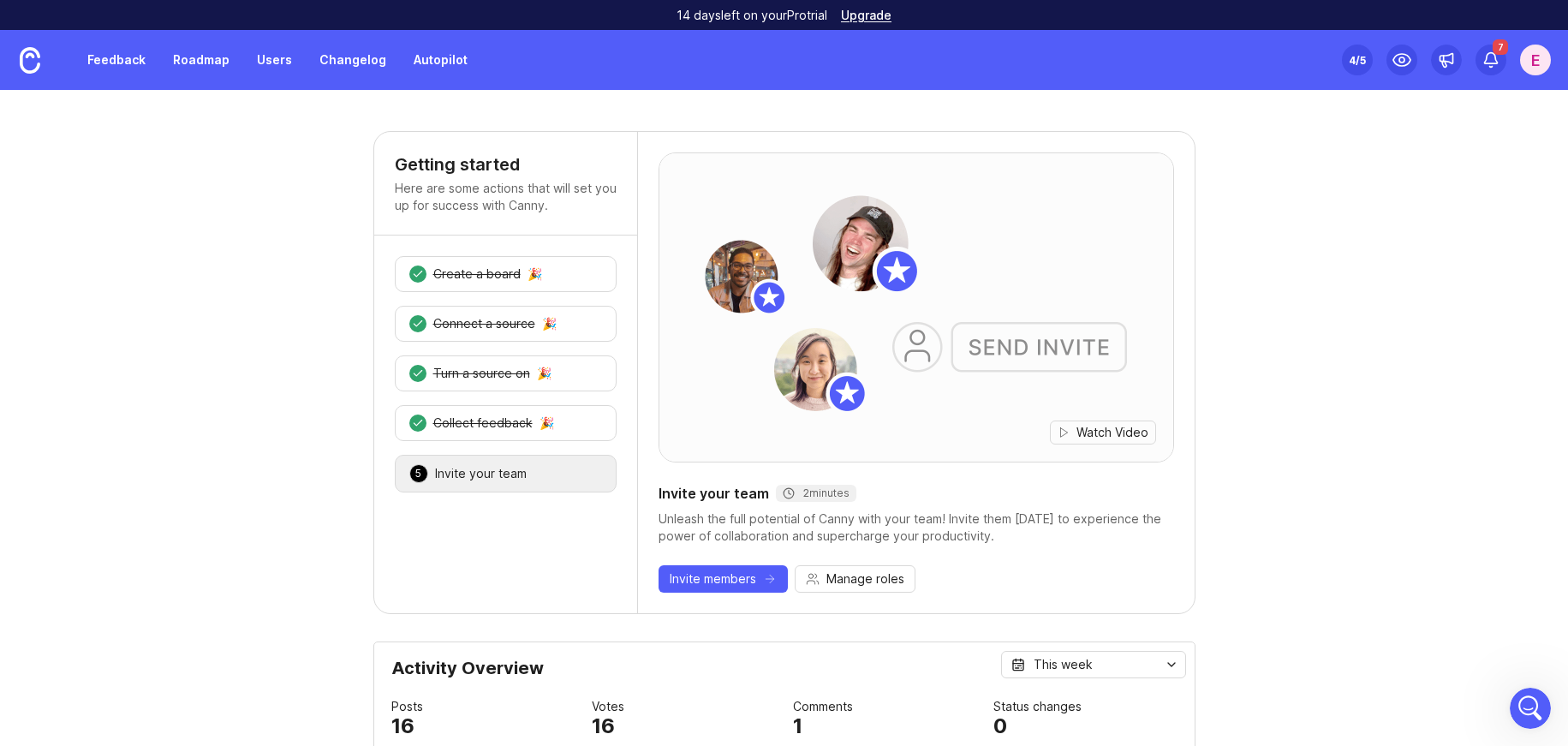 click on "Feedback" at bounding box center [116, 60] 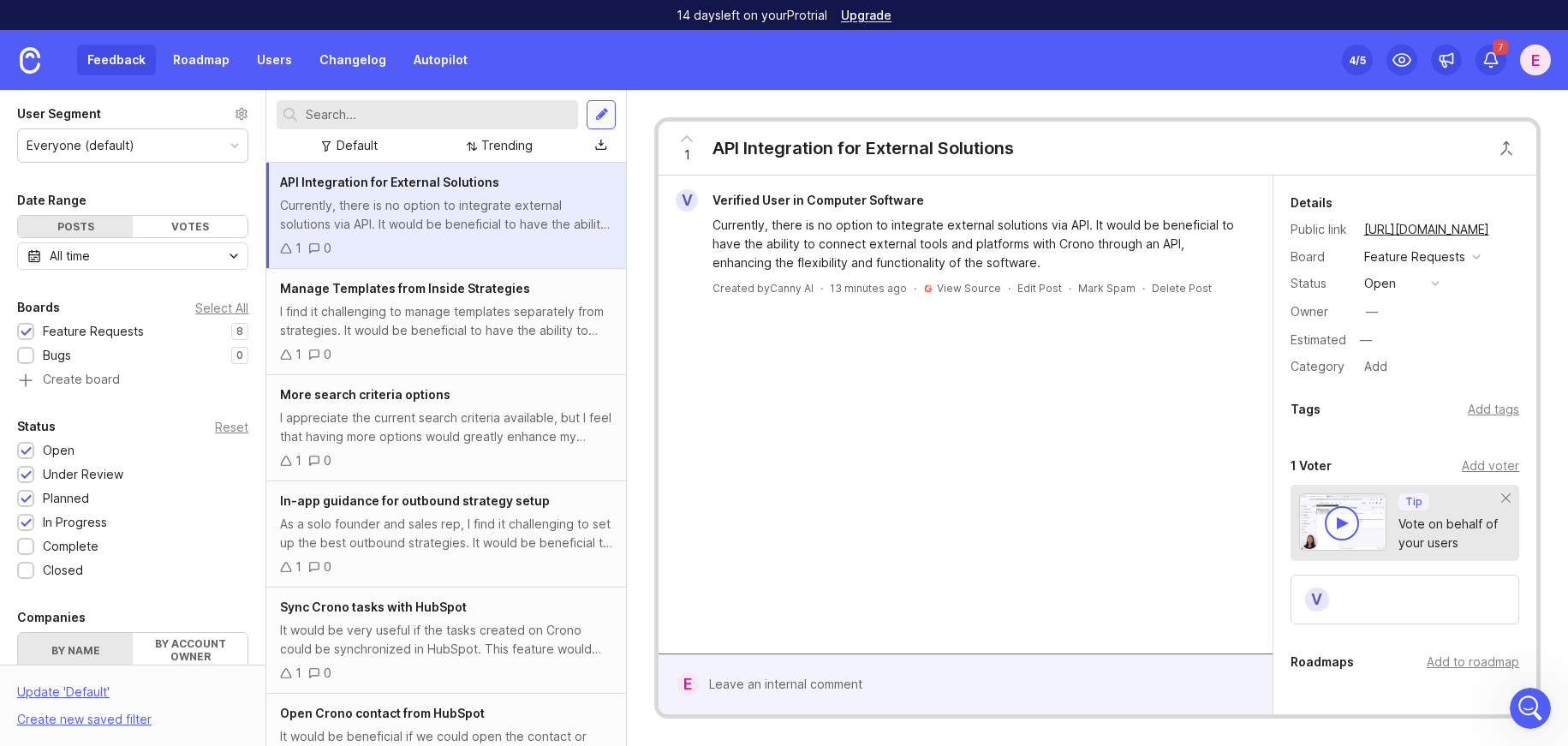 click at bounding box center [602, 115] 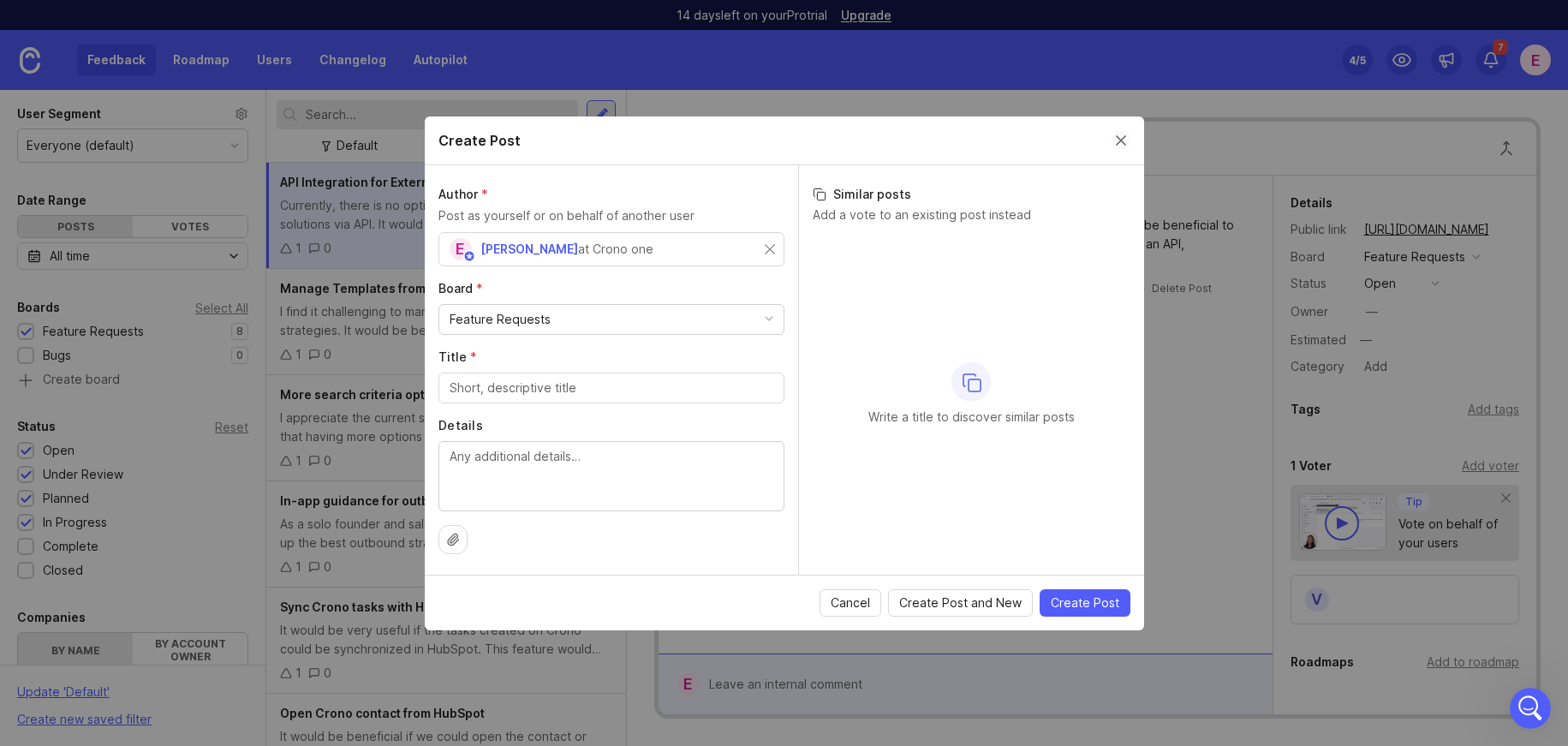 click at bounding box center (1121, 140) 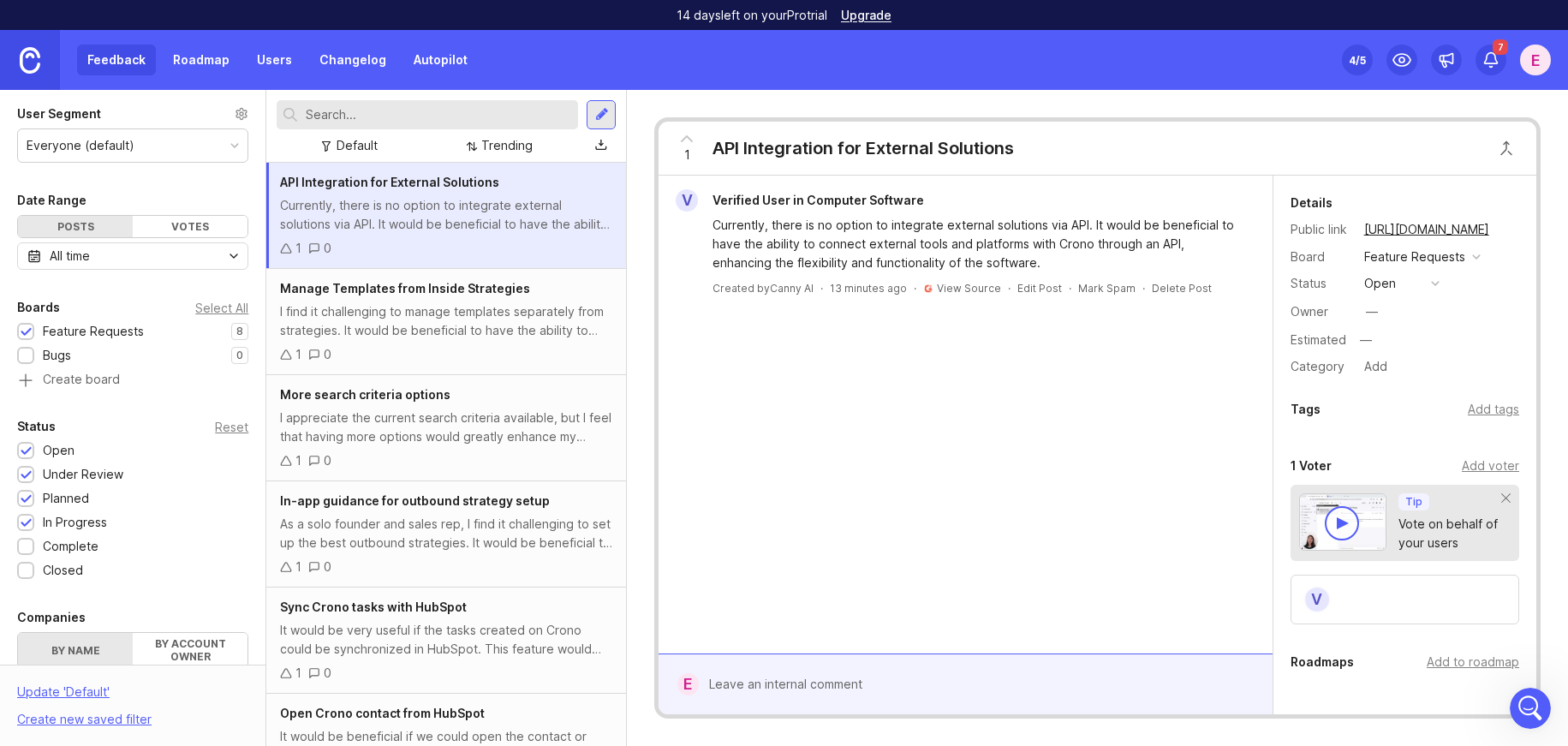 click at bounding box center (30, 60) 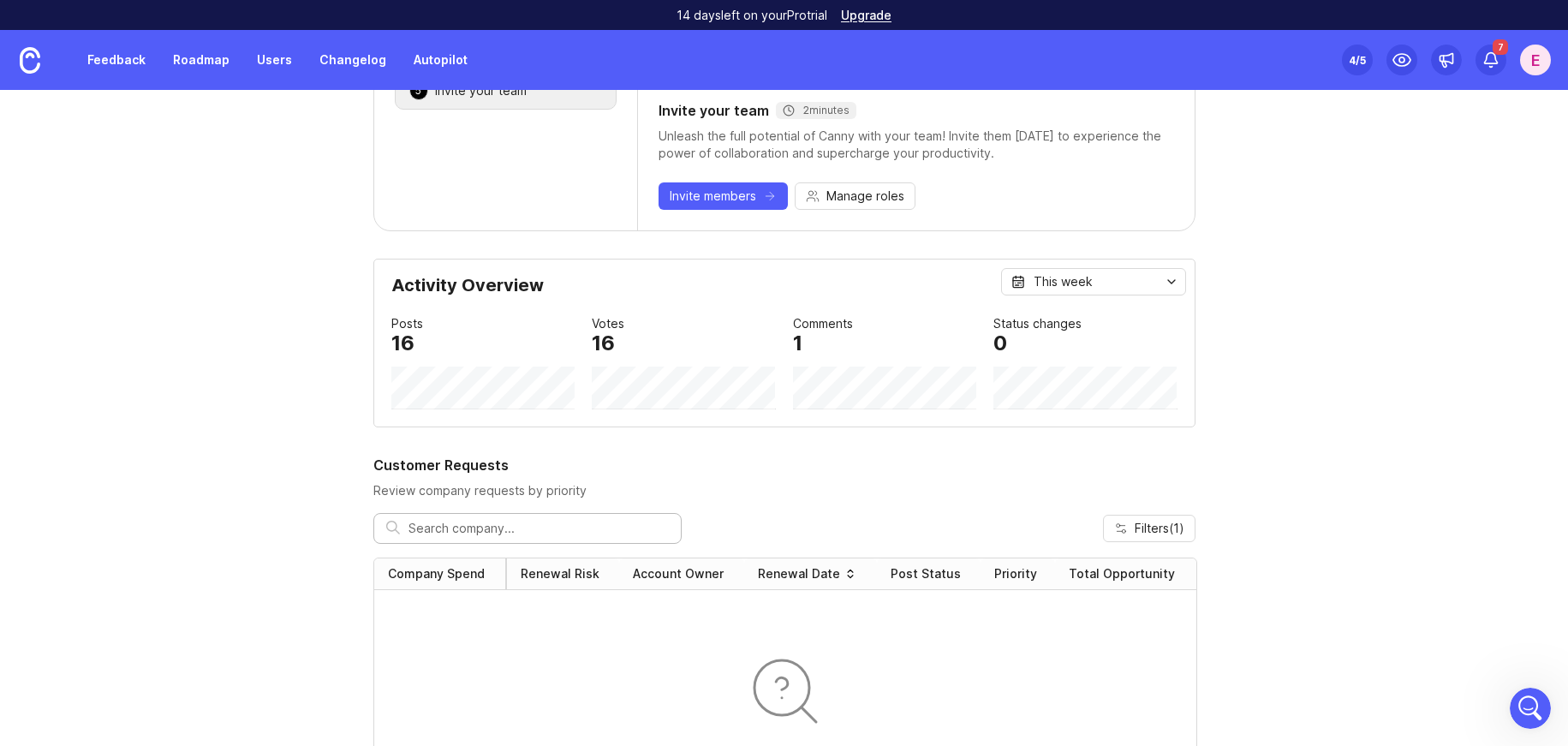 scroll, scrollTop: 458, scrollLeft: 0, axis: vertical 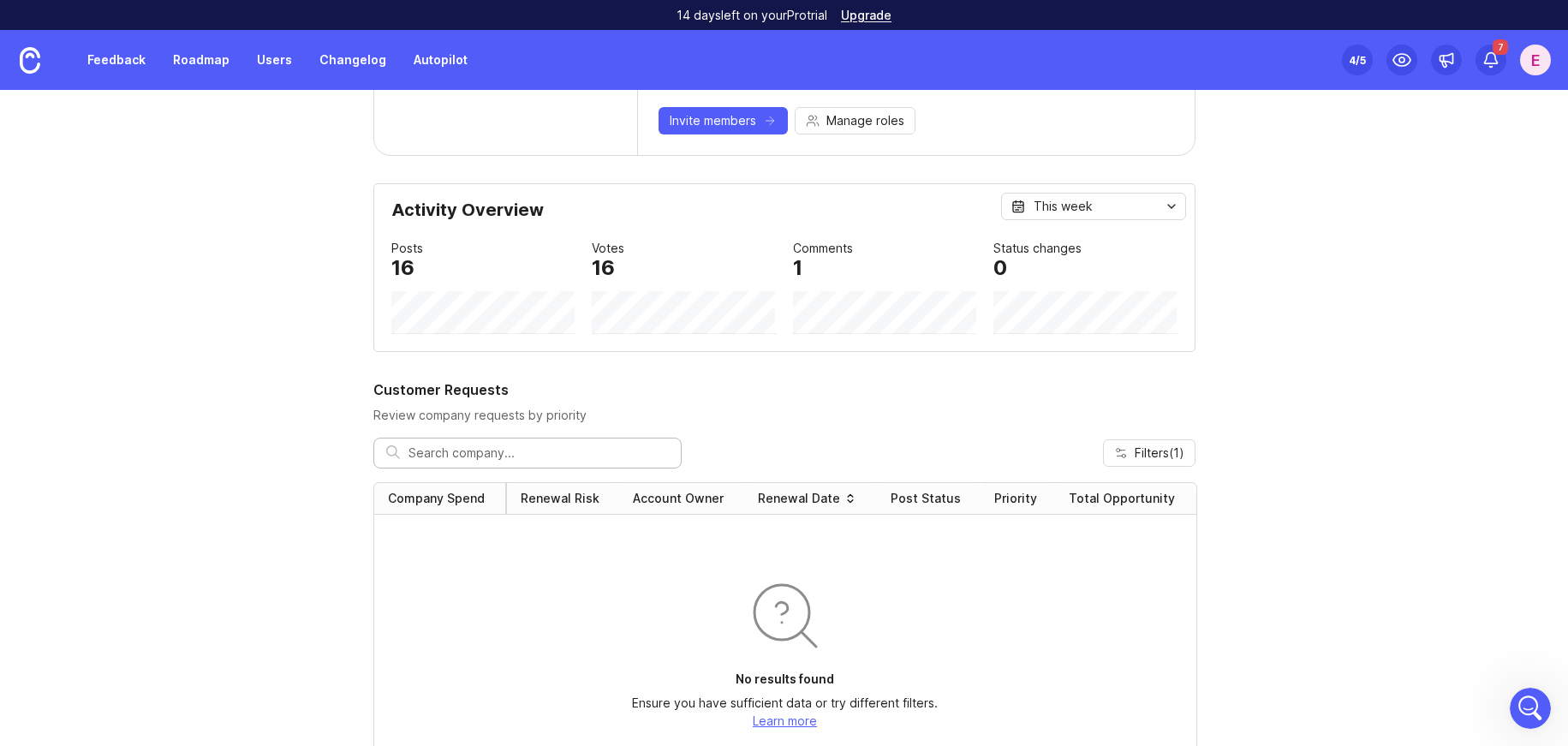 click on "E" at bounding box center [1535, 60] 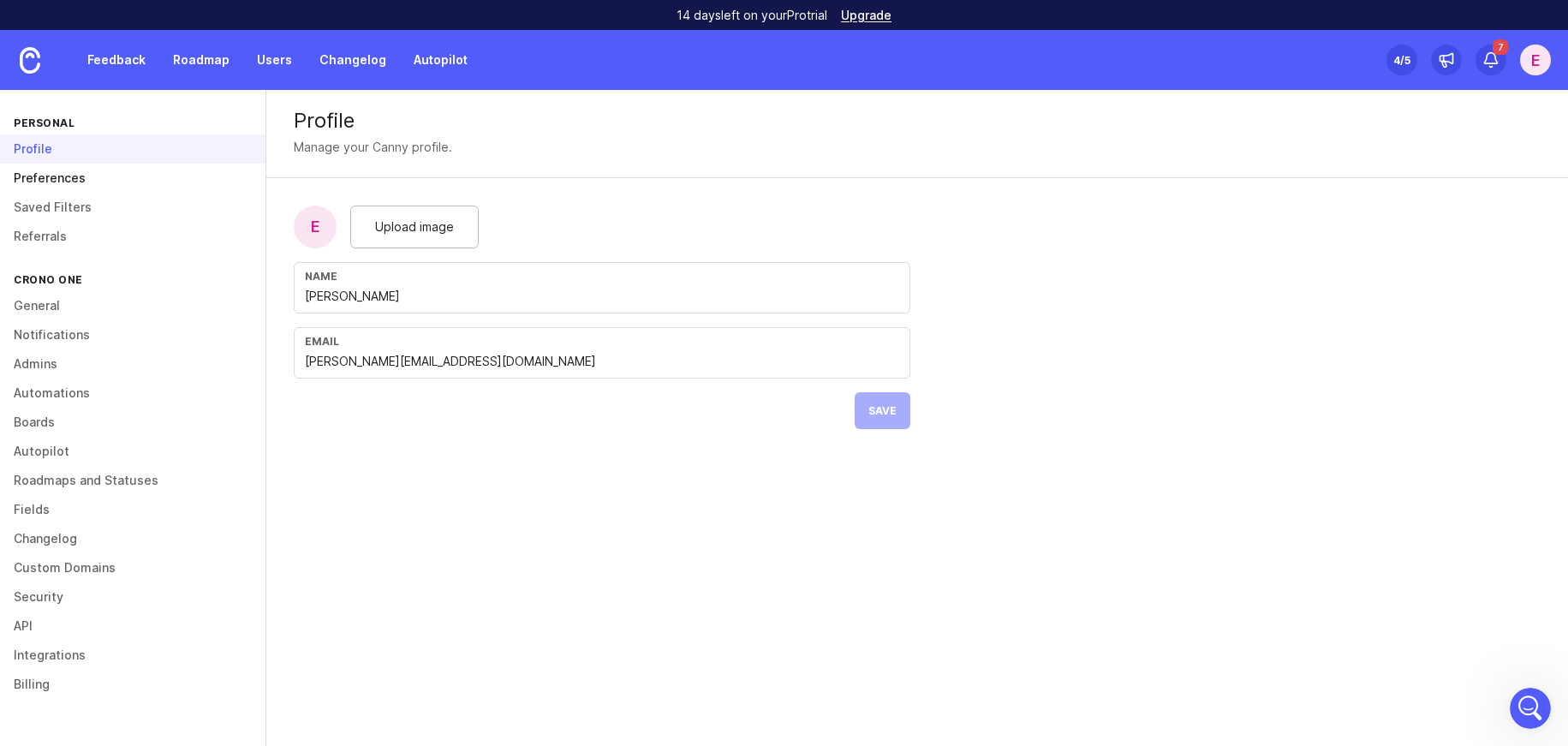 click on "Preferences" at bounding box center (133, 178) 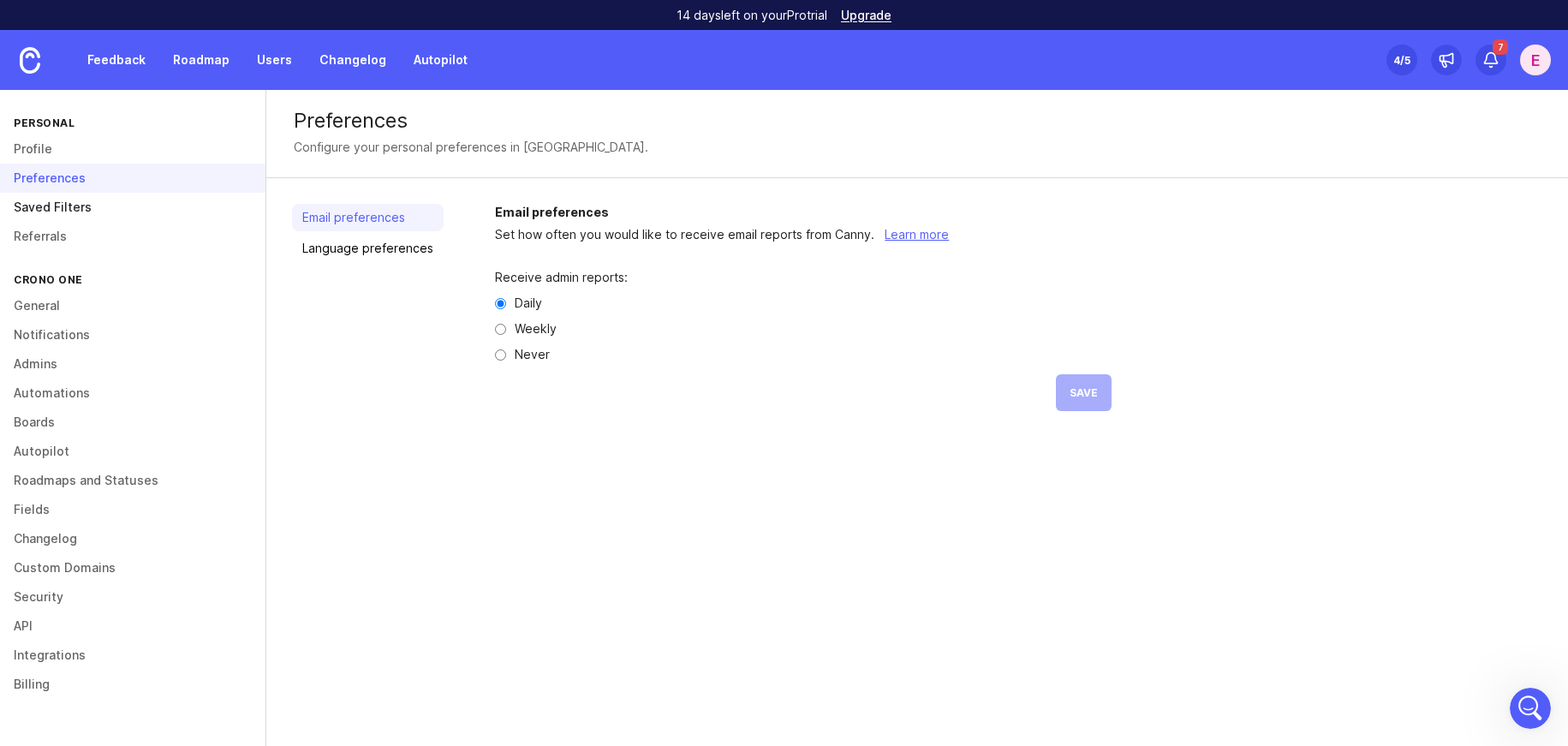 click on "Saved Filters" at bounding box center [133, 207] 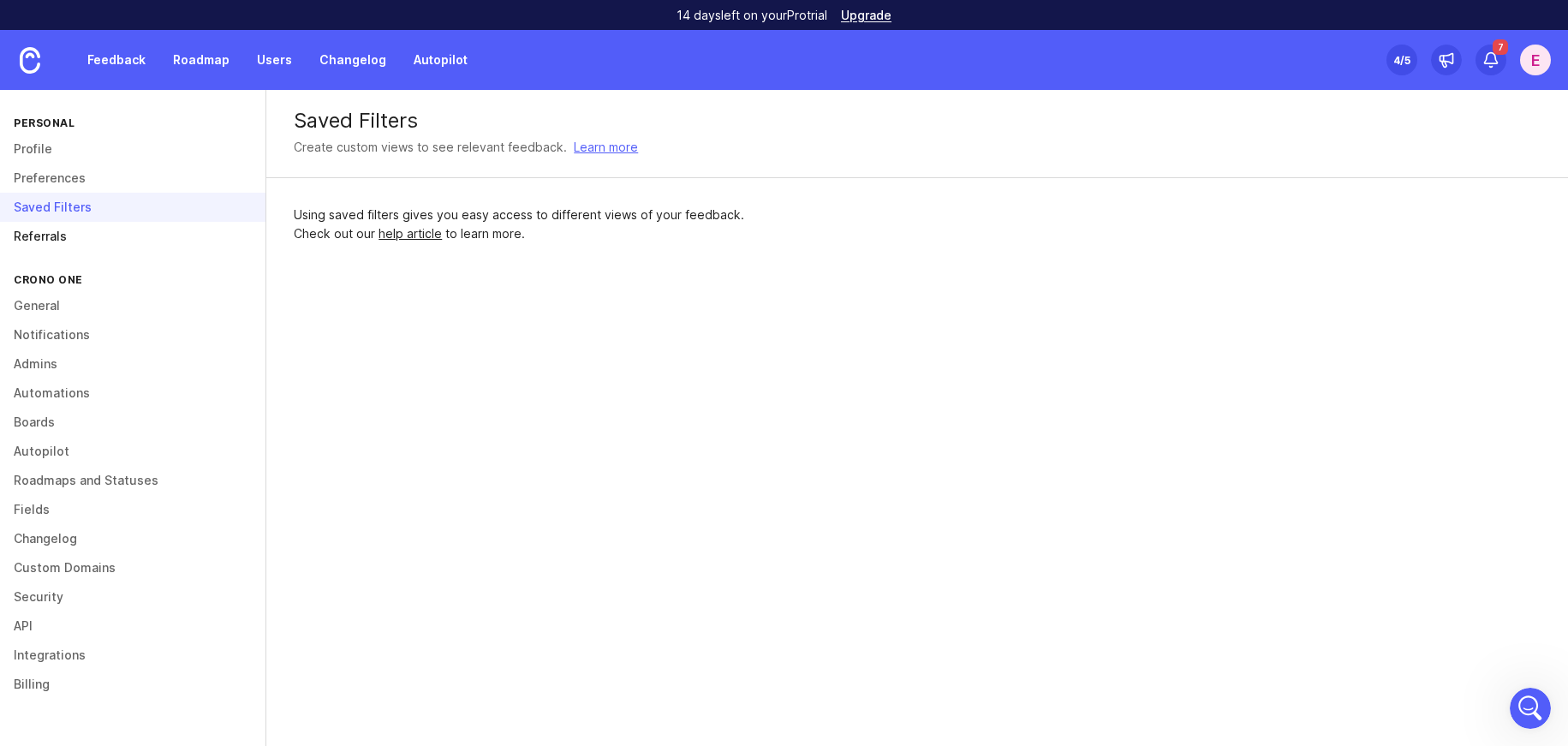 click on "Referrals" at bounding box center [133, 236] 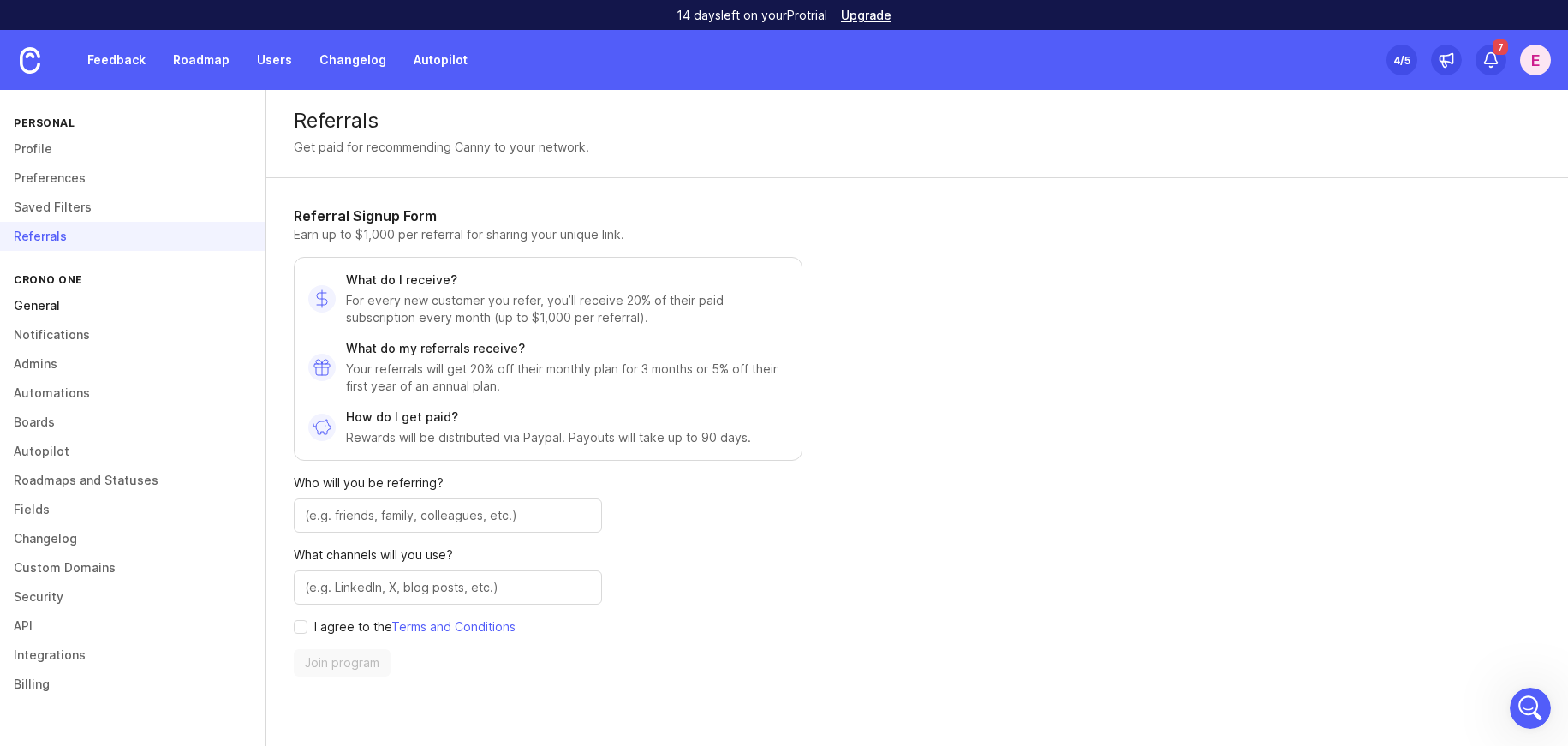 click on "General" at bounding box center (133, 306) 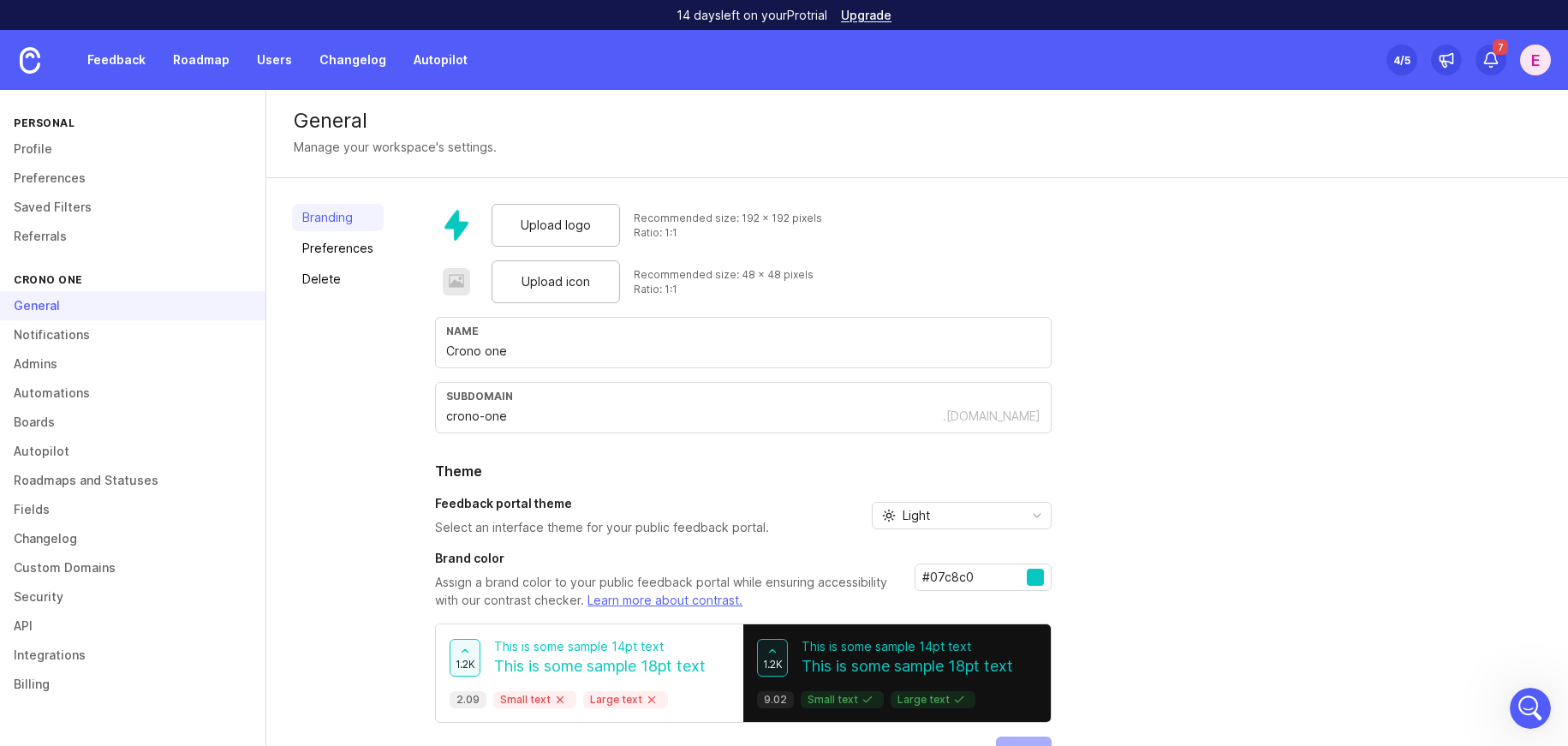 scroll, scrollTop: 53, scrollLeft: 0, axis: vertical 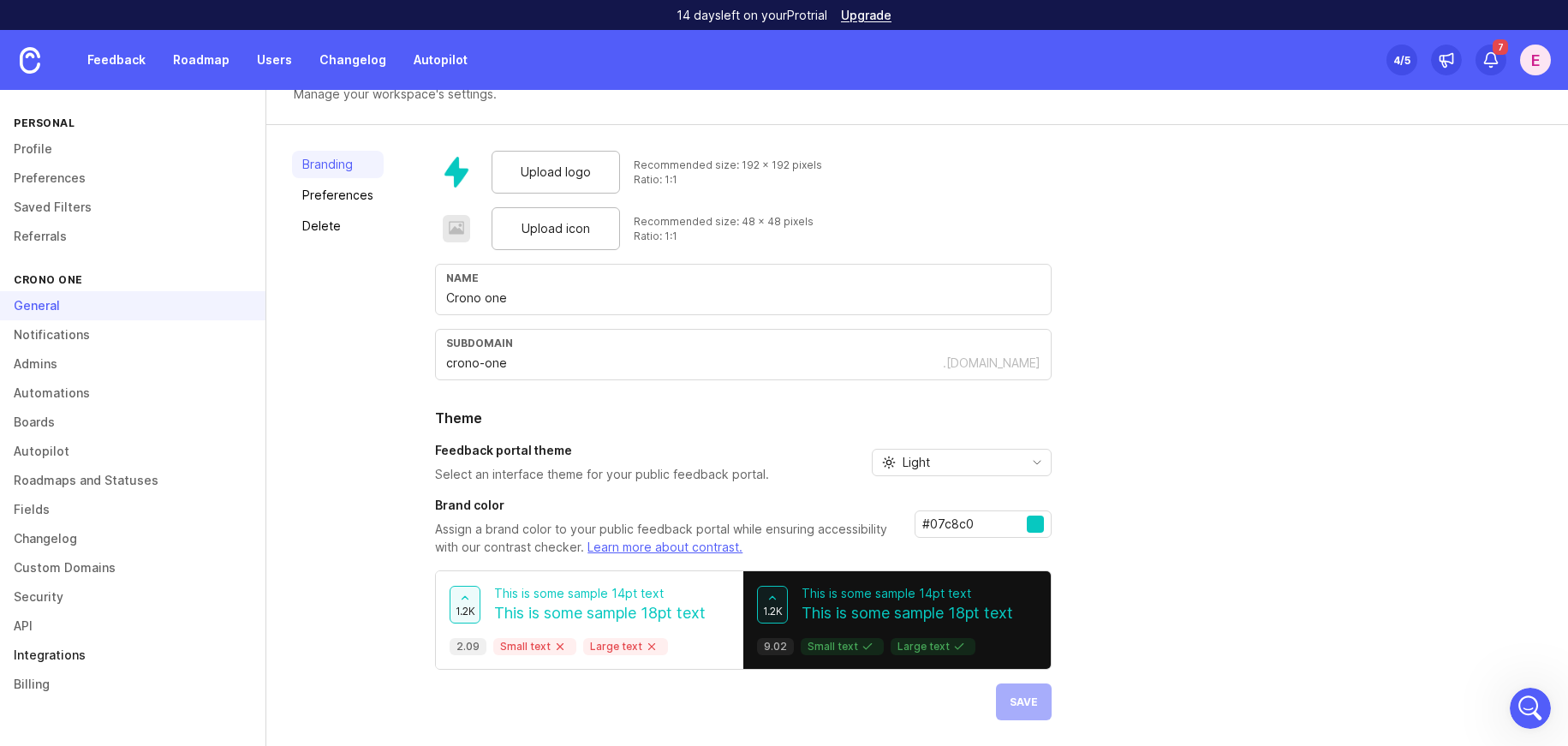 click on "Integrations" at bounding box center [133, 655] 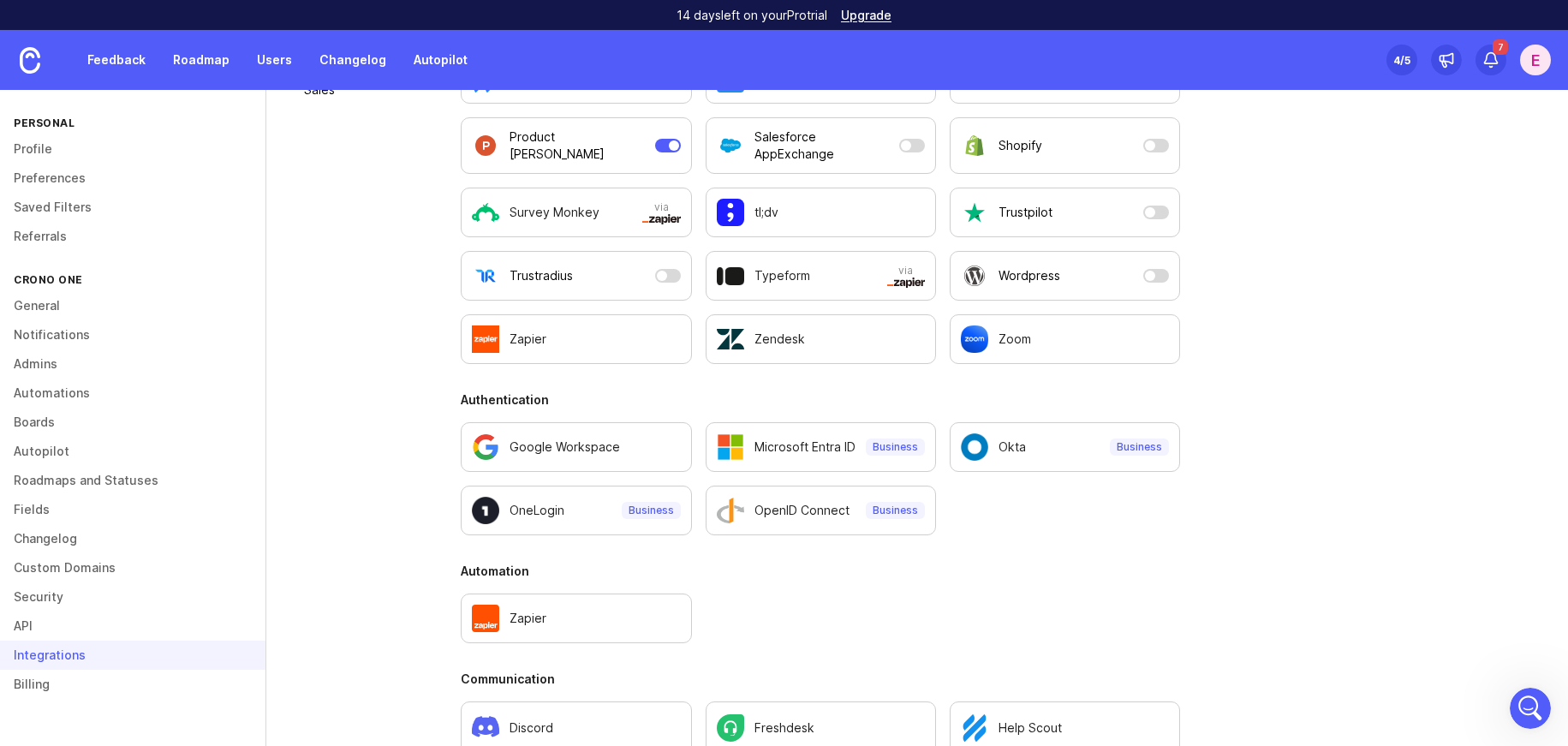 scroll, scrollTop: 0, scrollLeft: 0, axis: both 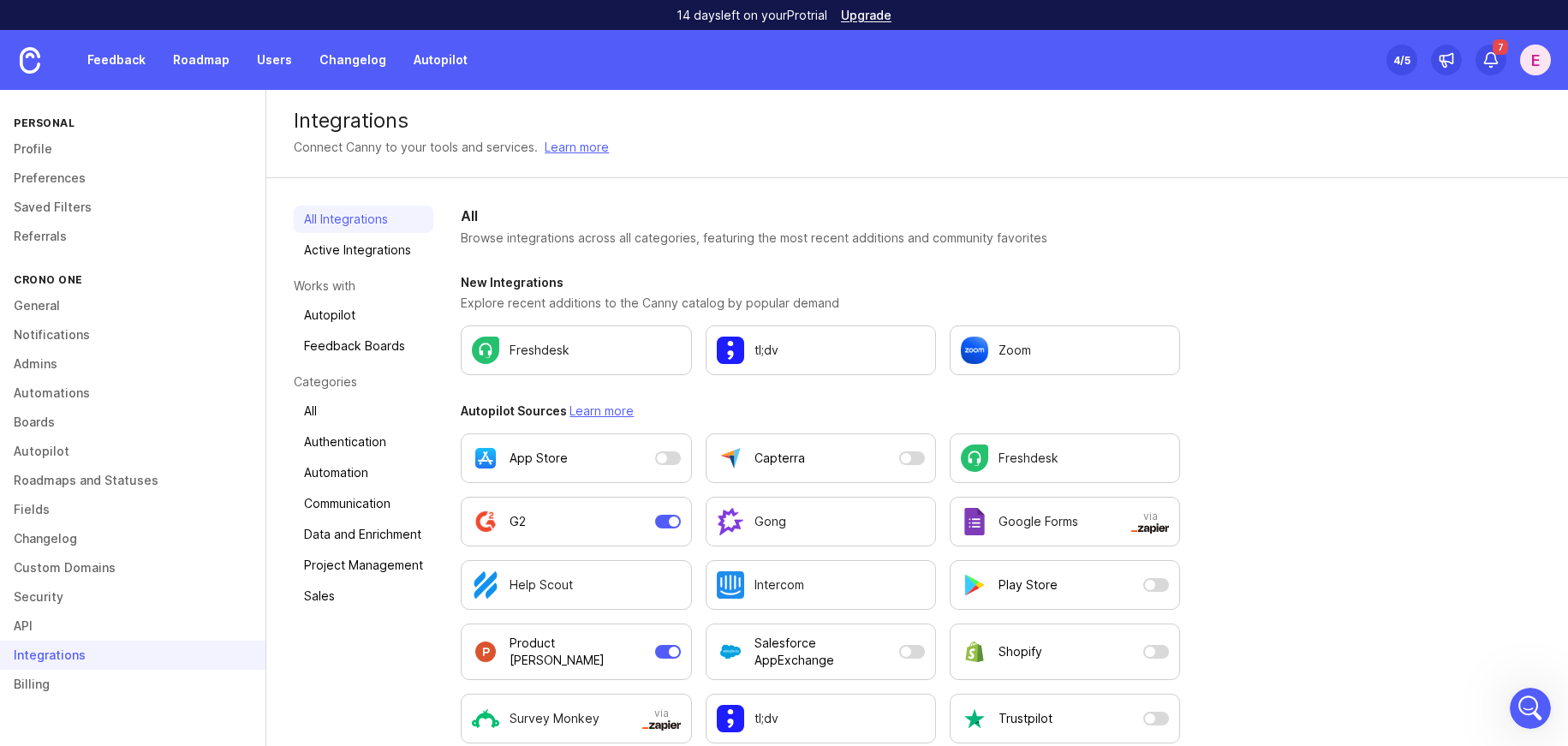 click 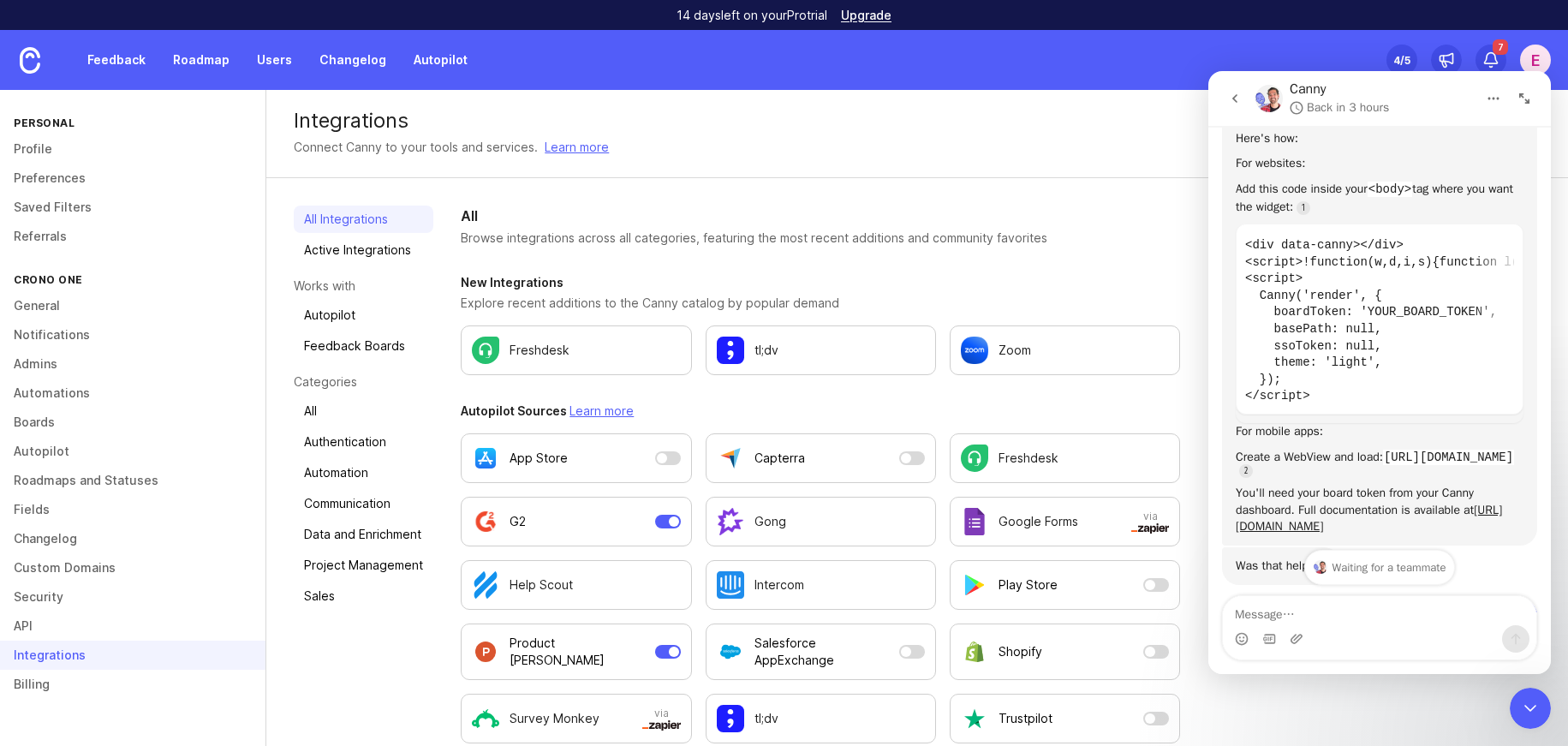 scroll, scrollTop: 412, scrollLeft: 0, axis: vertical 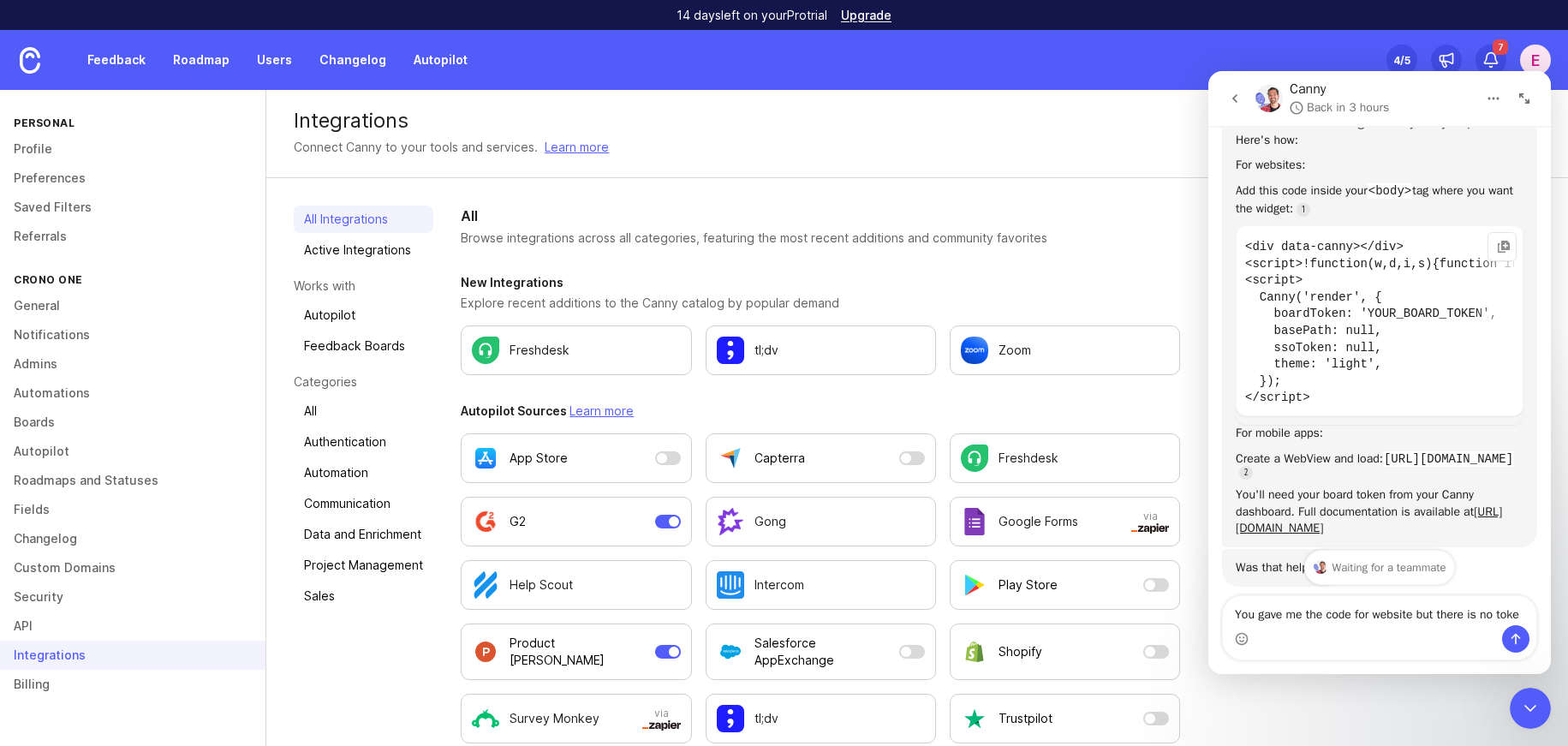 type on "You gave me the code for website but there is no token" 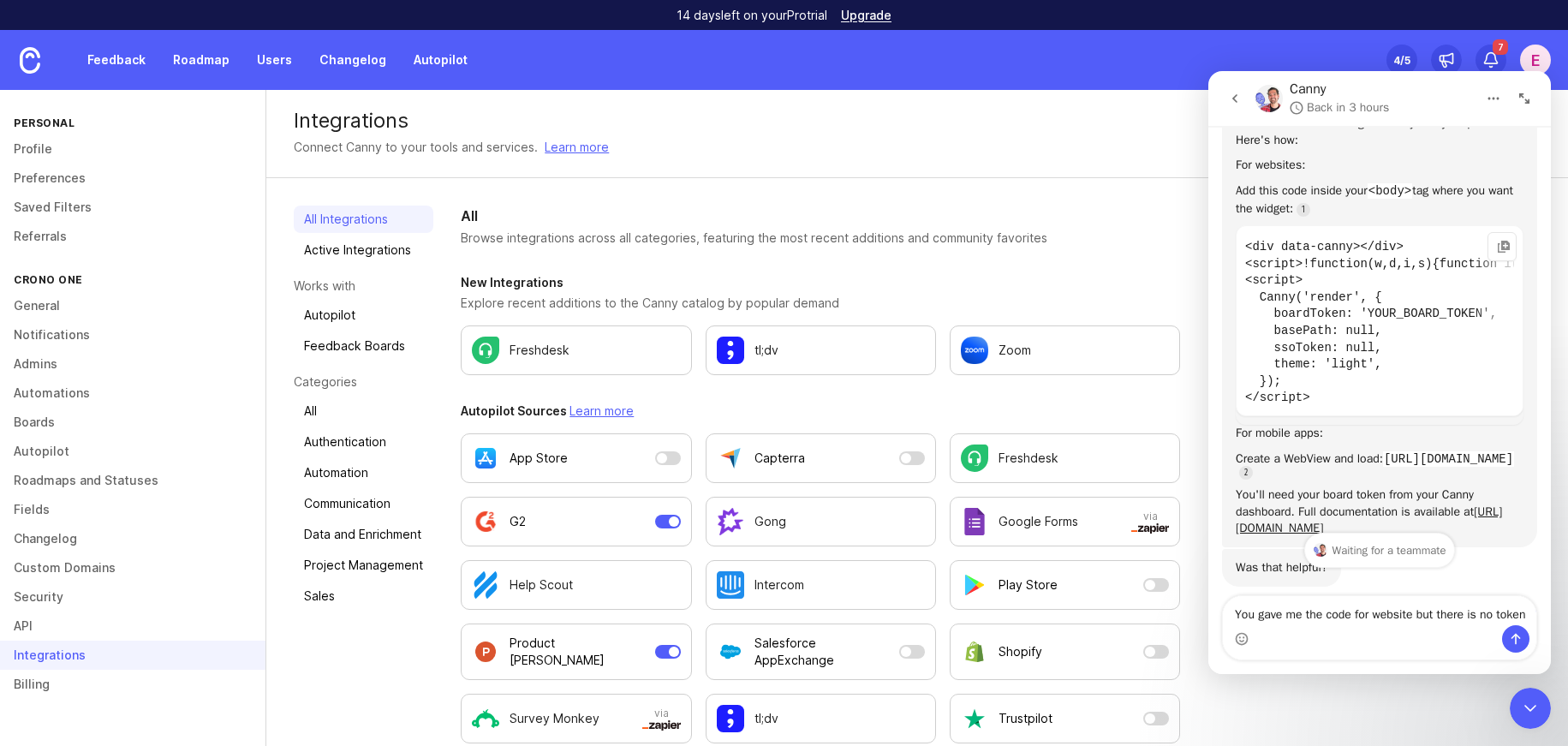 type 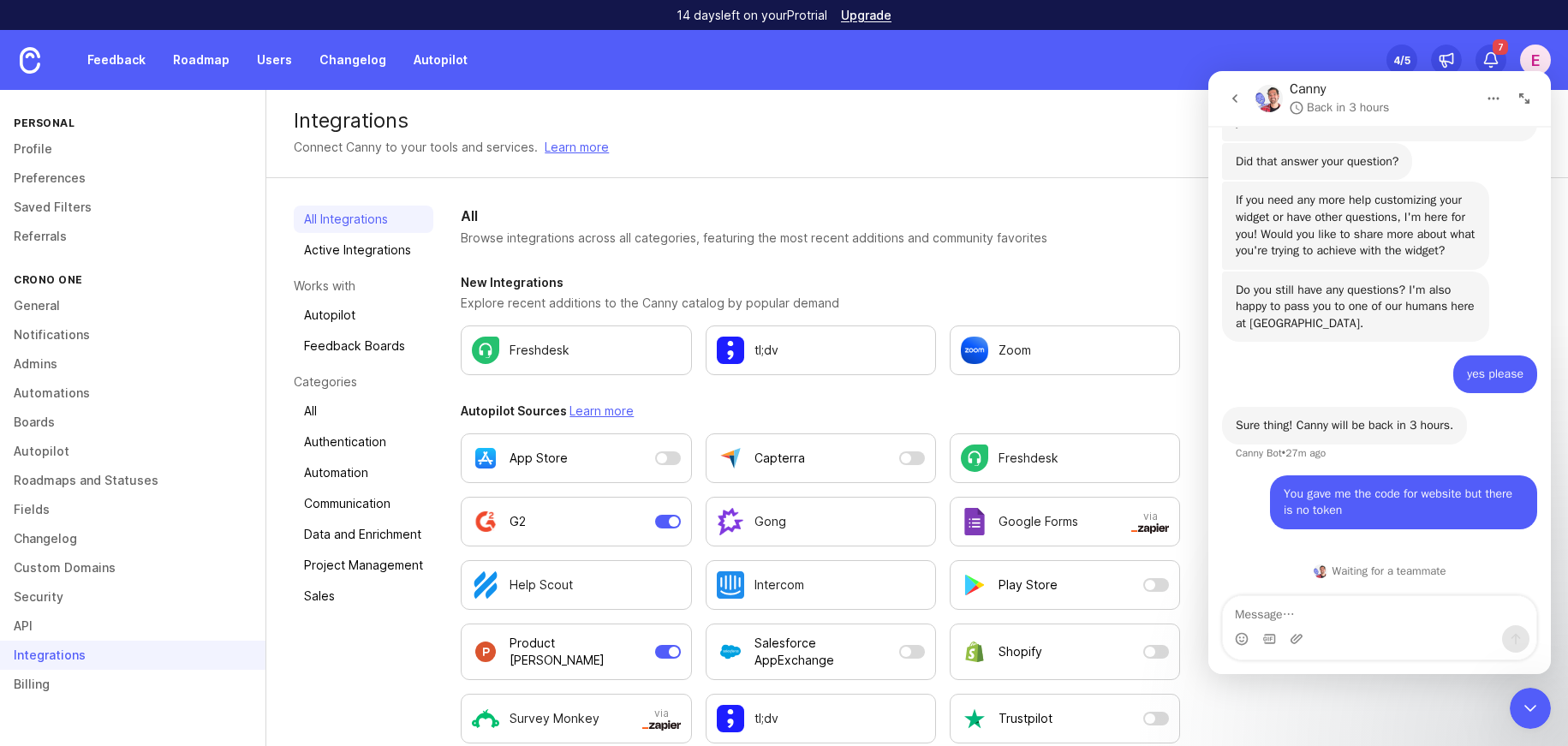 scroll, scrollTop: 1200, scrollLeft: 0, axis: vertical 